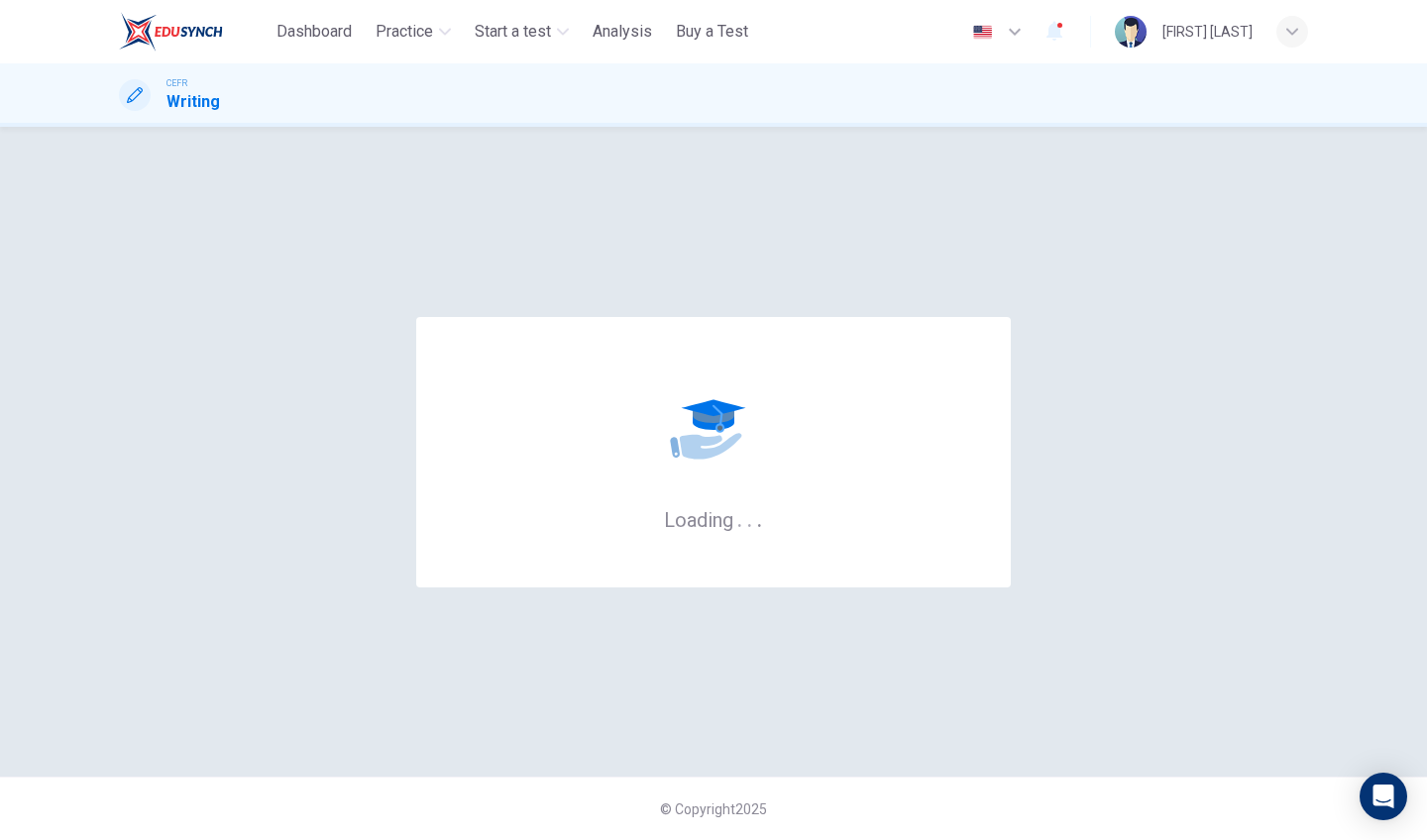 scroll, scrollTop: 0, scrollLeft: 0, axis: both 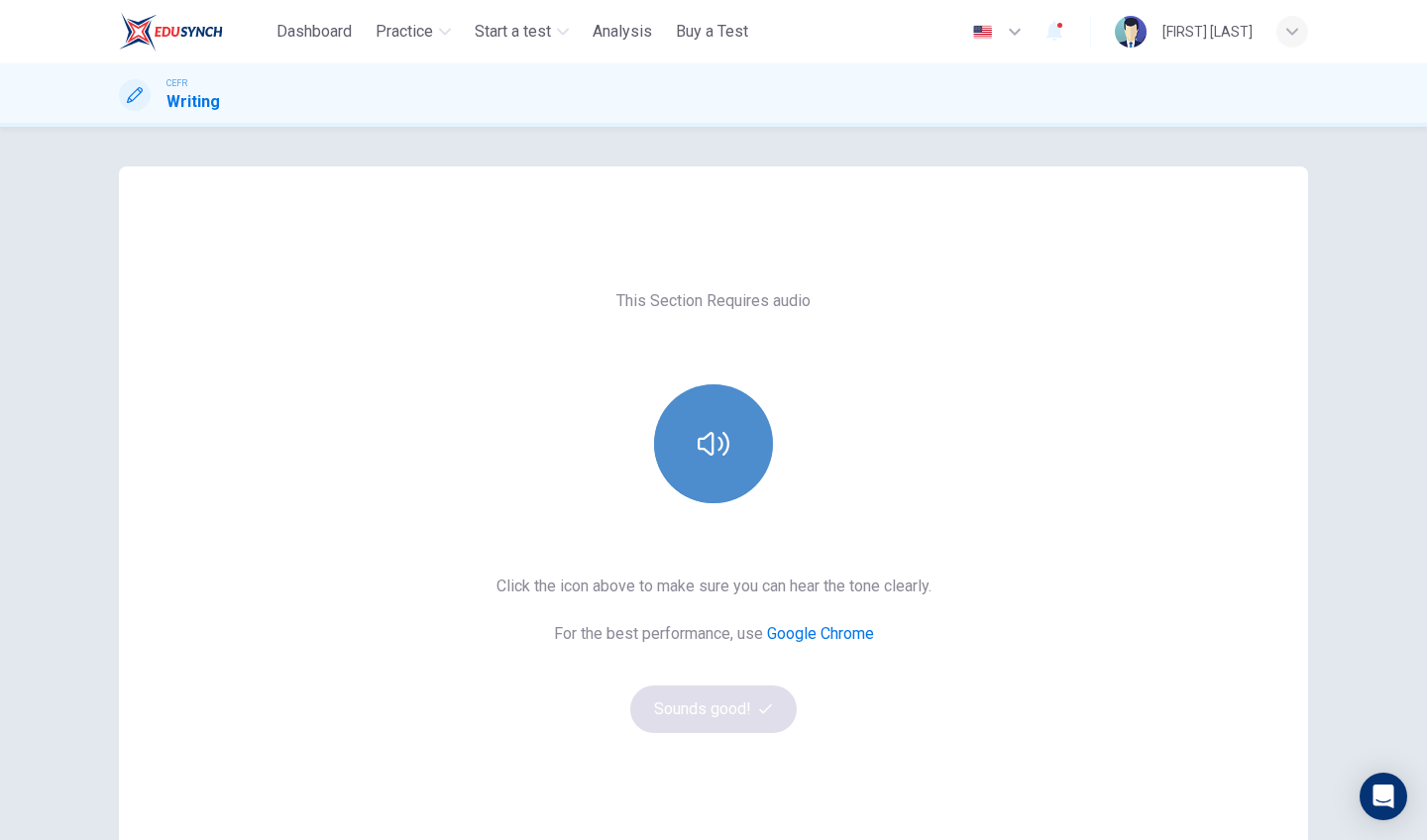 click 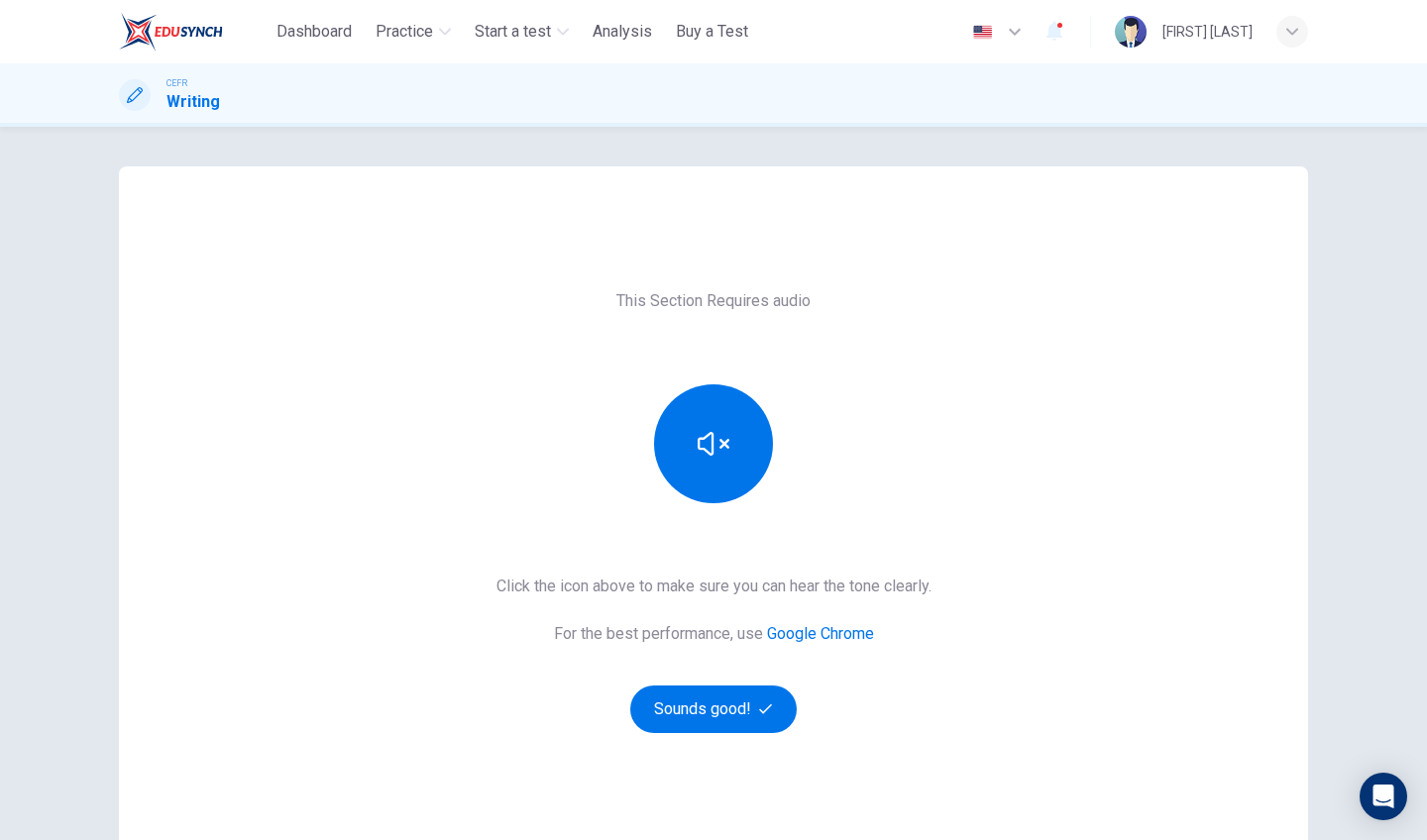 click on "This Section Requires audio Click the icon above to make sure you can hear the tone clearly. For the best performance, use   Google Chrome Sounds good!" at bounding box center (714, 511) 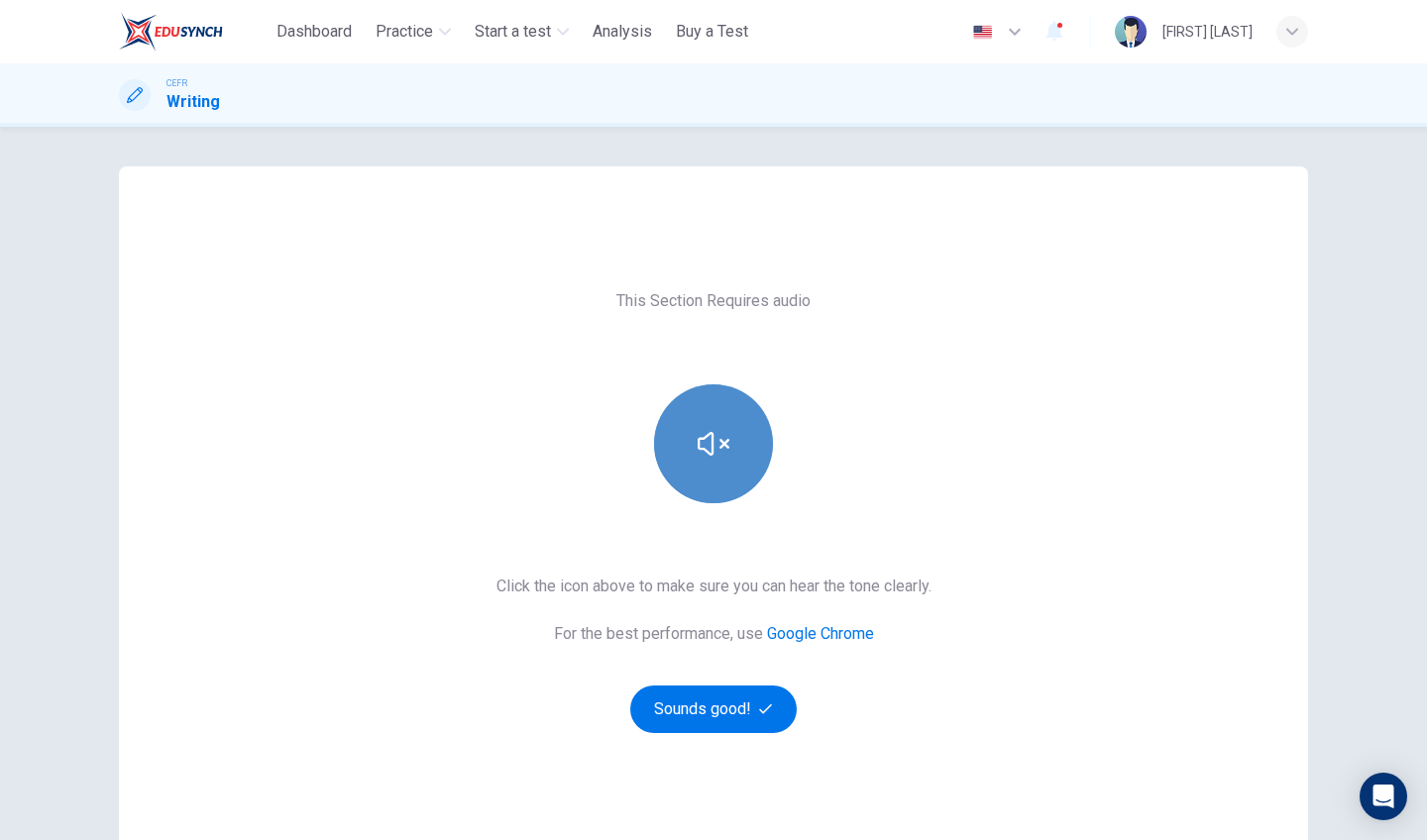 click 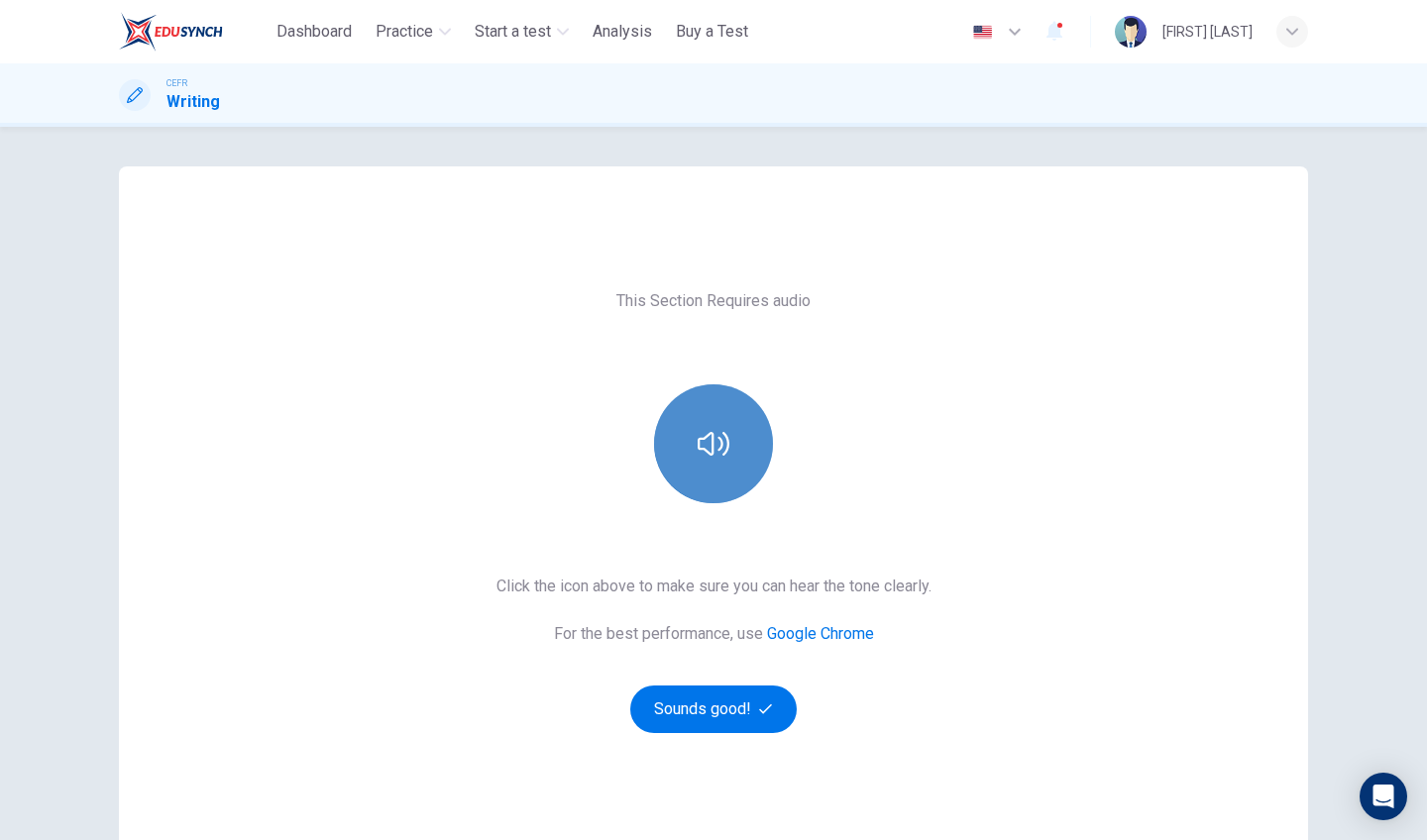 click at bounding box center (714, 444) 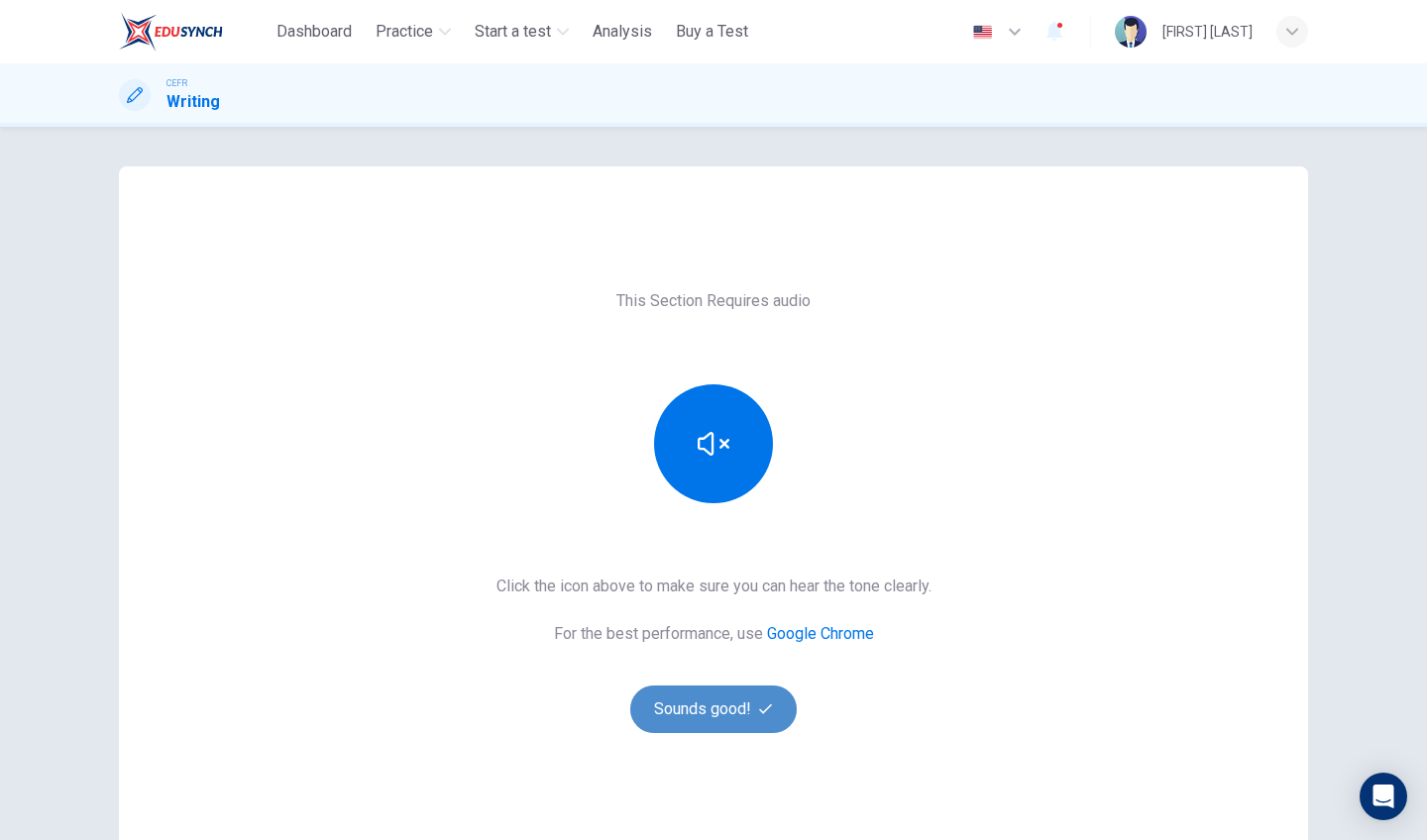 click on "Sounds good!" at bounding box center [714, 709] 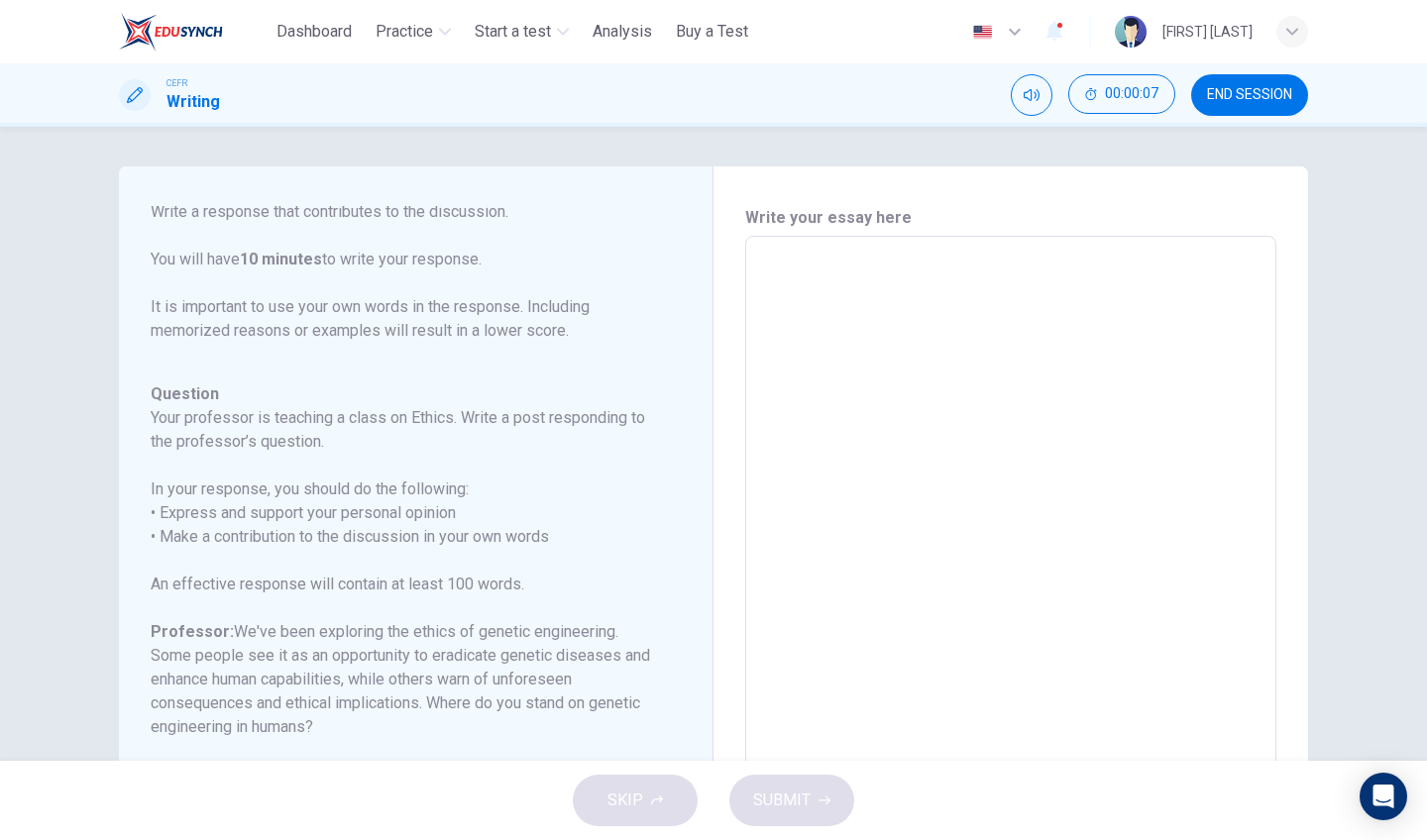 scroll, scrollTop: 244, scrollLeft: 0, axis: vertical 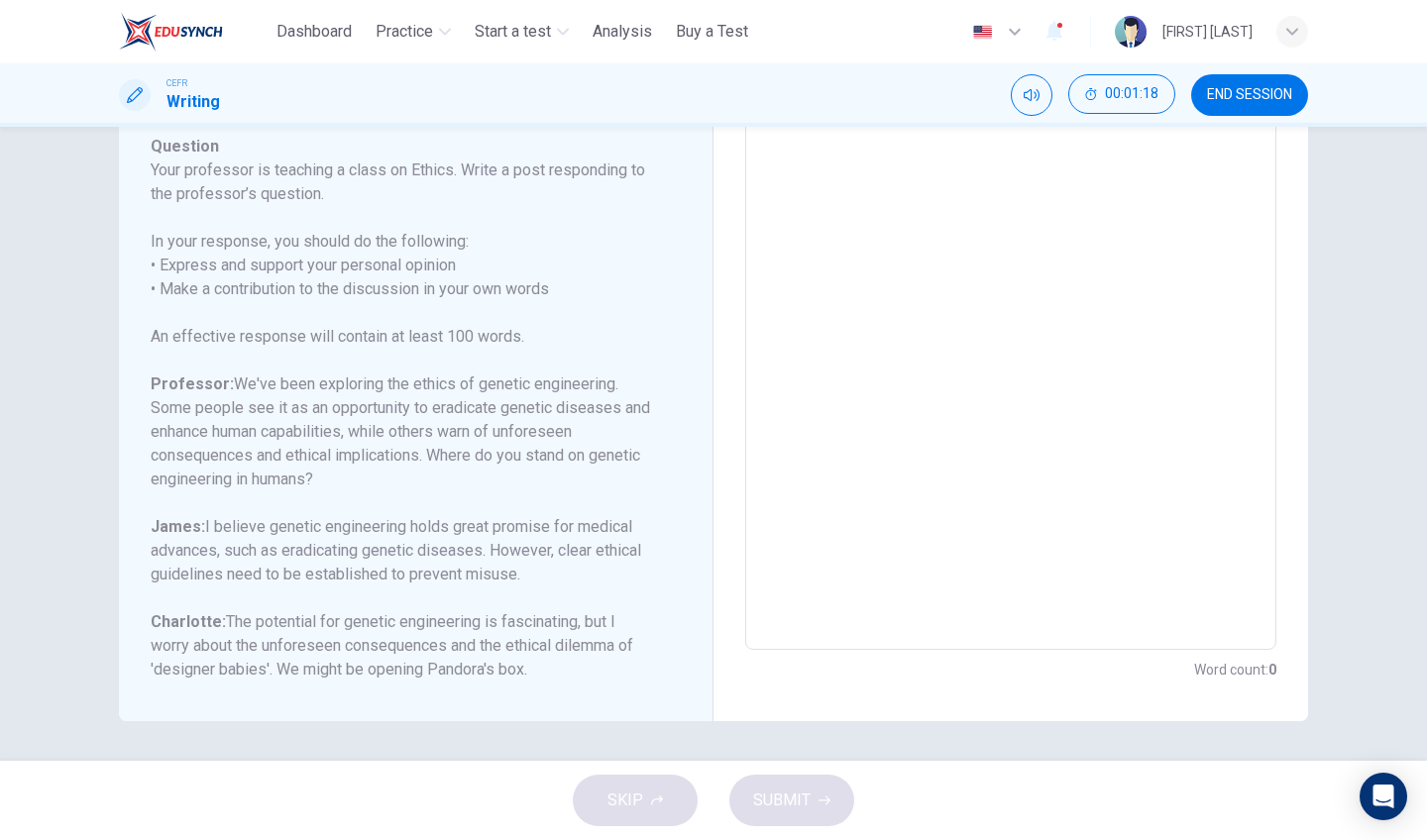 click on "SKIP SUBMIT" at bounding box center (714, 800) 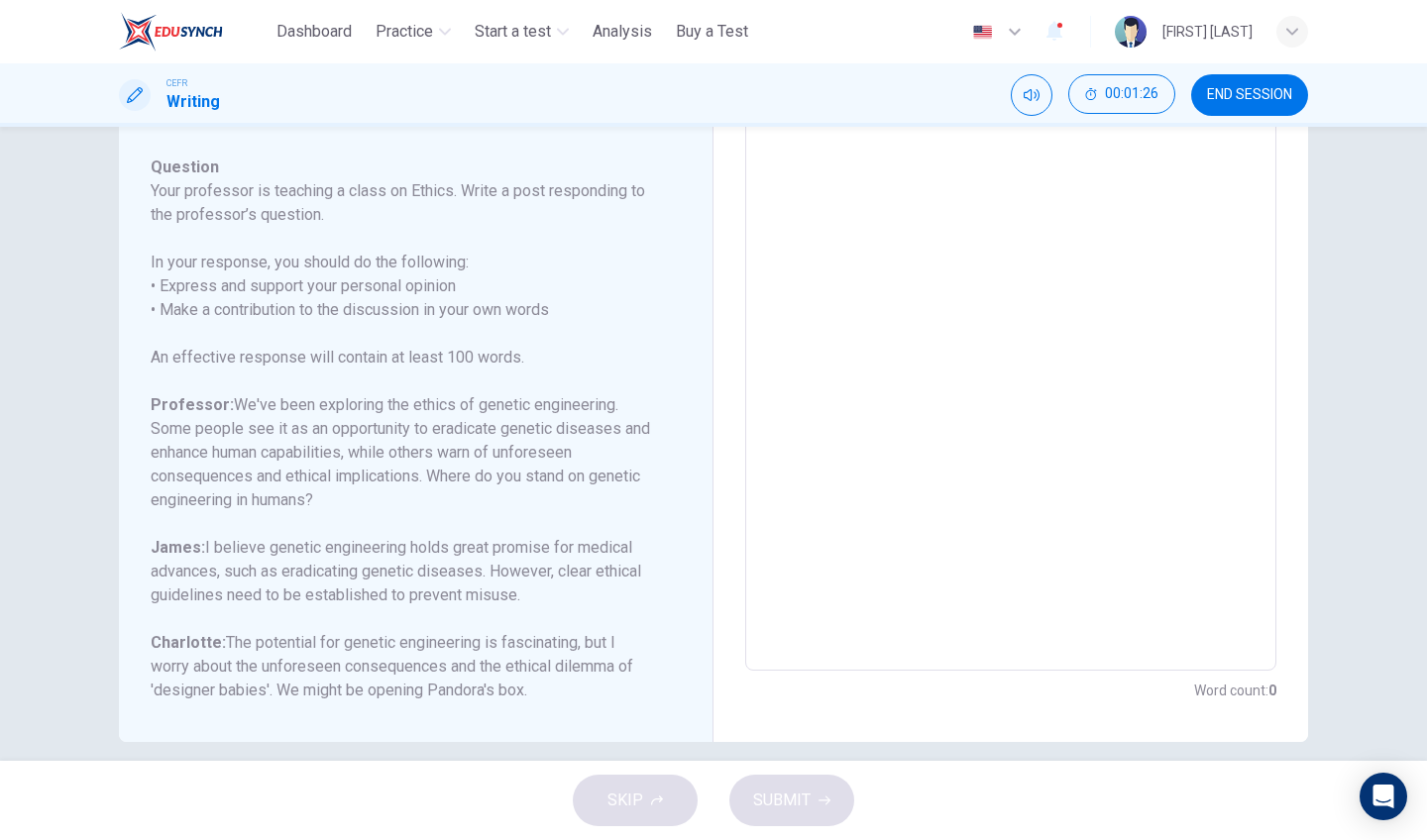 scroll, scrollTop: 238, scrollLeft: 0, axis: vertical 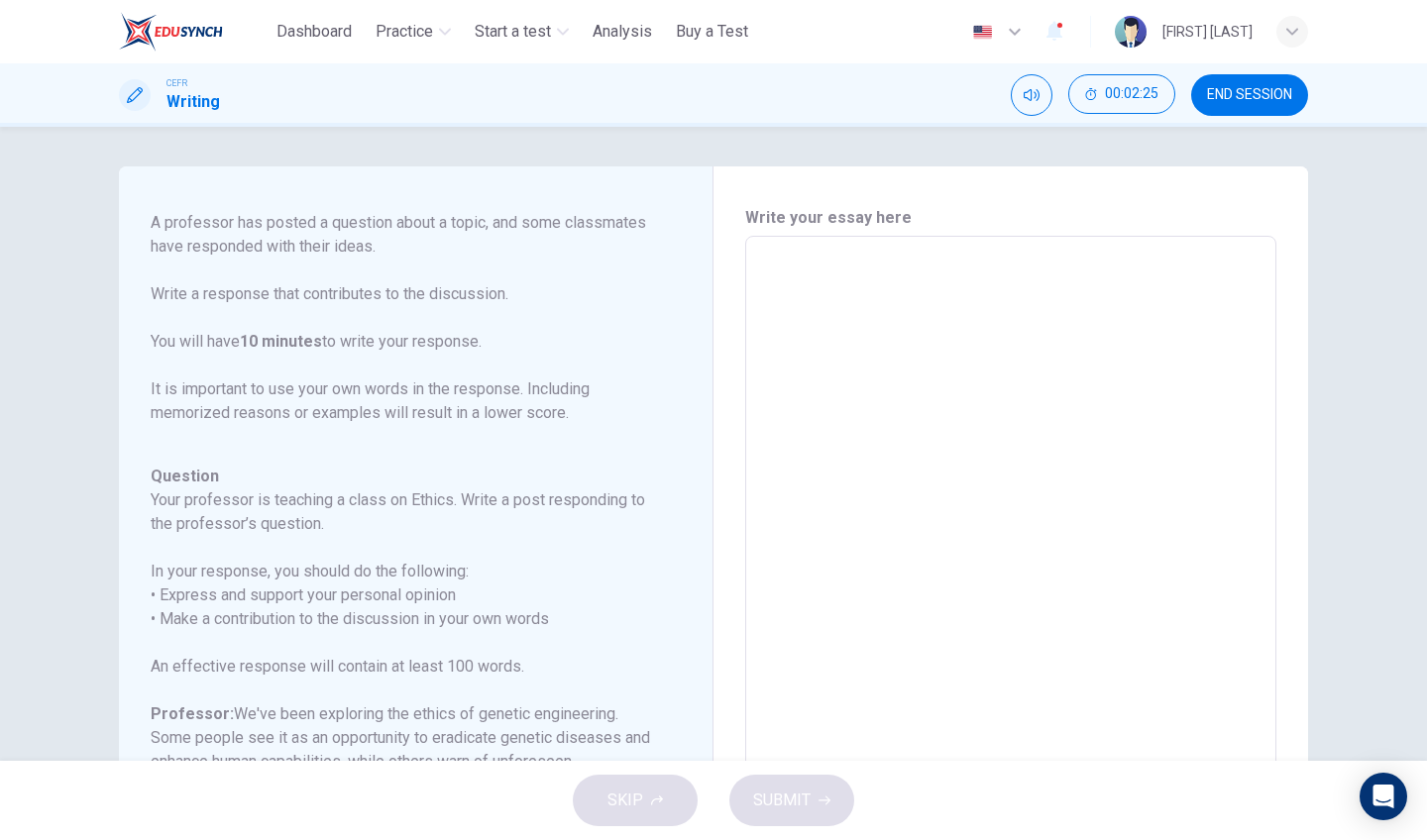 click at bounding box center (1011, 567) 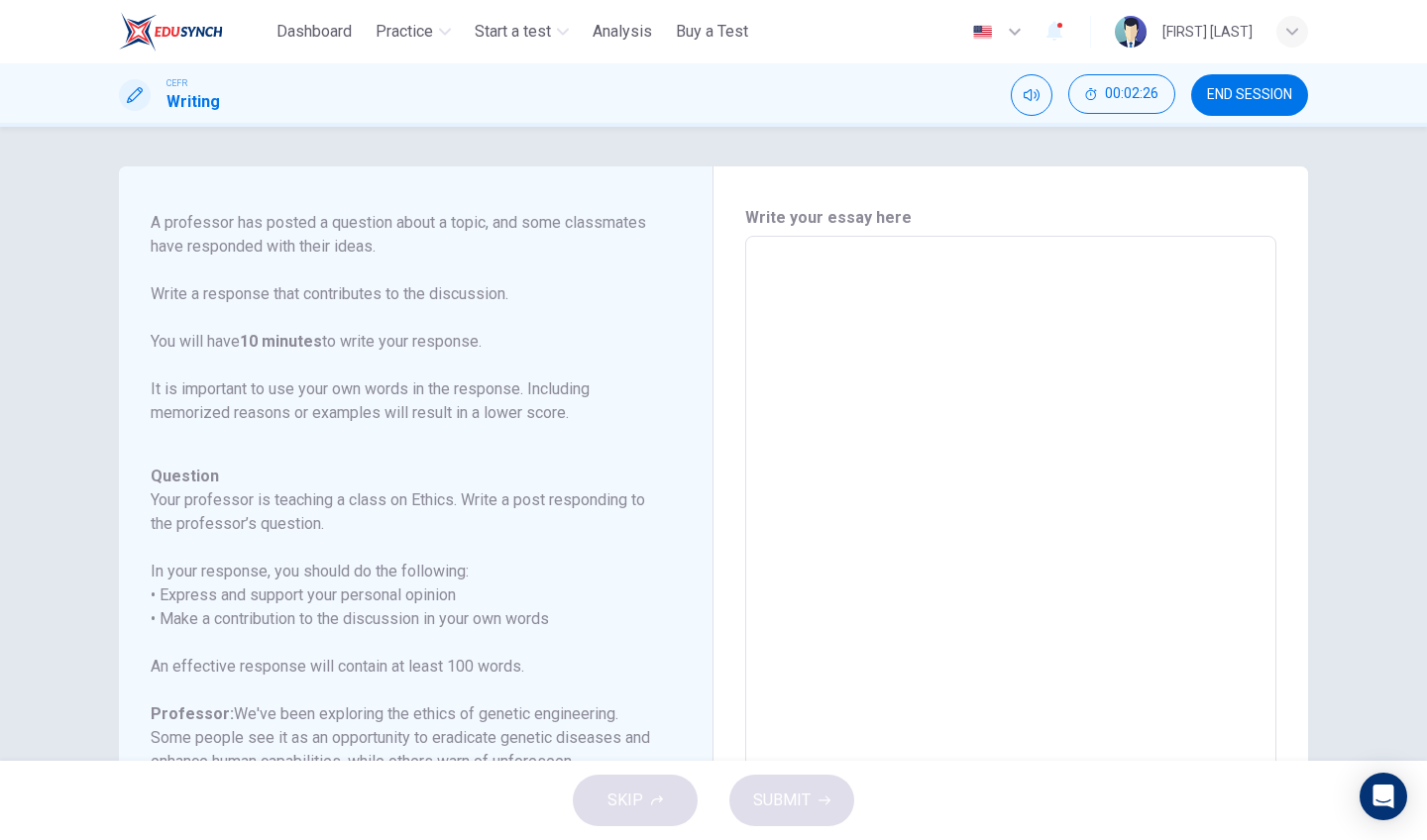 click at bounding box center [1011, 567] 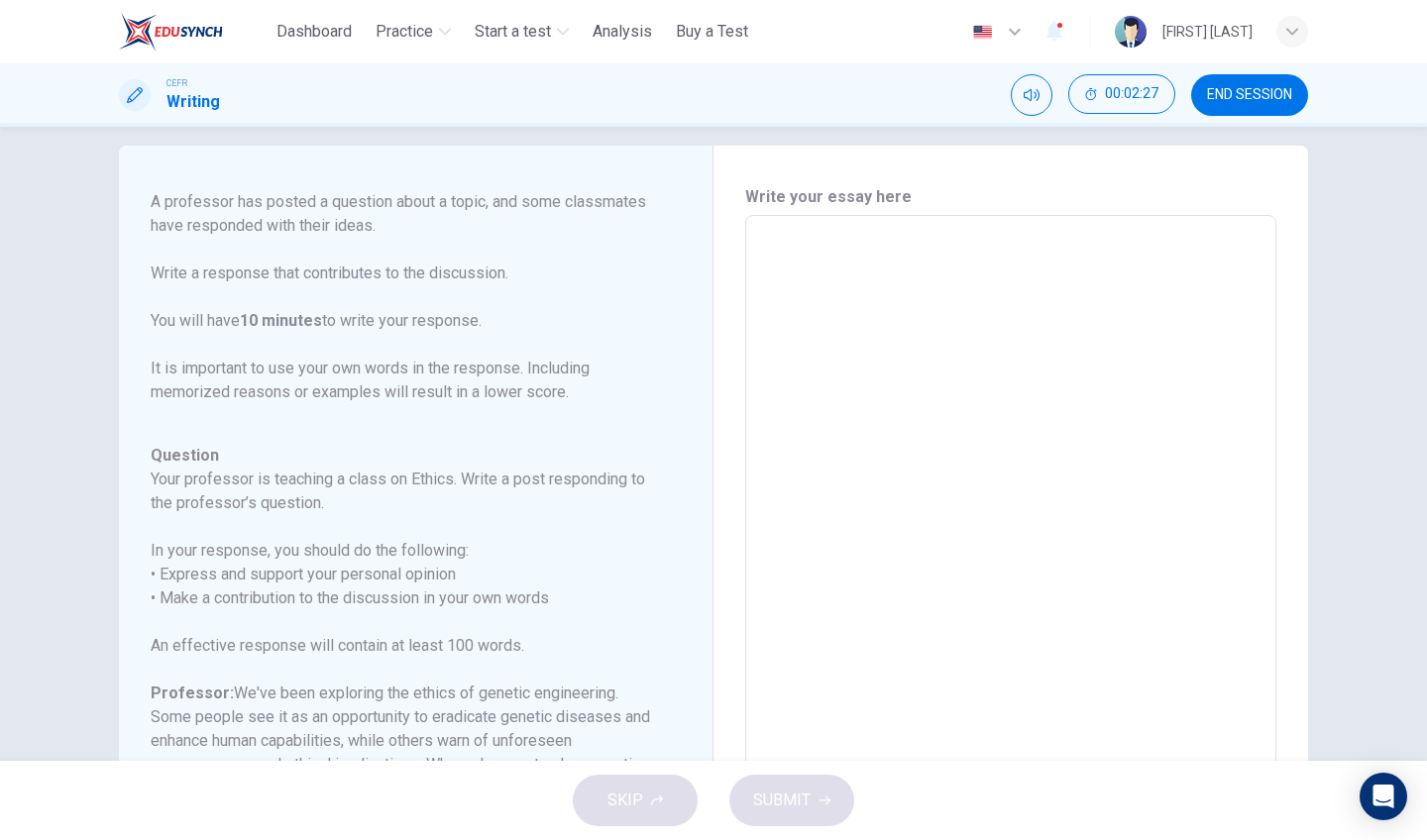 scroll, scrollTop: 20, scrollLeft: 0, axis: vertical 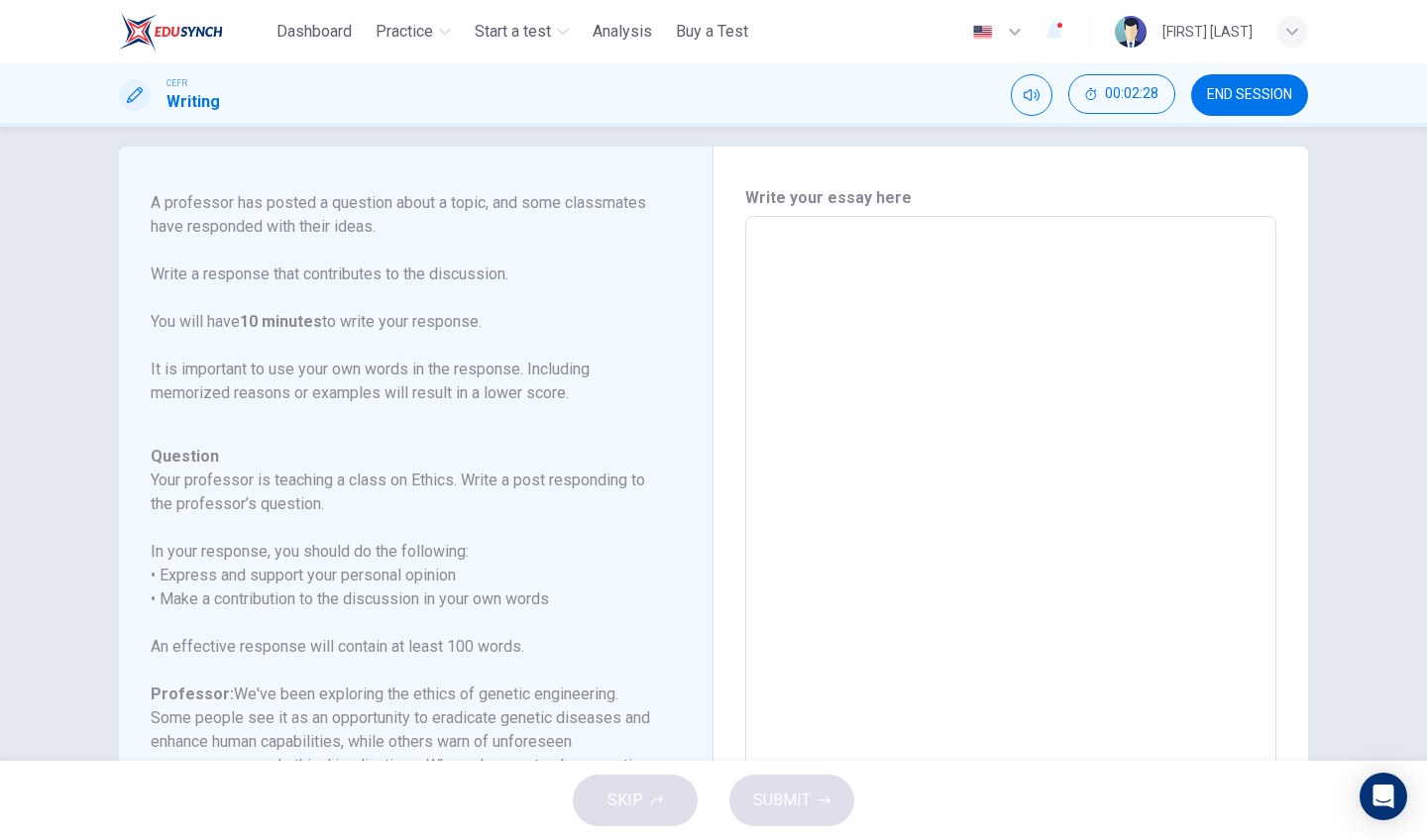 click at bounding box center (1011, 547) 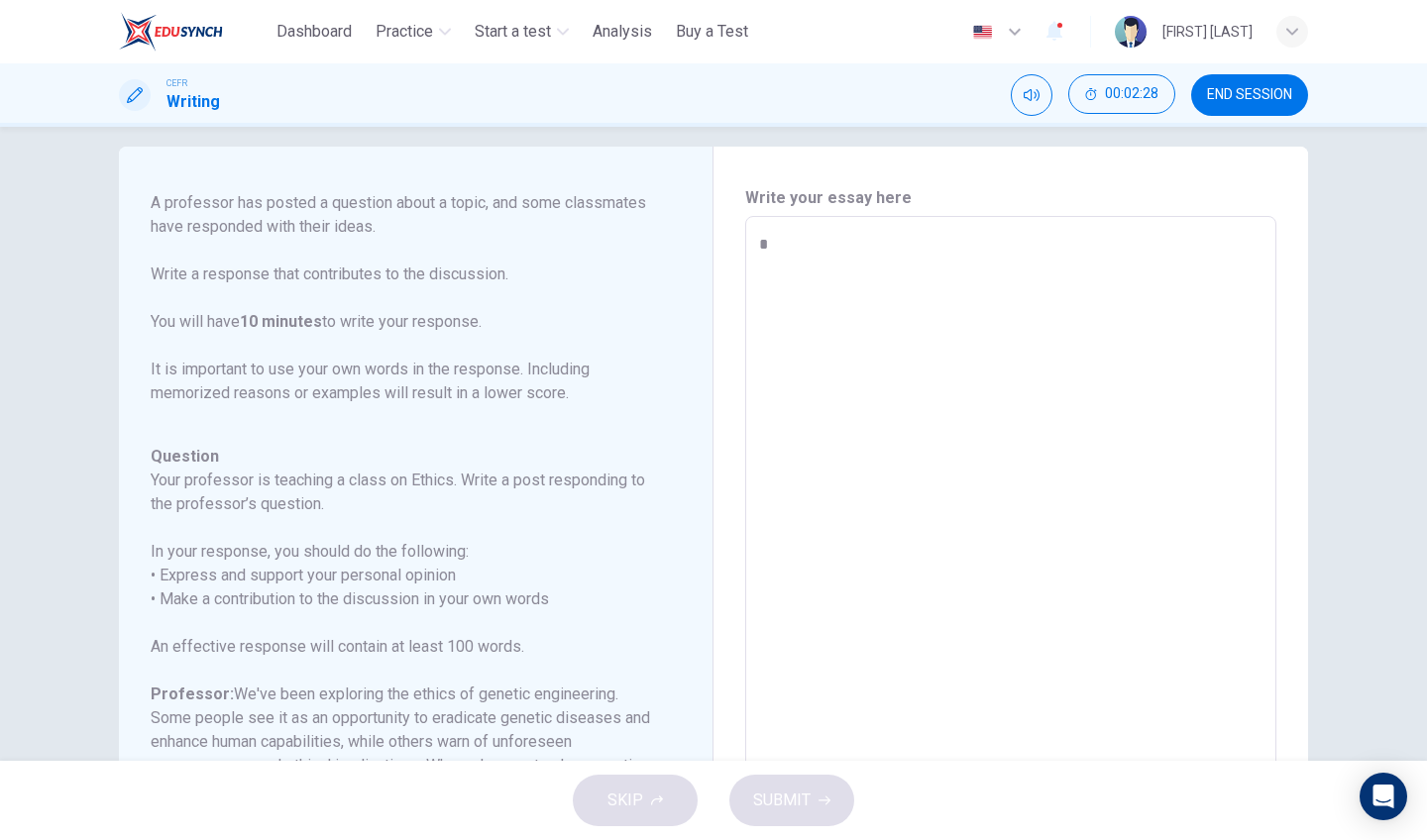 type on "*" 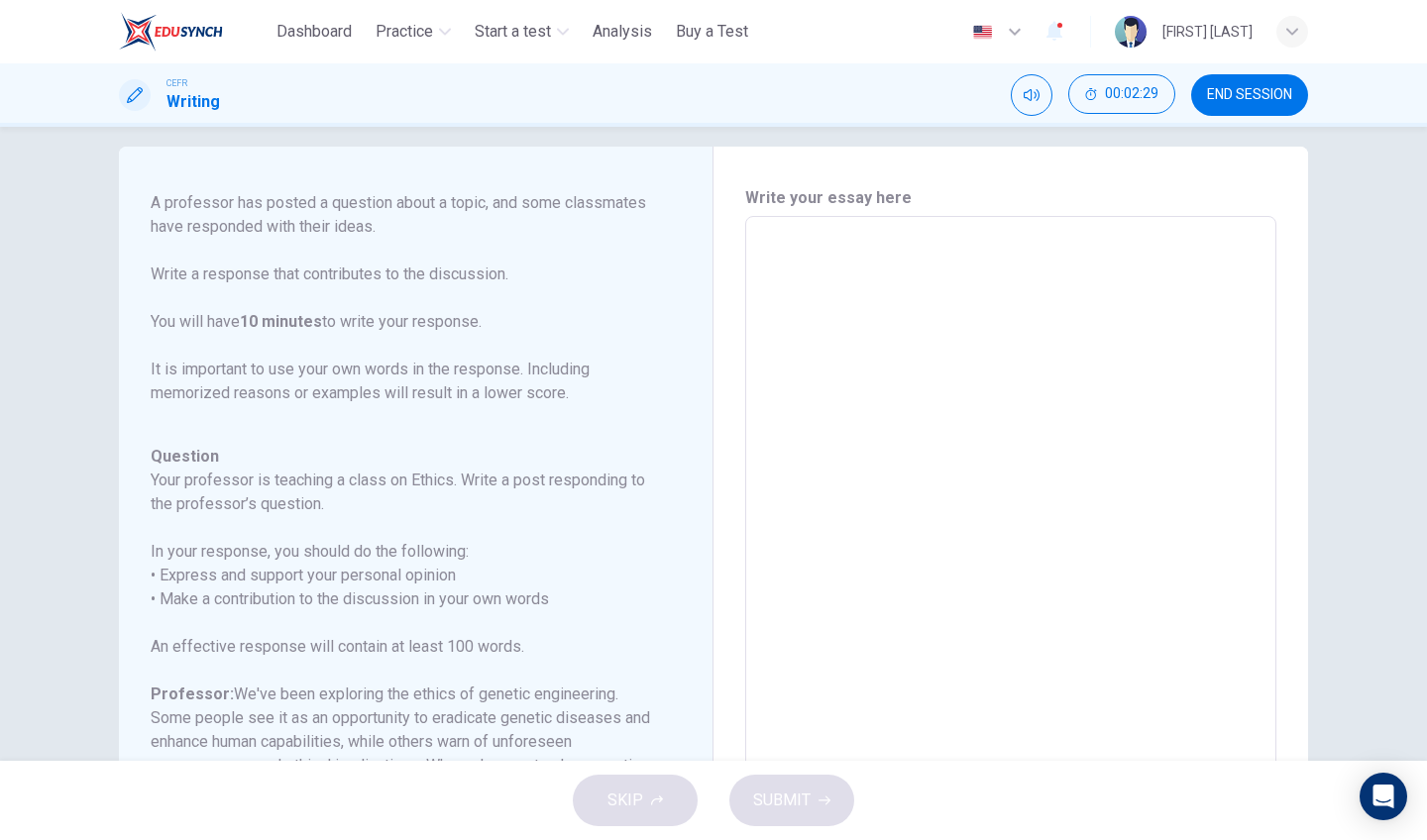 type on "*" 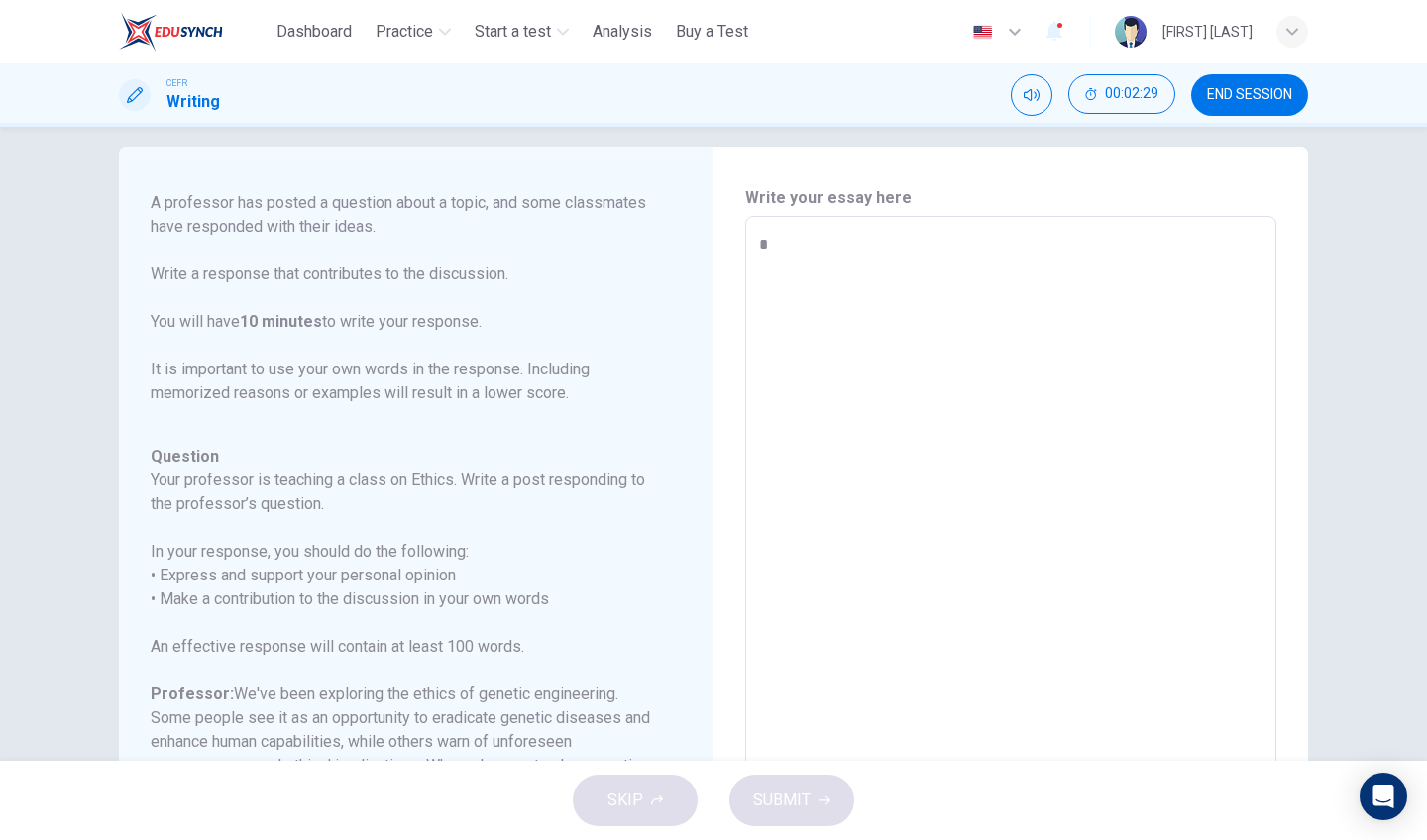 type on "*" 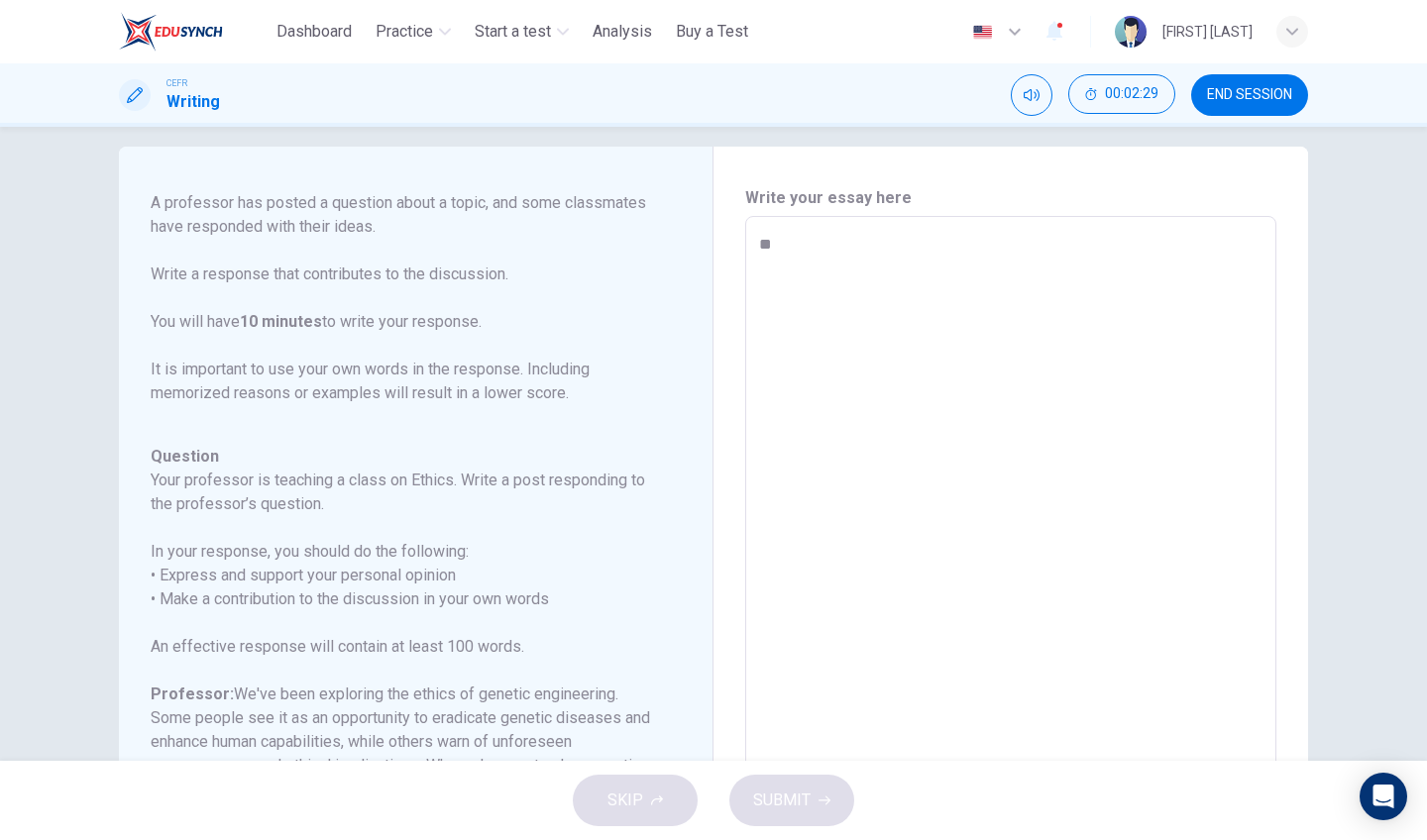type on "*" 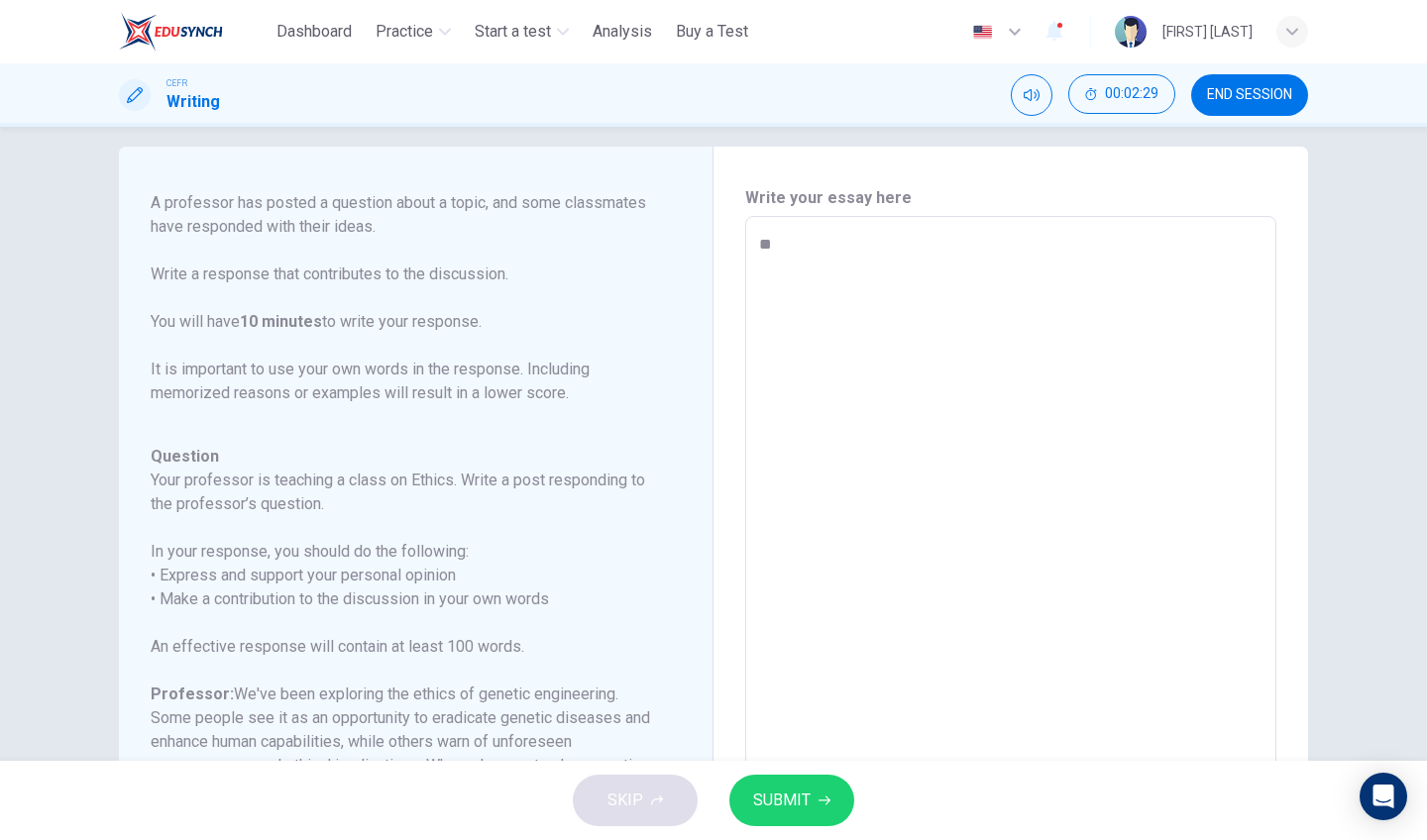 type on "**" 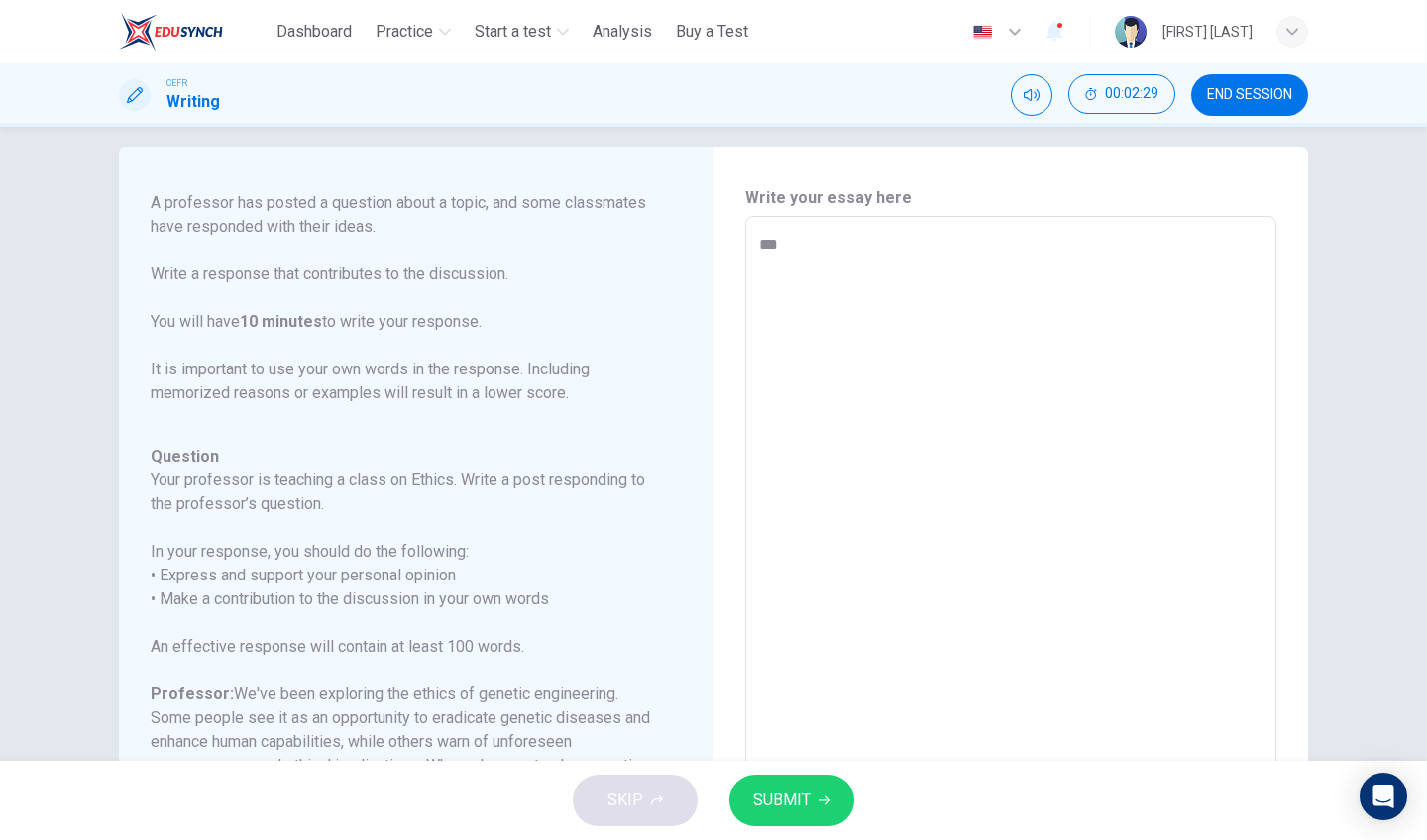 type on "*" 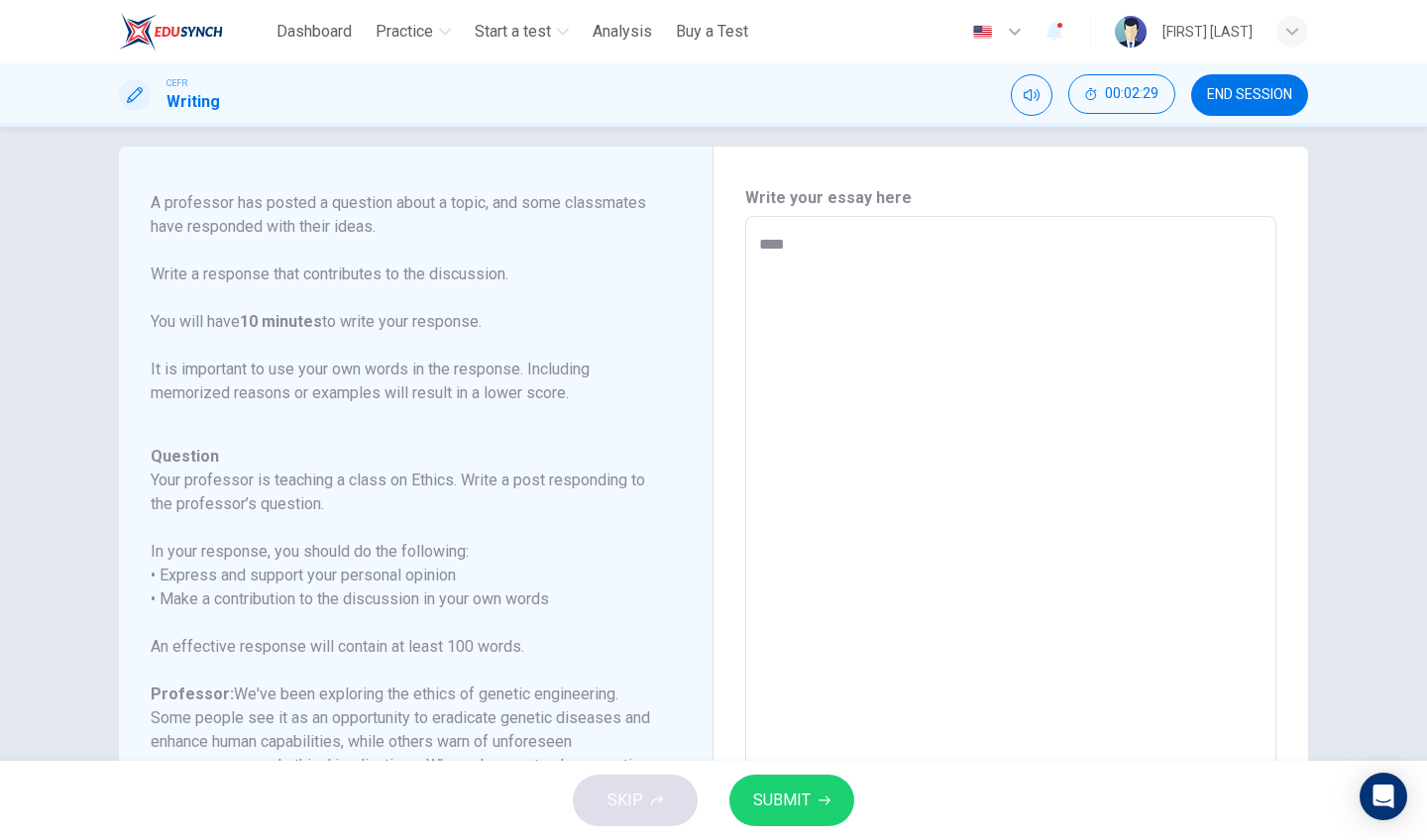 type on "*" 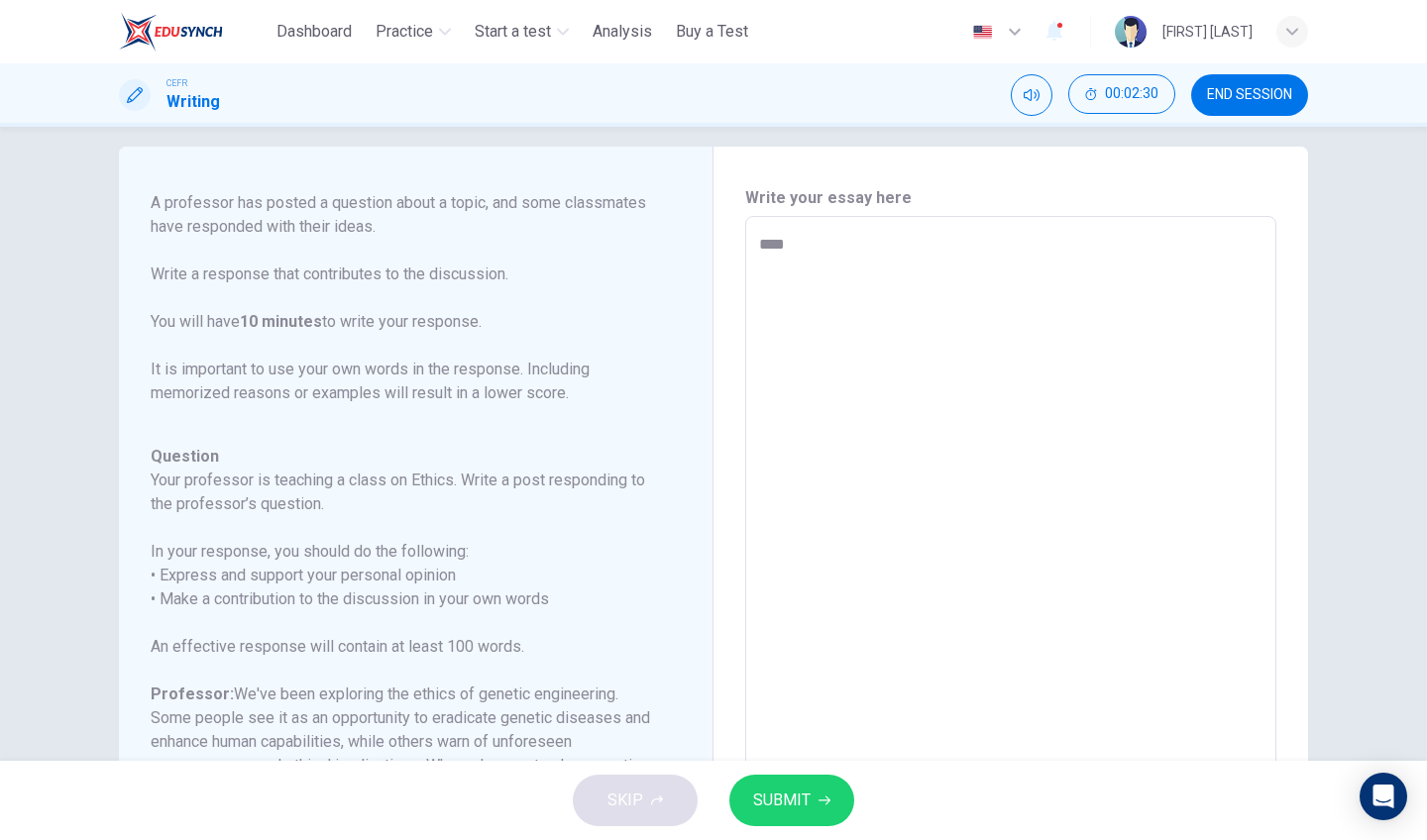 type on "*****" 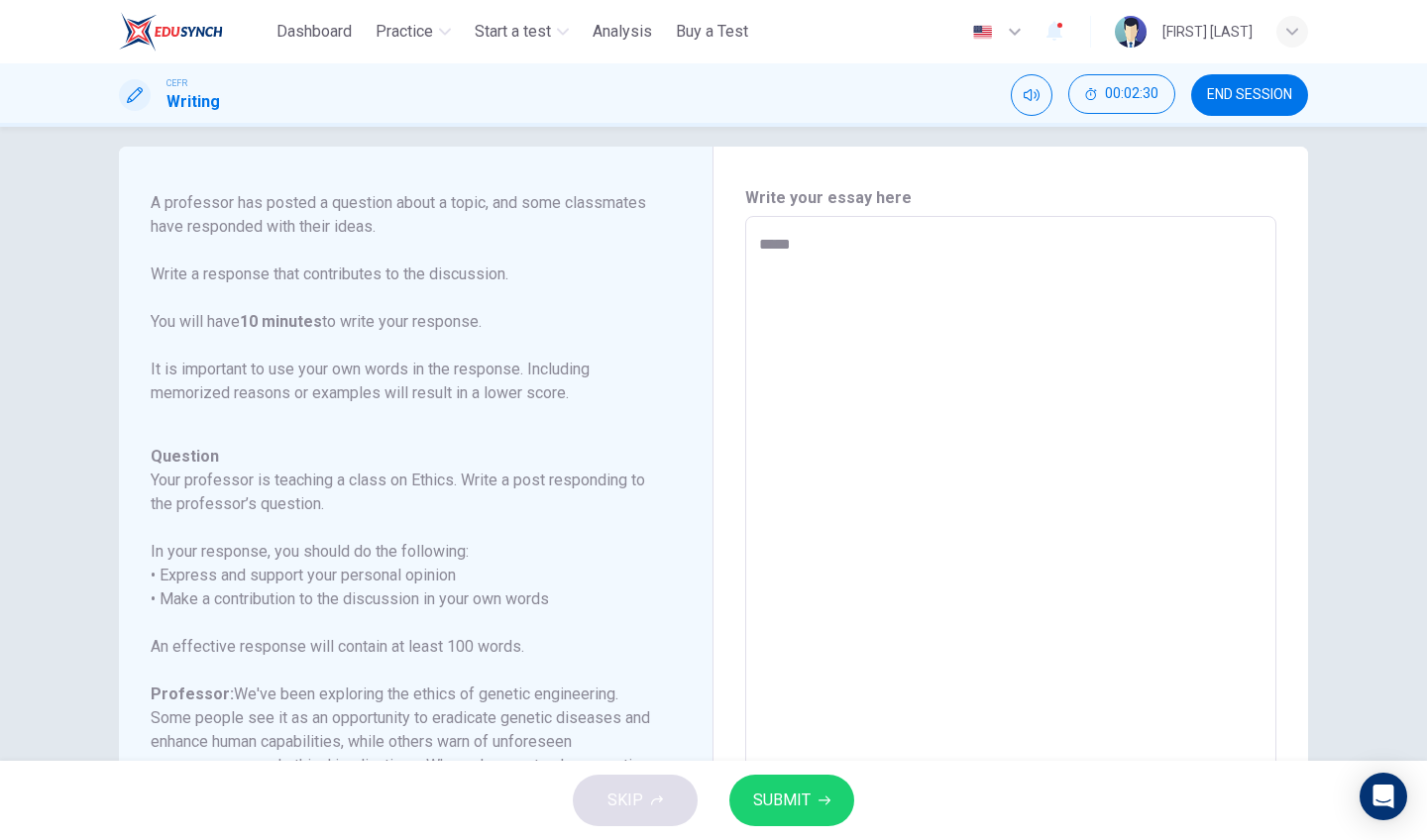 type on "*" 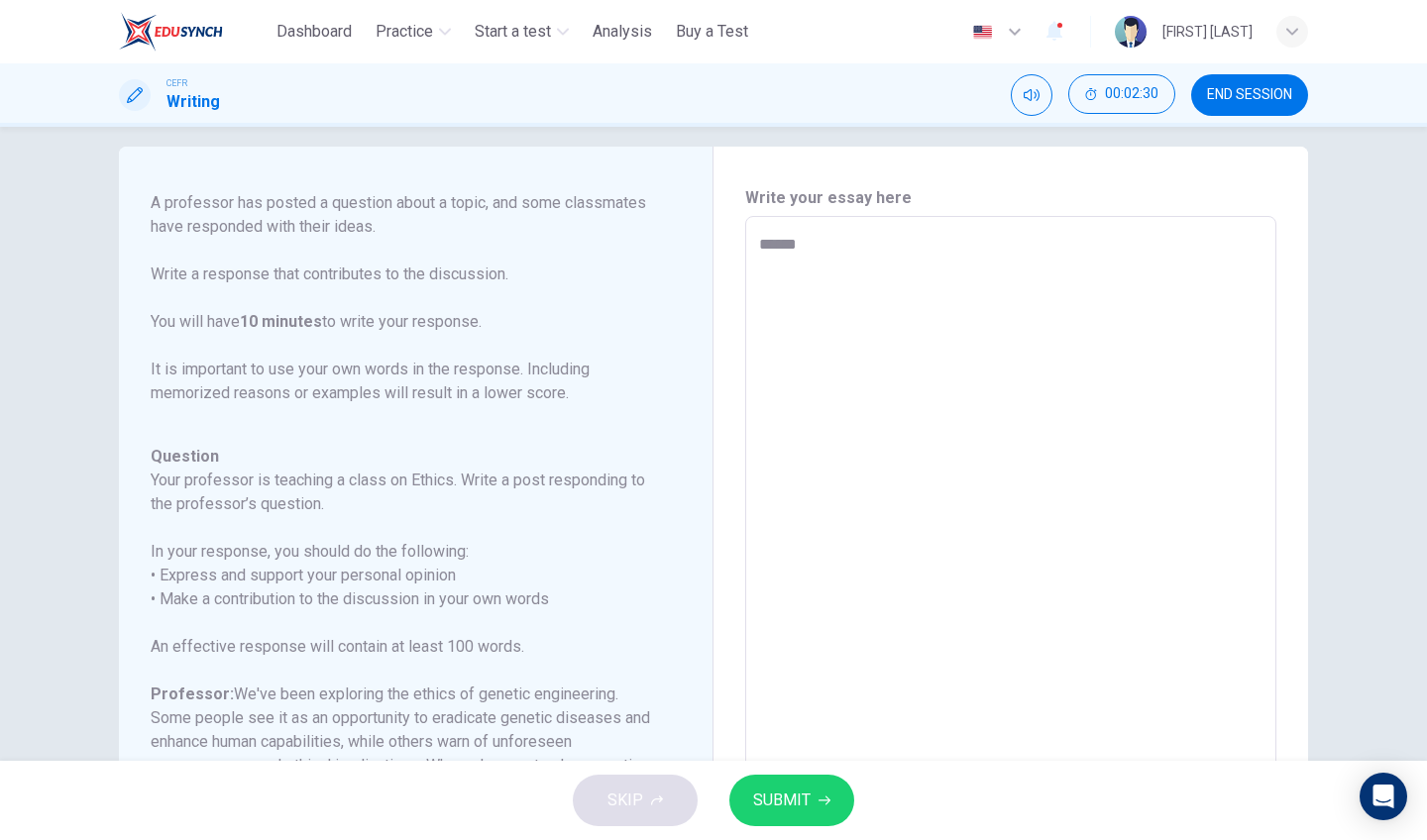 type on "*" 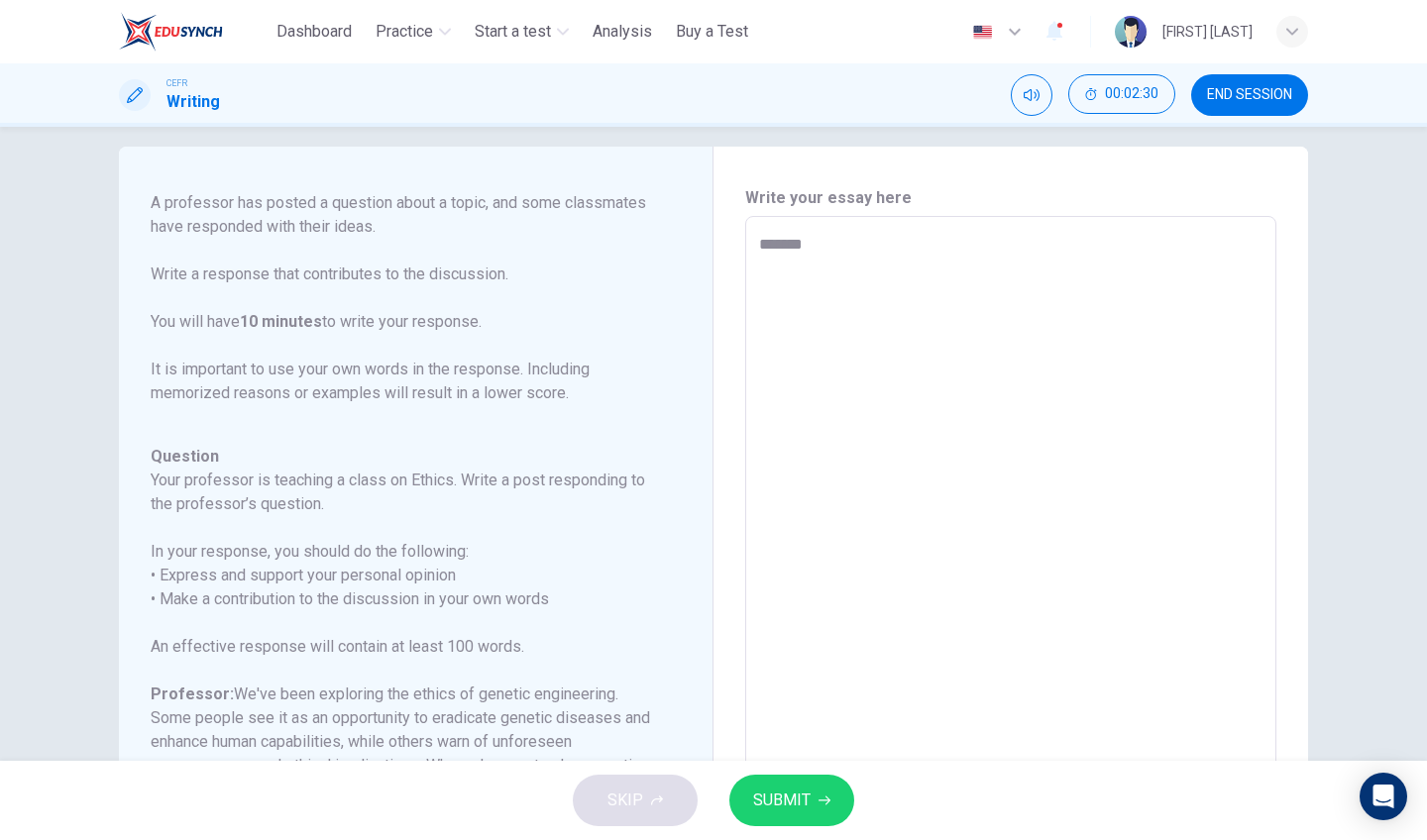 type on "*" 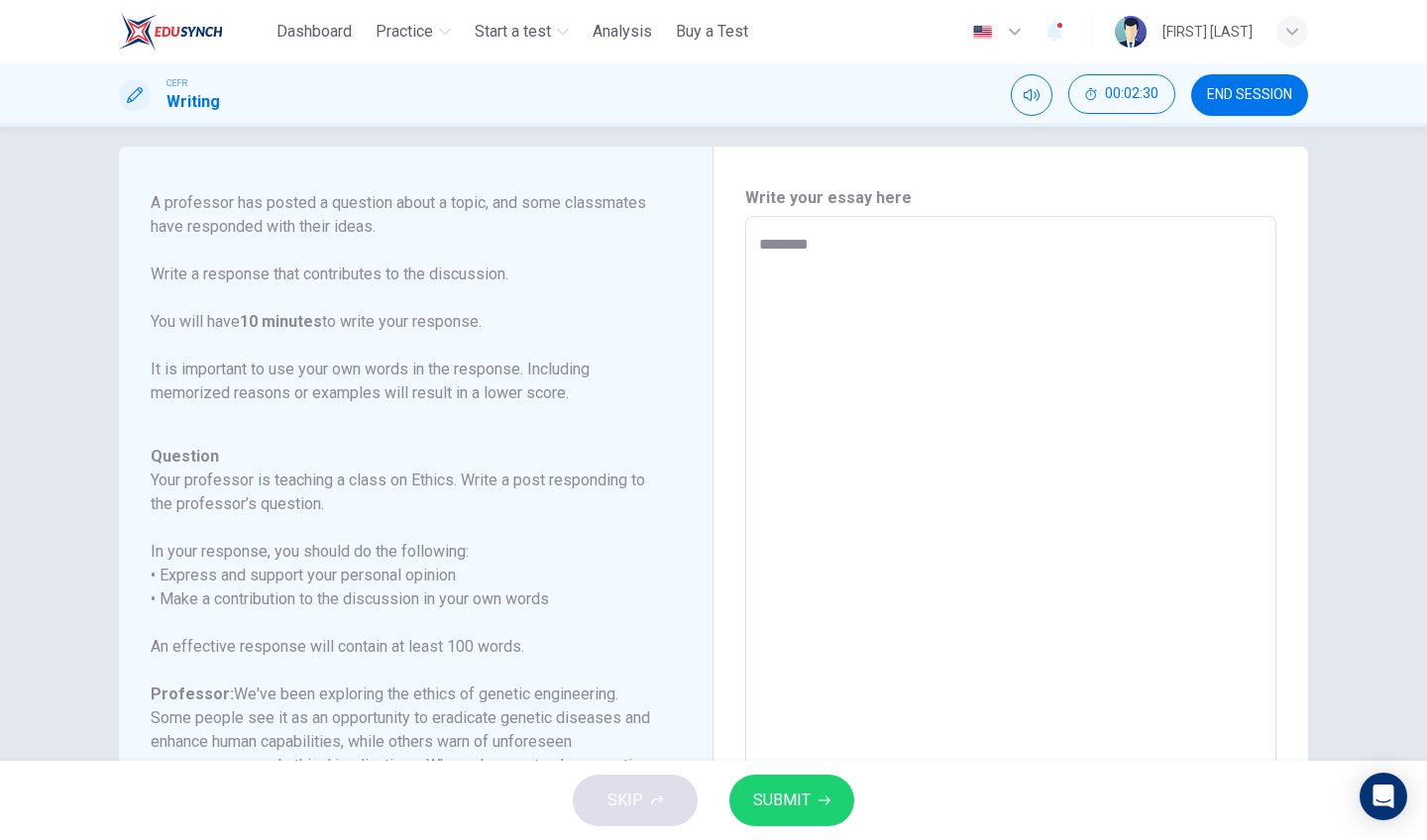 type on "*" 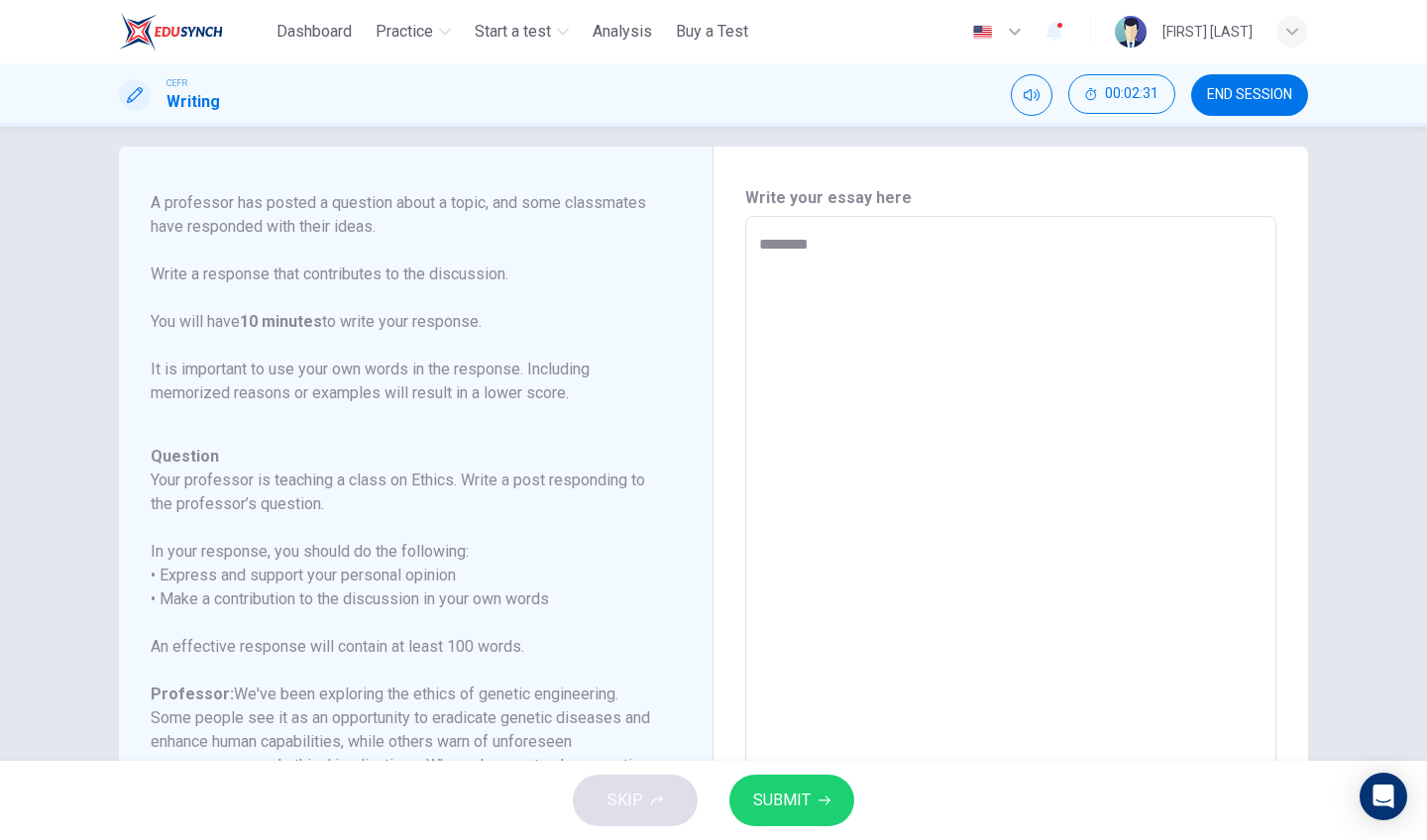 type on "*********" 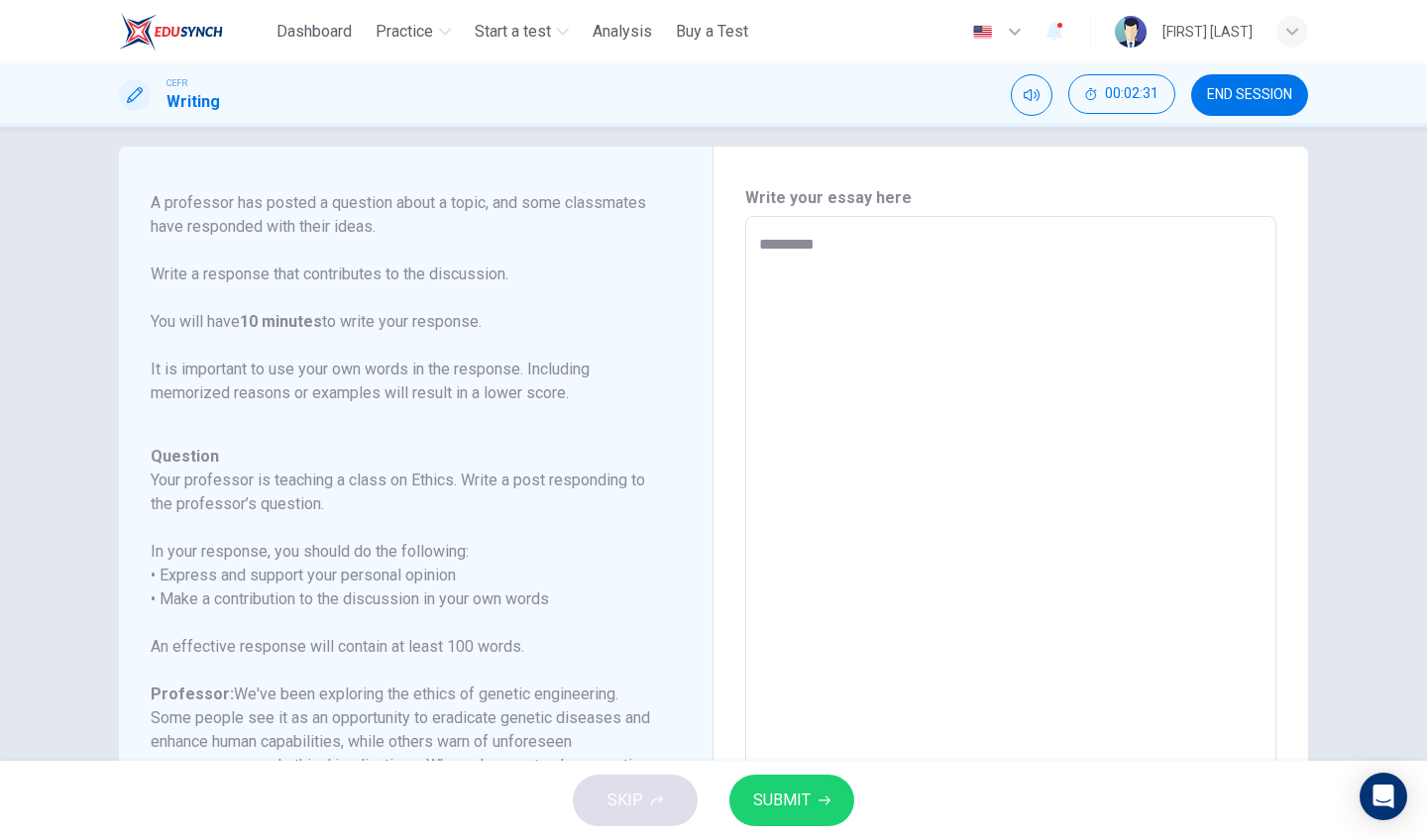 type on "*" 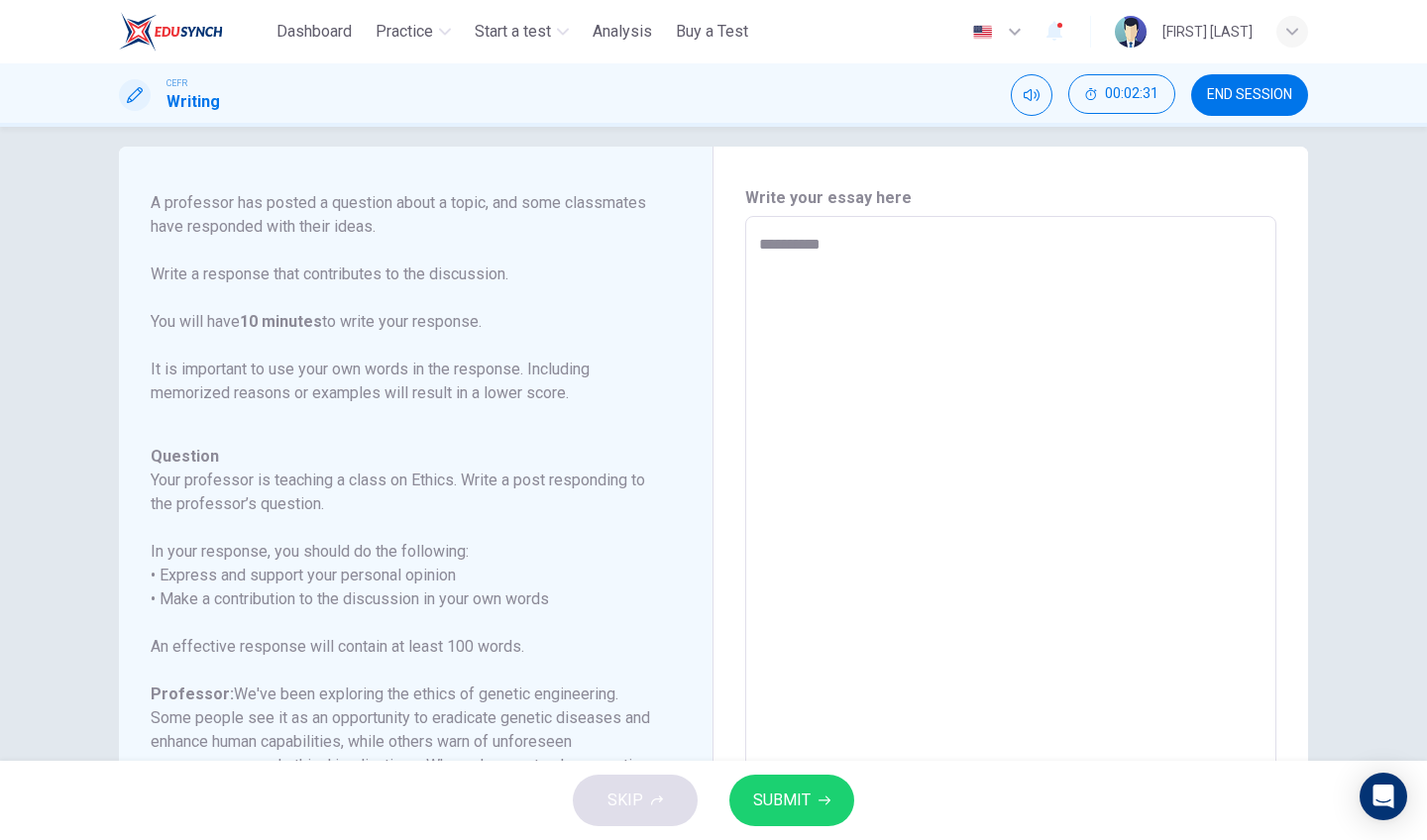 type on "*" 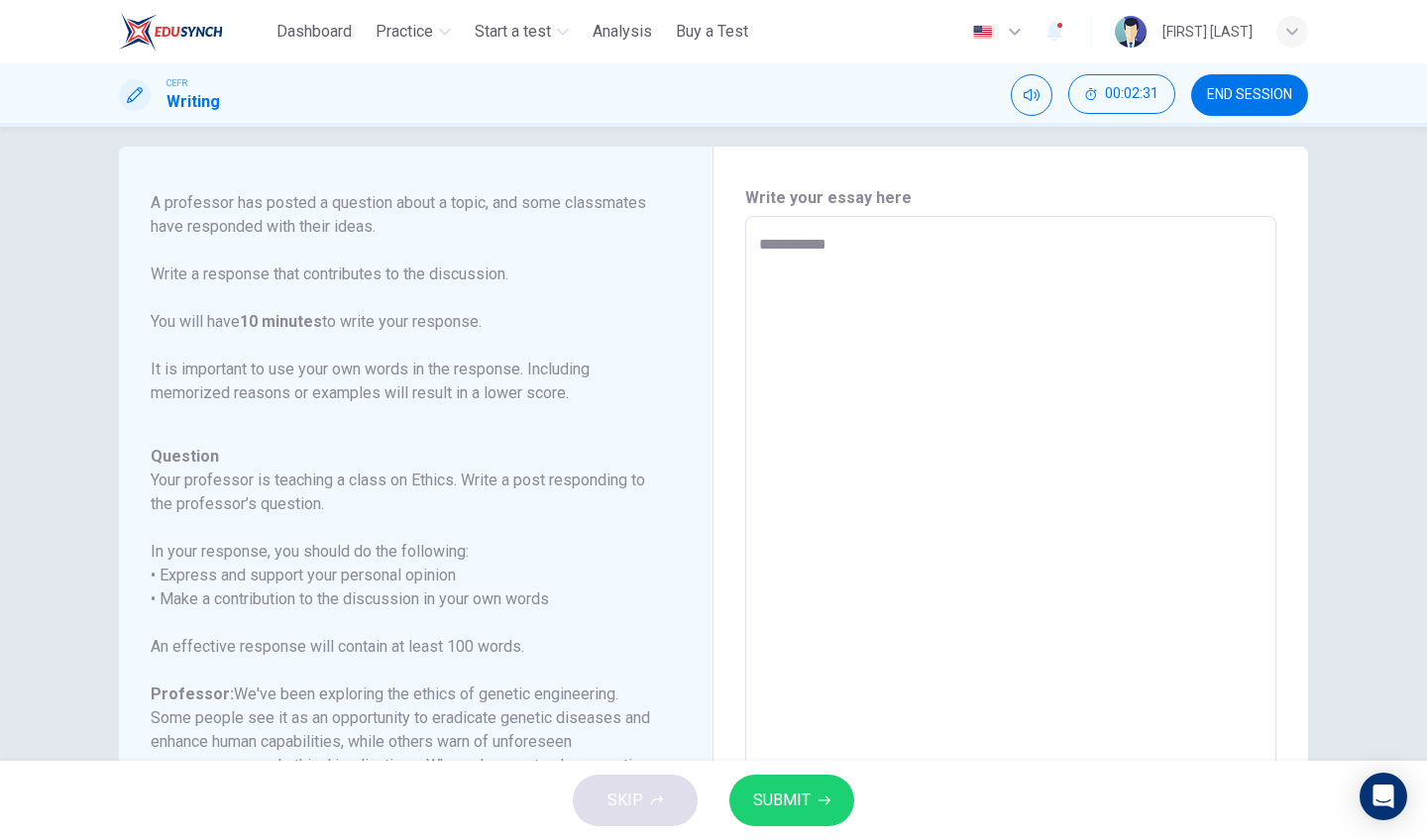 type on "*" 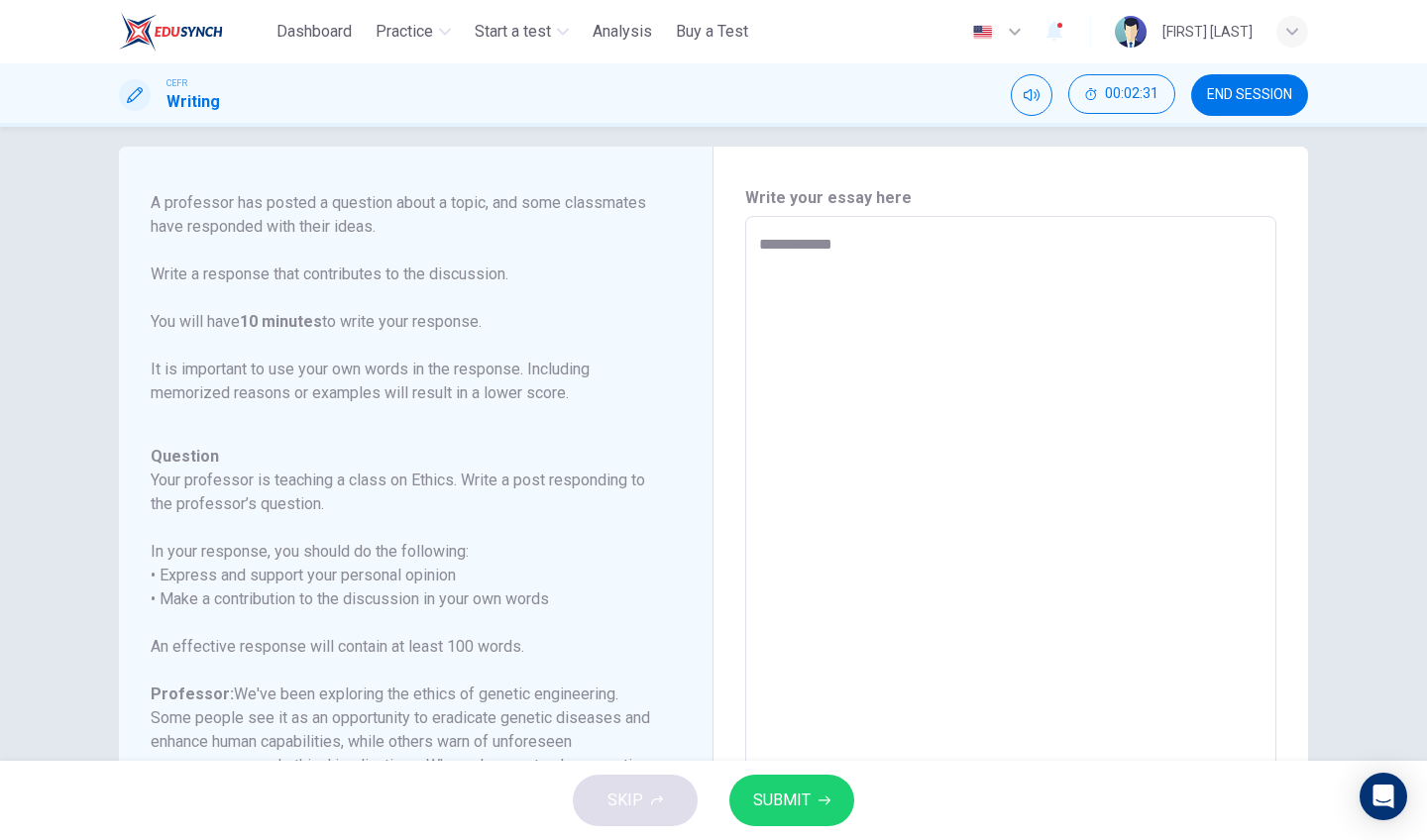 type on "*" 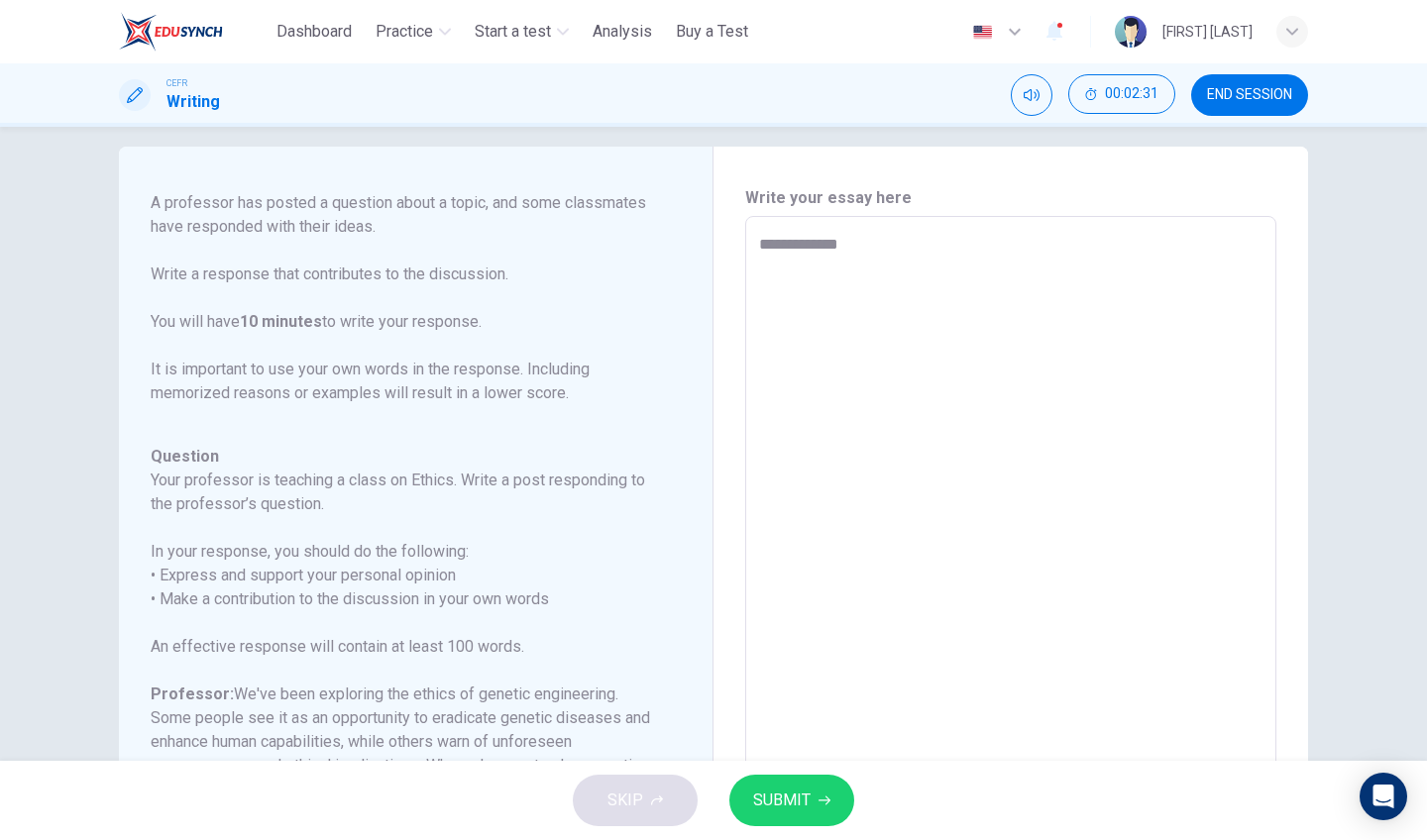 type on "*" 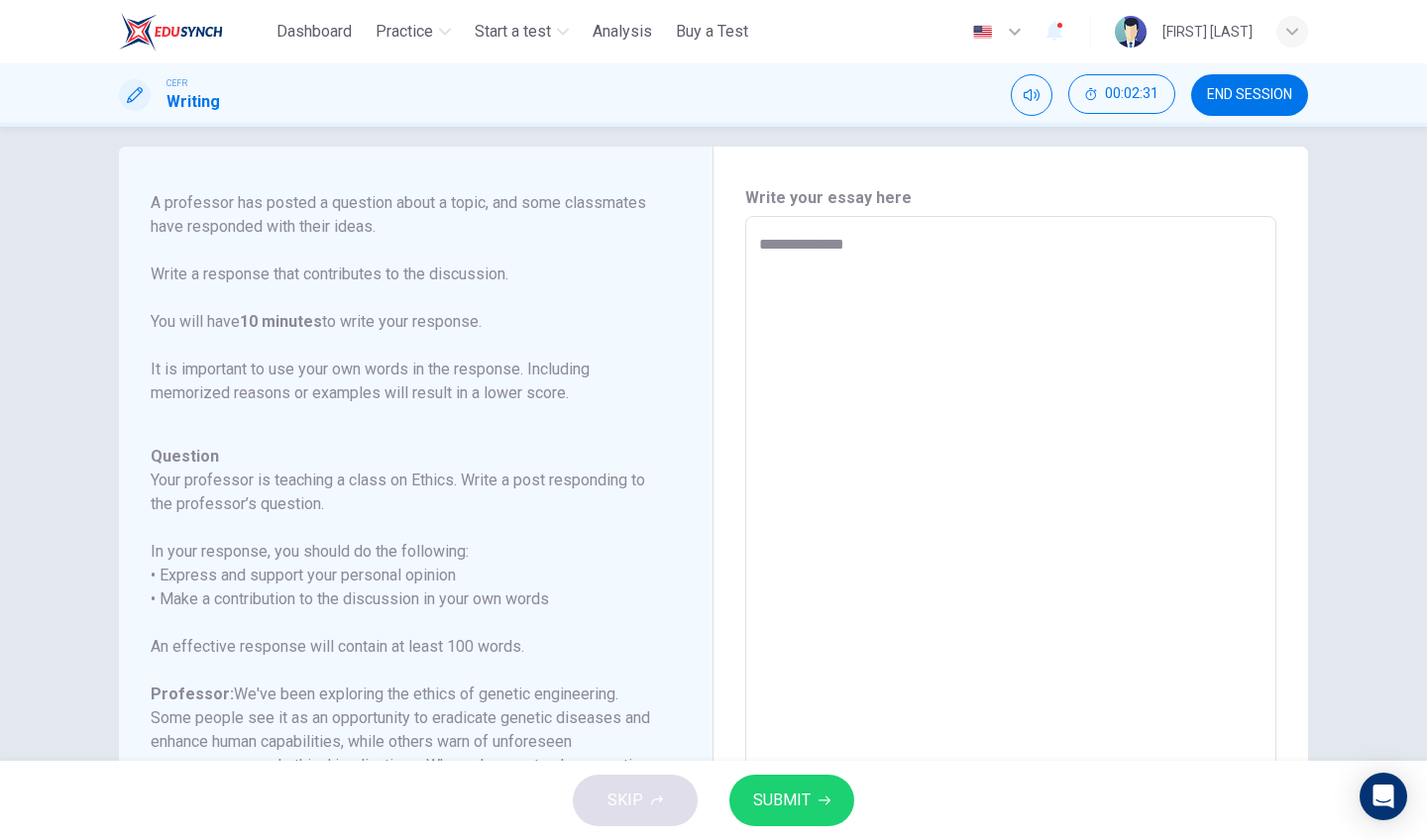 type on "*" 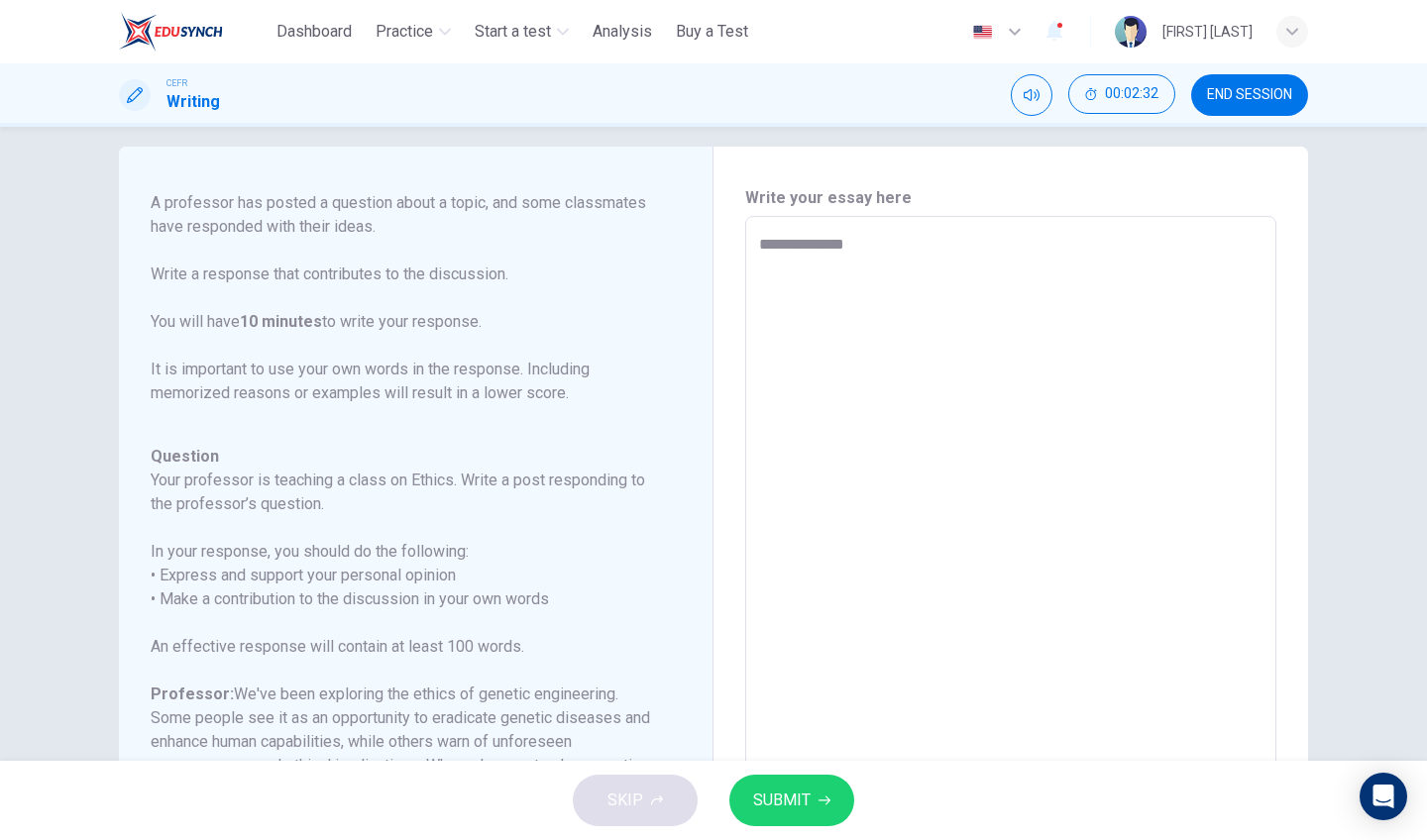 type on "**********" 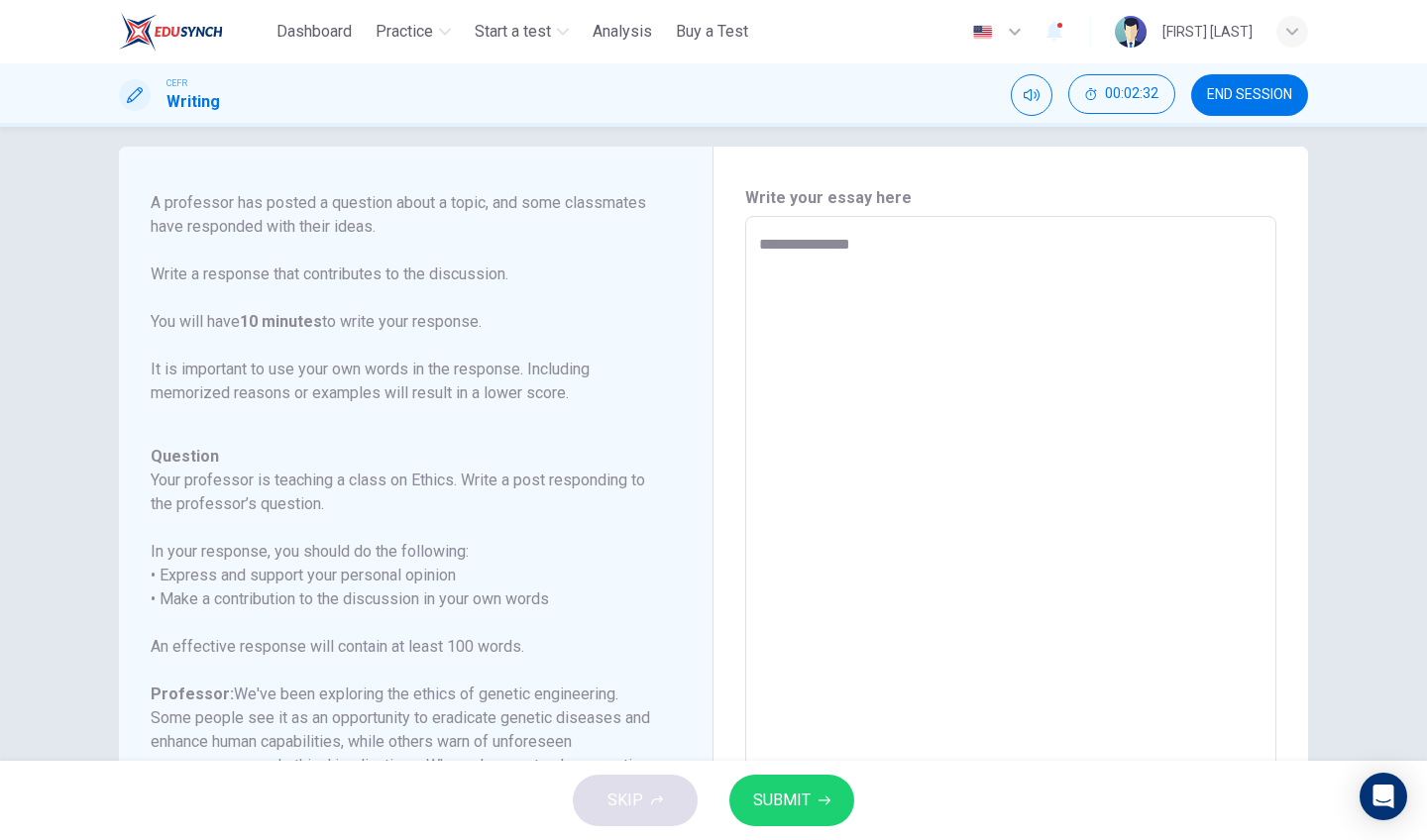 type on "*" 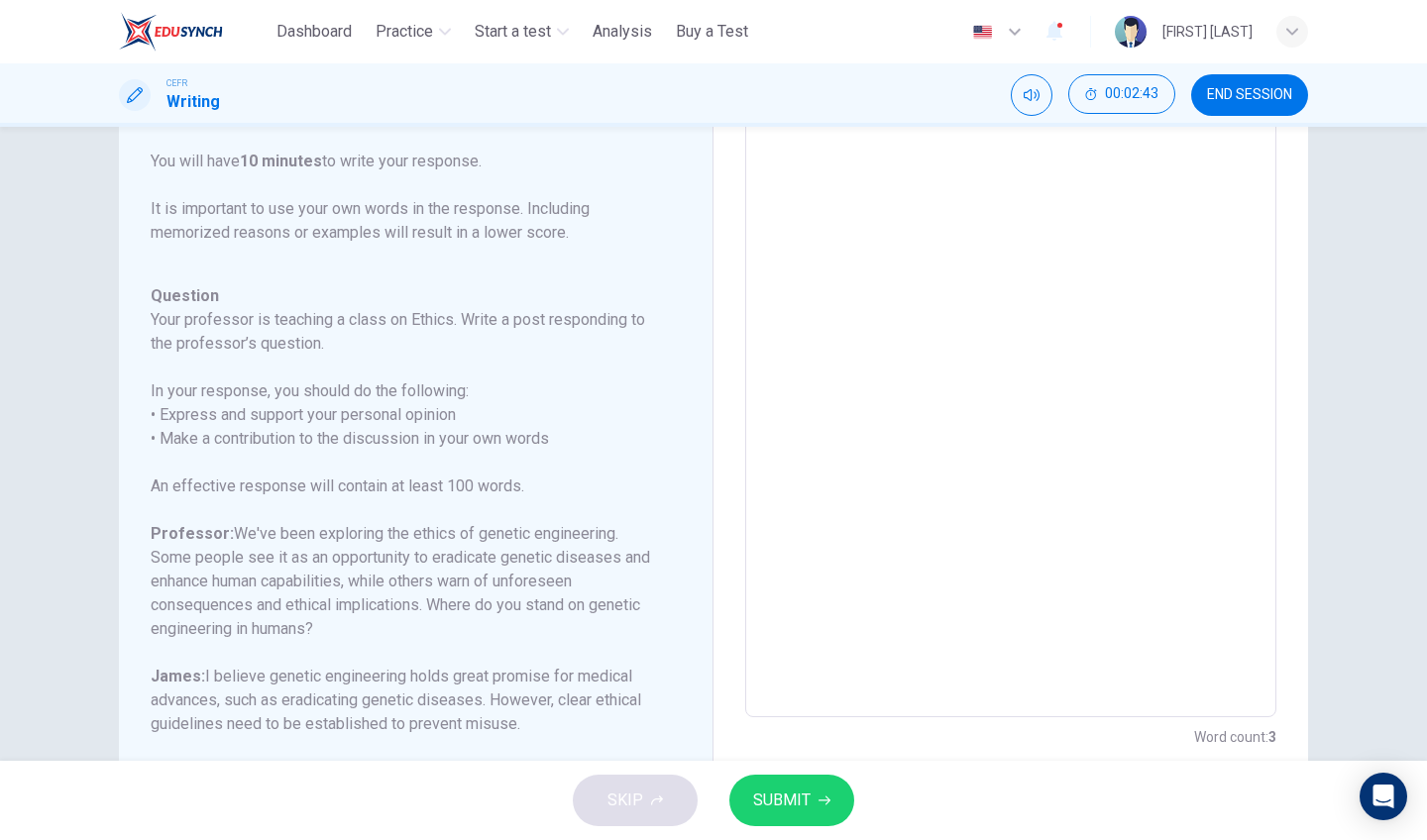 scroll, scrollTop: 184, scrollLeft: 0, axis: vertical 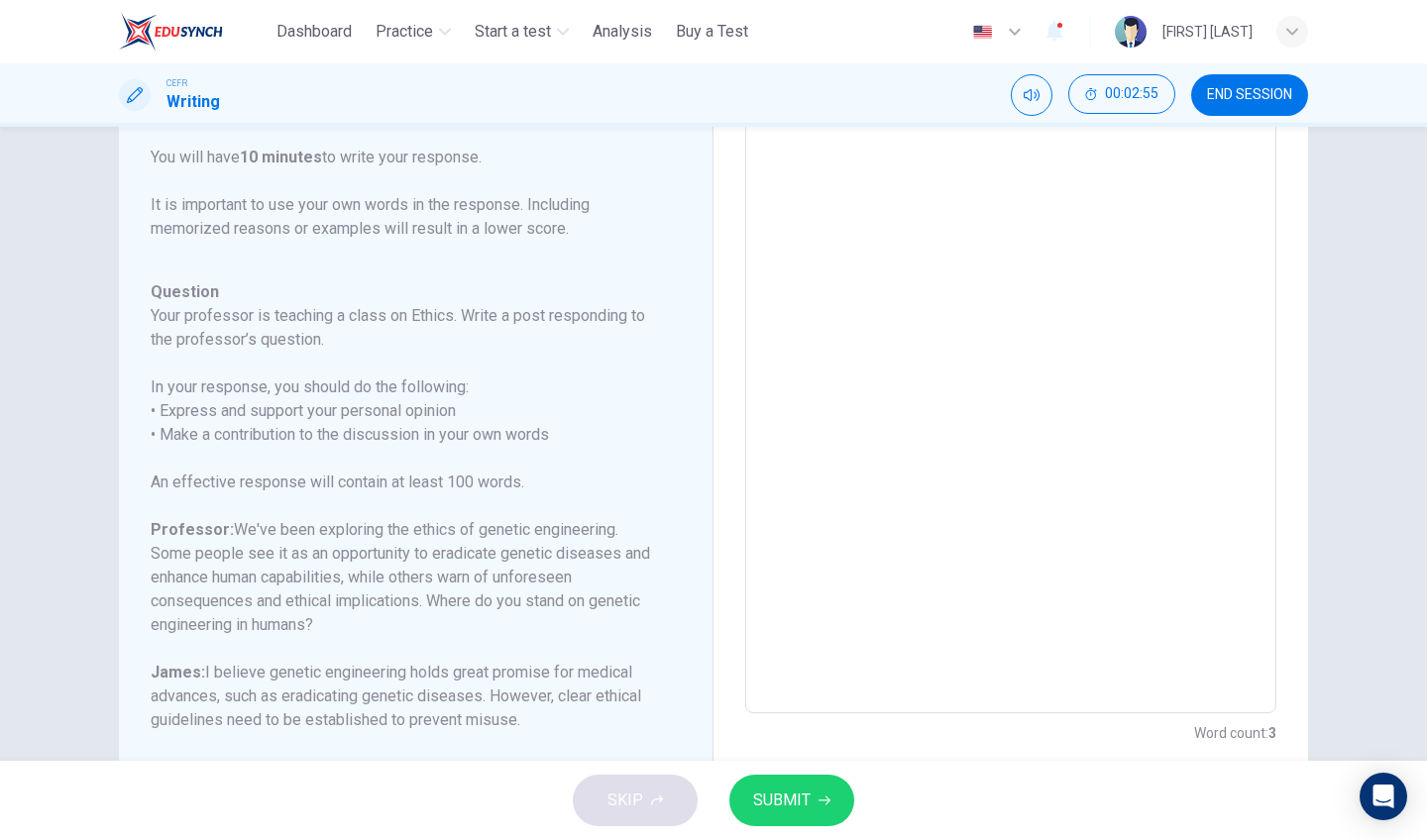 type on "**********" 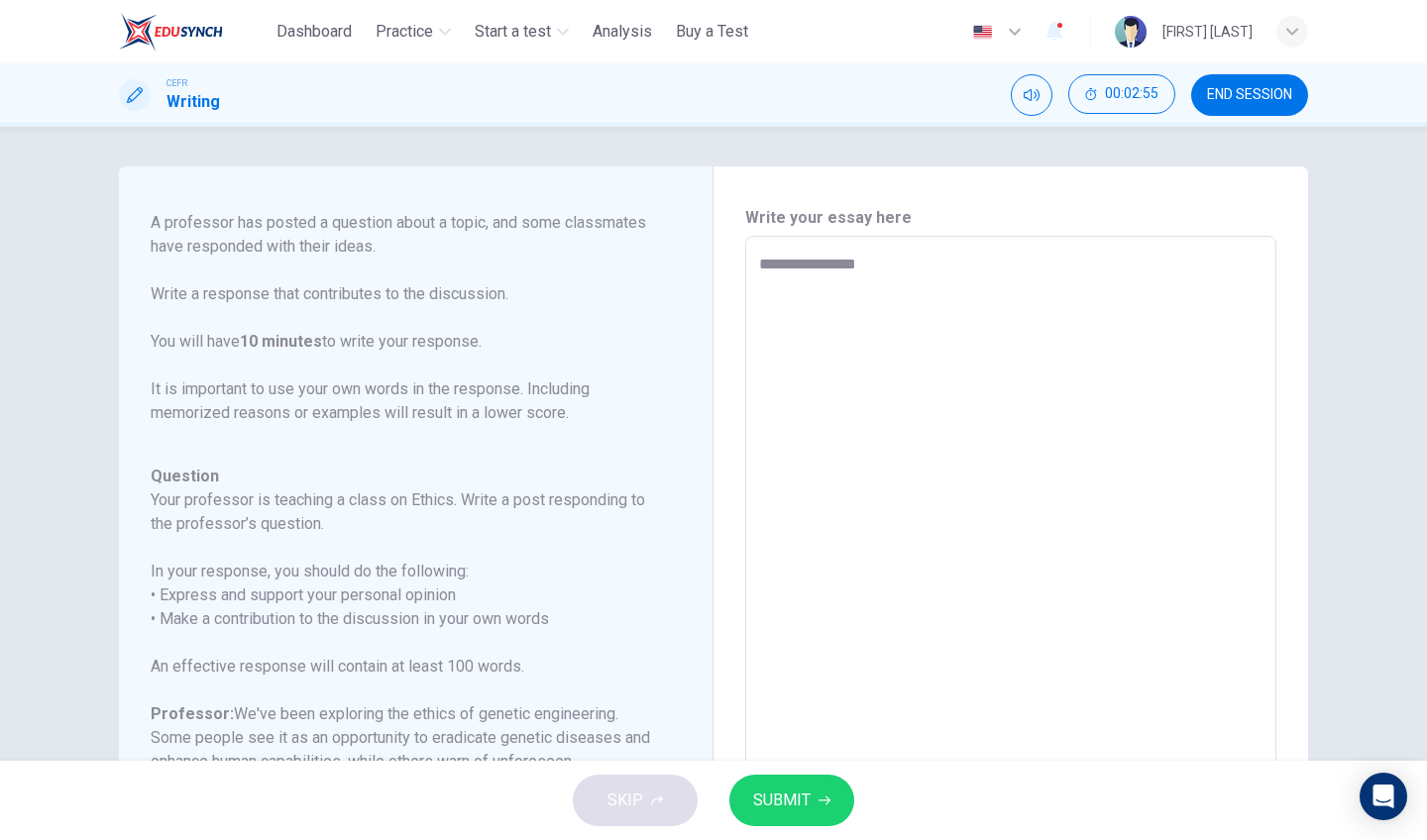type on "**********" 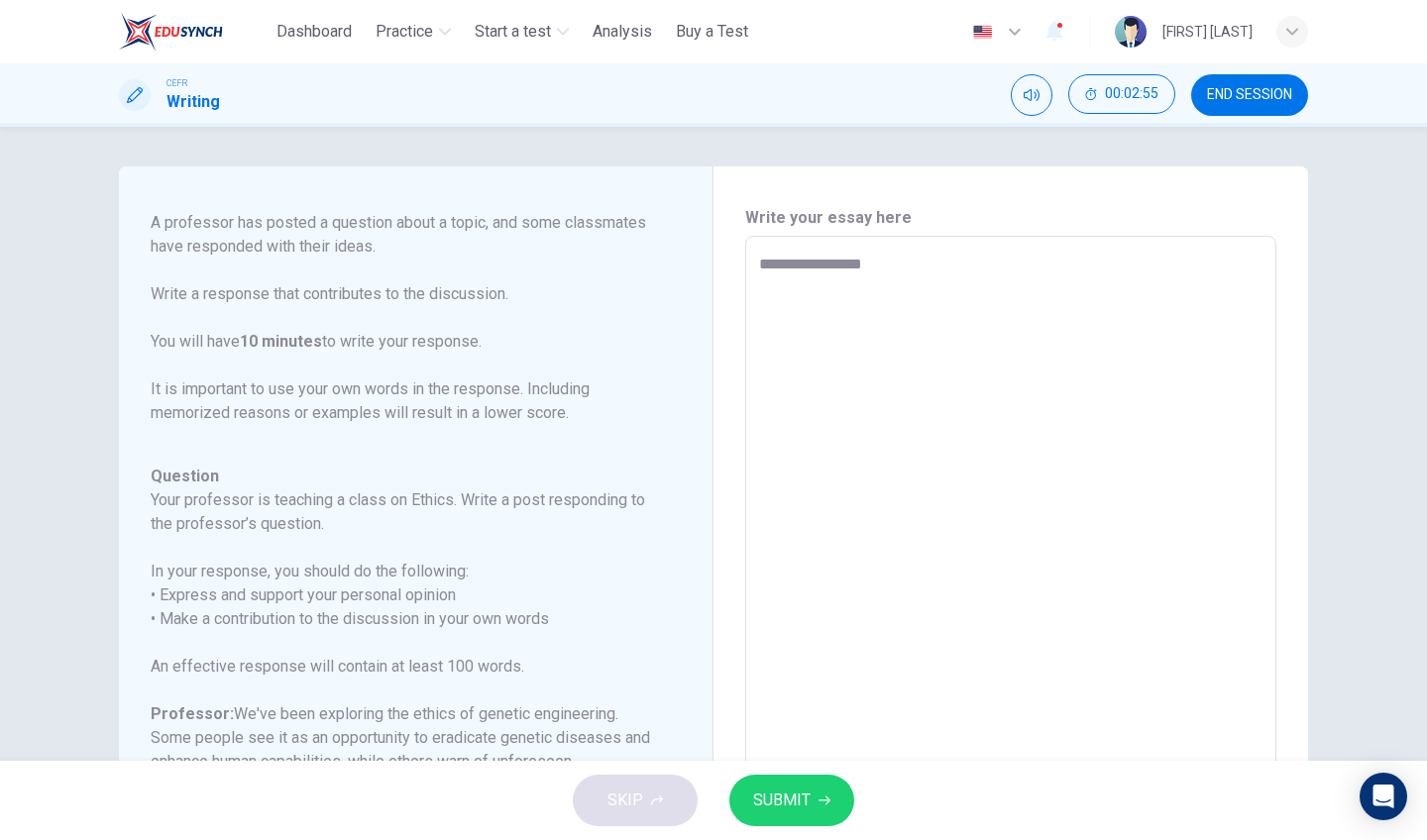 type on "*" 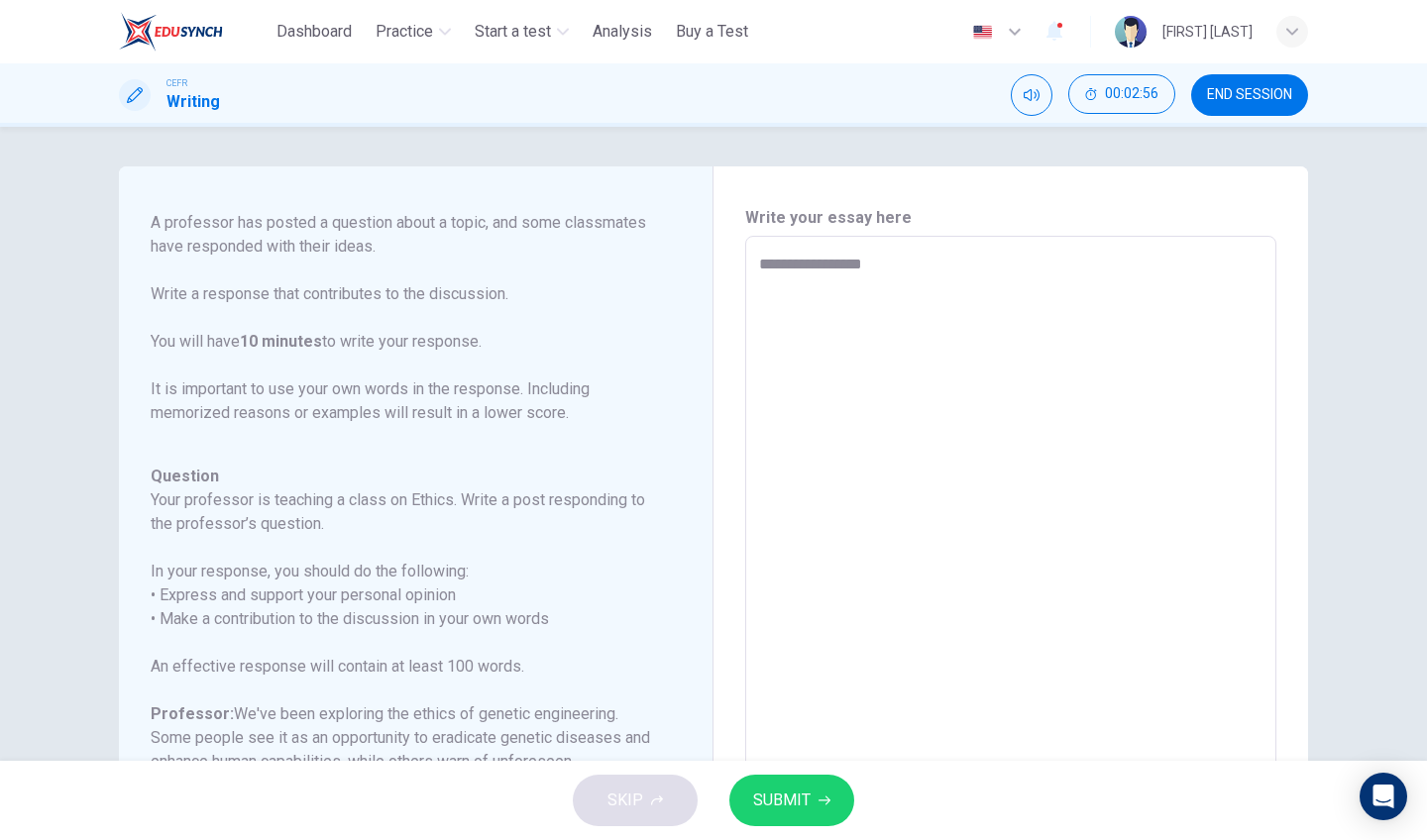 type on "**********" 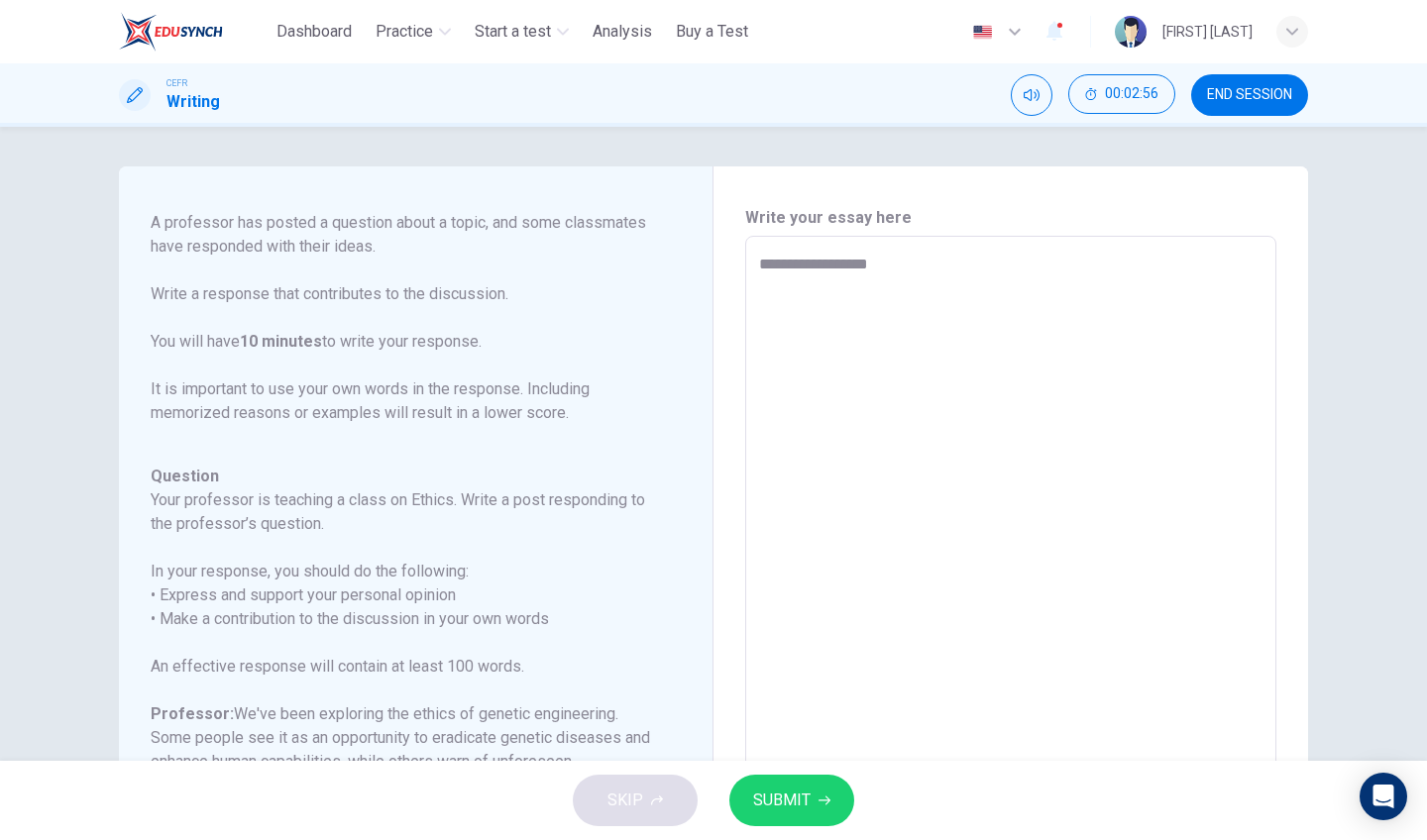 type on "*" 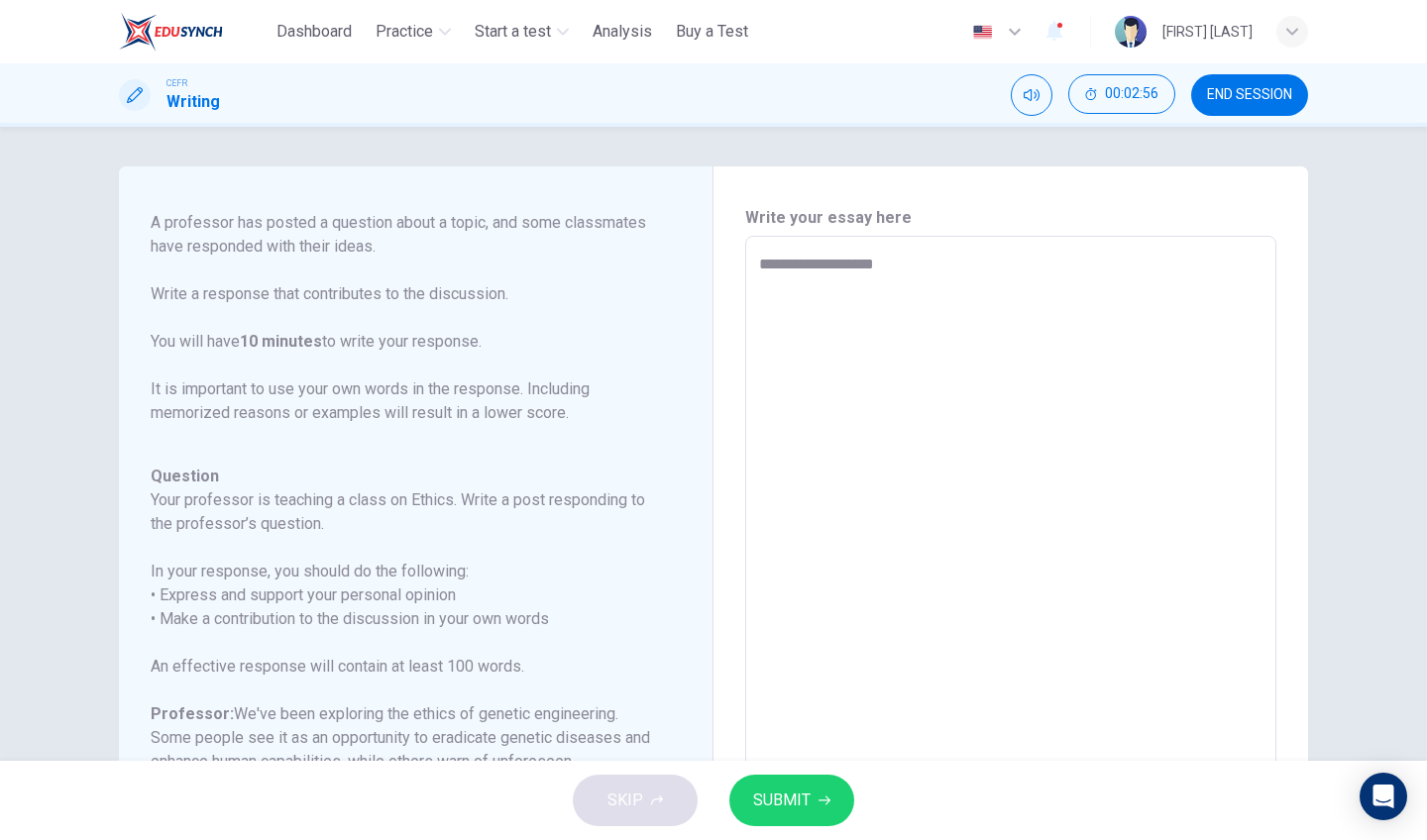 type on "*" 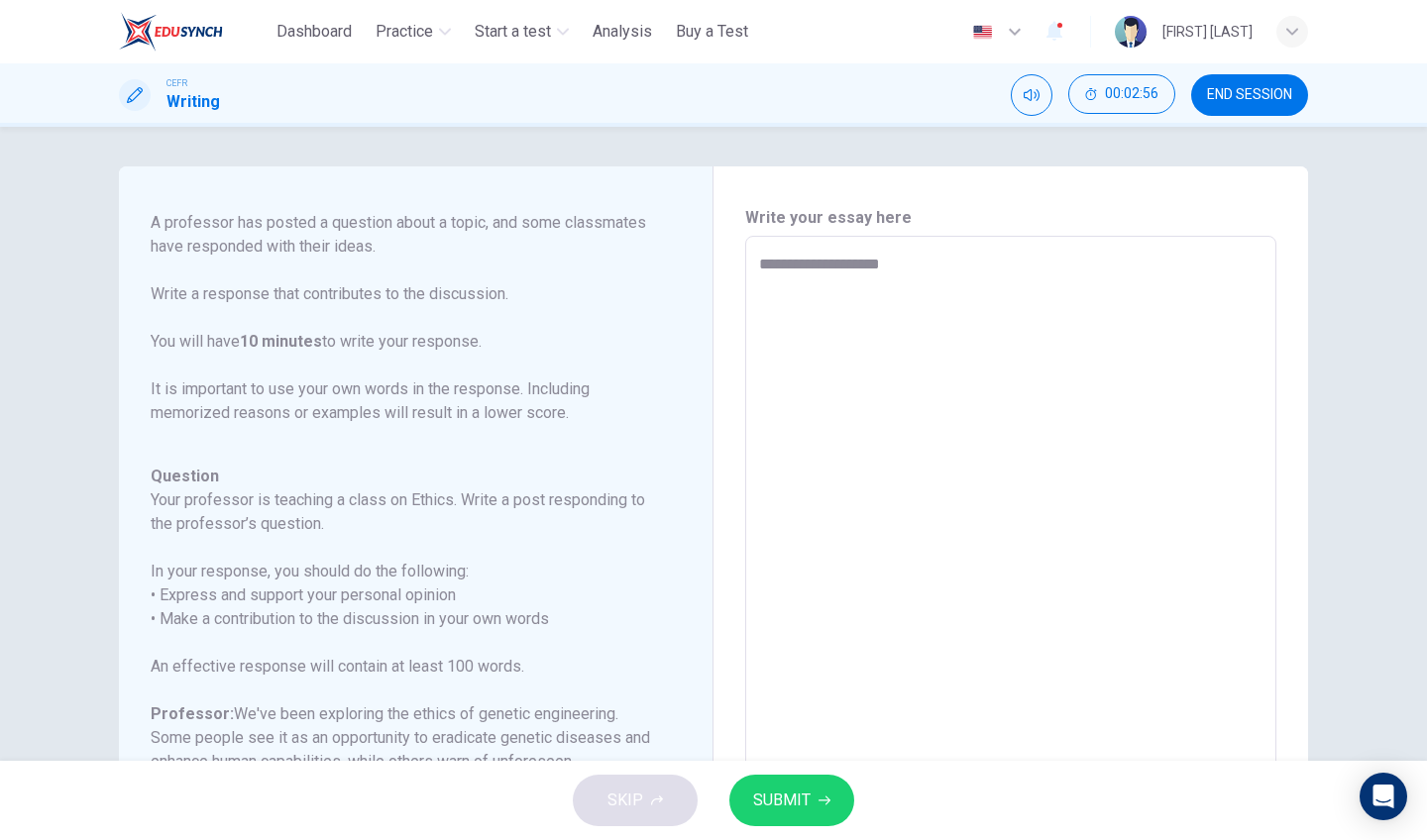 type on "*" 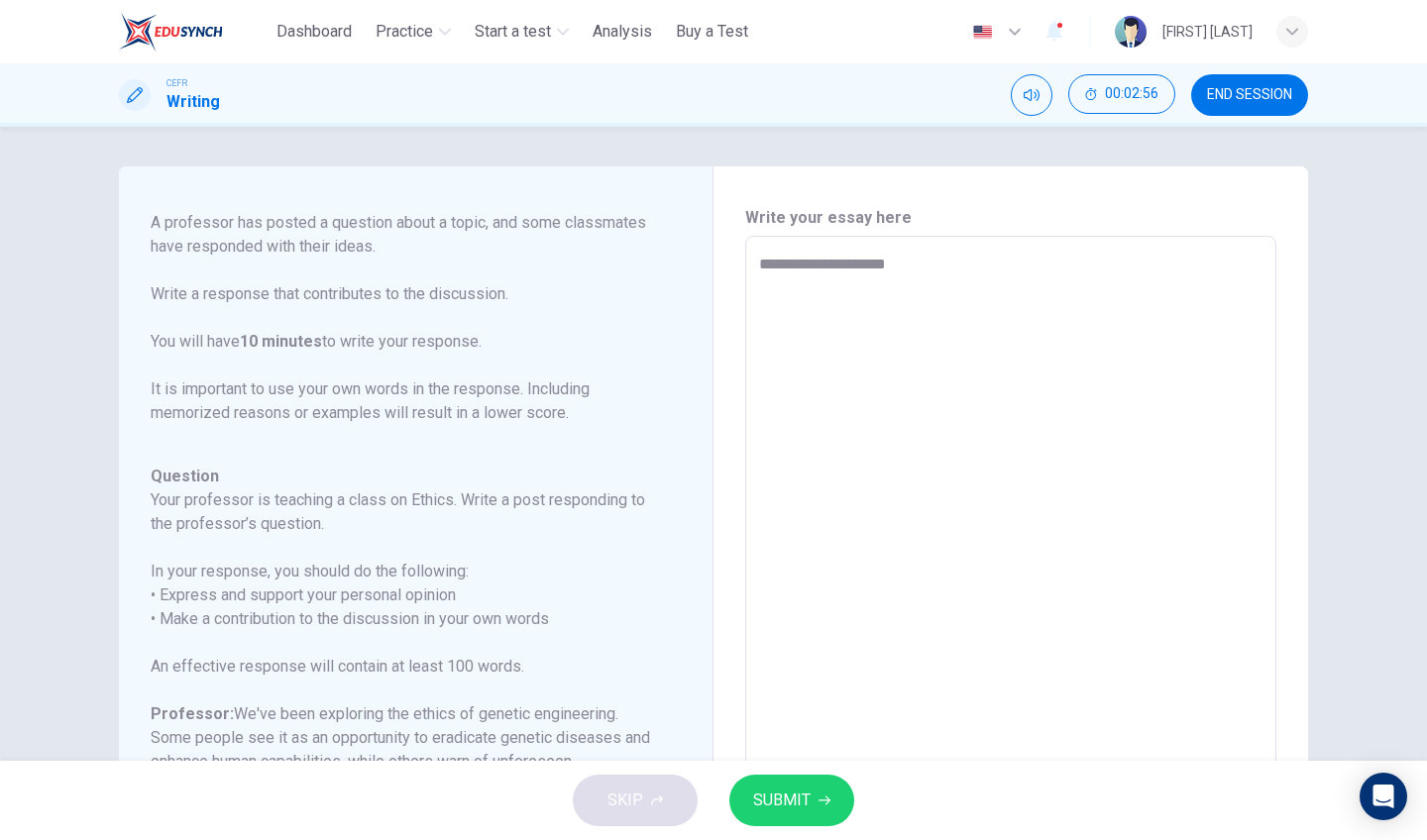type on "*" 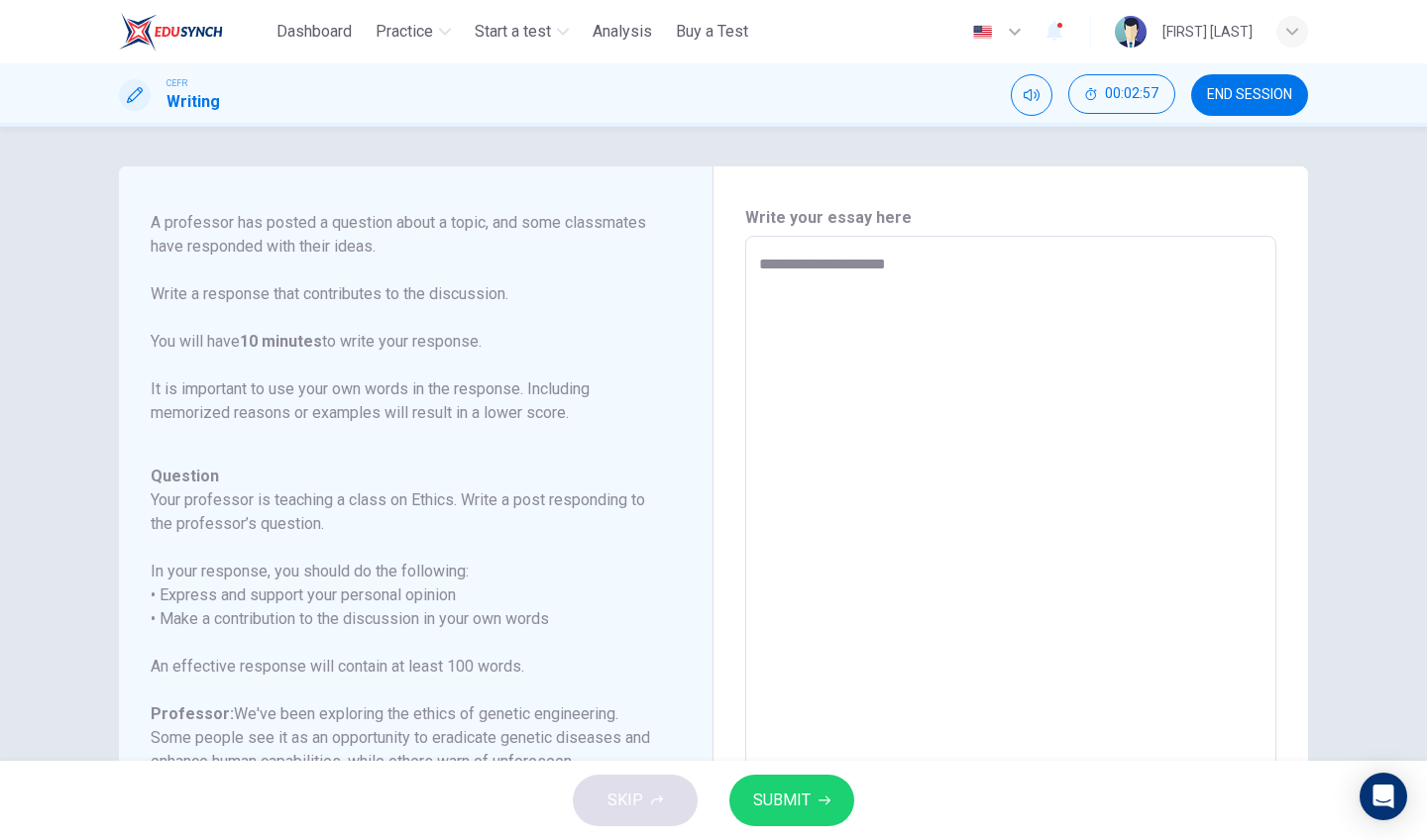 type on "**********" 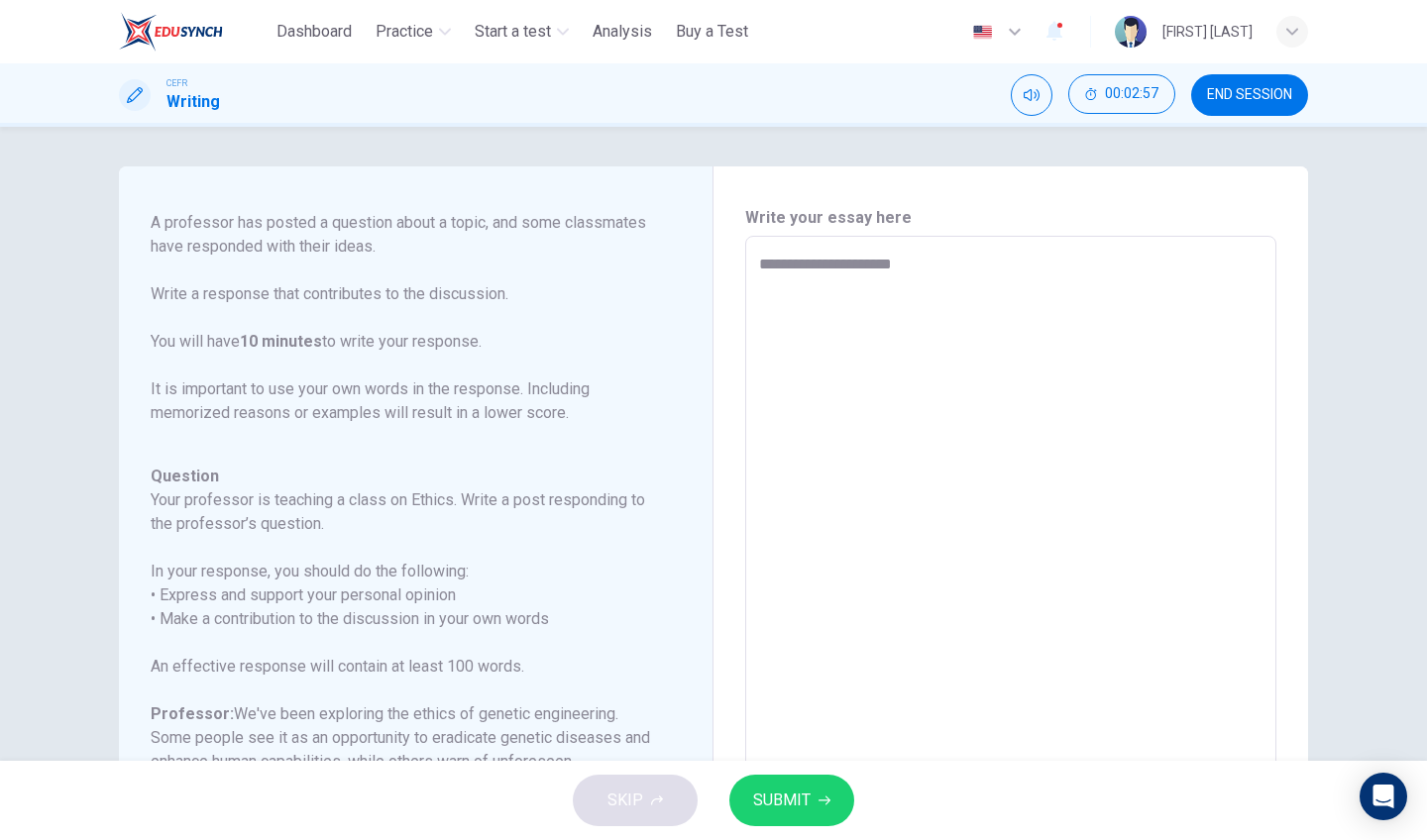 type on "*" 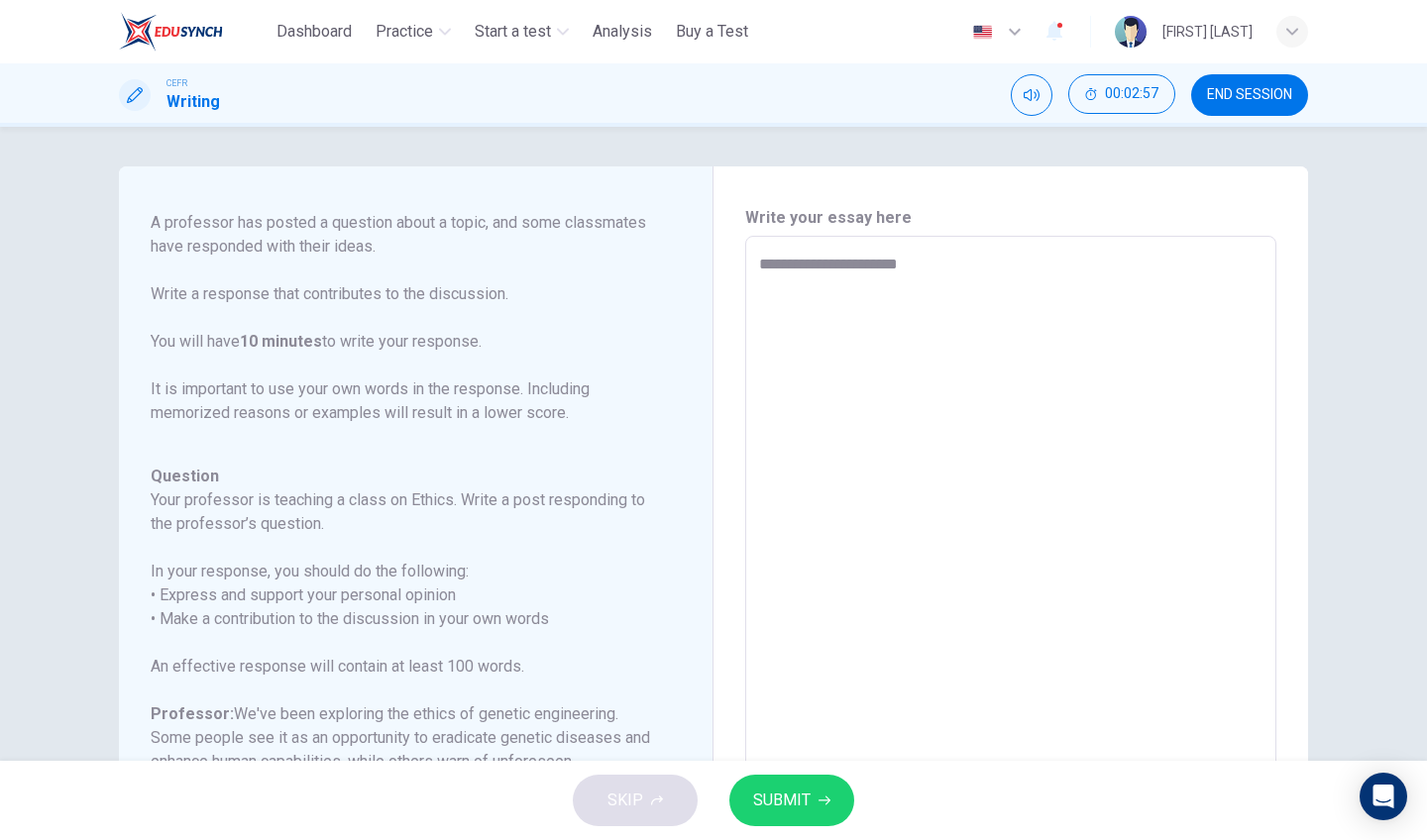type on "*" 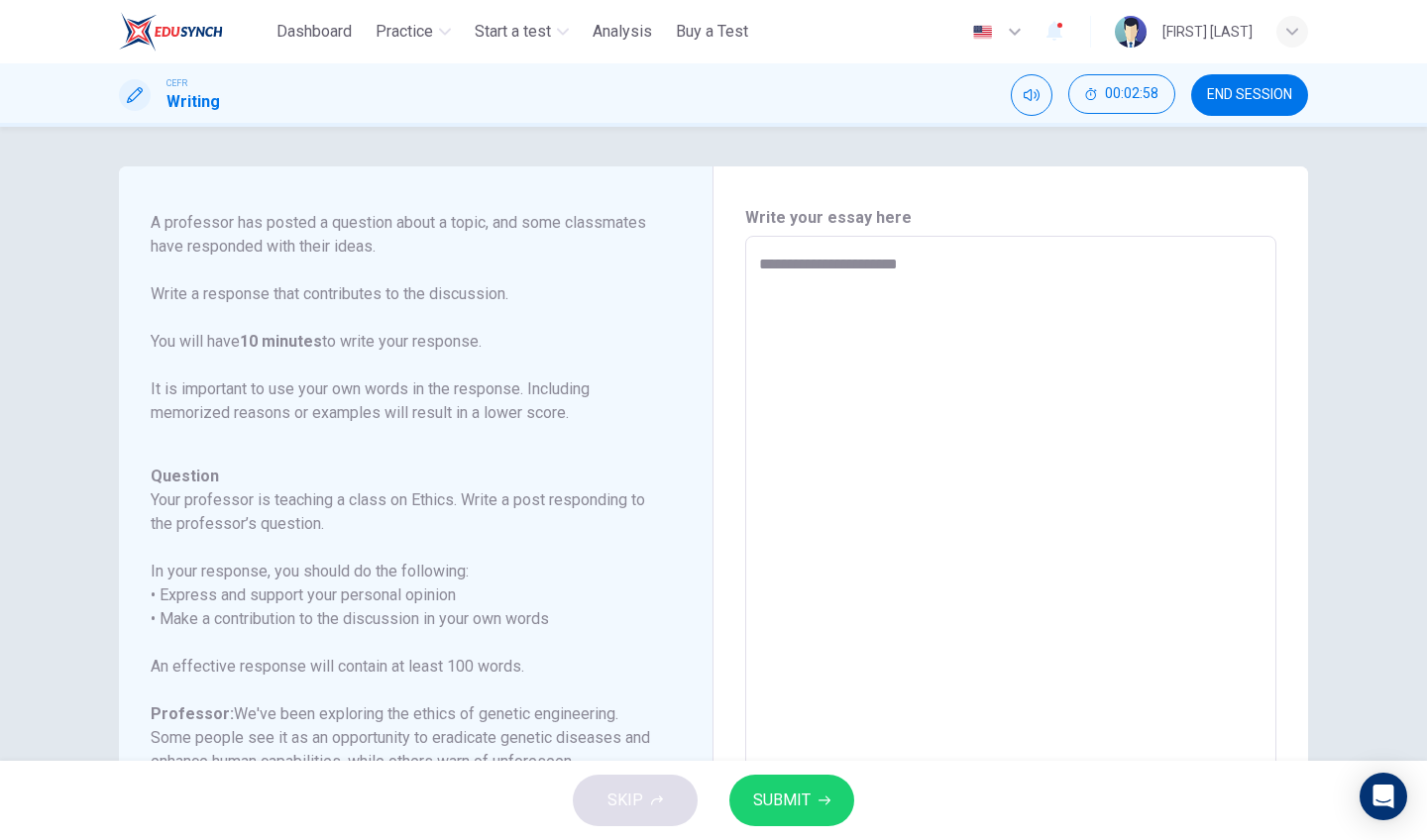 type on "**********" 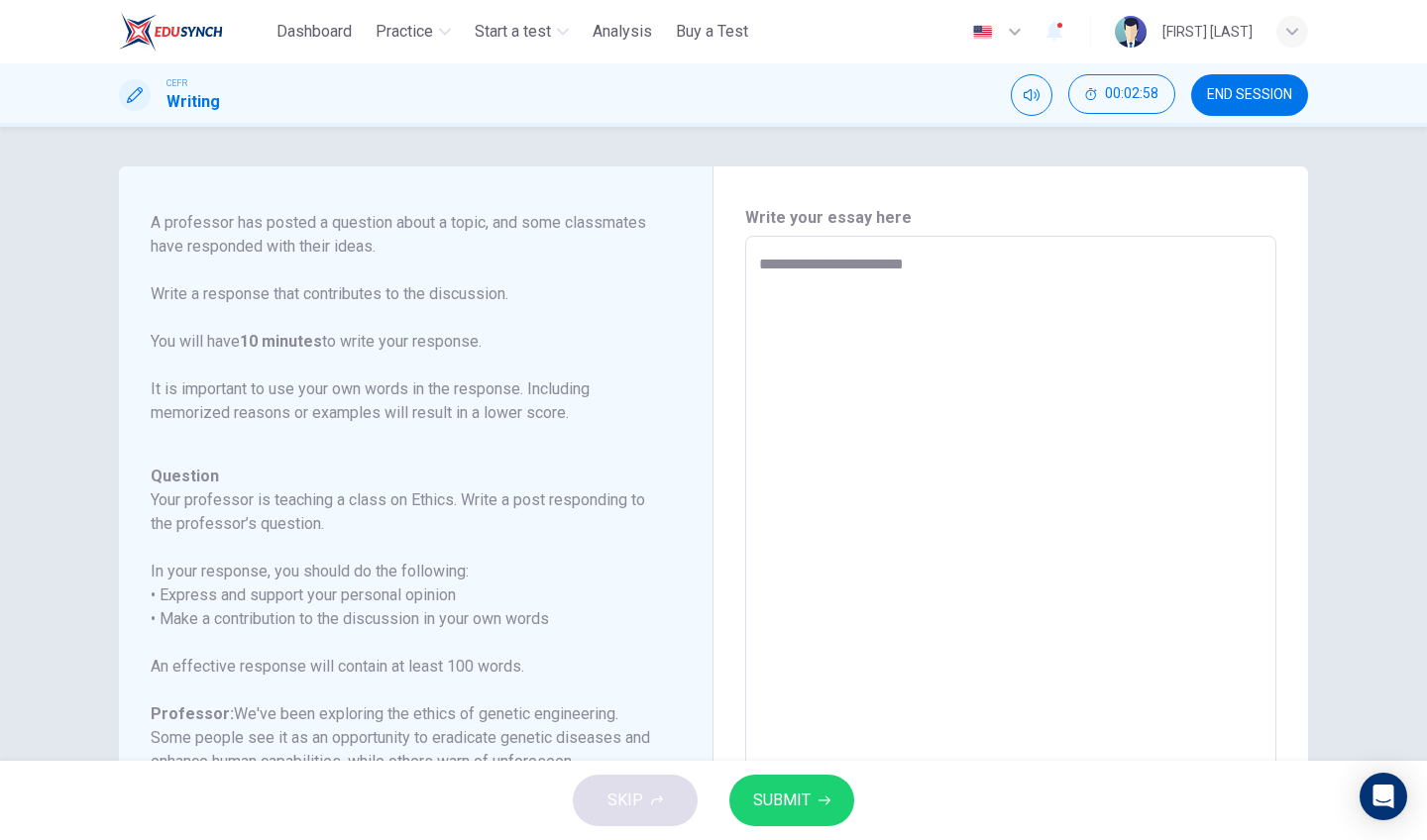 type on "*" 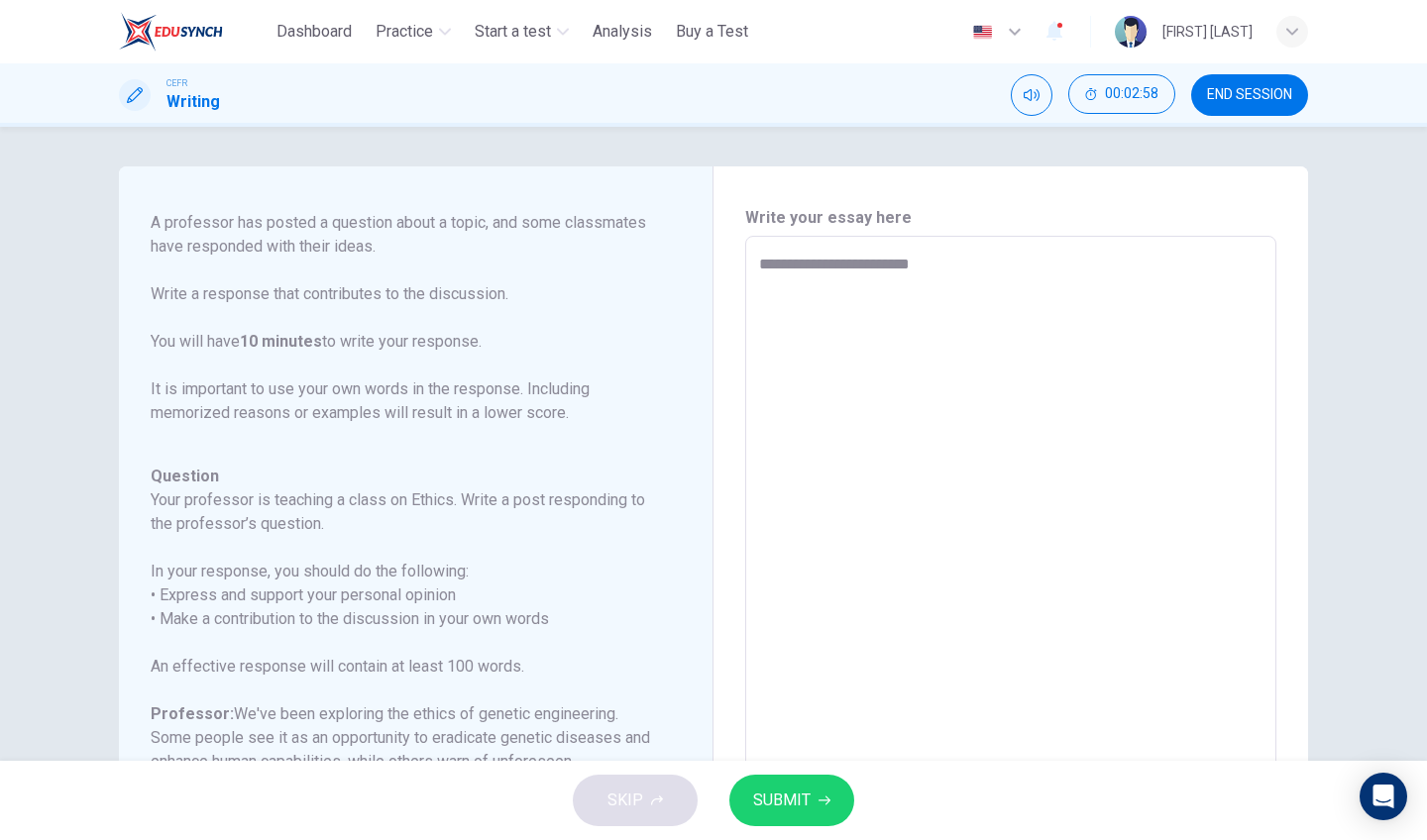 type on "*" 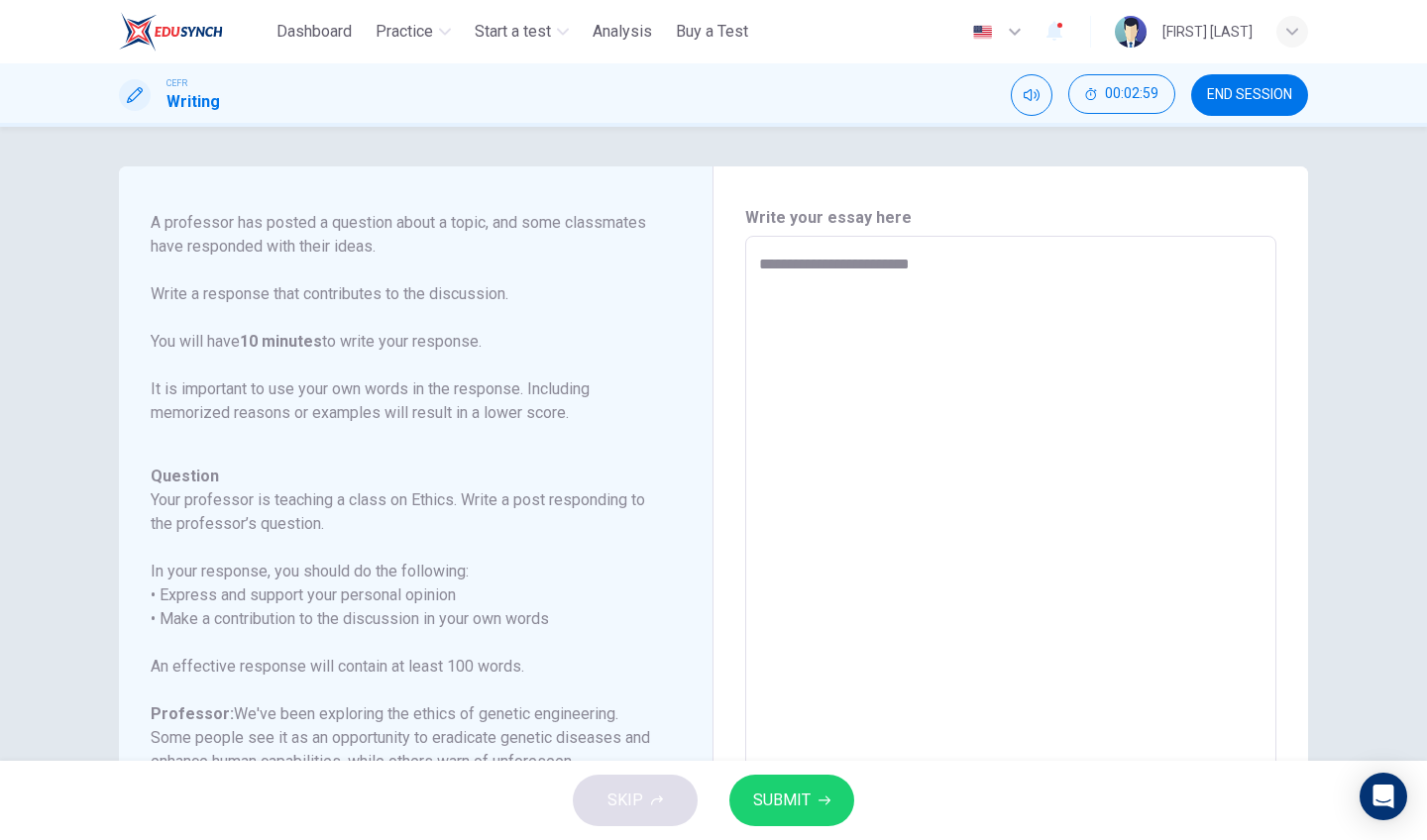 type on "**********" 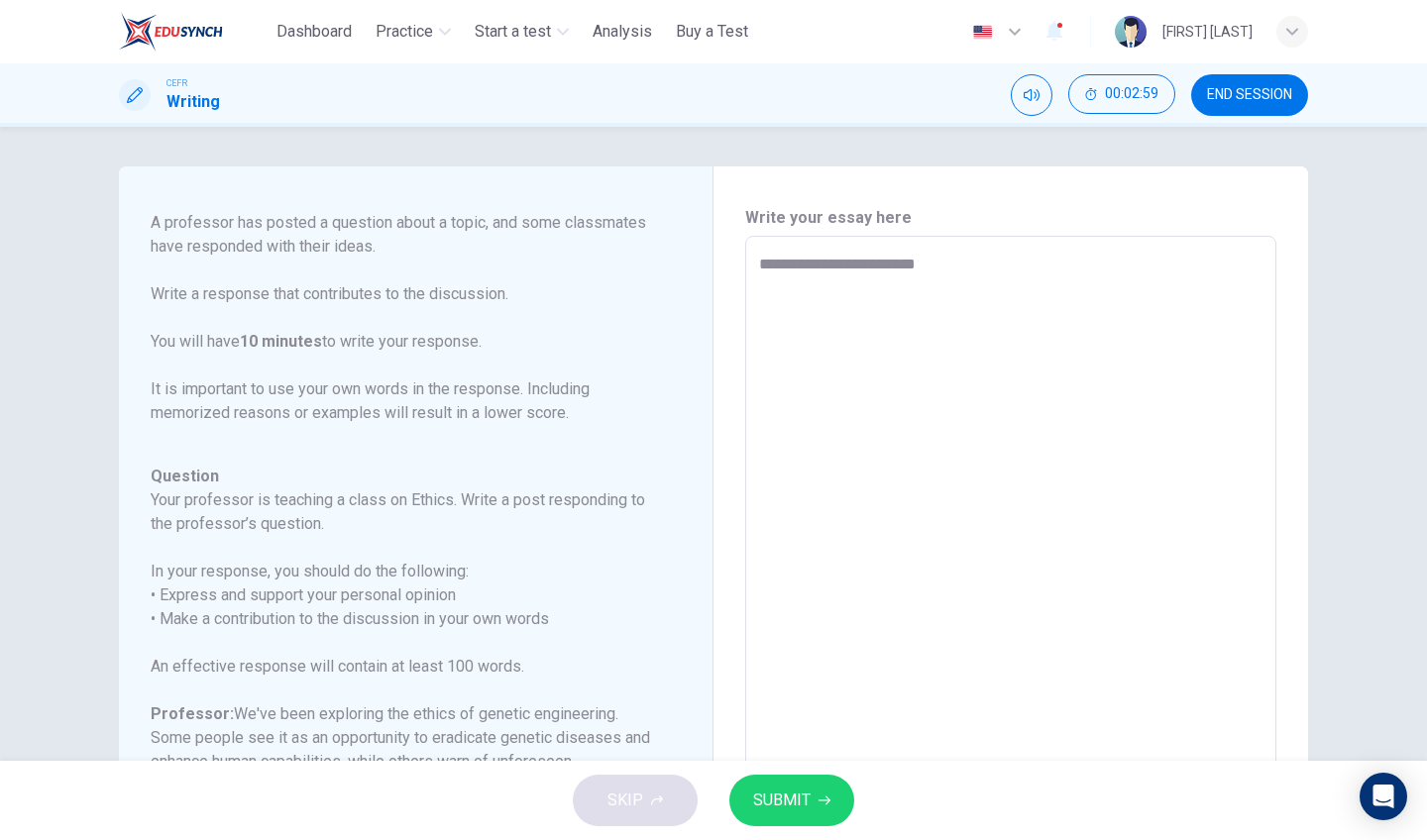 type on "*" 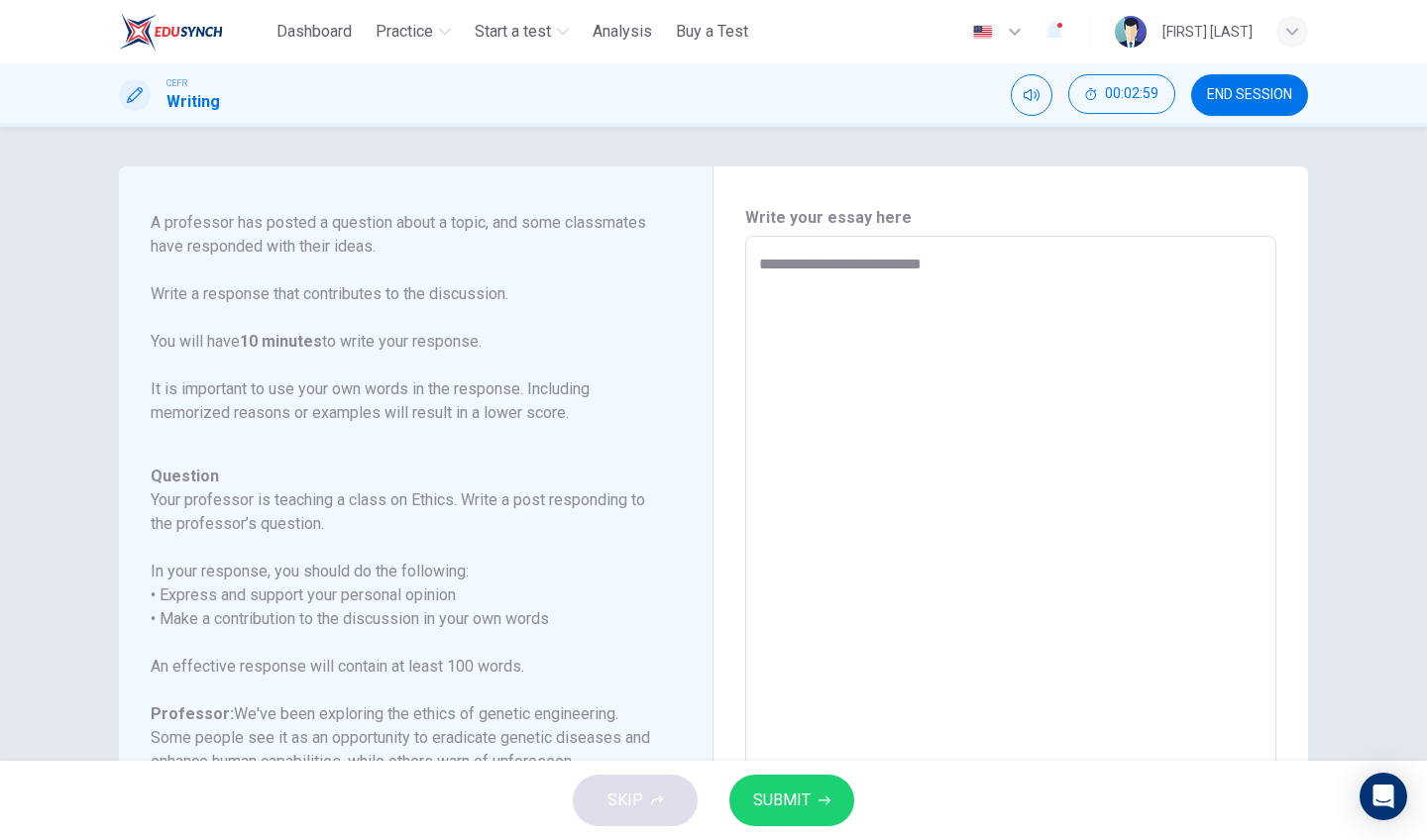 type on "*" 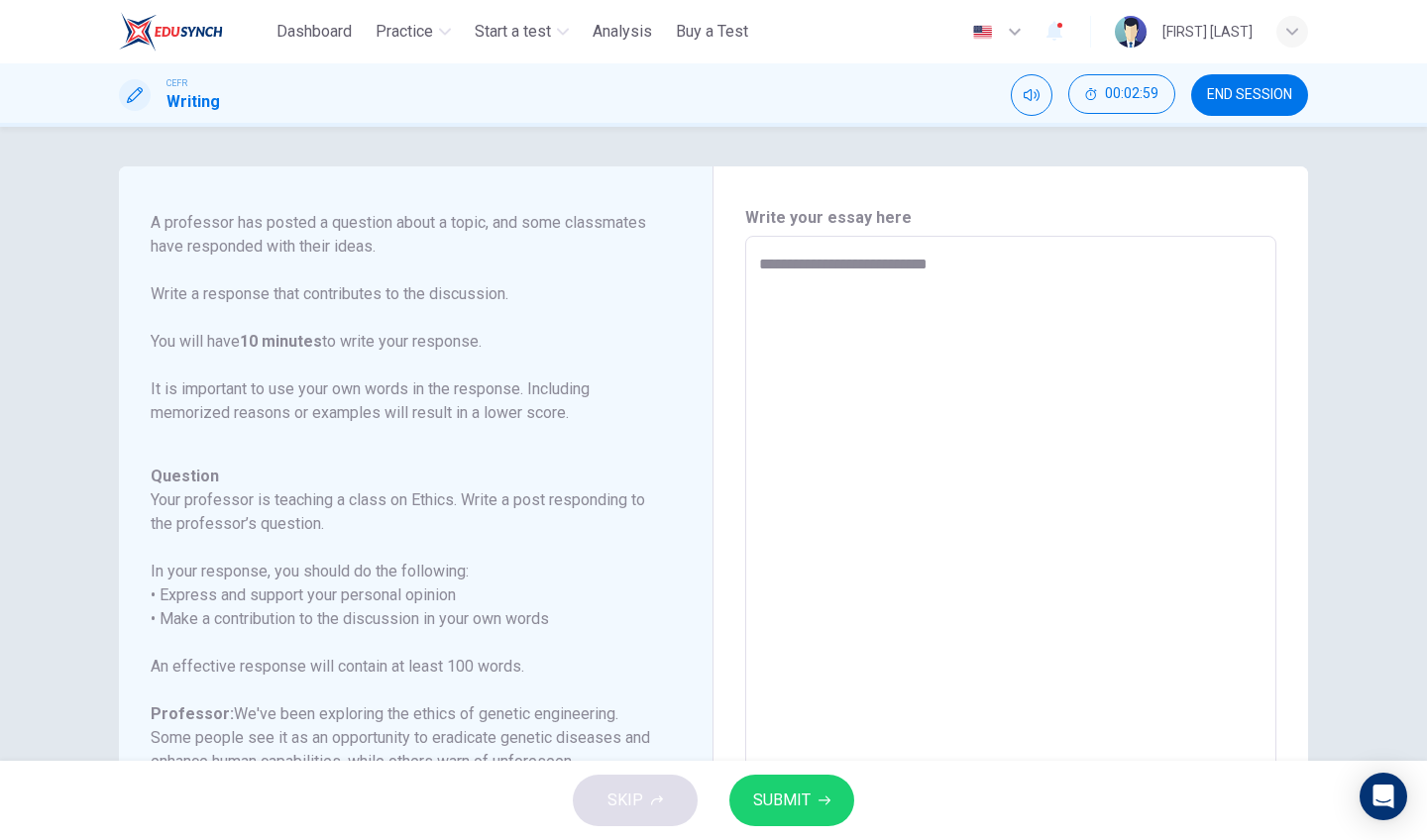type on "*" 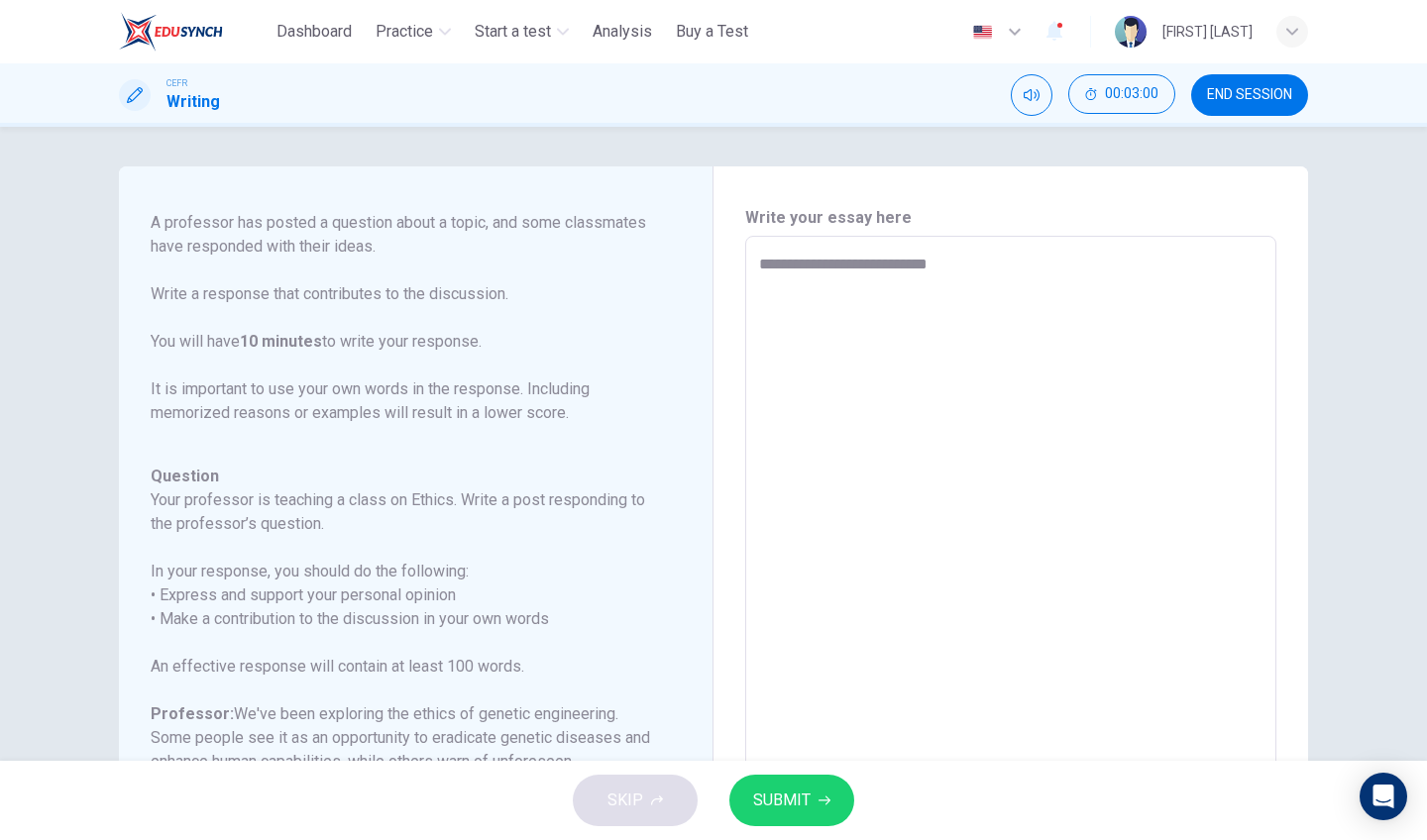 type on "**********" 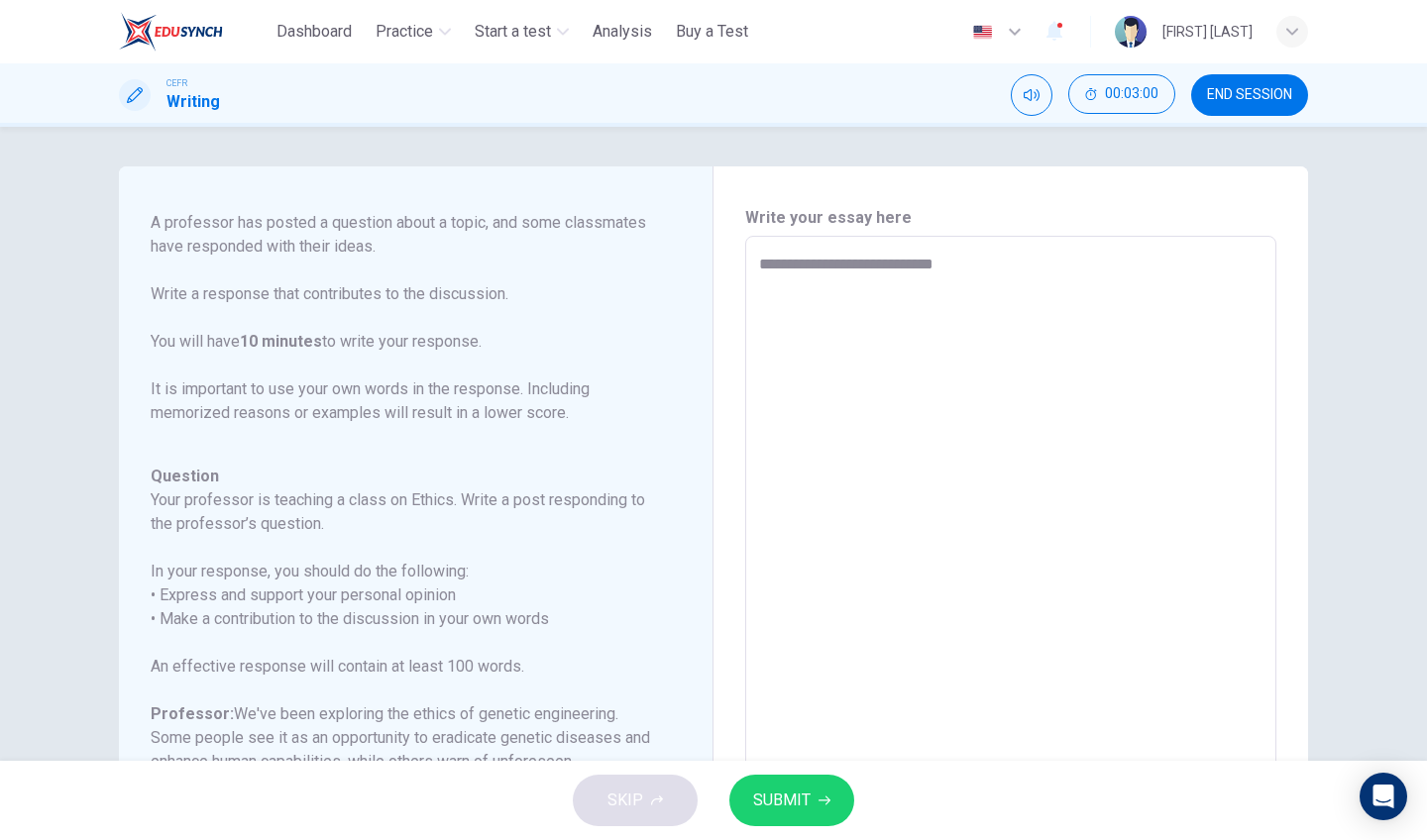 type on "*" 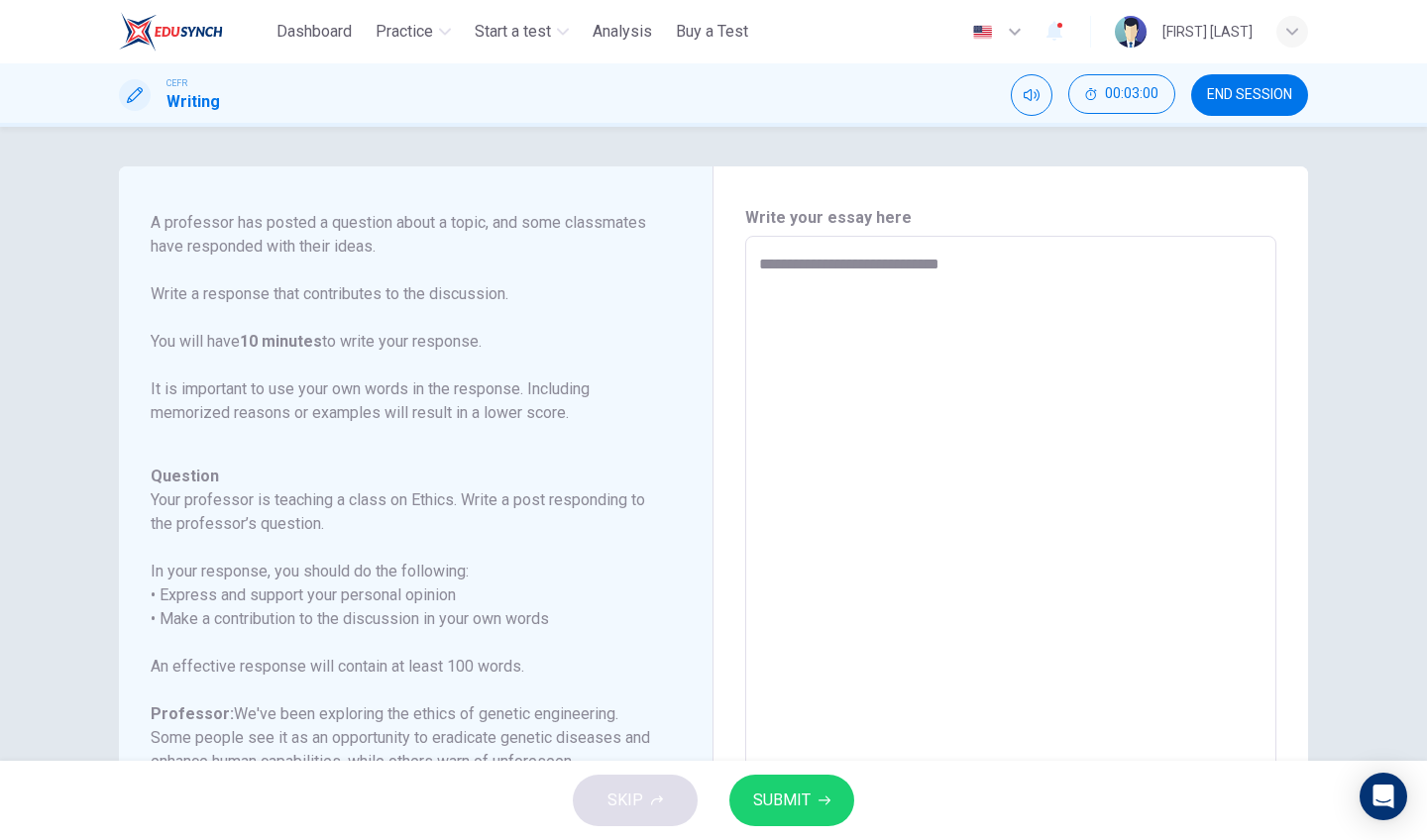 type on "*" 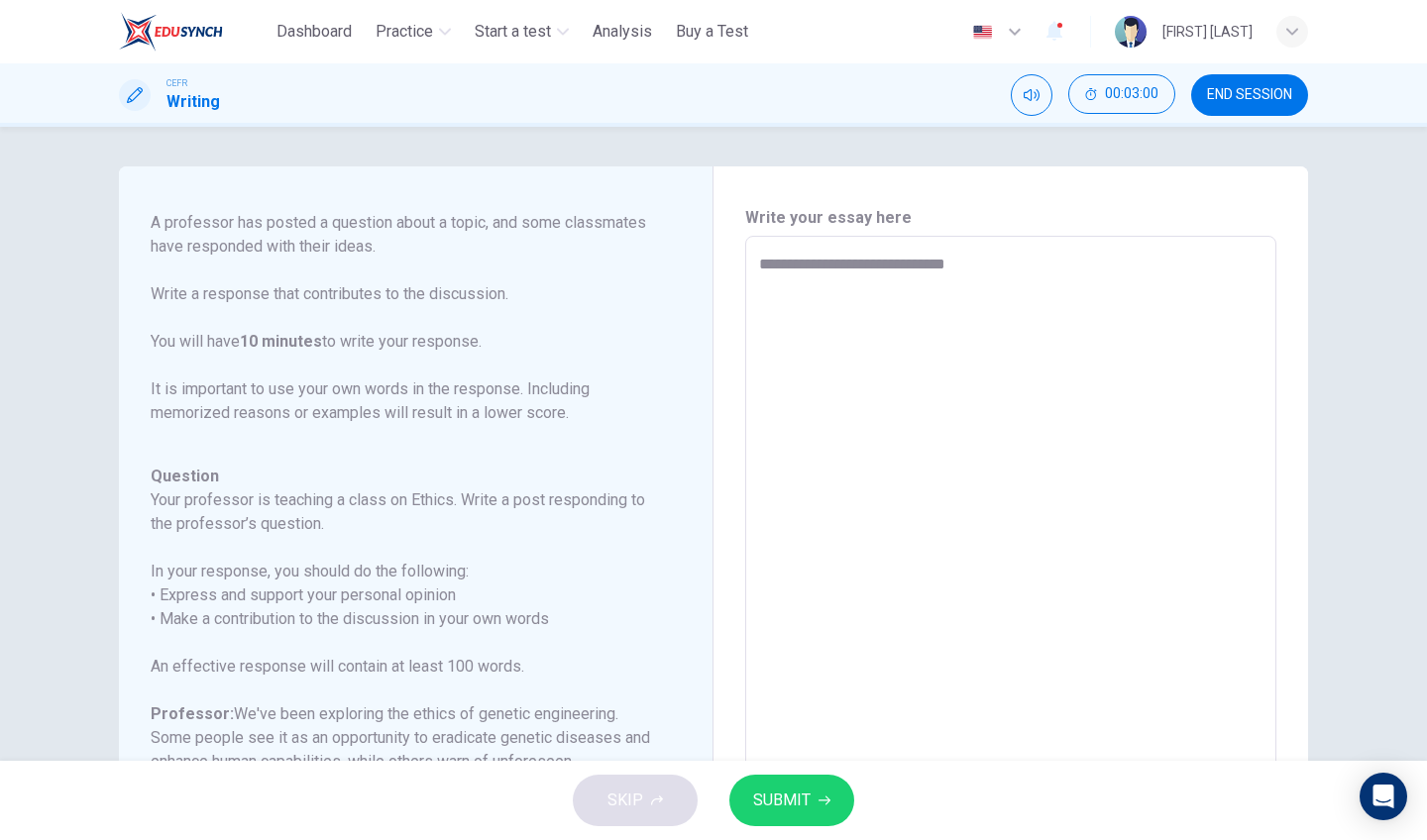 type on "*" 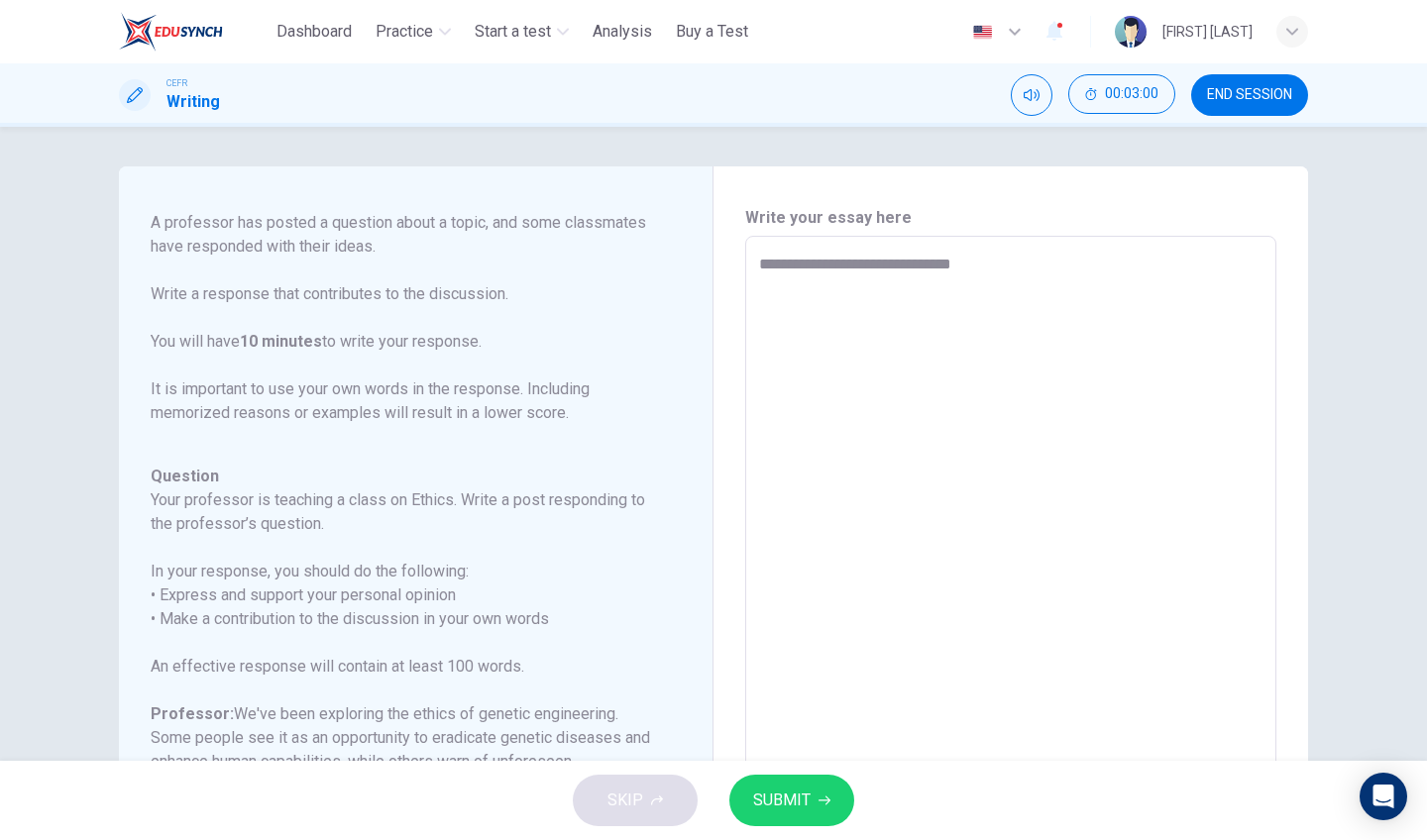 type on "*" 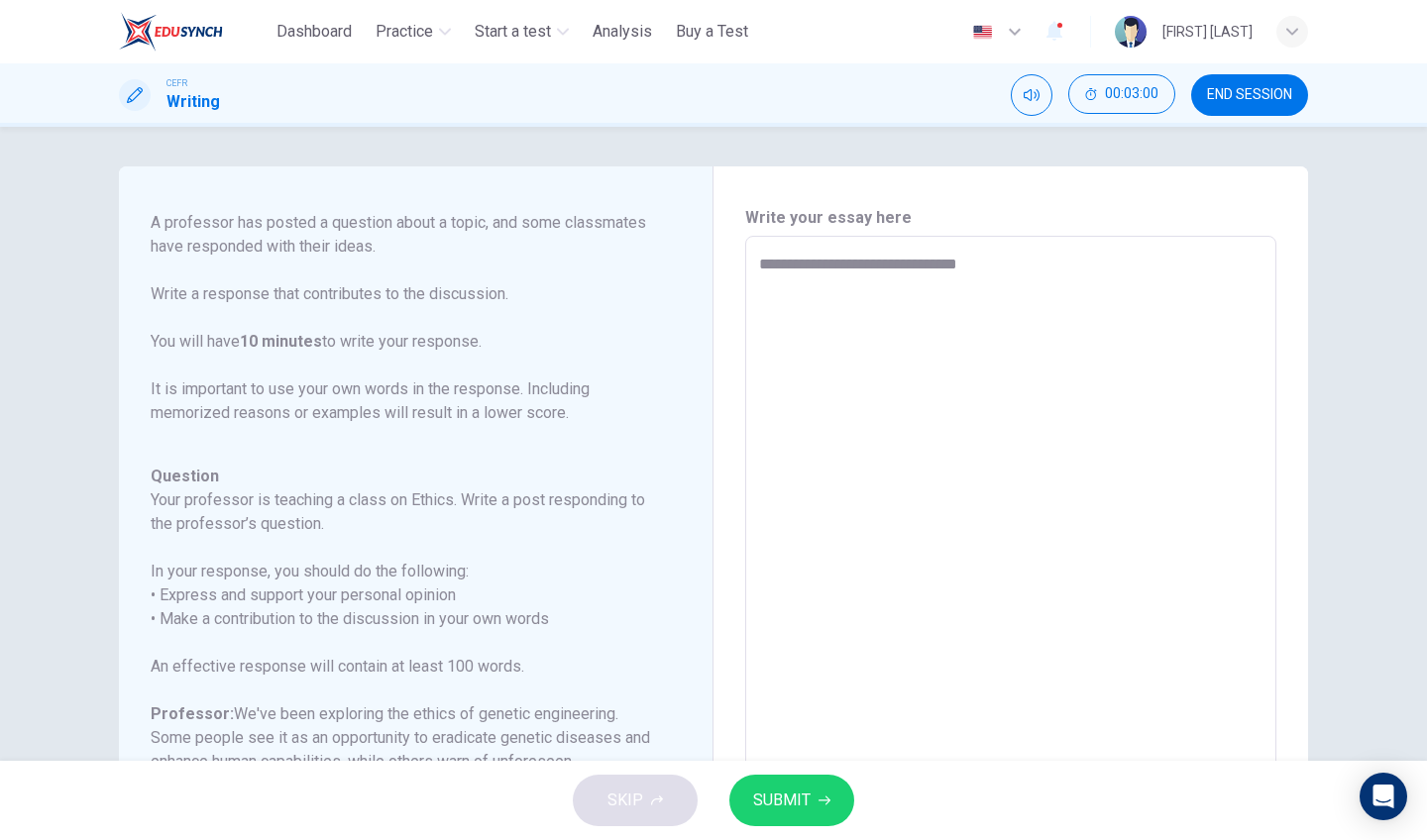 type on "*" 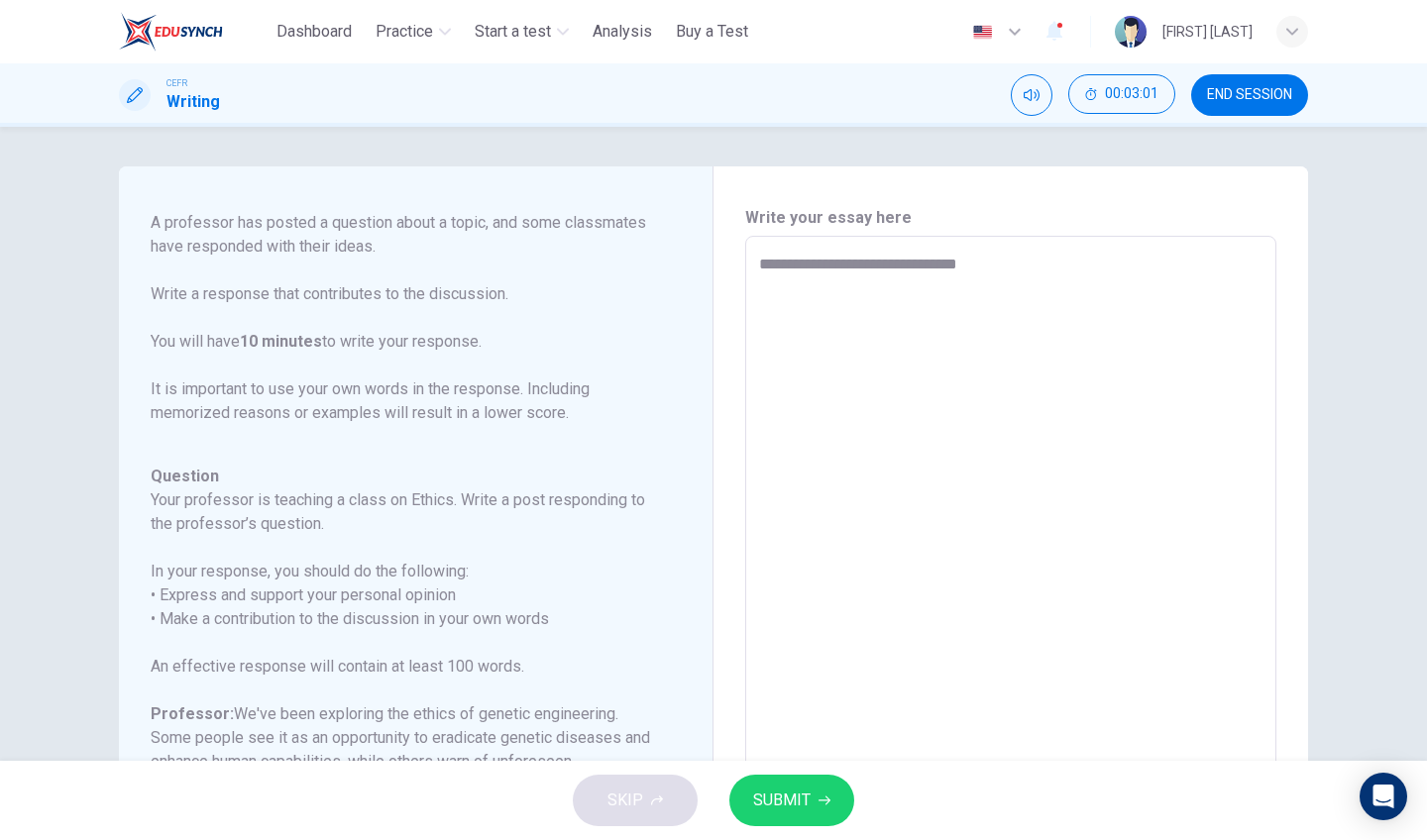 type on "**********" 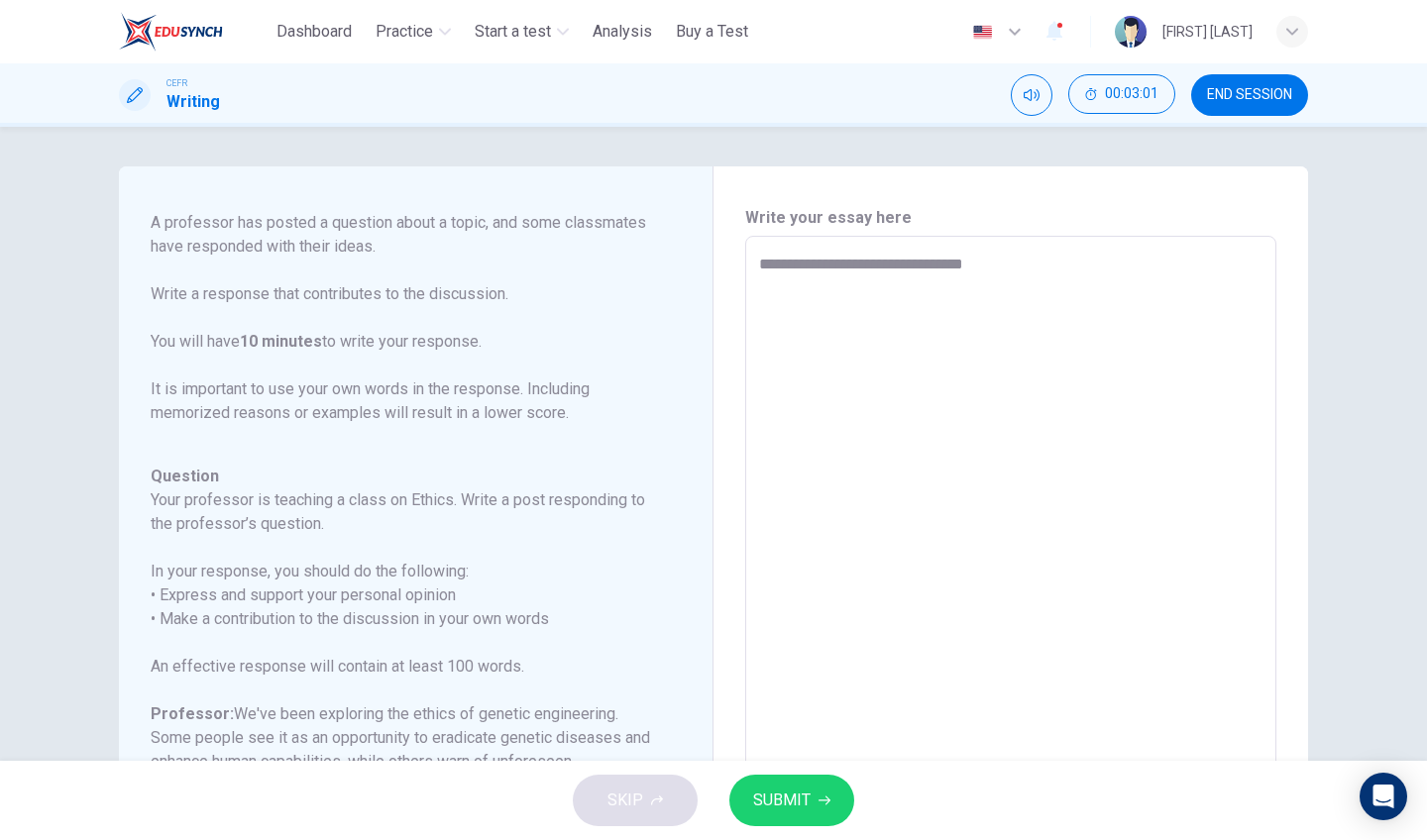 type on "*" 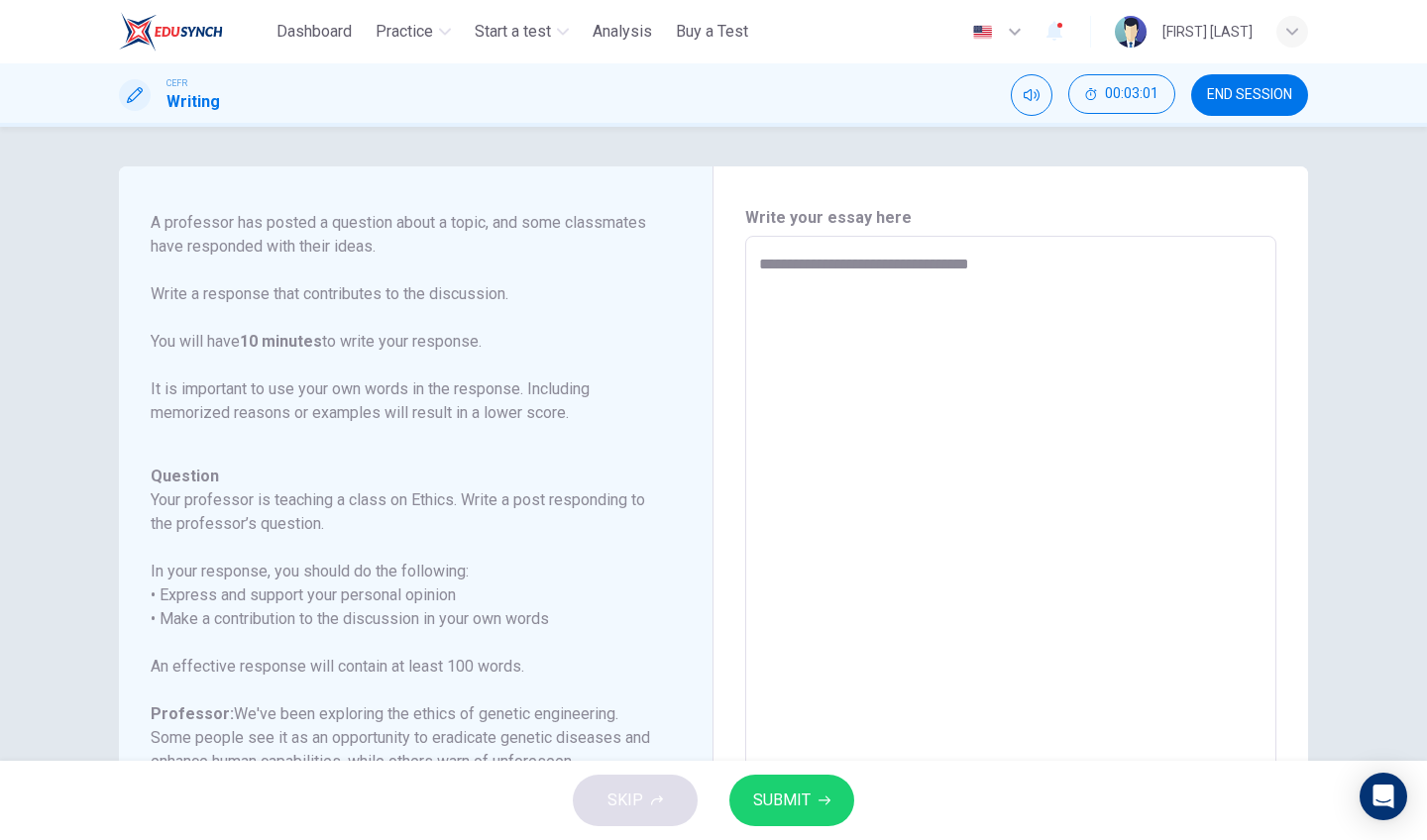 type on "*" 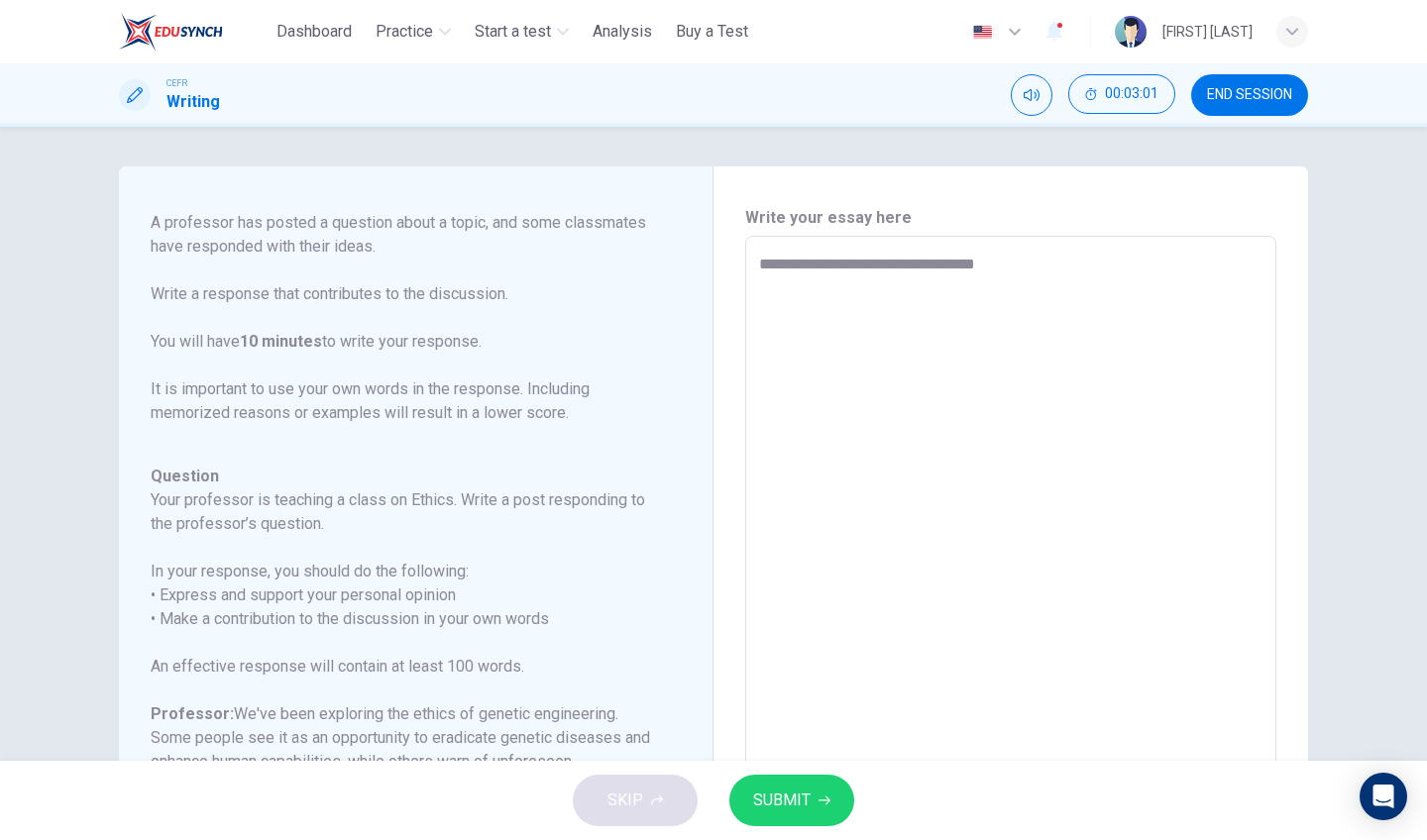 type on "*" 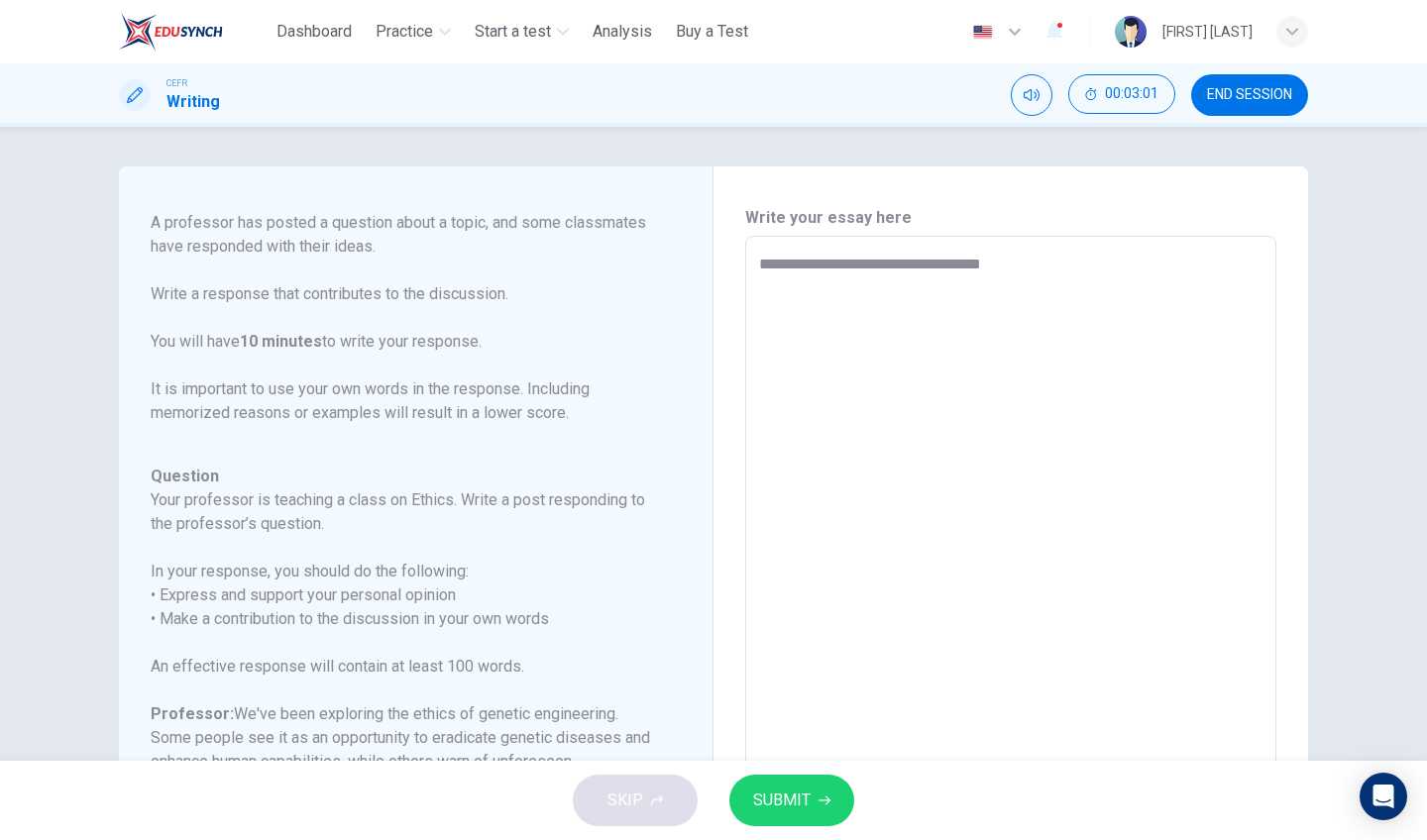 type on "*" 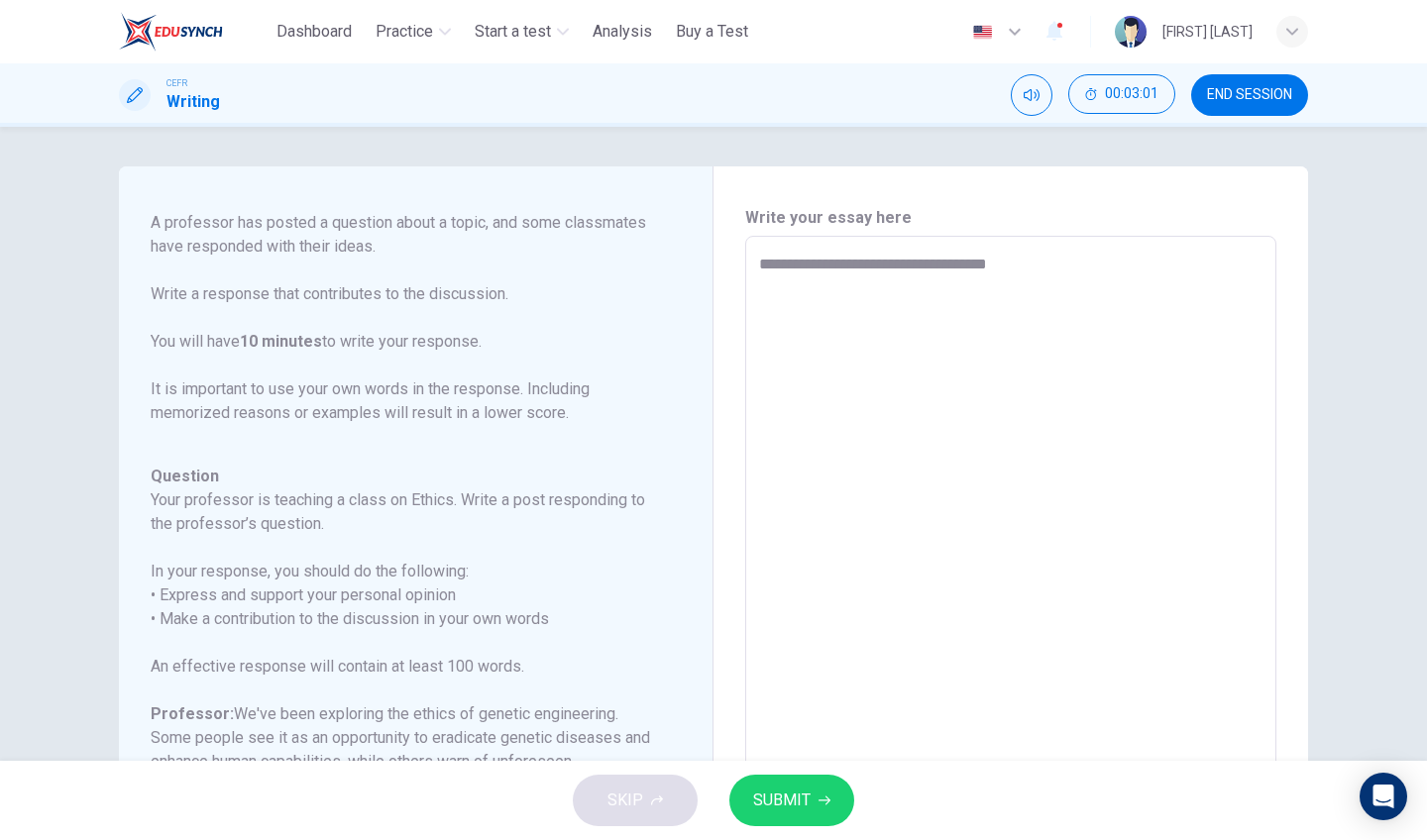 type on "*" 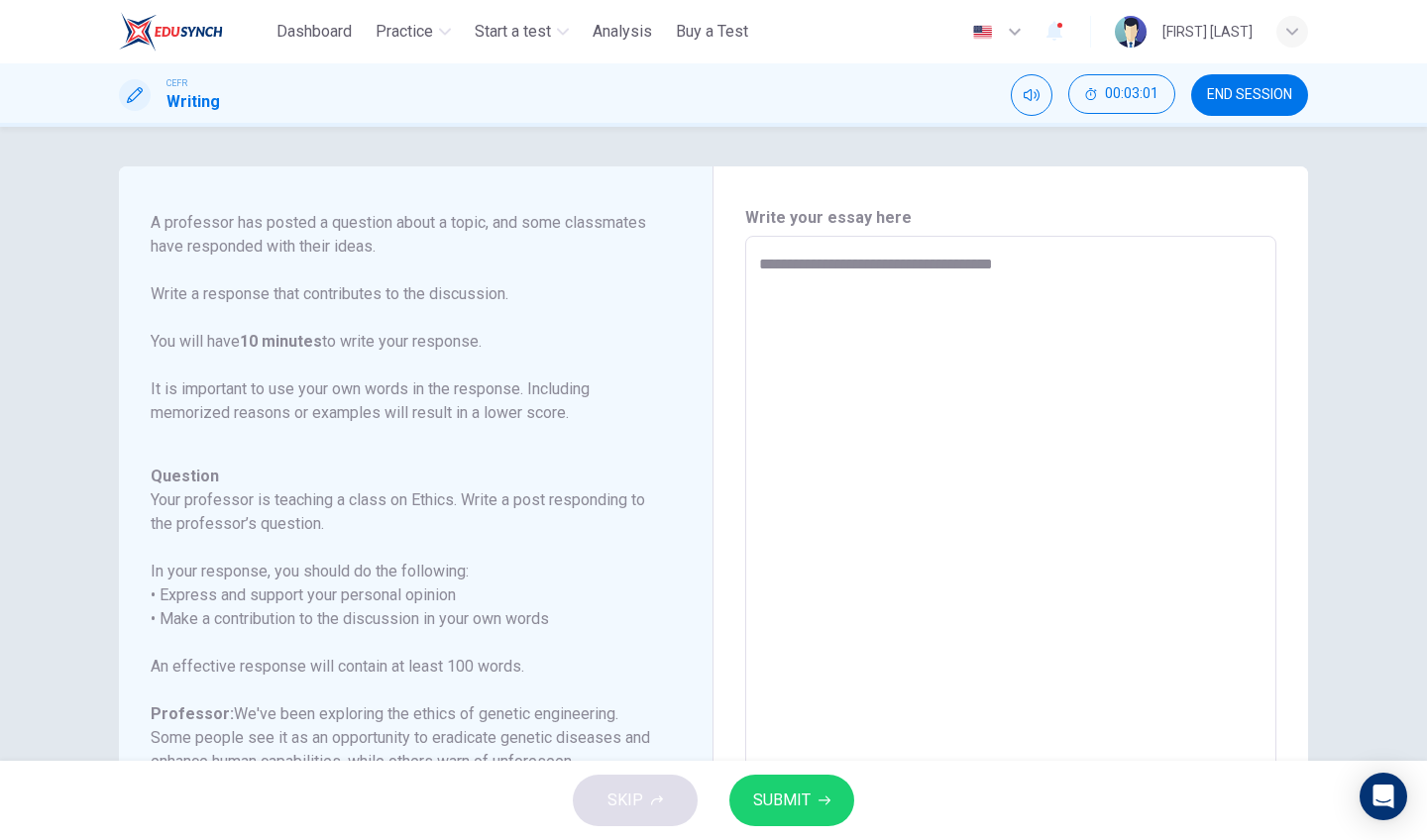 type on "*" 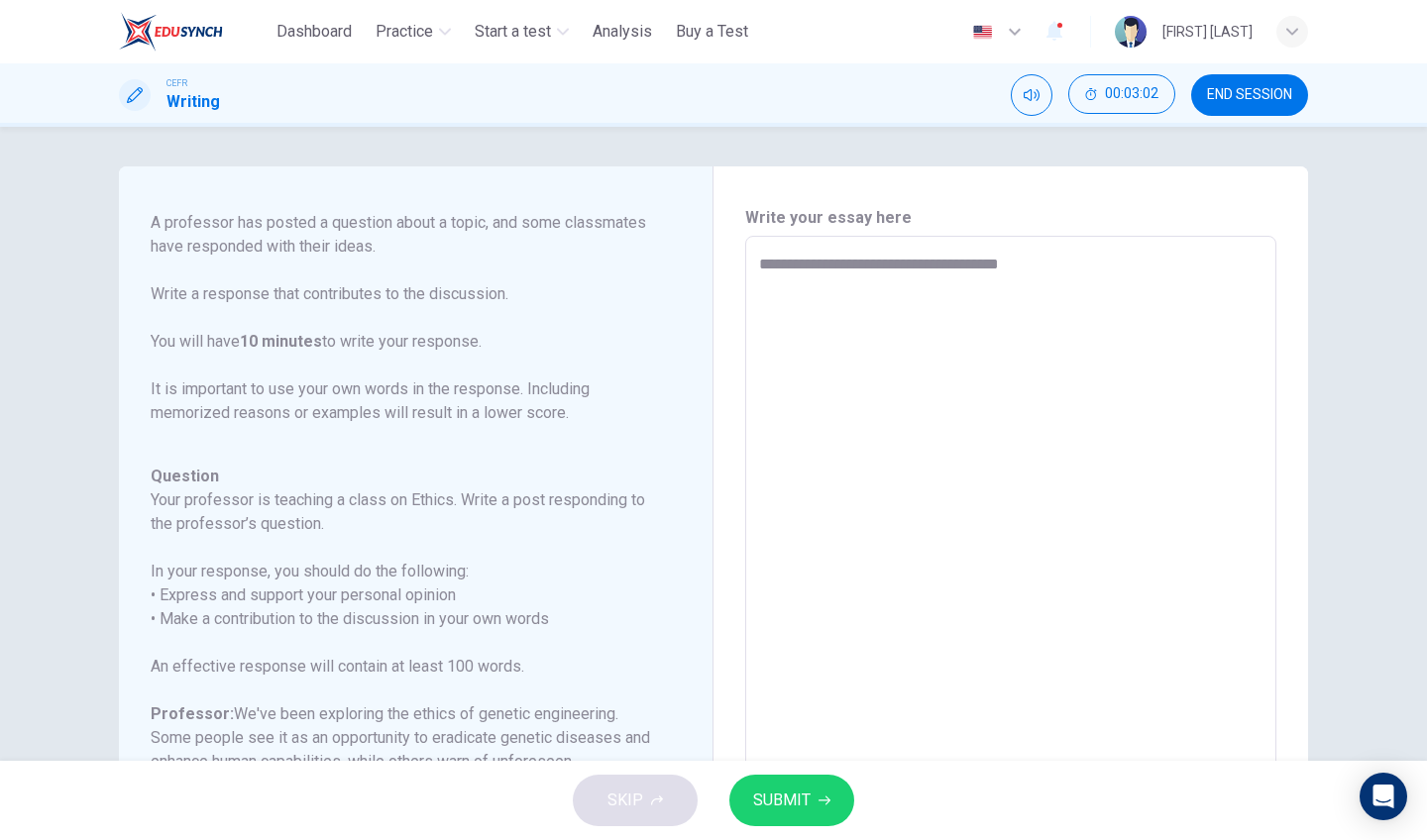 type on "**********" 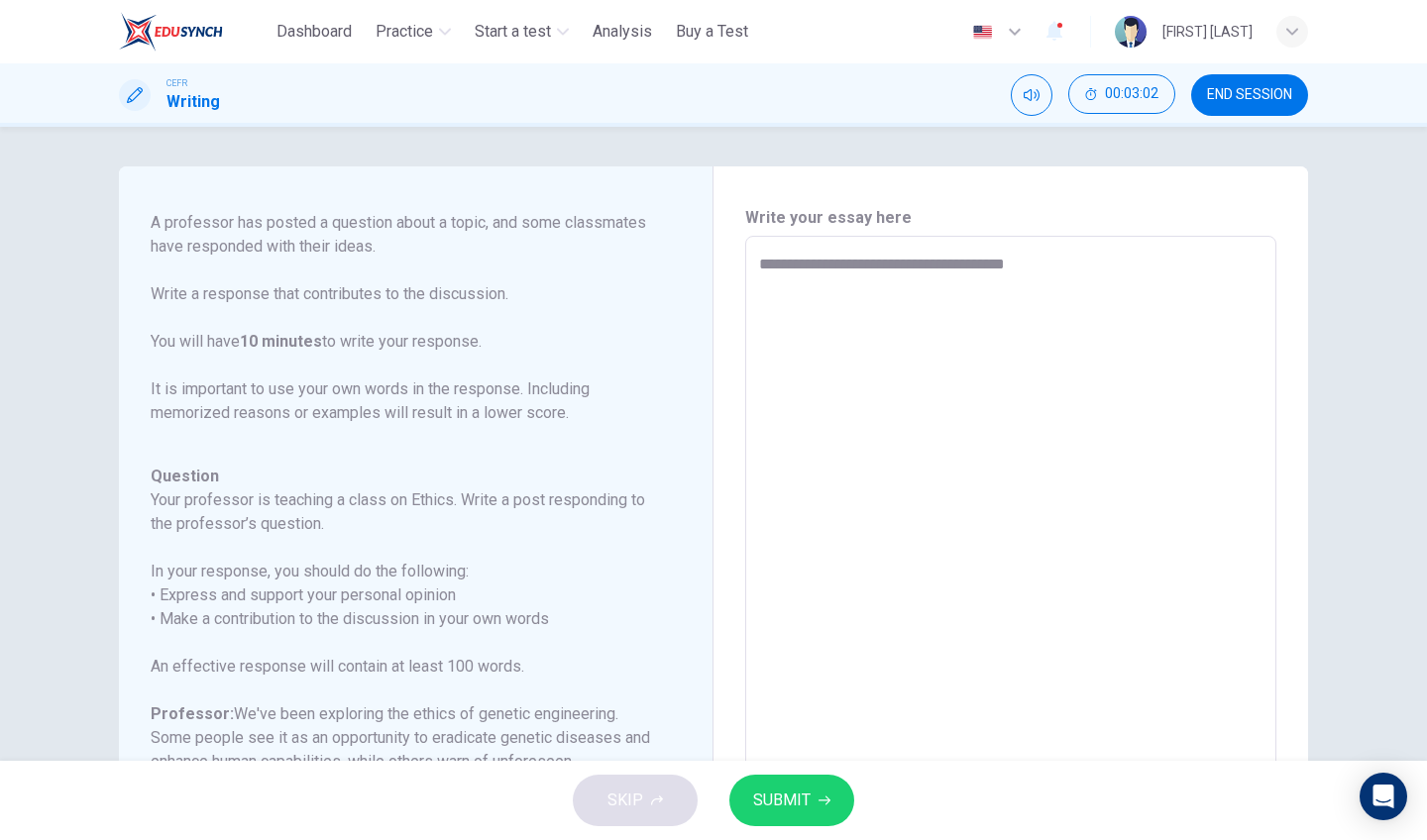 type on "*" 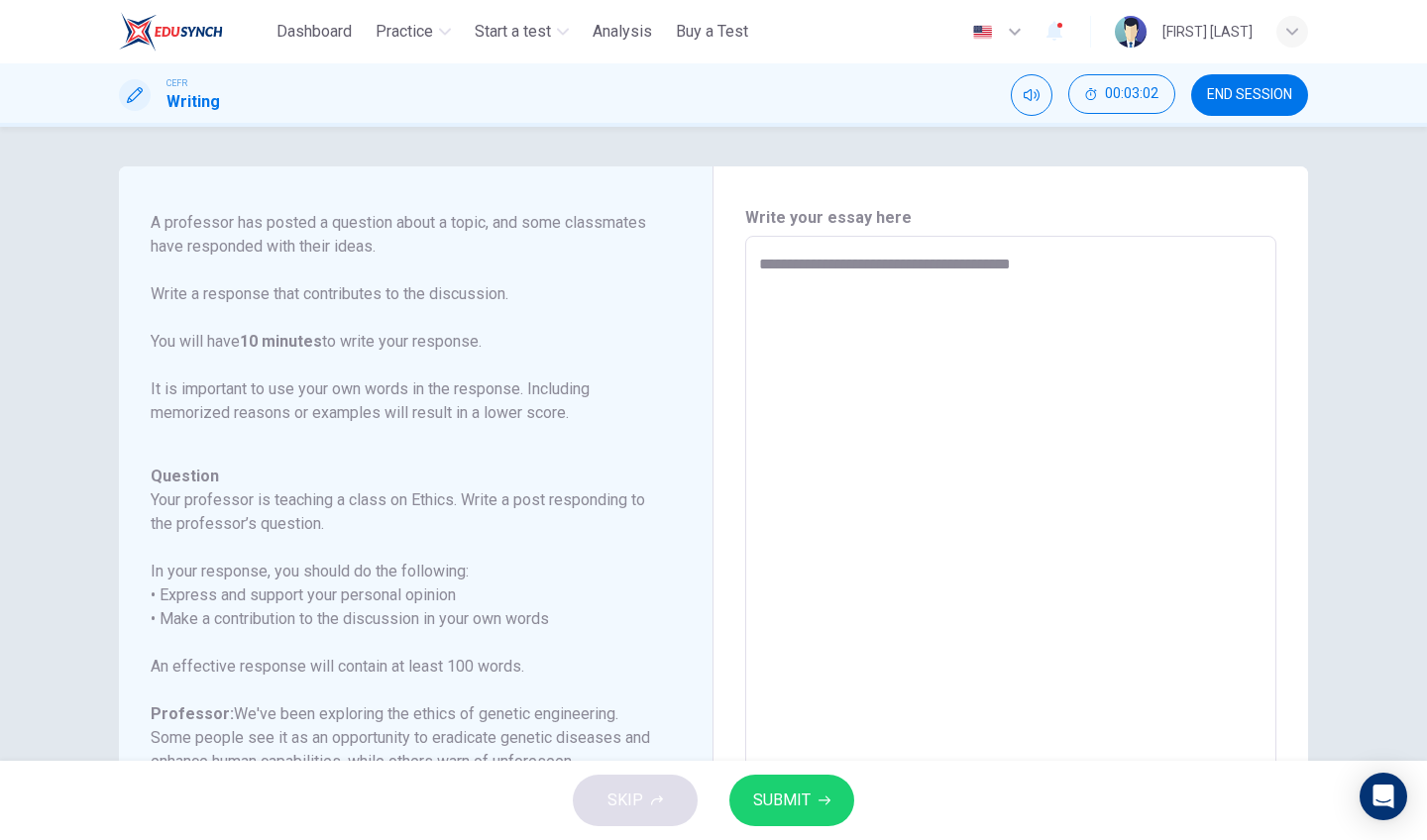 type on "*" 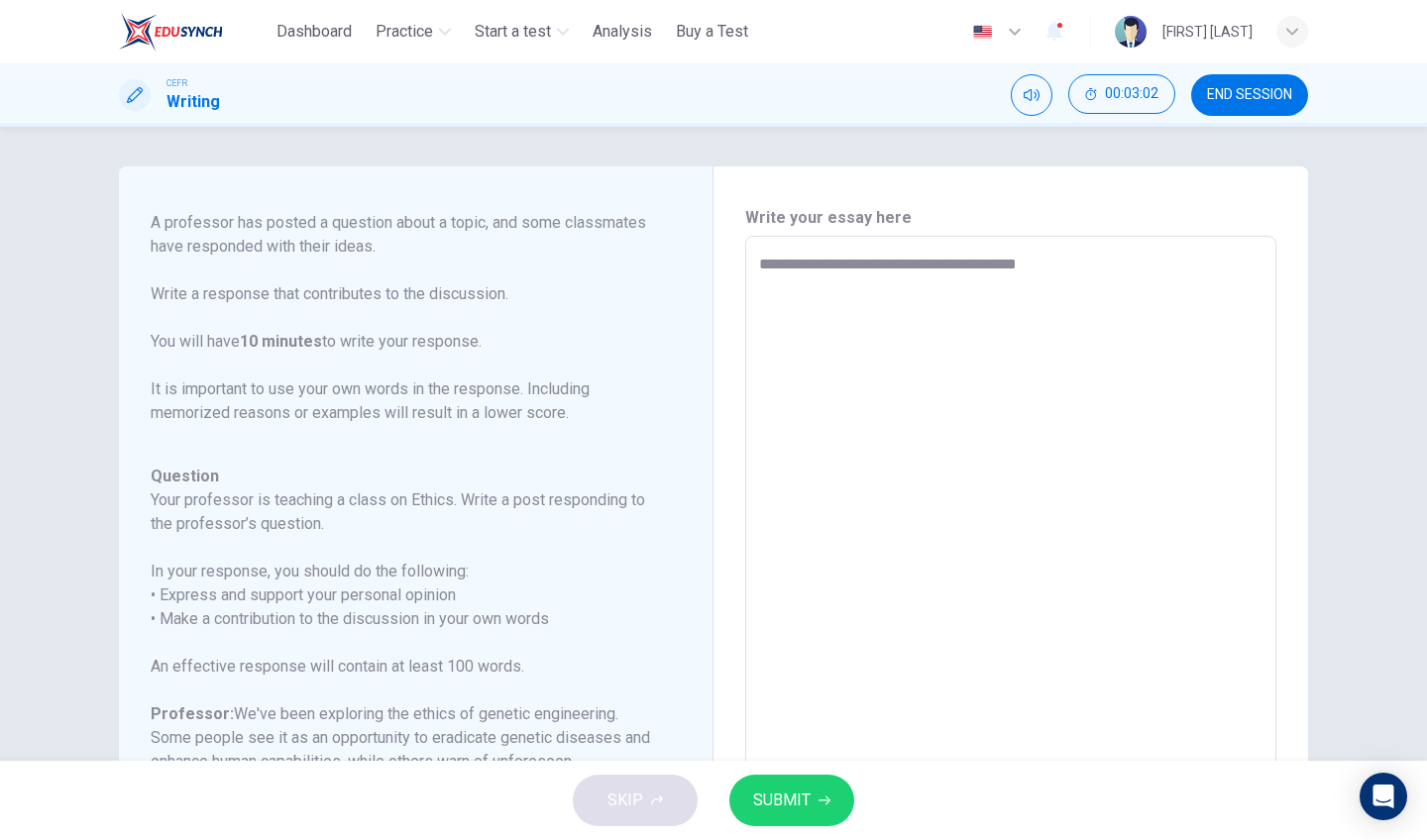 type on "*" 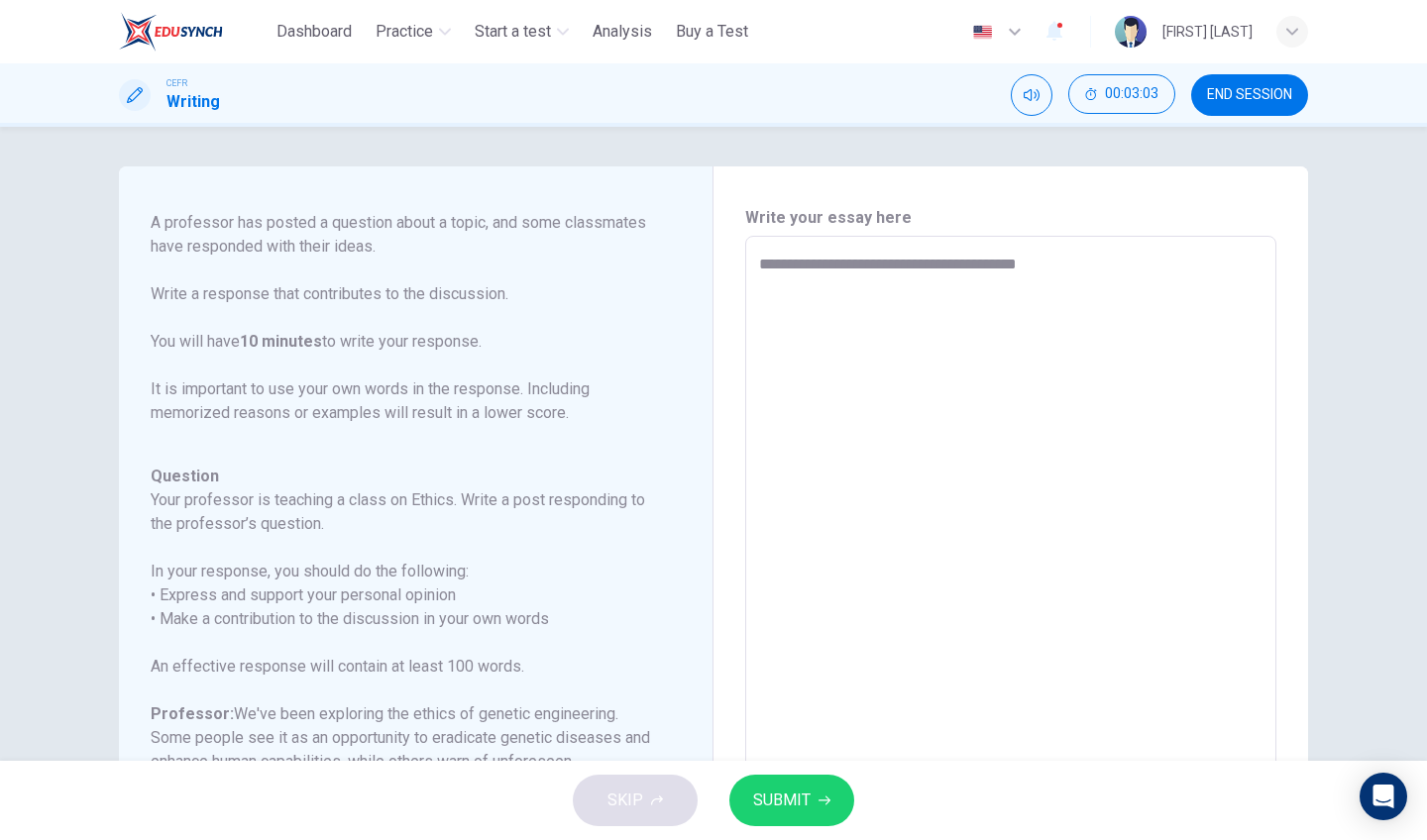 type on "**********" 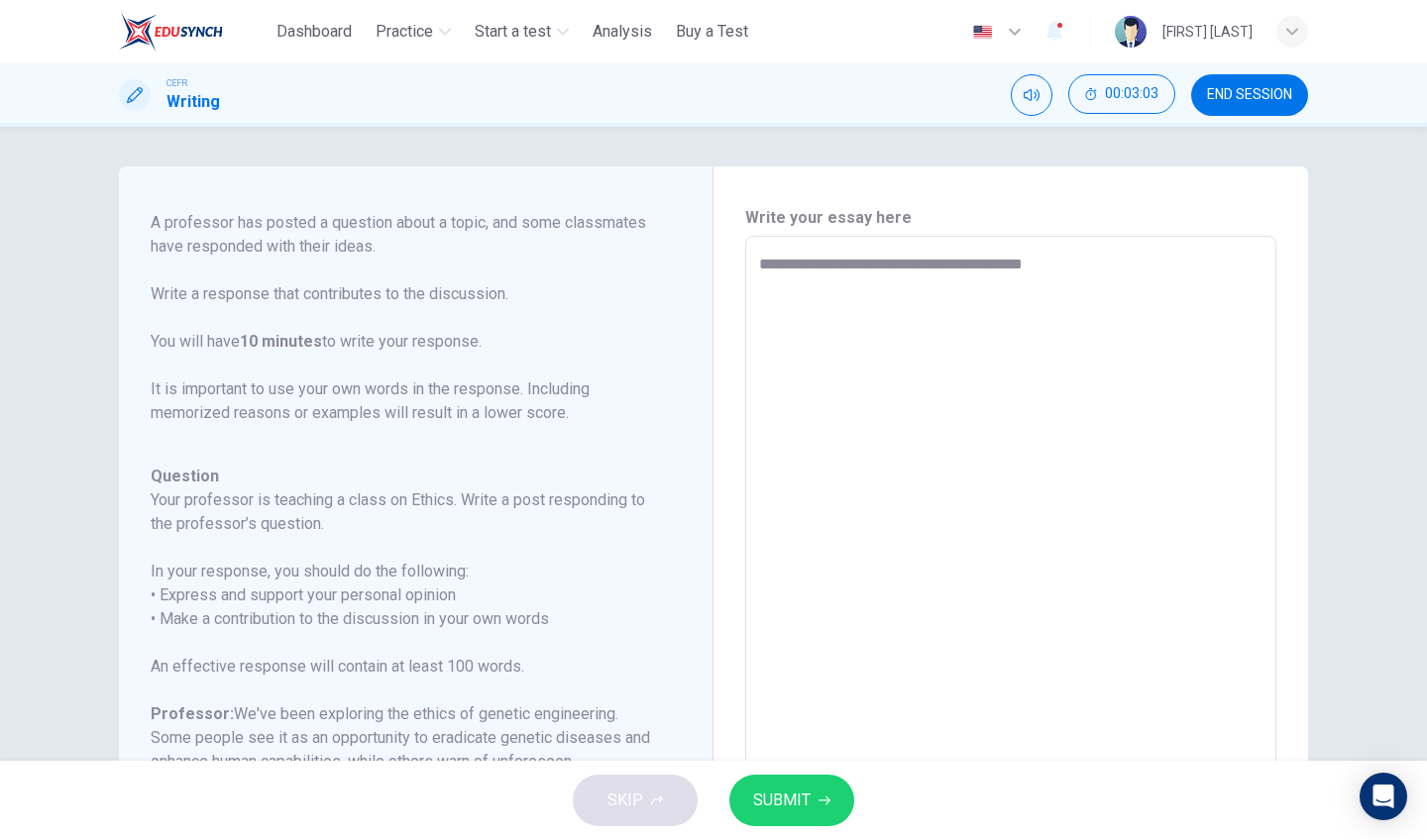 type on "*" 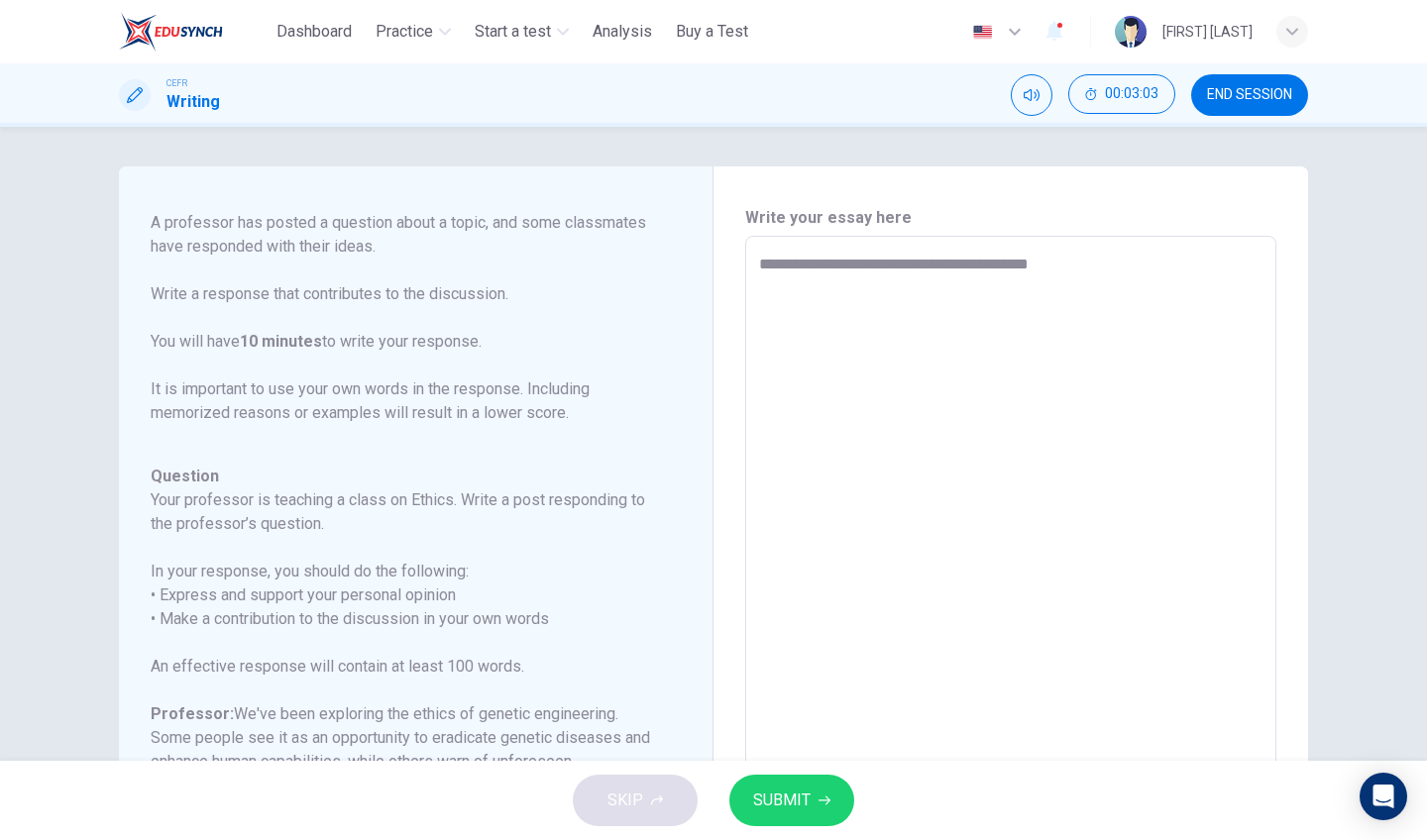 type on "*" 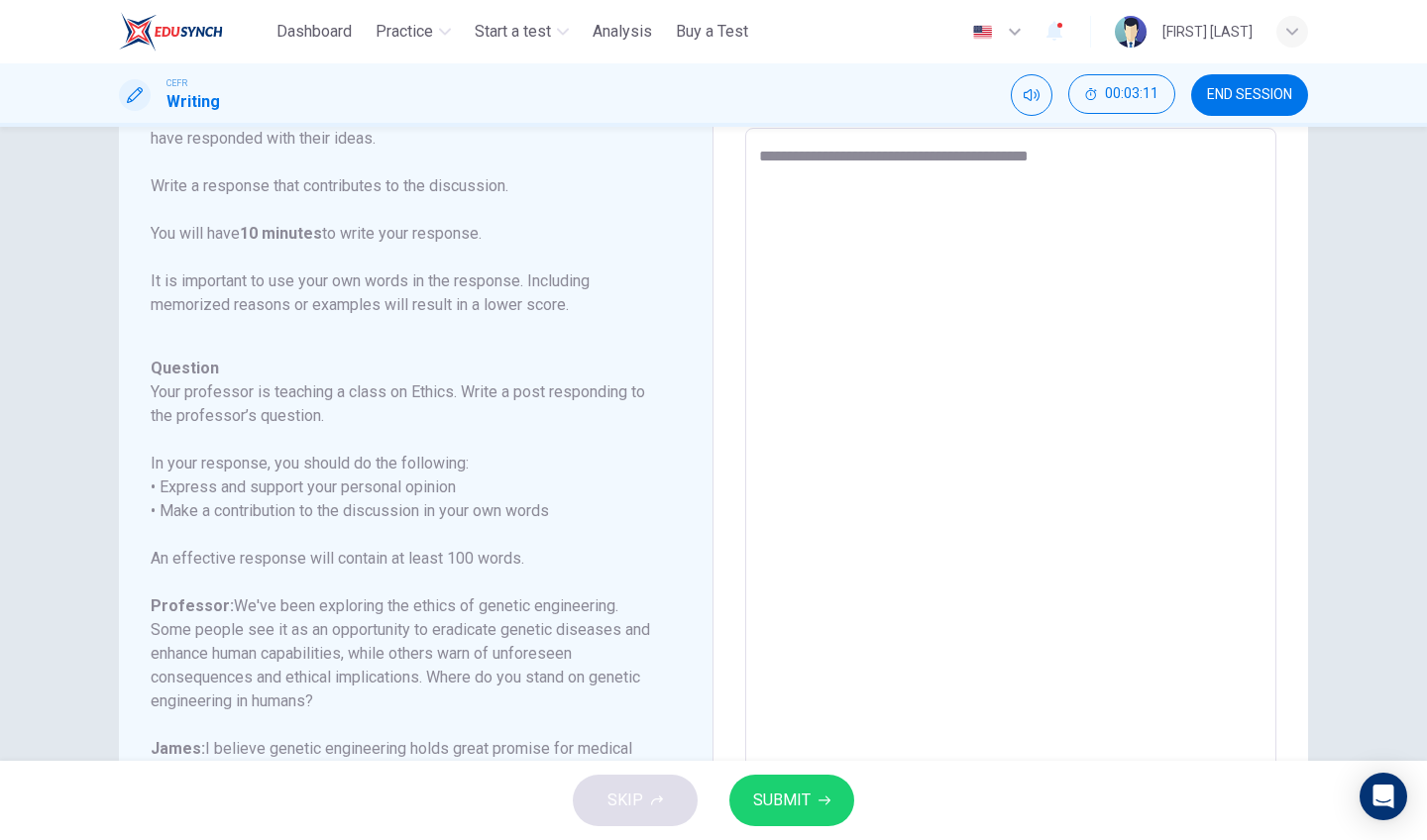 scroll, scrollTop: 110, scrollLeft: 0, axis: vertical 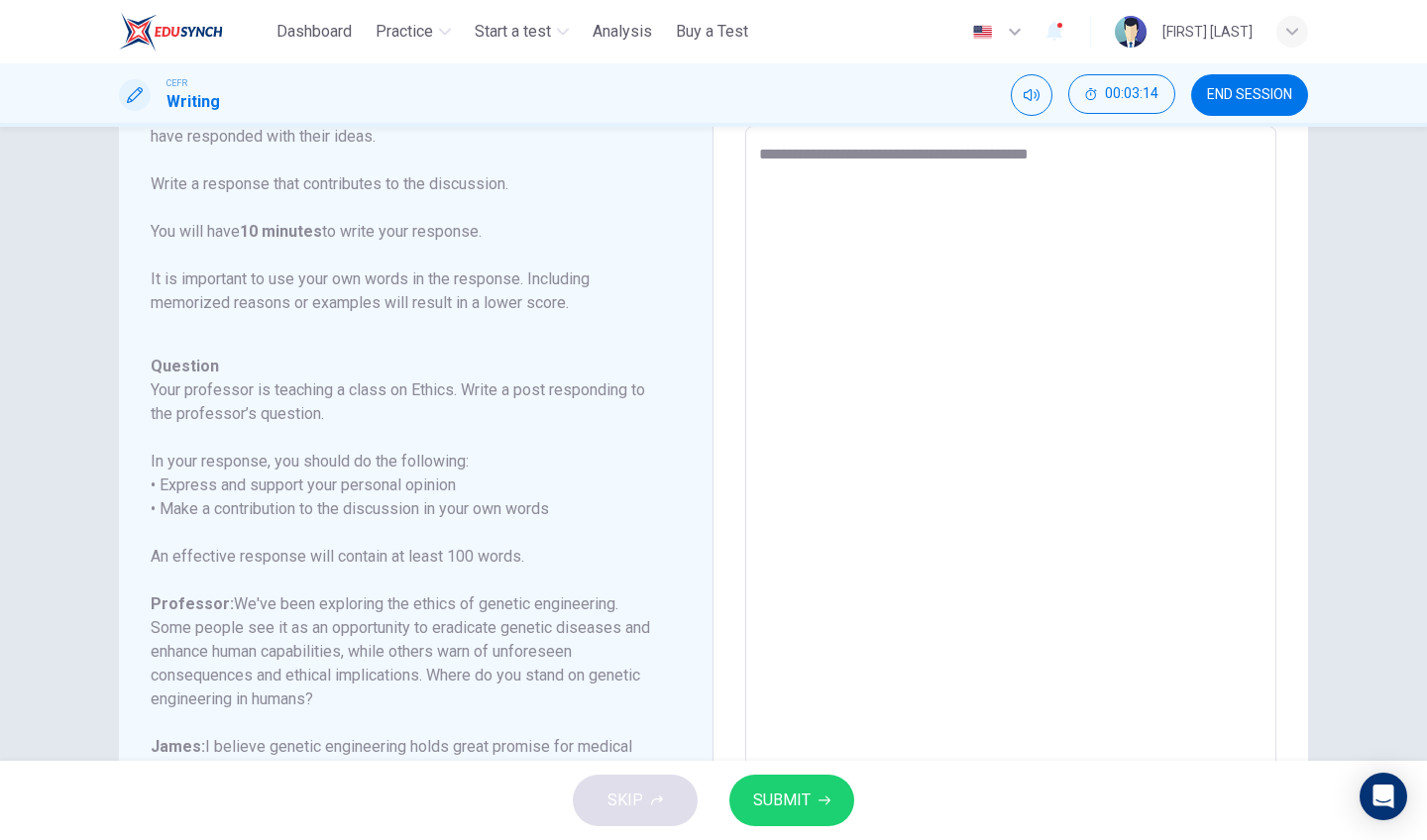 type on "**********" 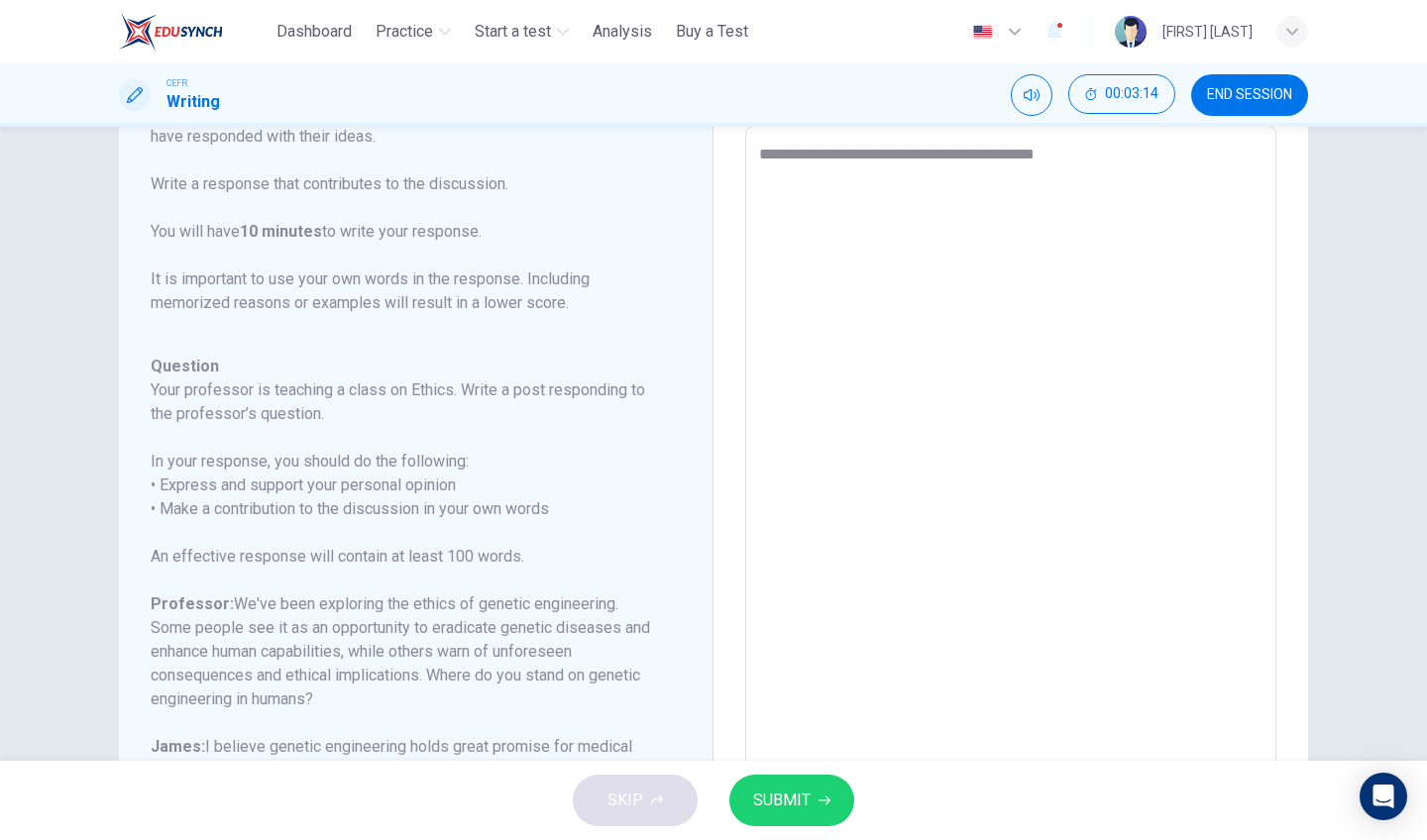 type on "*" 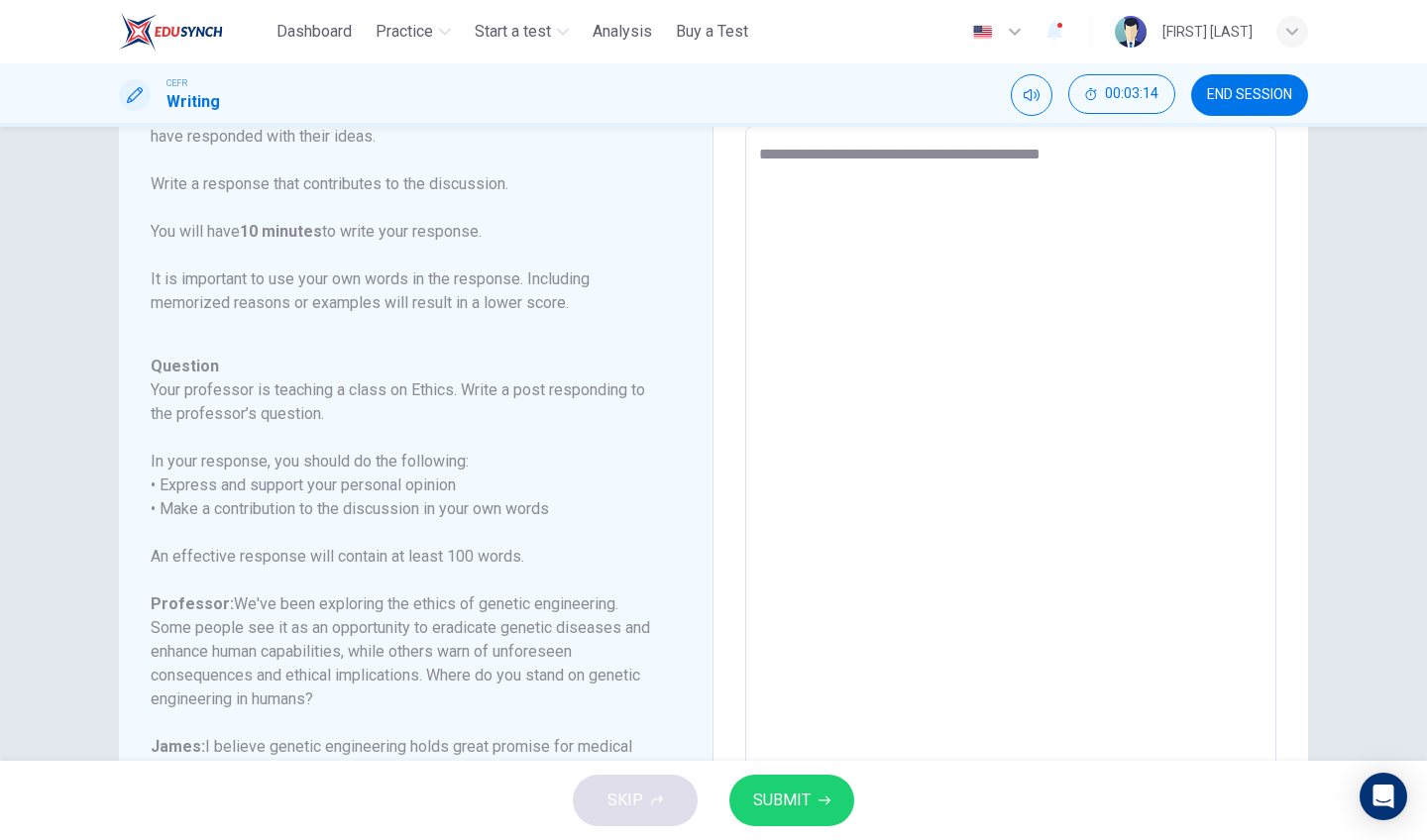 type on "*" 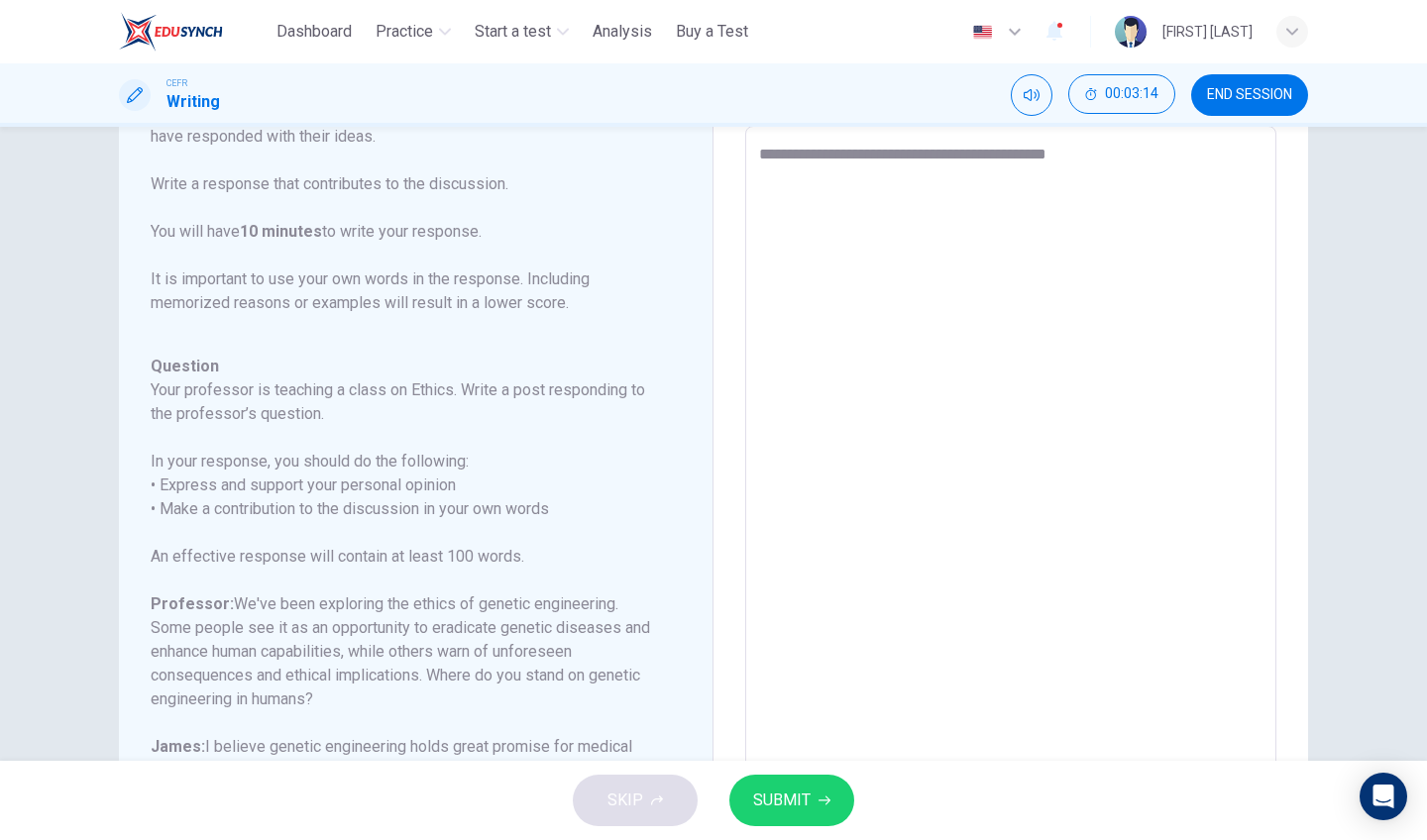 type on "*" 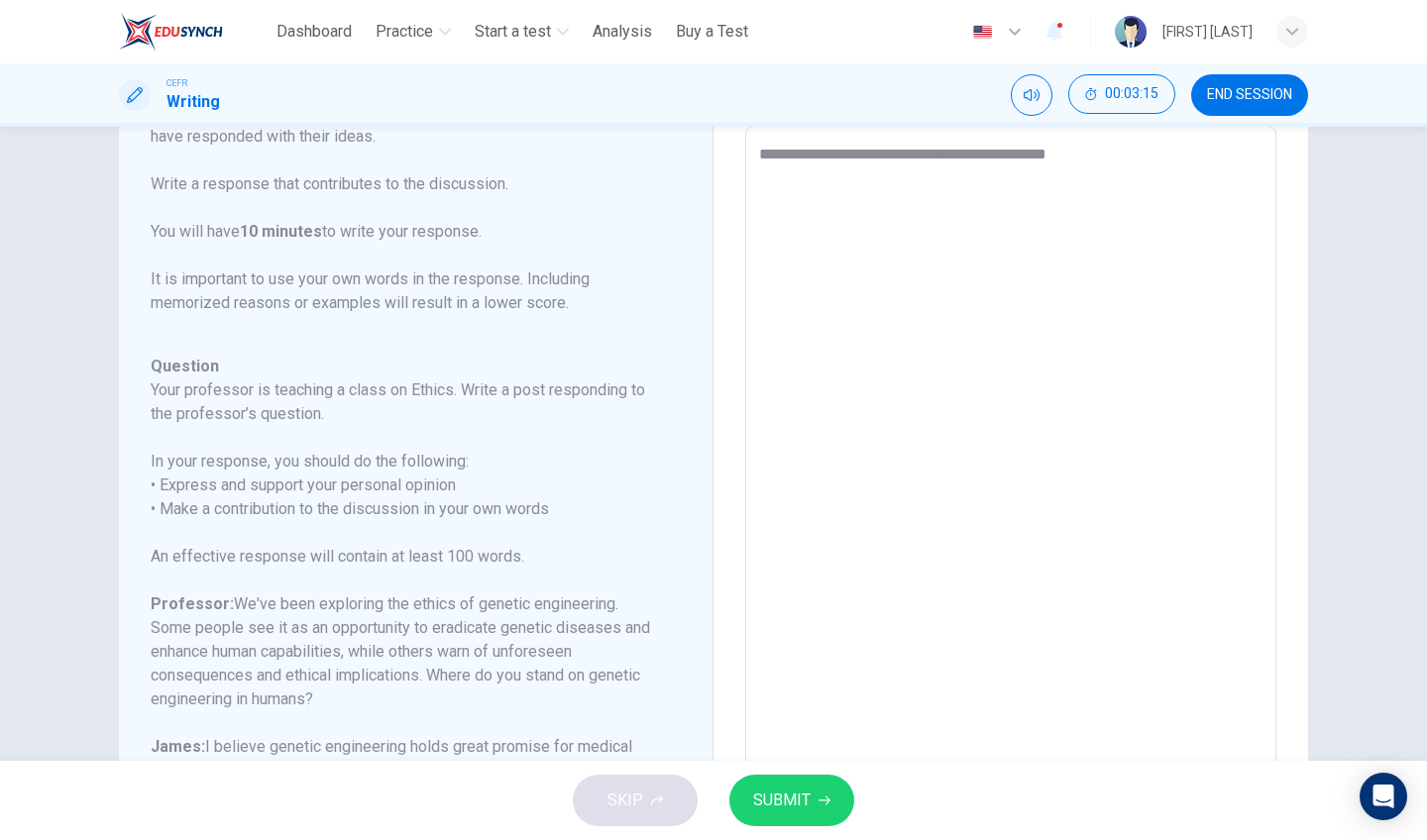 type on "**********" 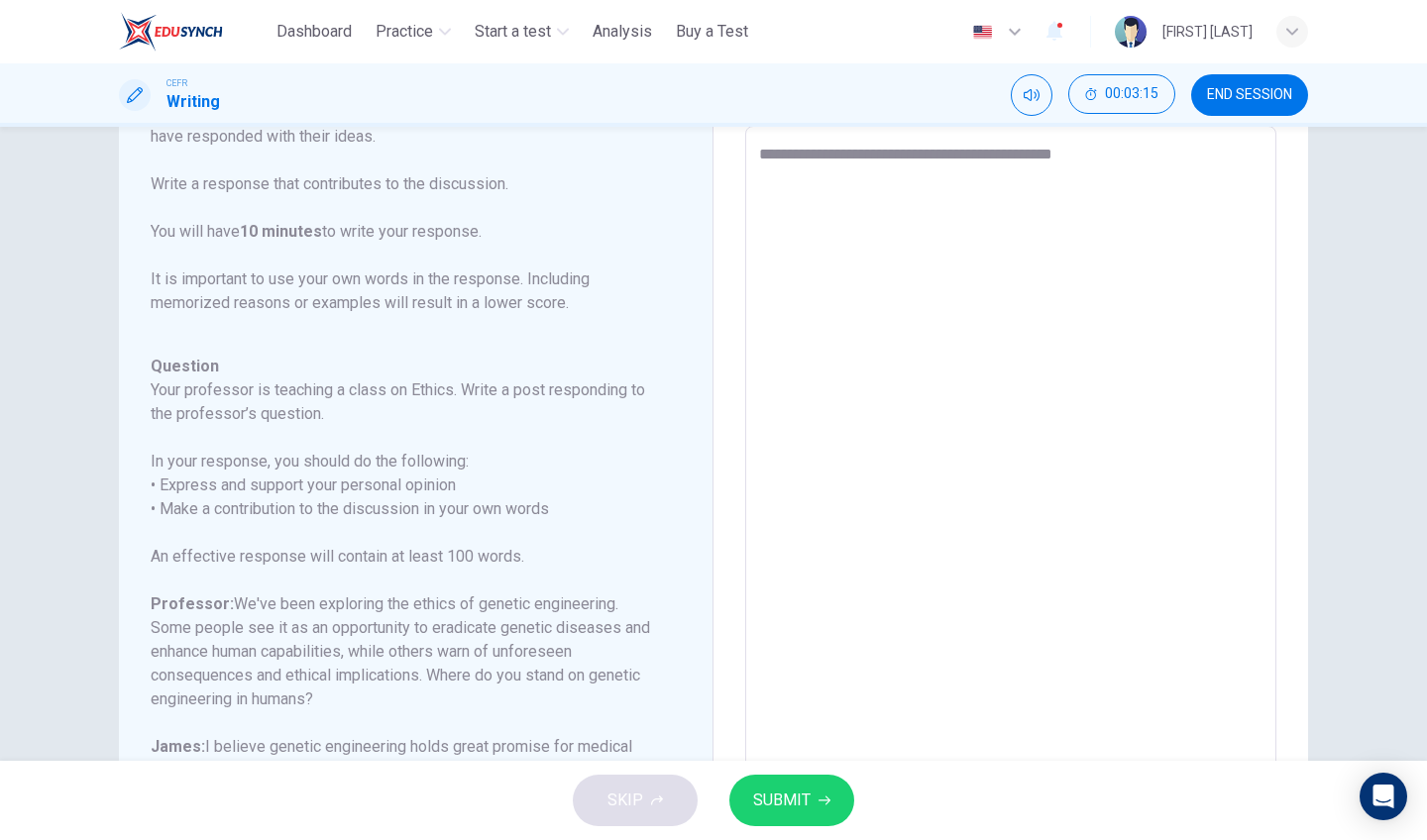 type on "*" 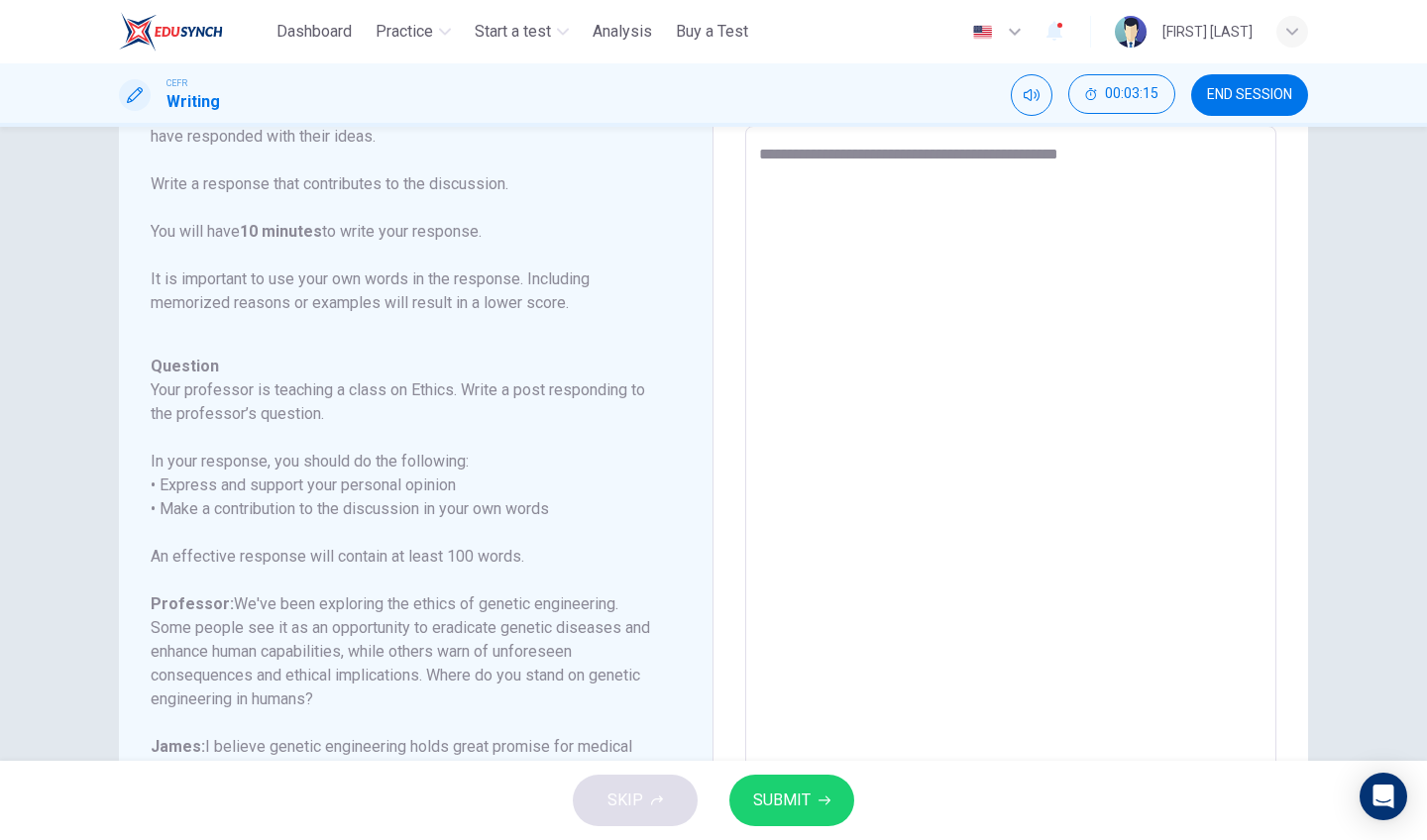 type on "*" 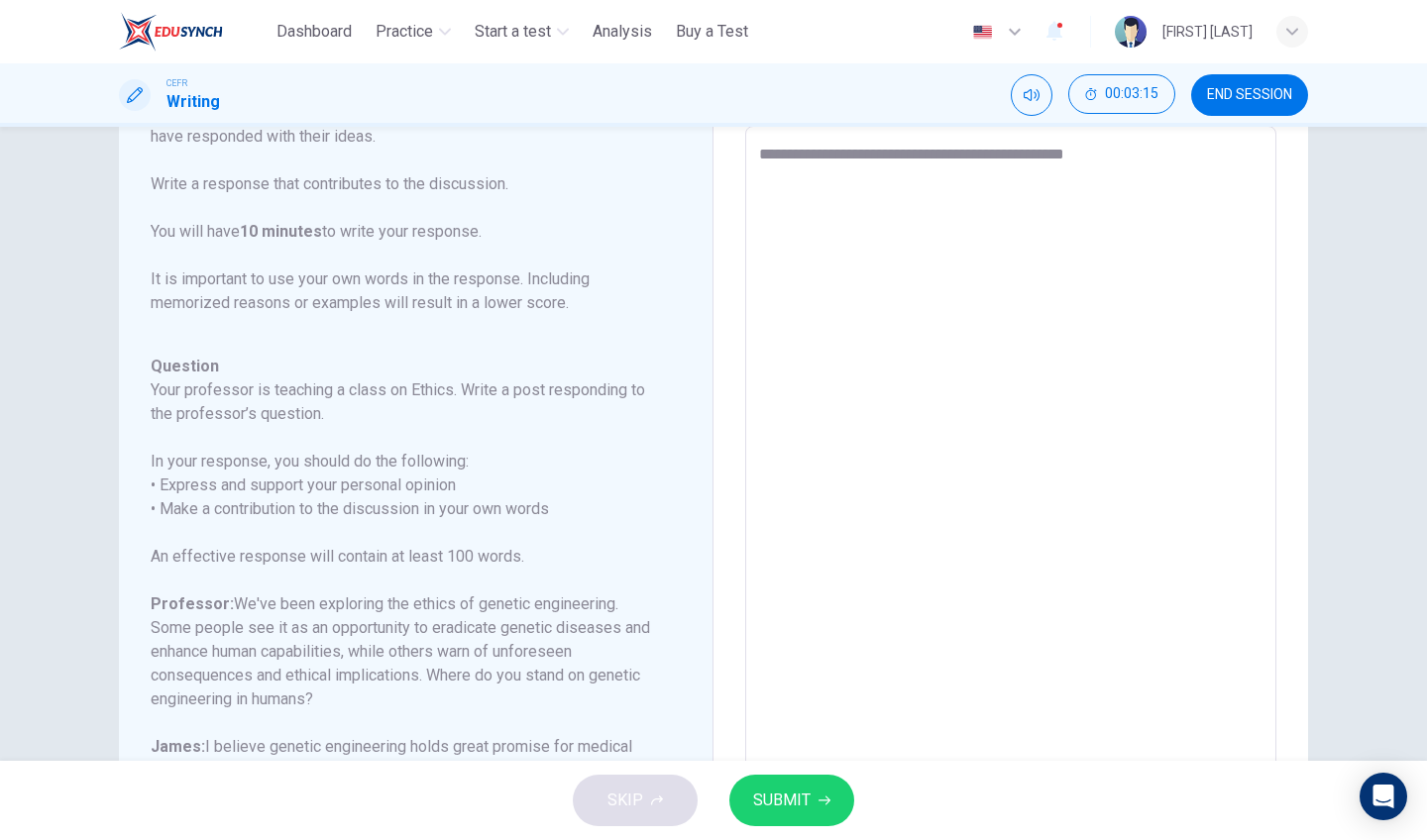 type on "*" 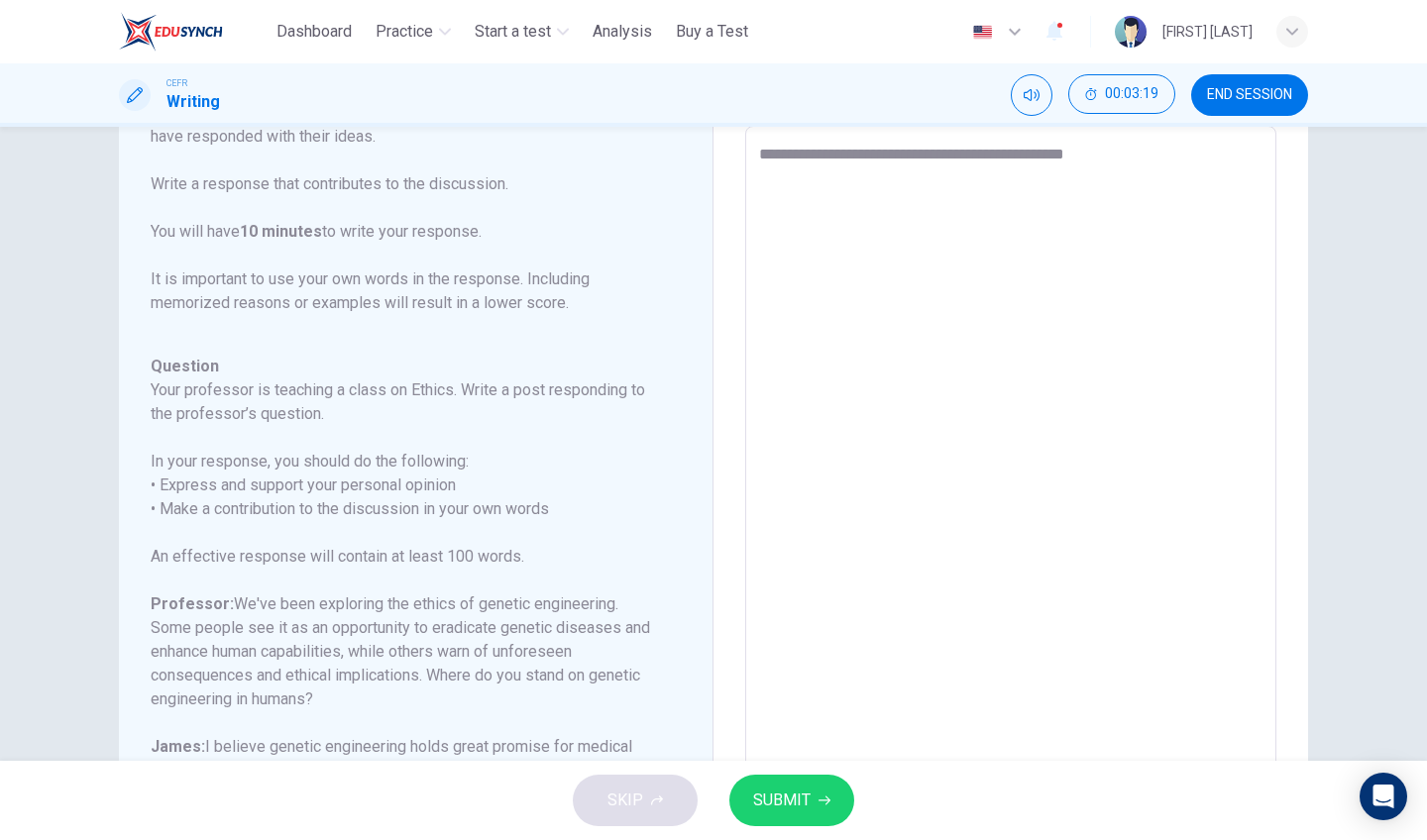 type on "**********" 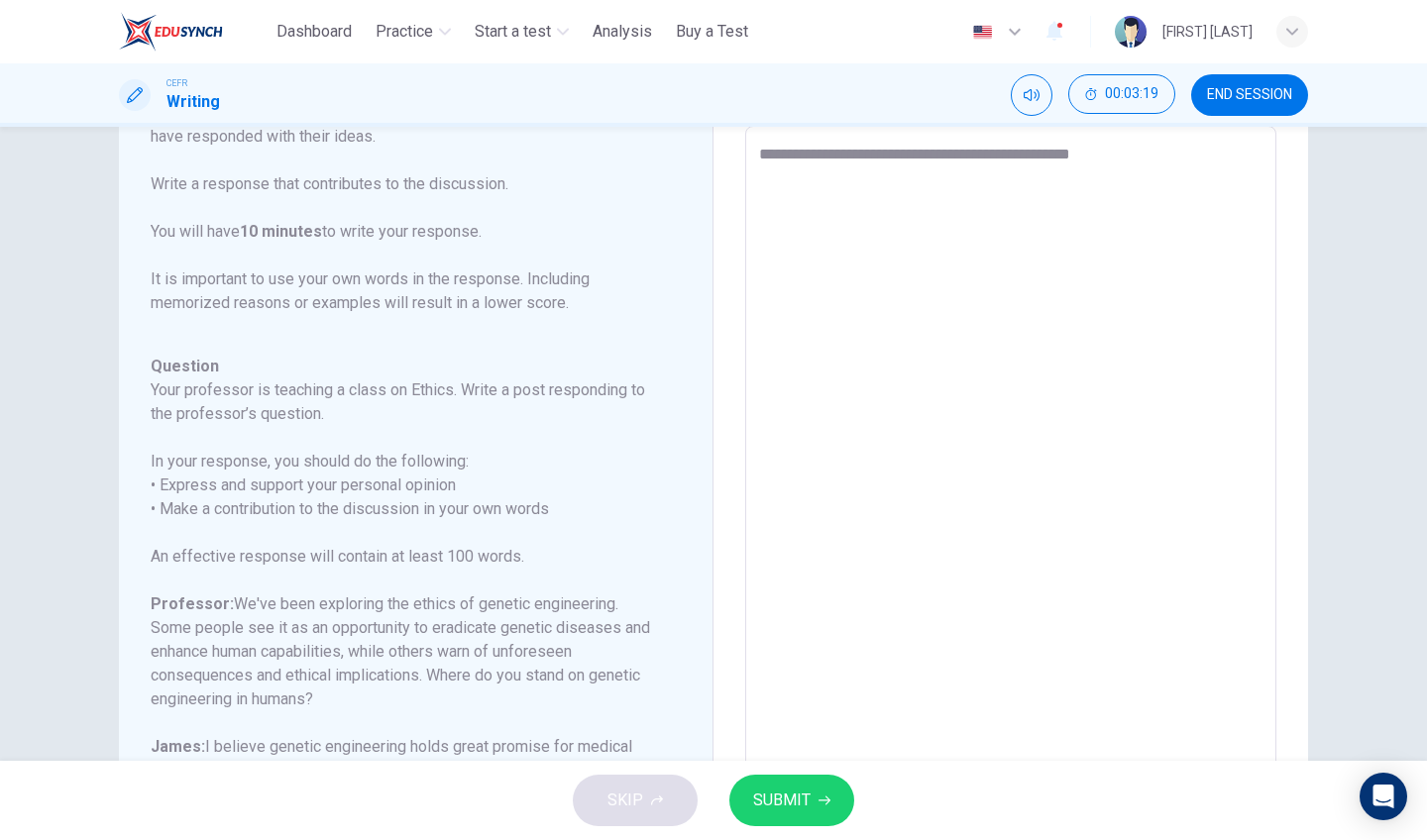type on "*" 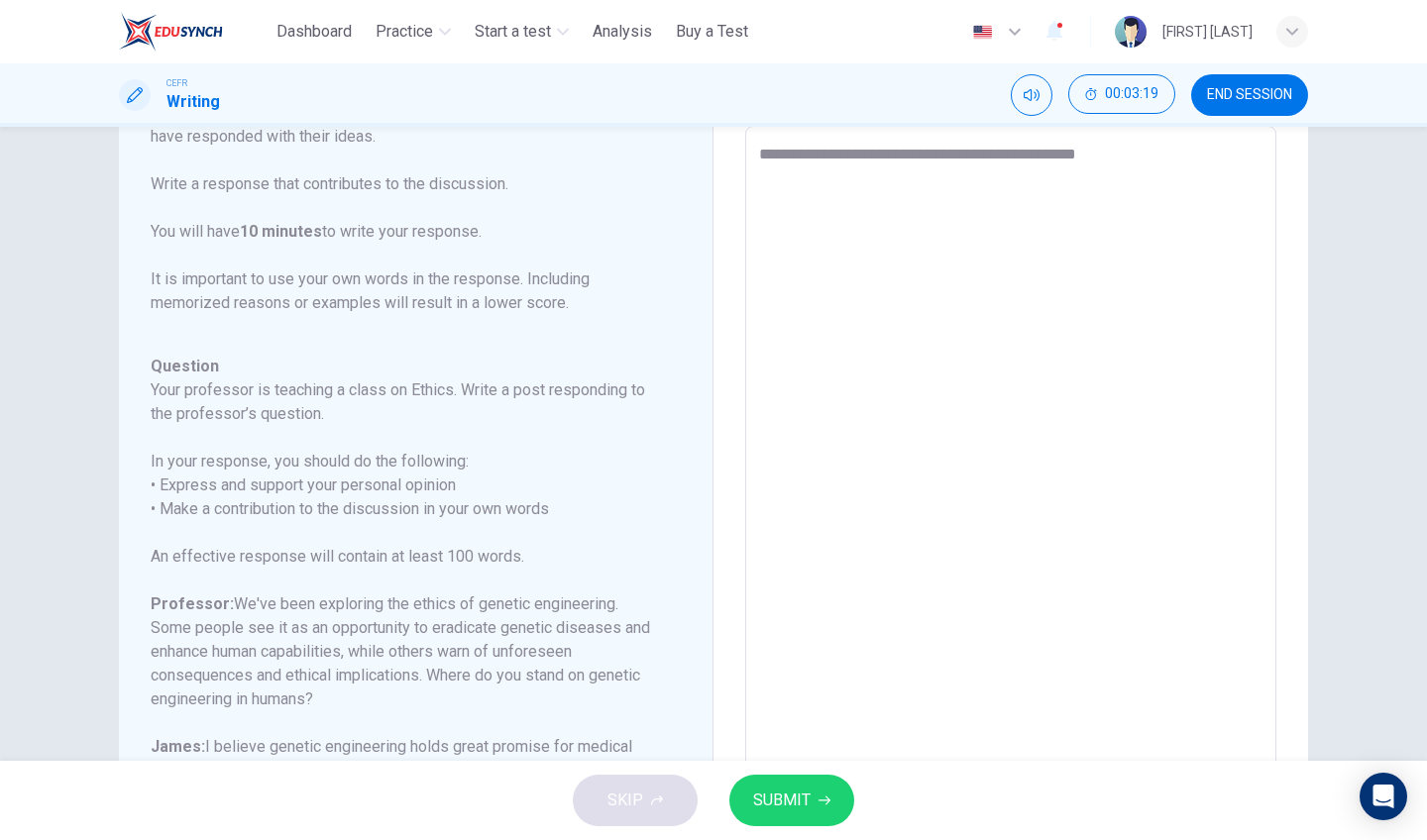 type on "*" 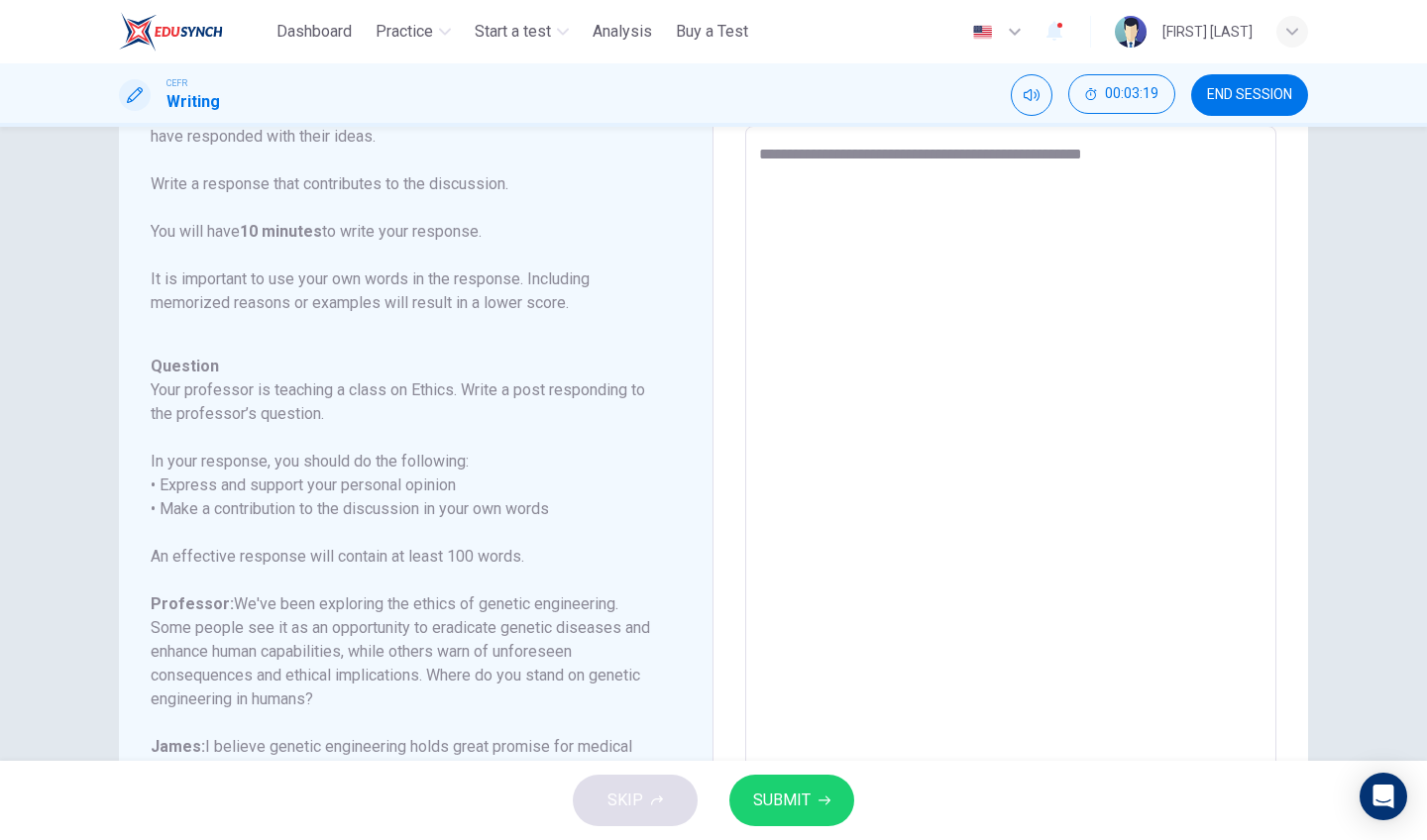 type on "*" 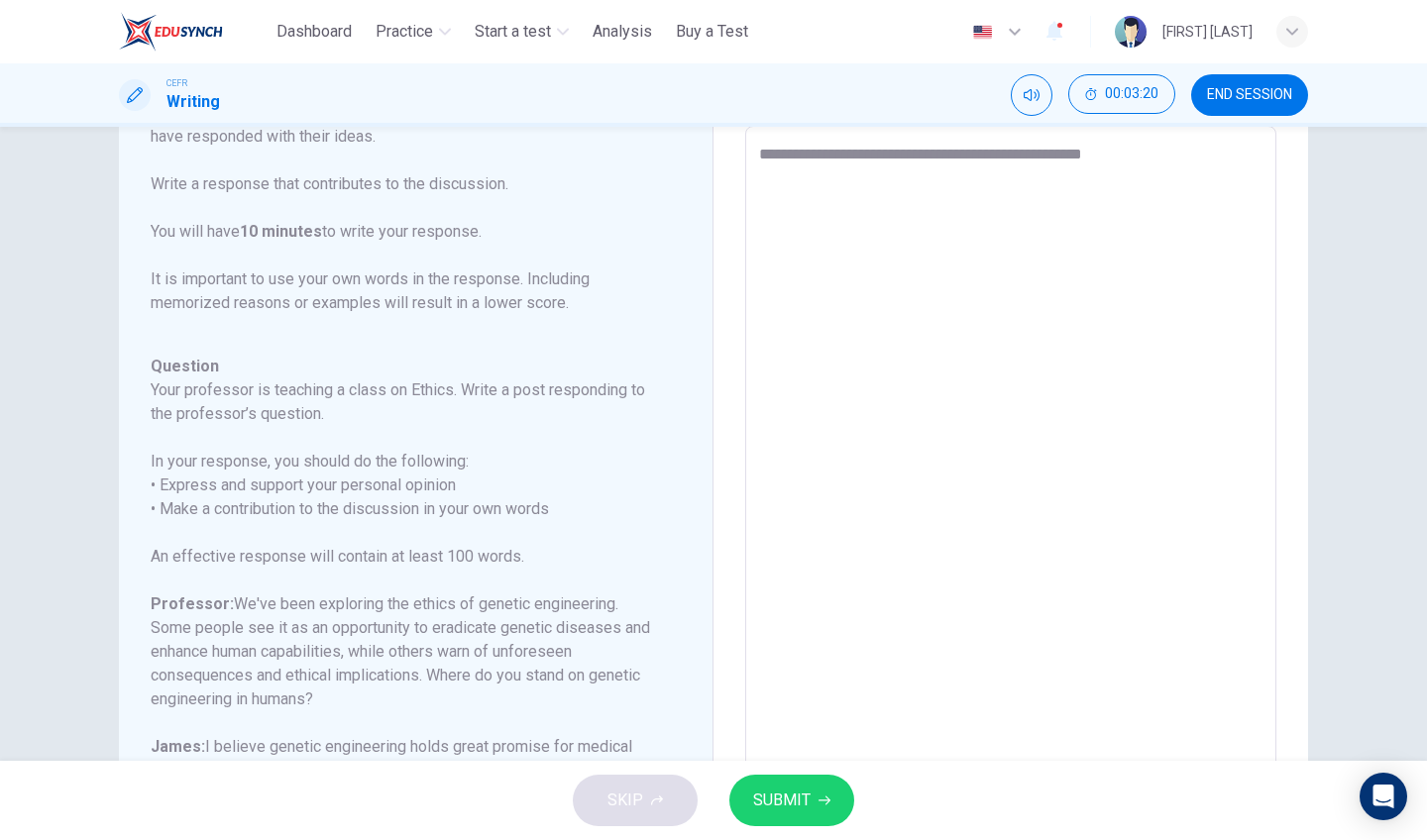 type on "**********" 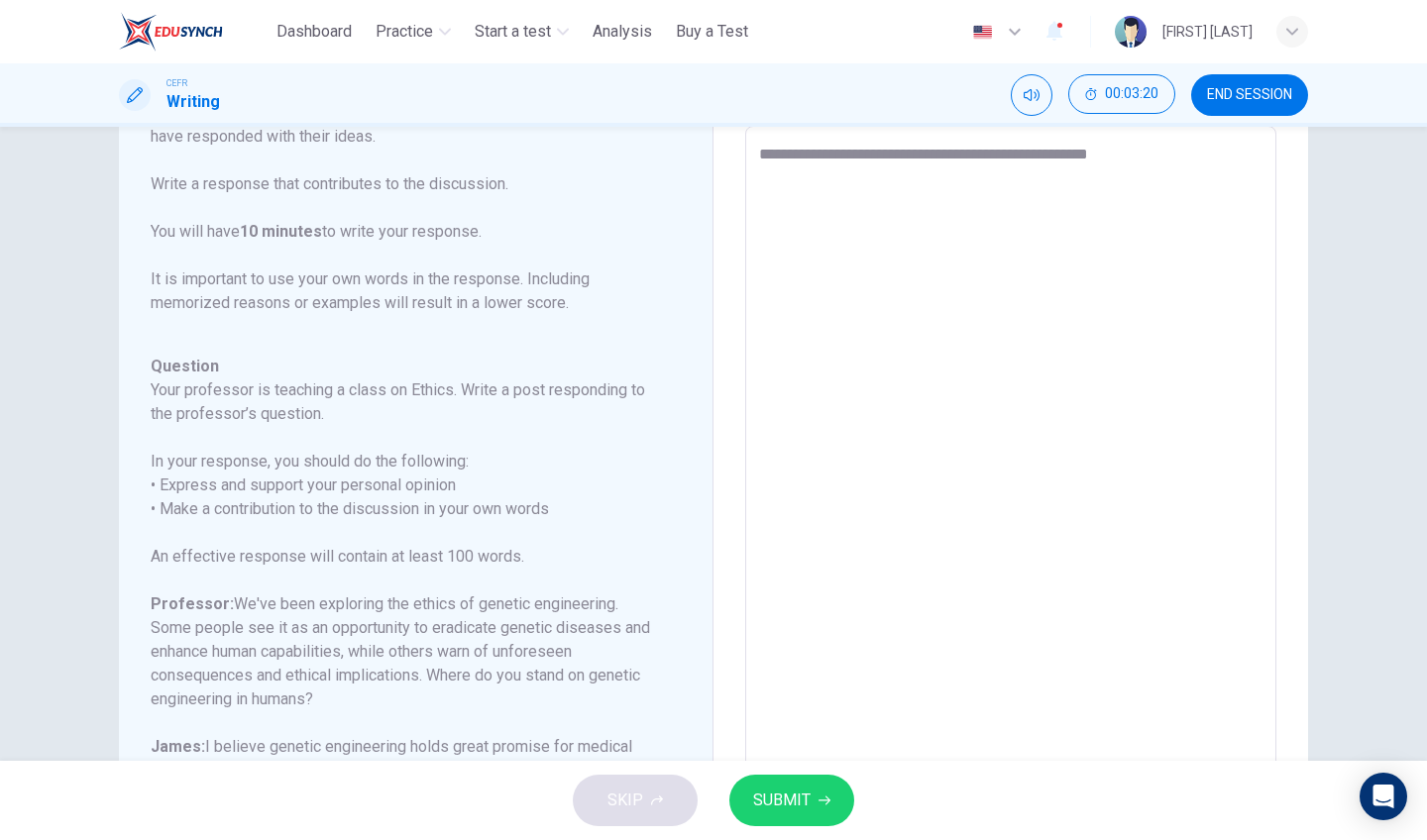 type on "*" 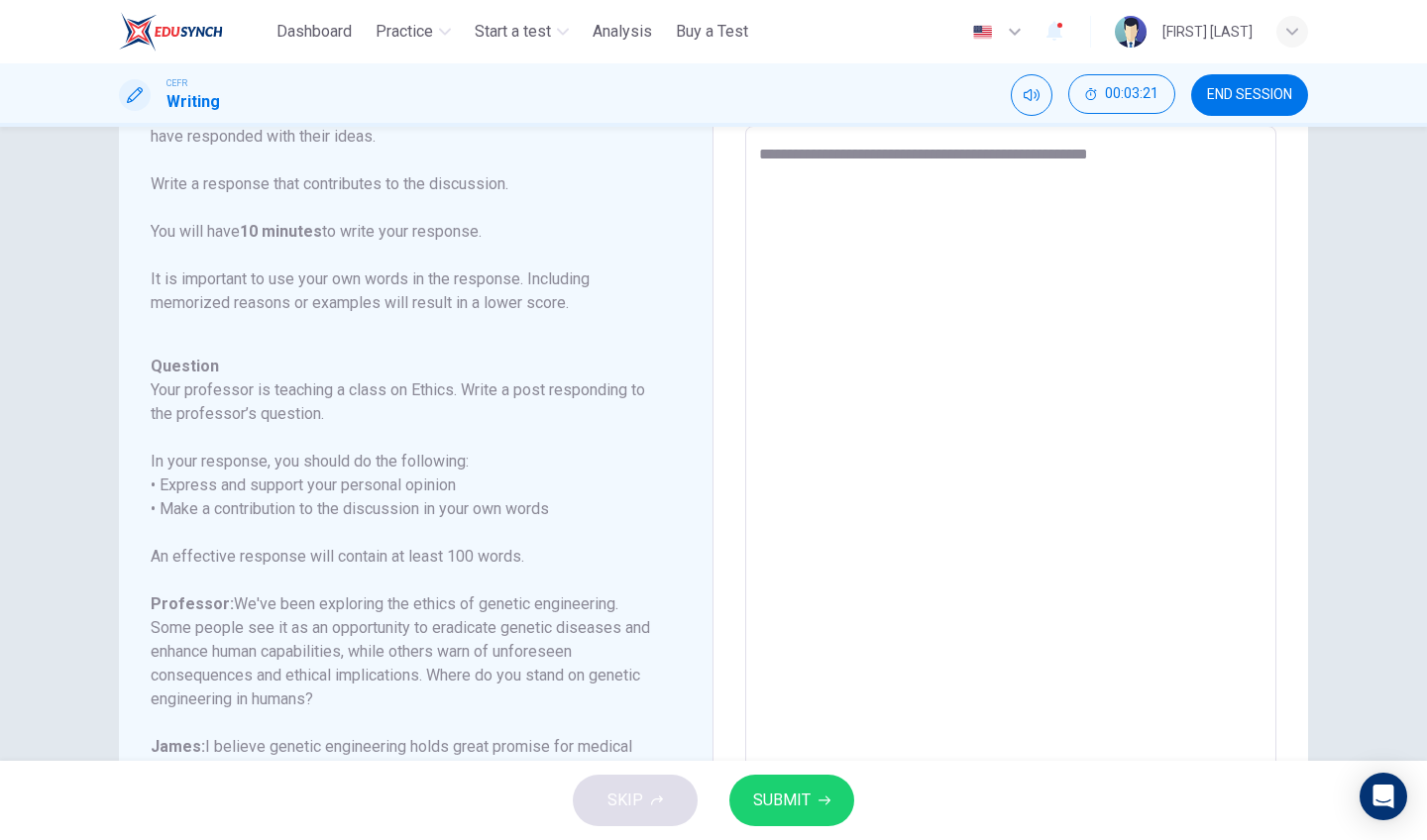 type on "**********" 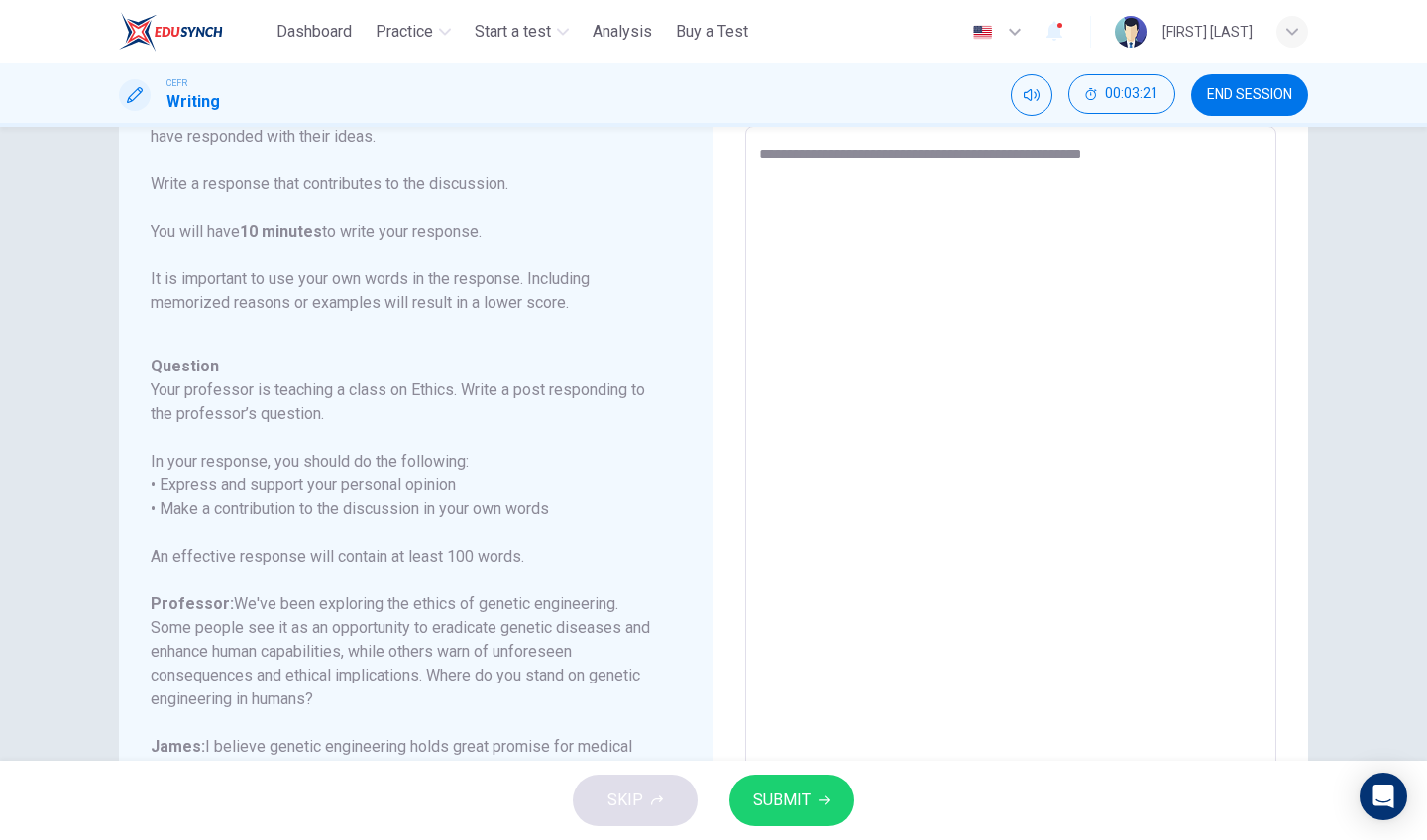 type on "*" 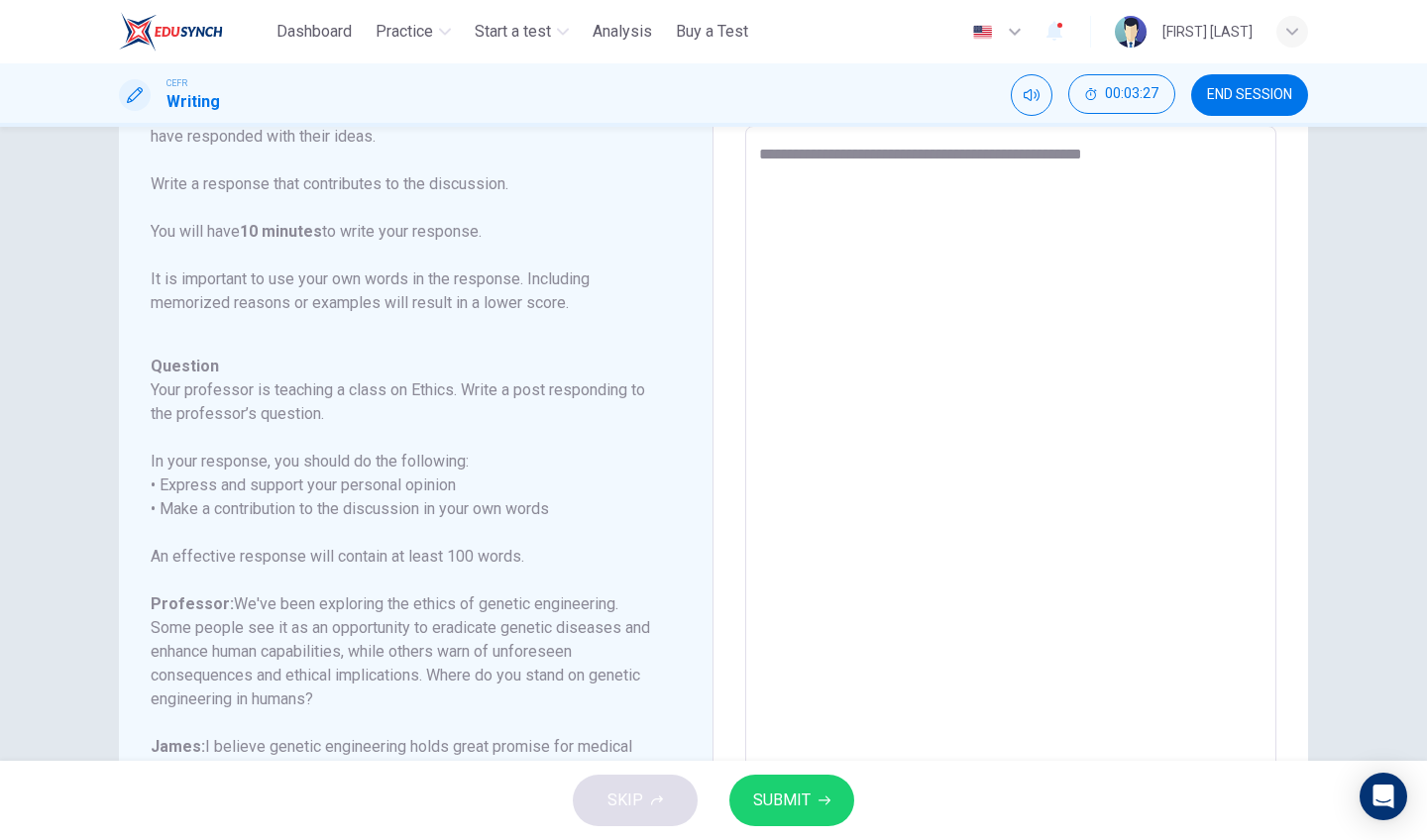 type on "**********" 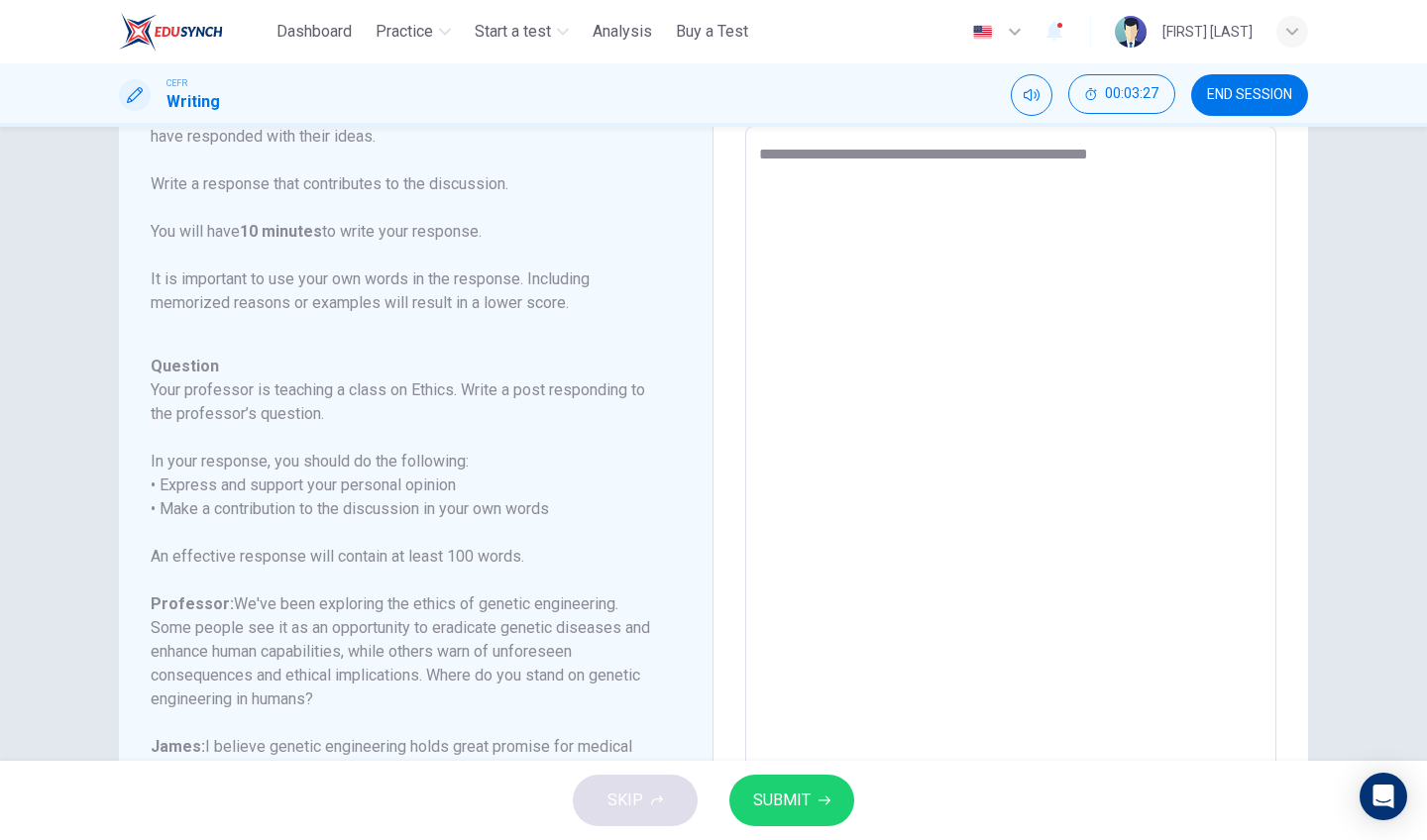 type on "*" 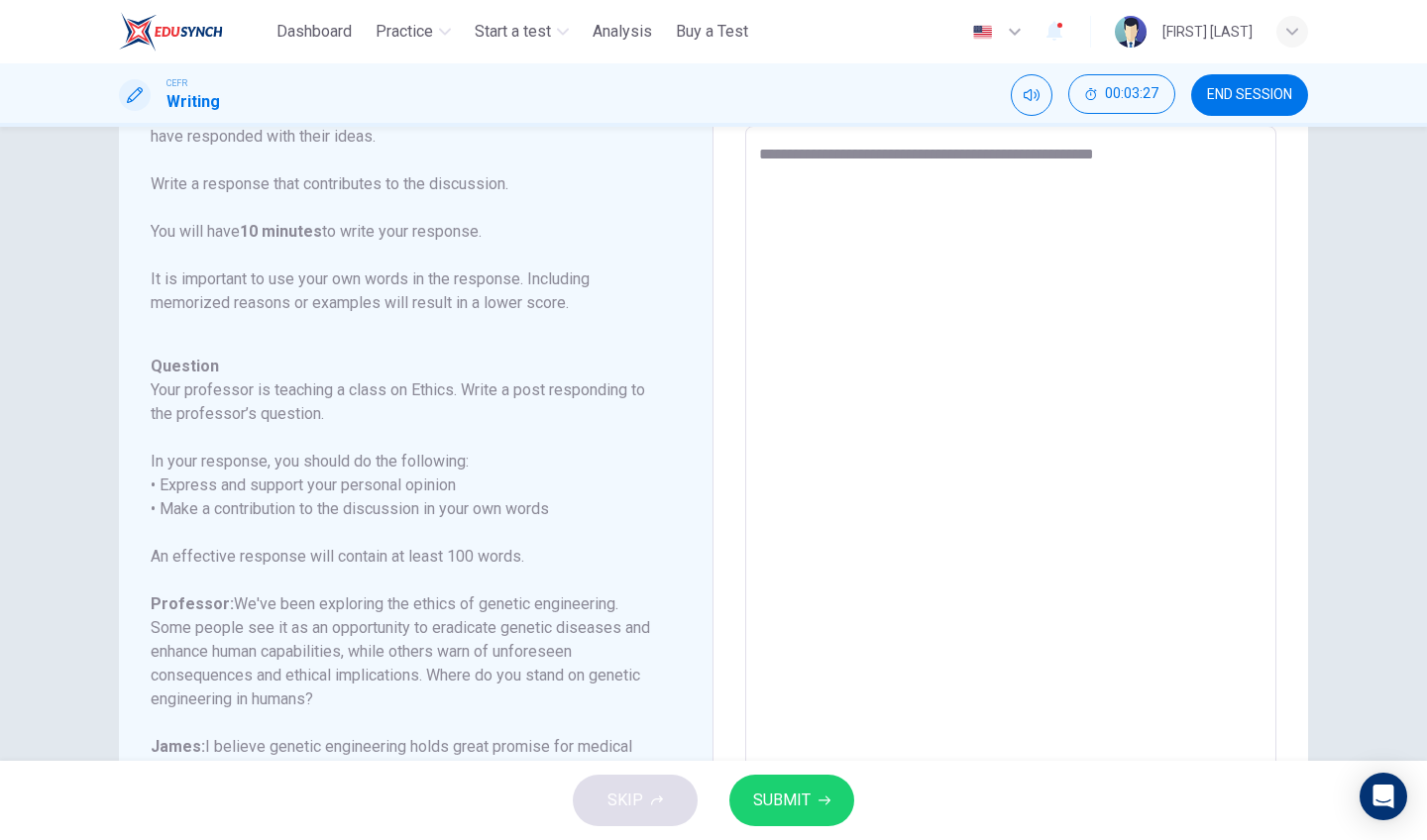 type on "*" 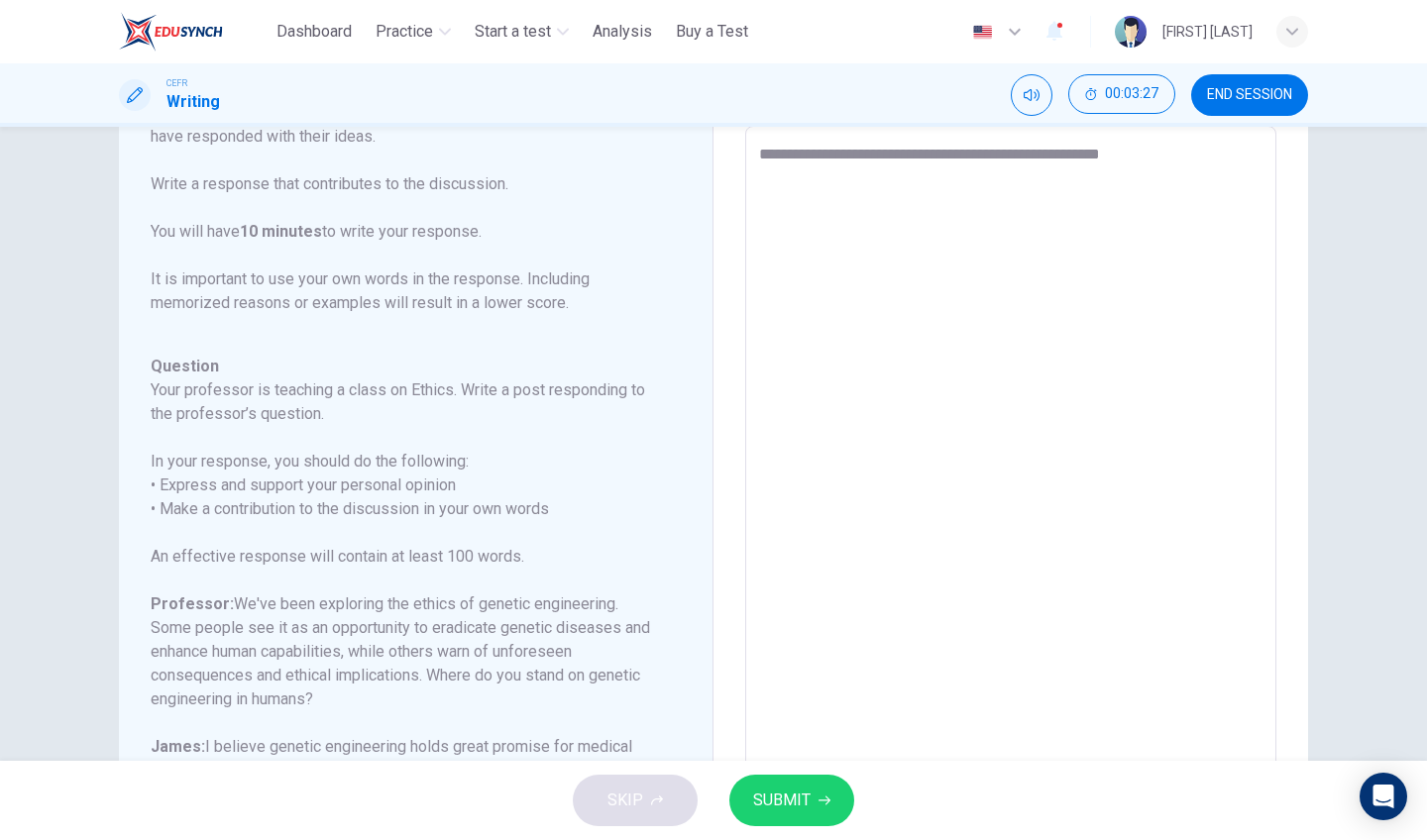 type on "*" 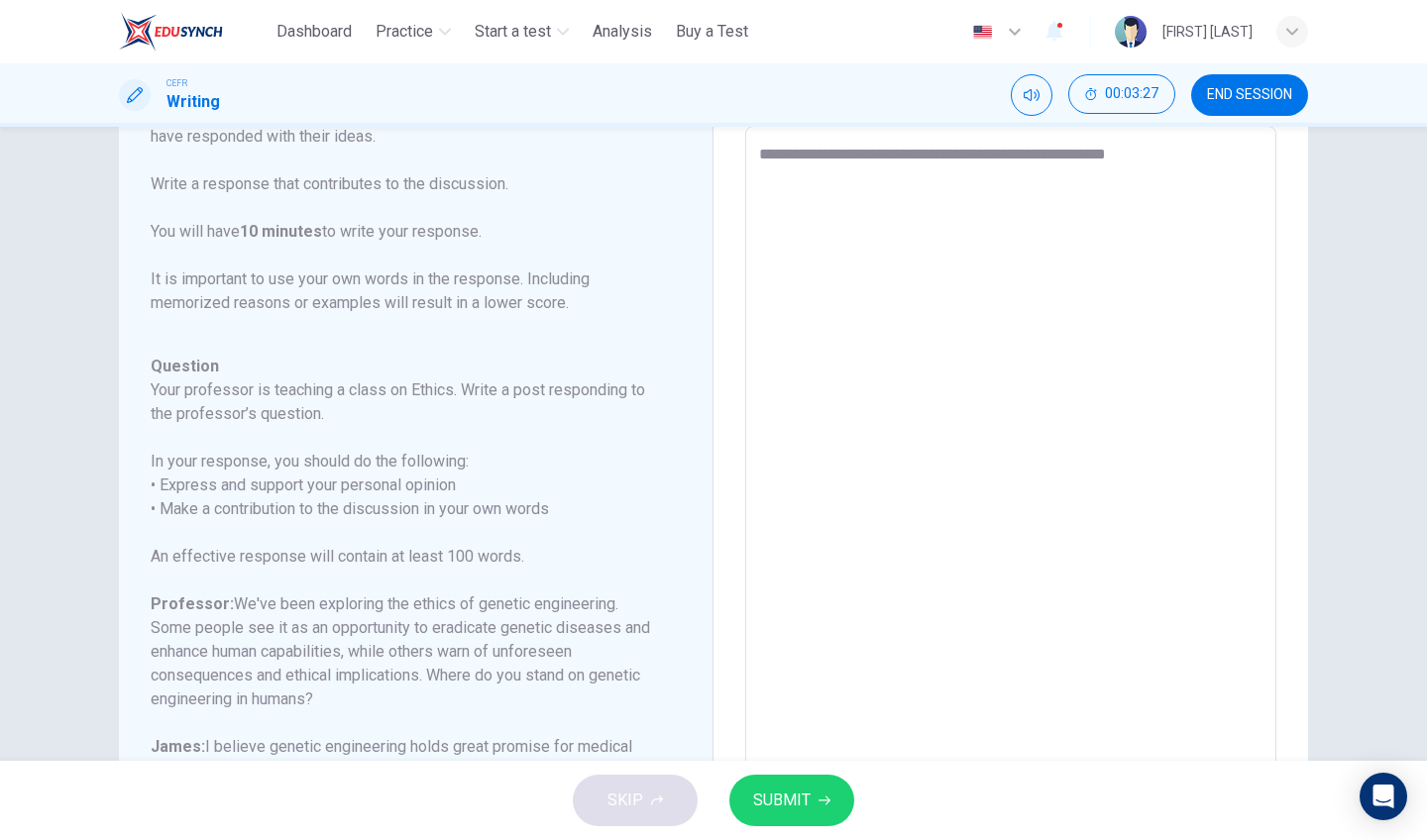 type on "*" 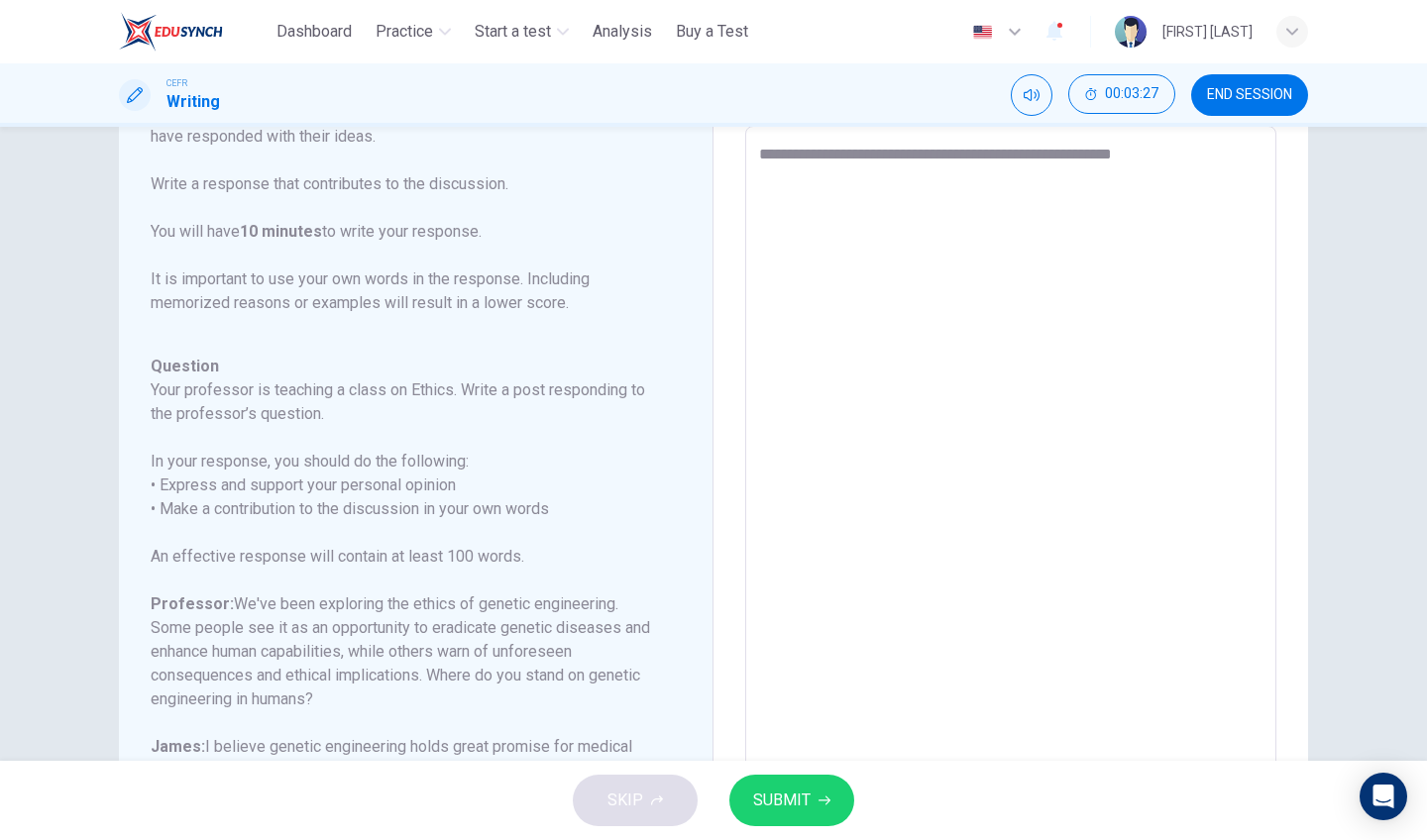 type on "*" 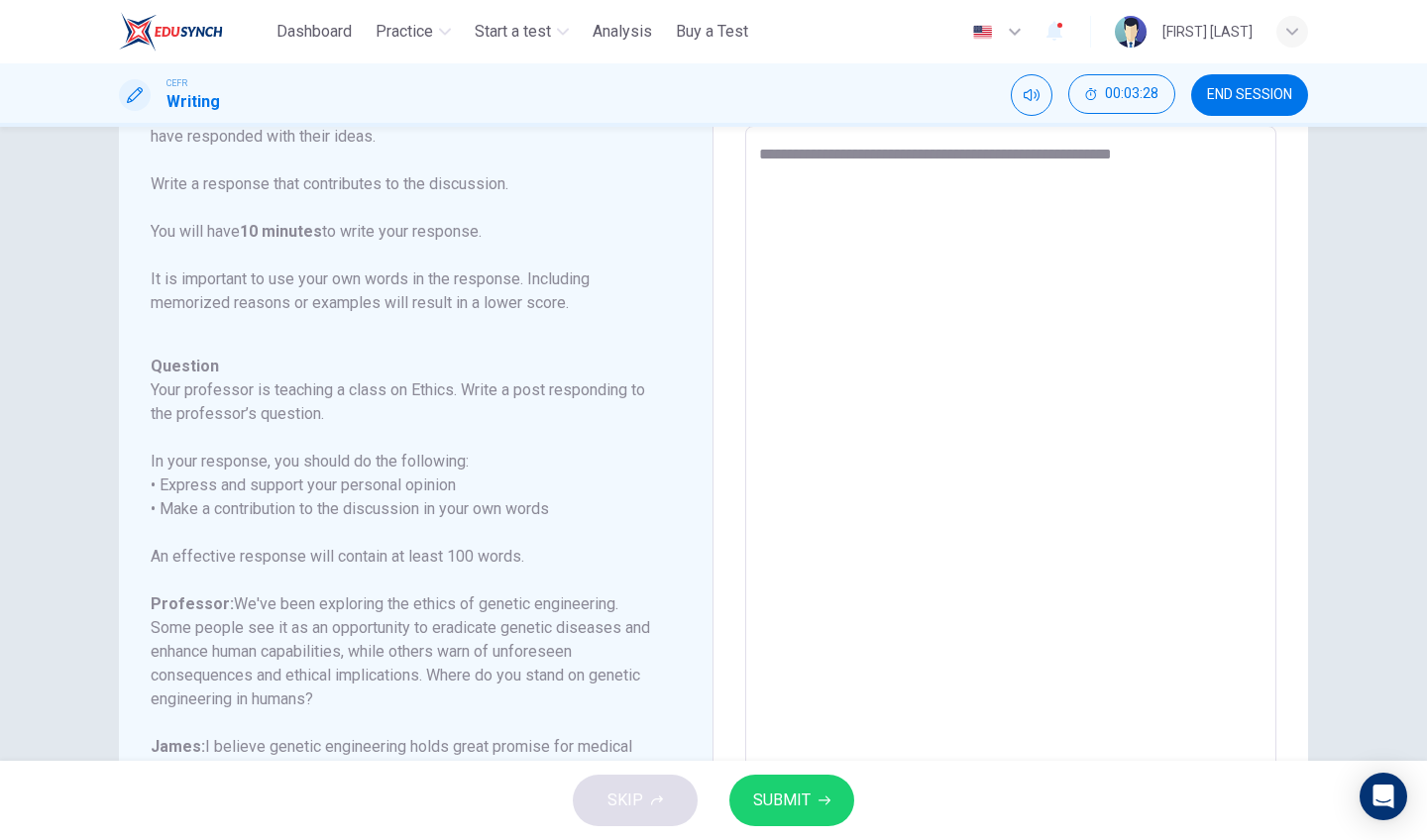 type on "**********" 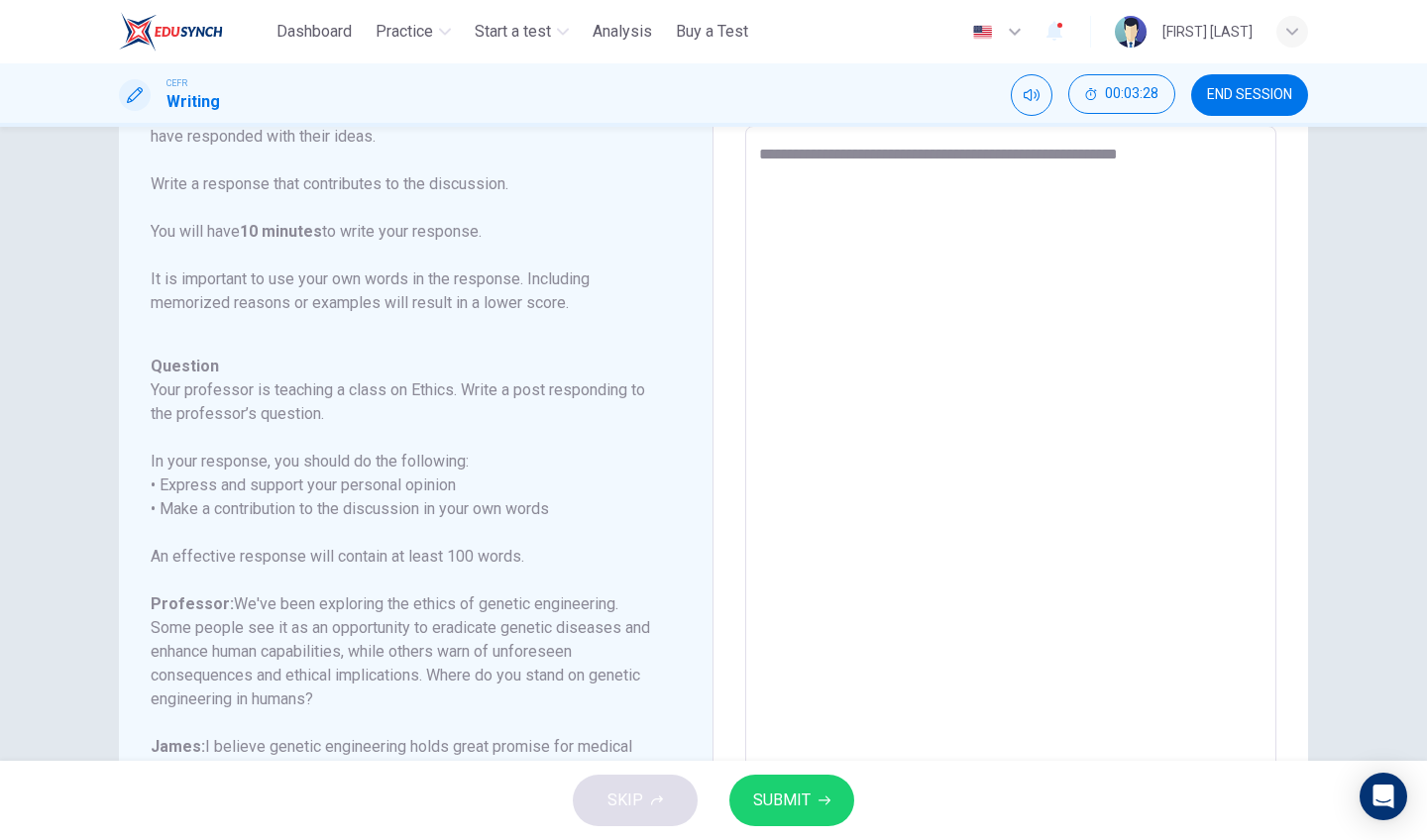 type on "*" 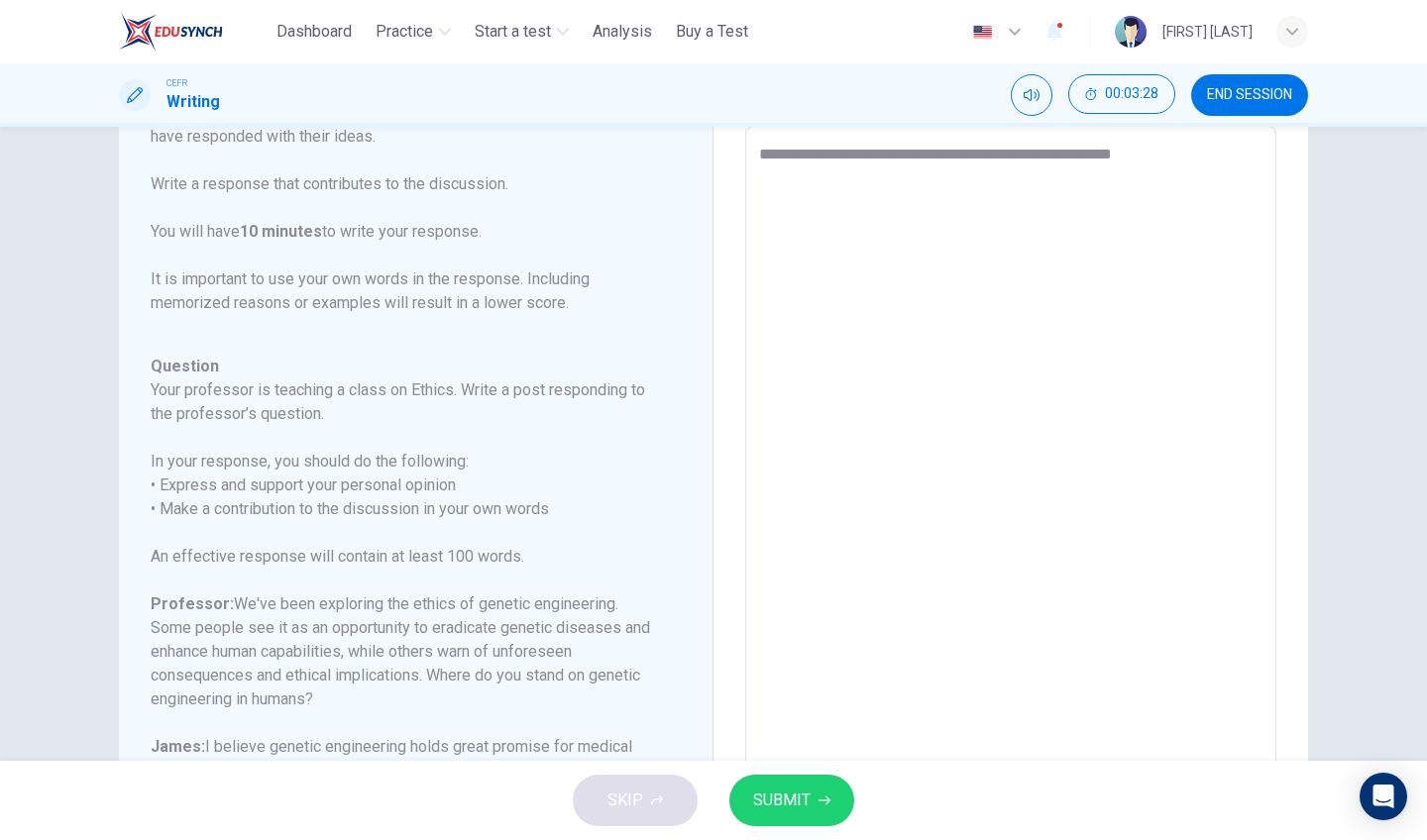 type on "*" 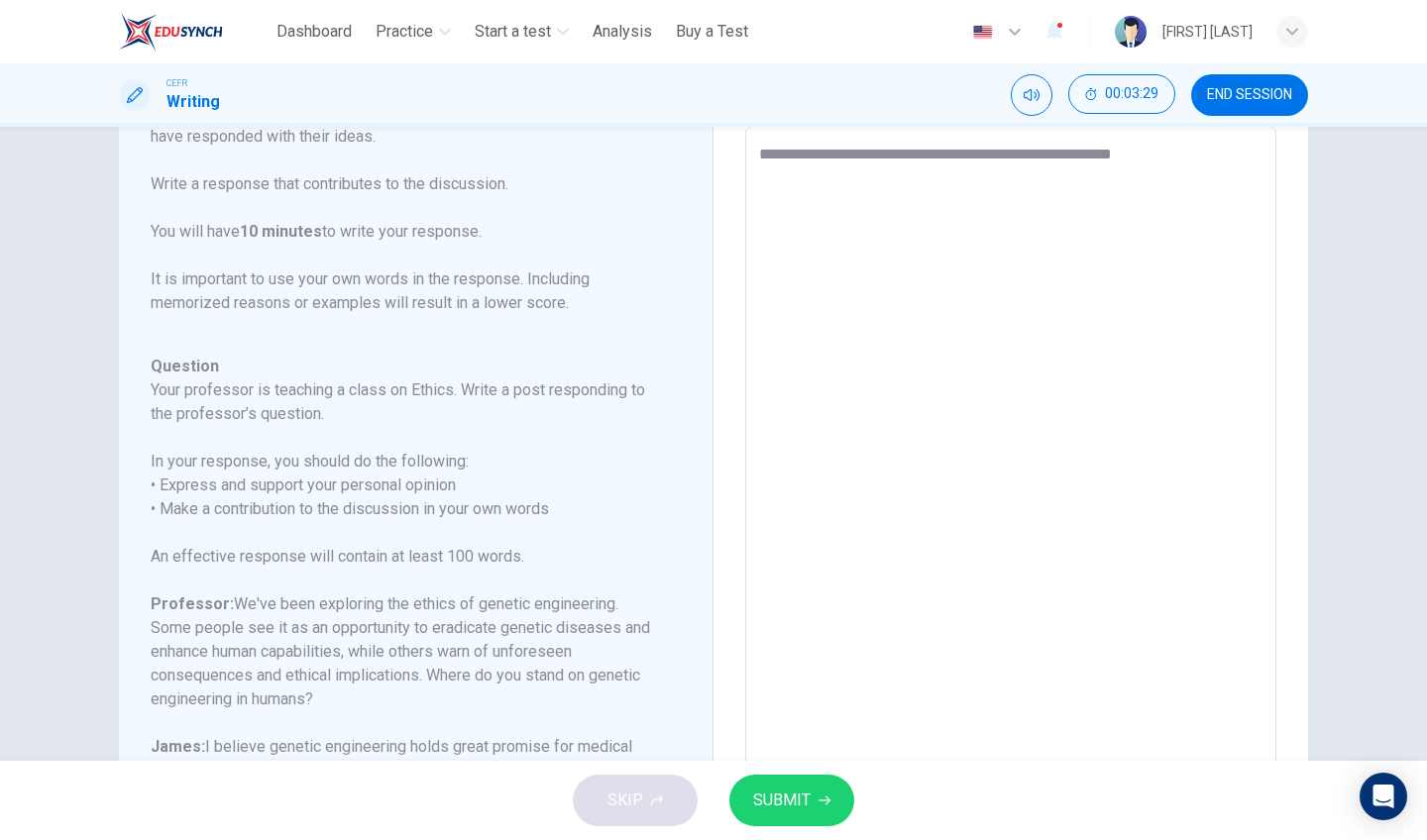 type on "**********" 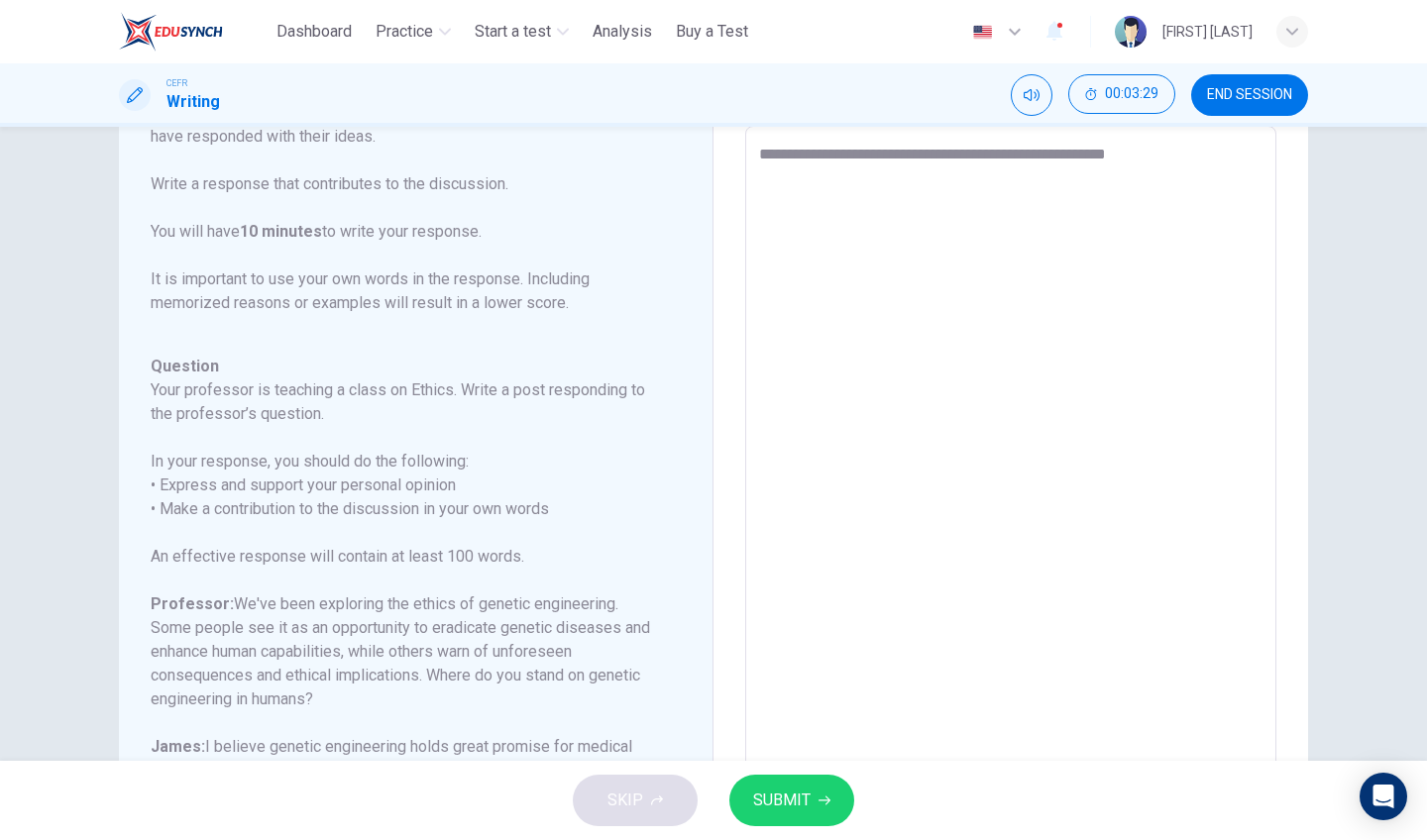 type on "*" 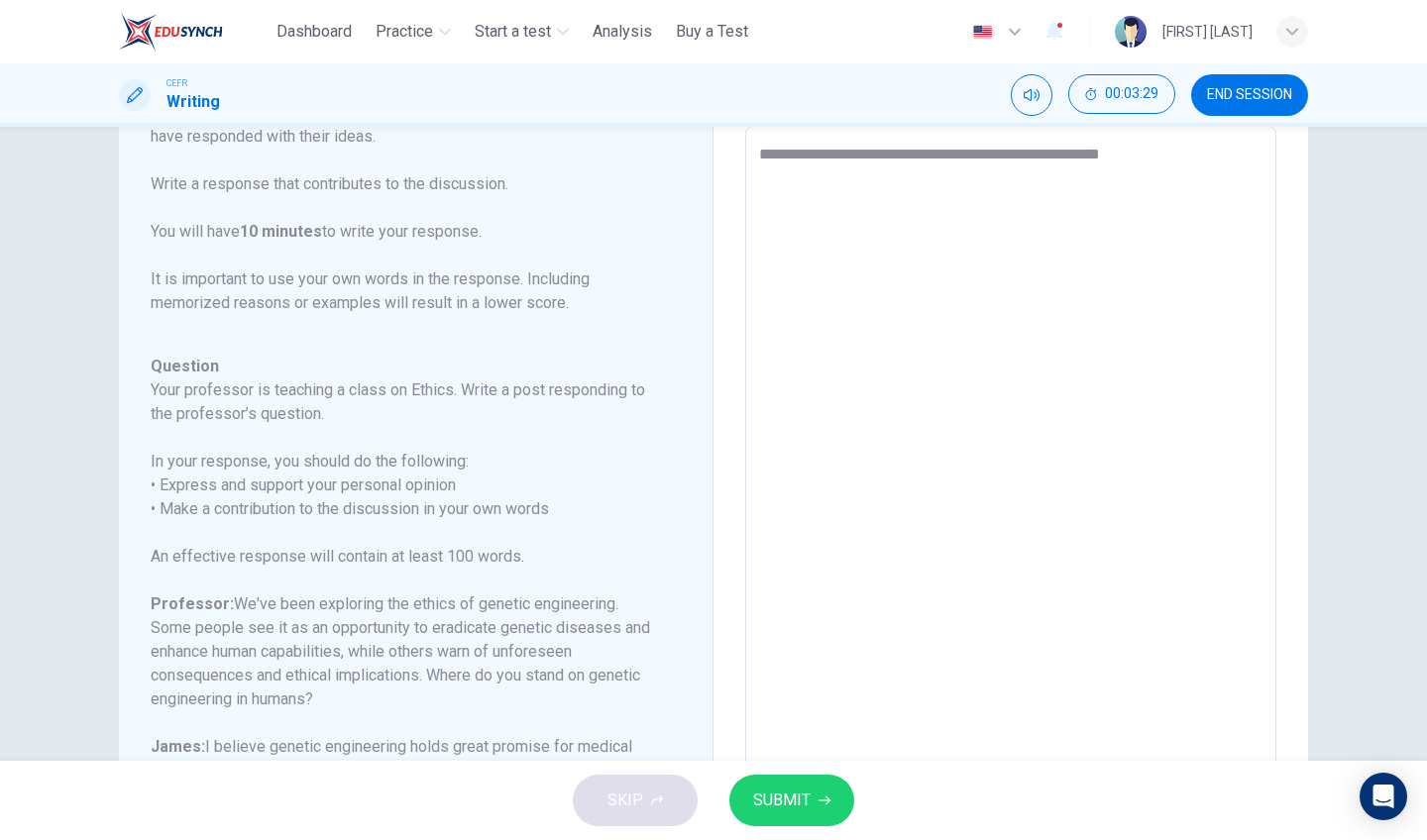 type on "*" 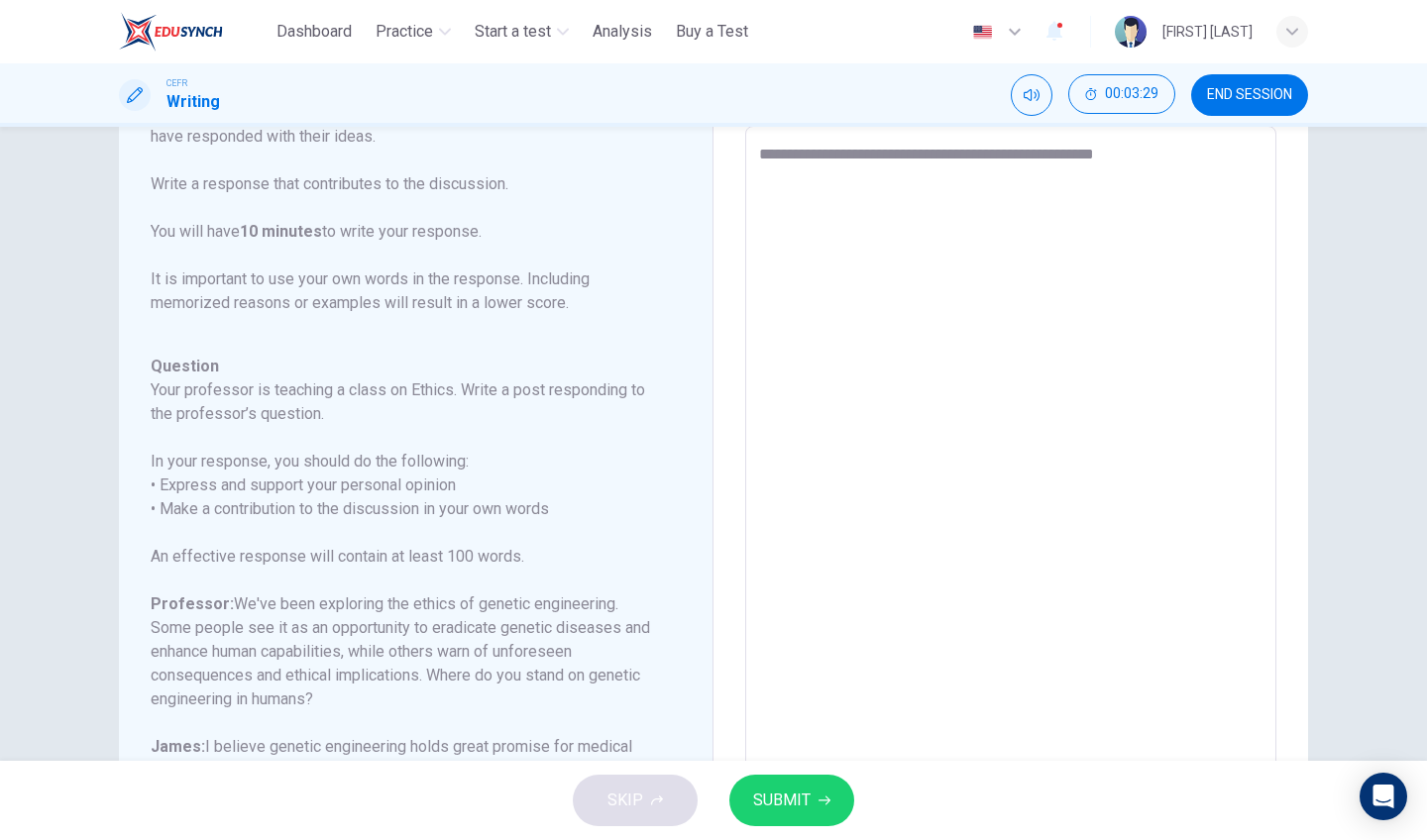 type on "*" 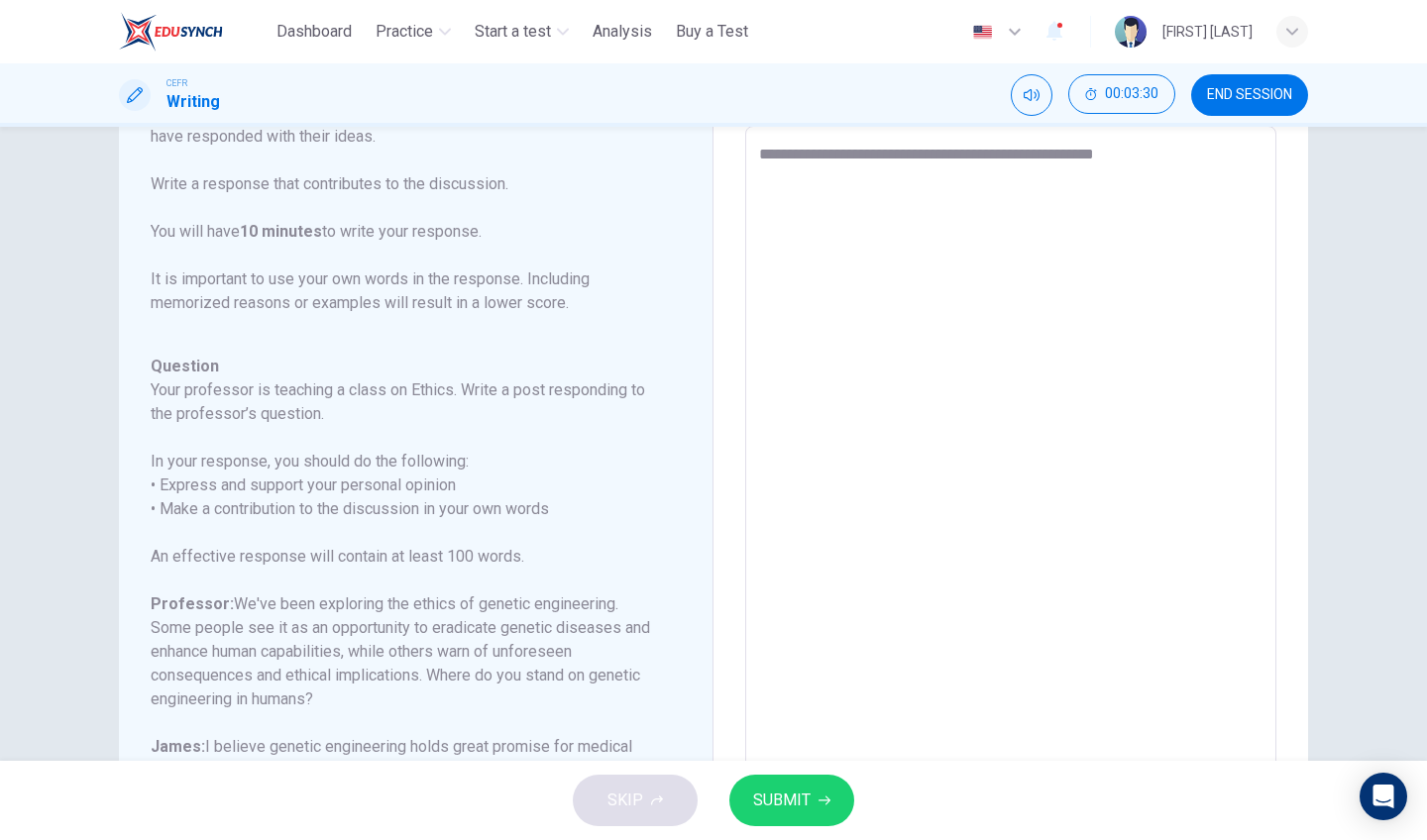 type on "**********" 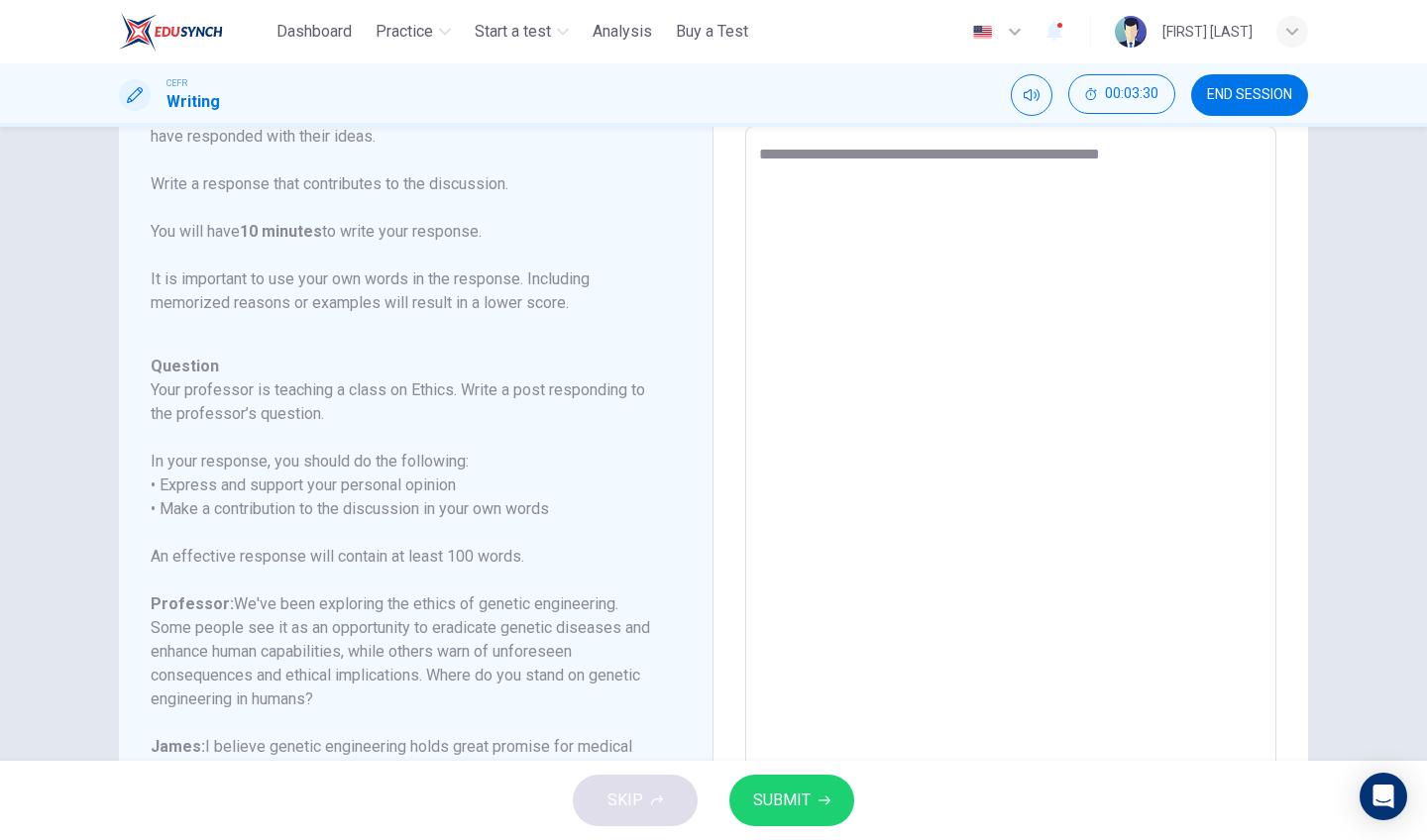 type on "*" 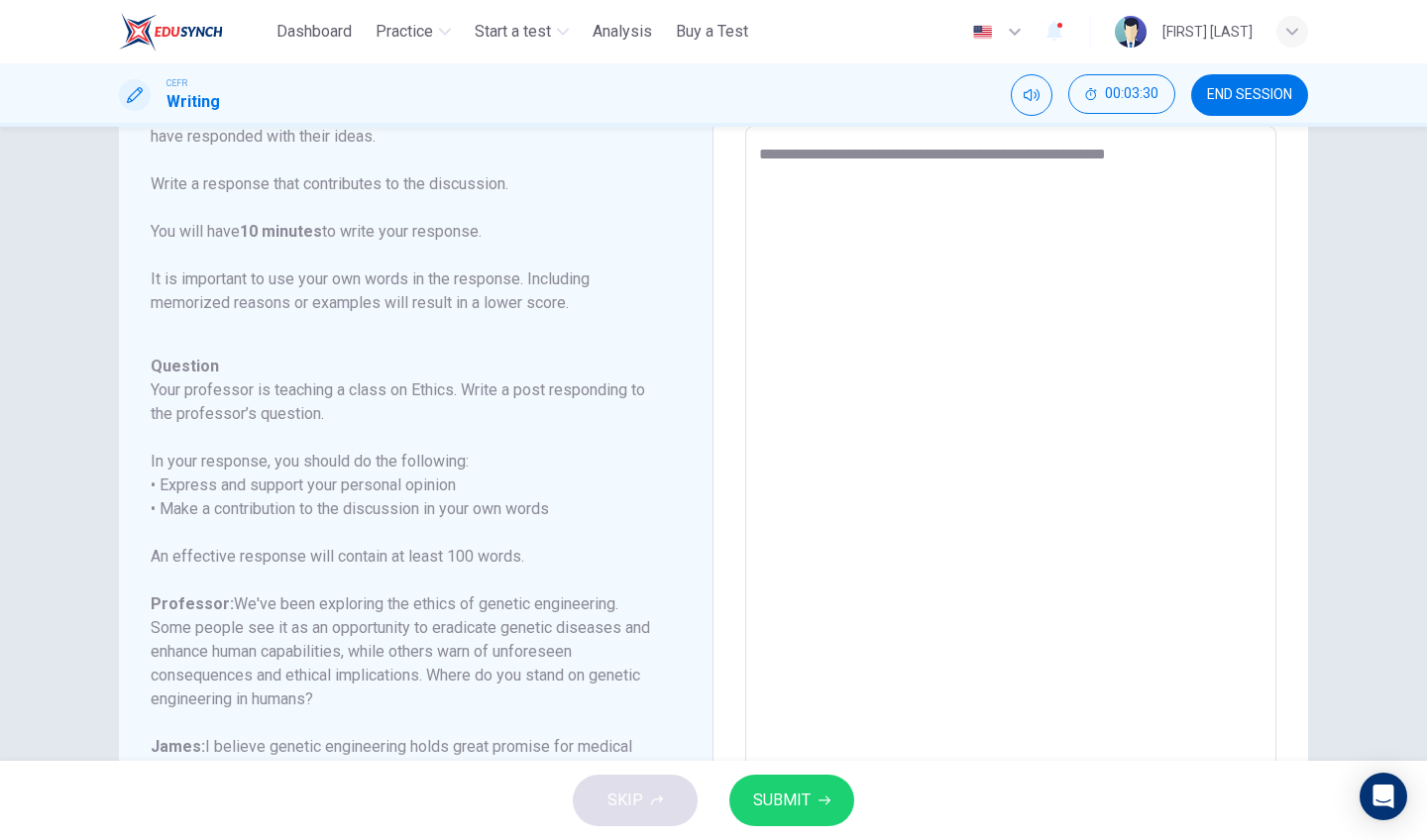 type on "*" 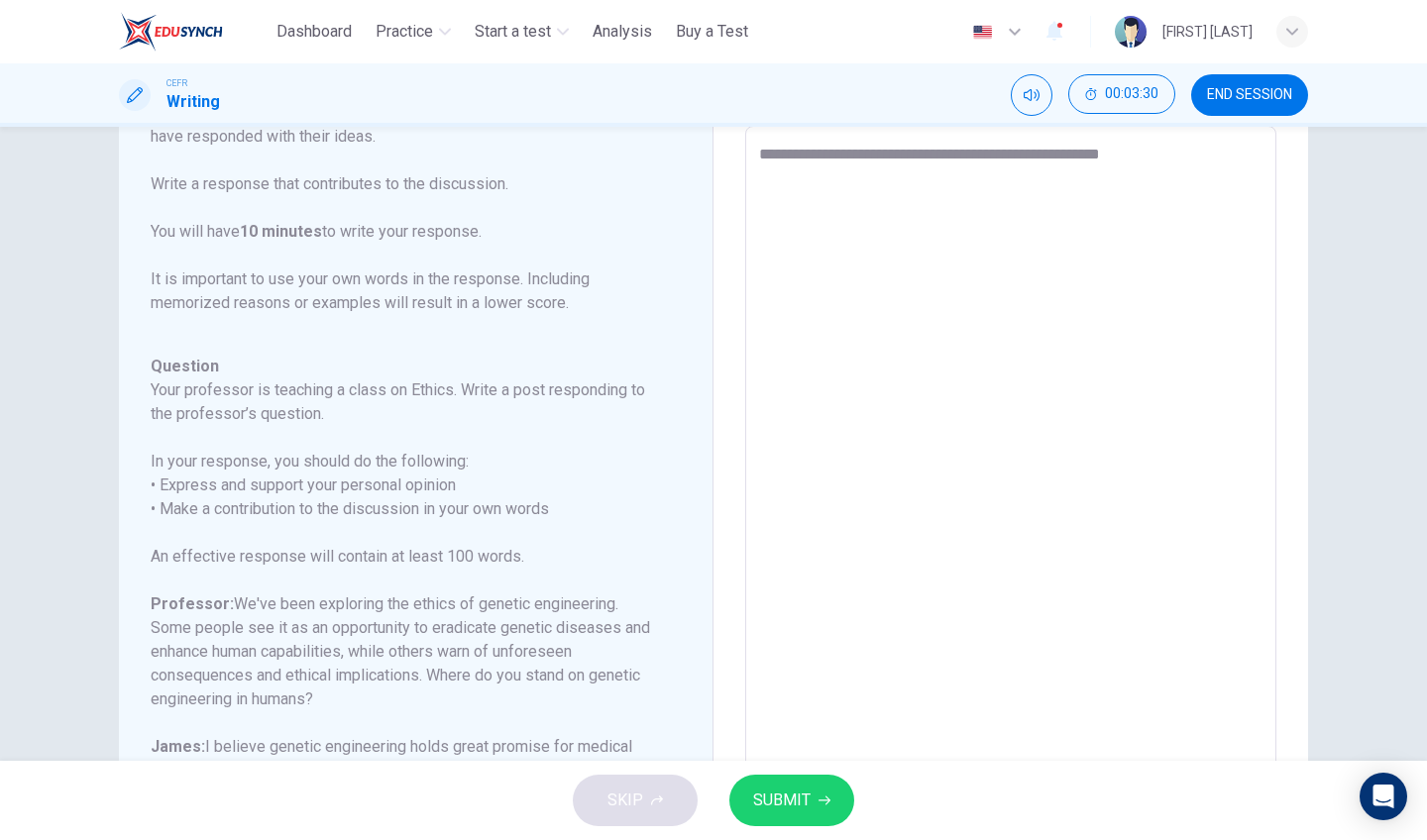 type on "*" 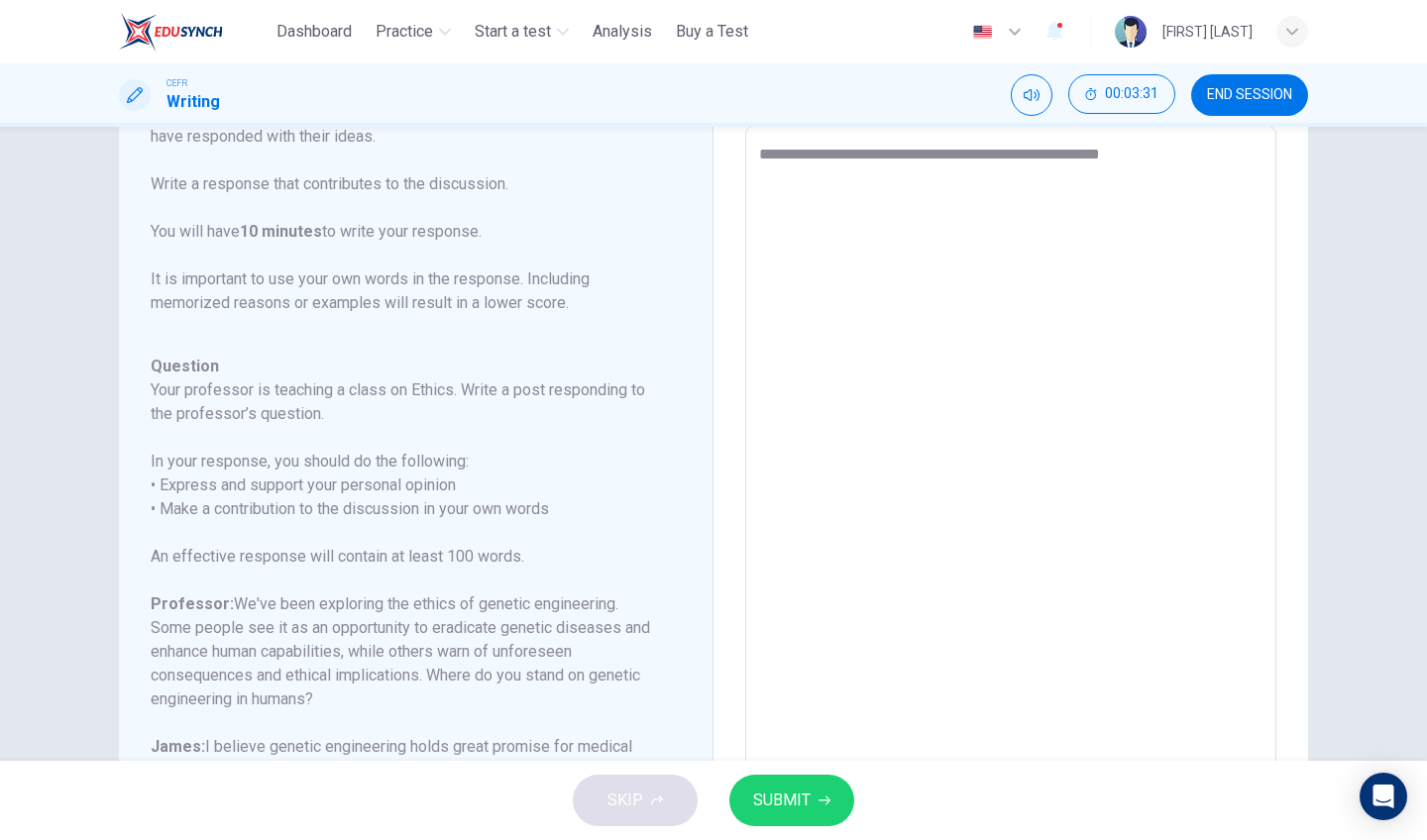type on "**********" 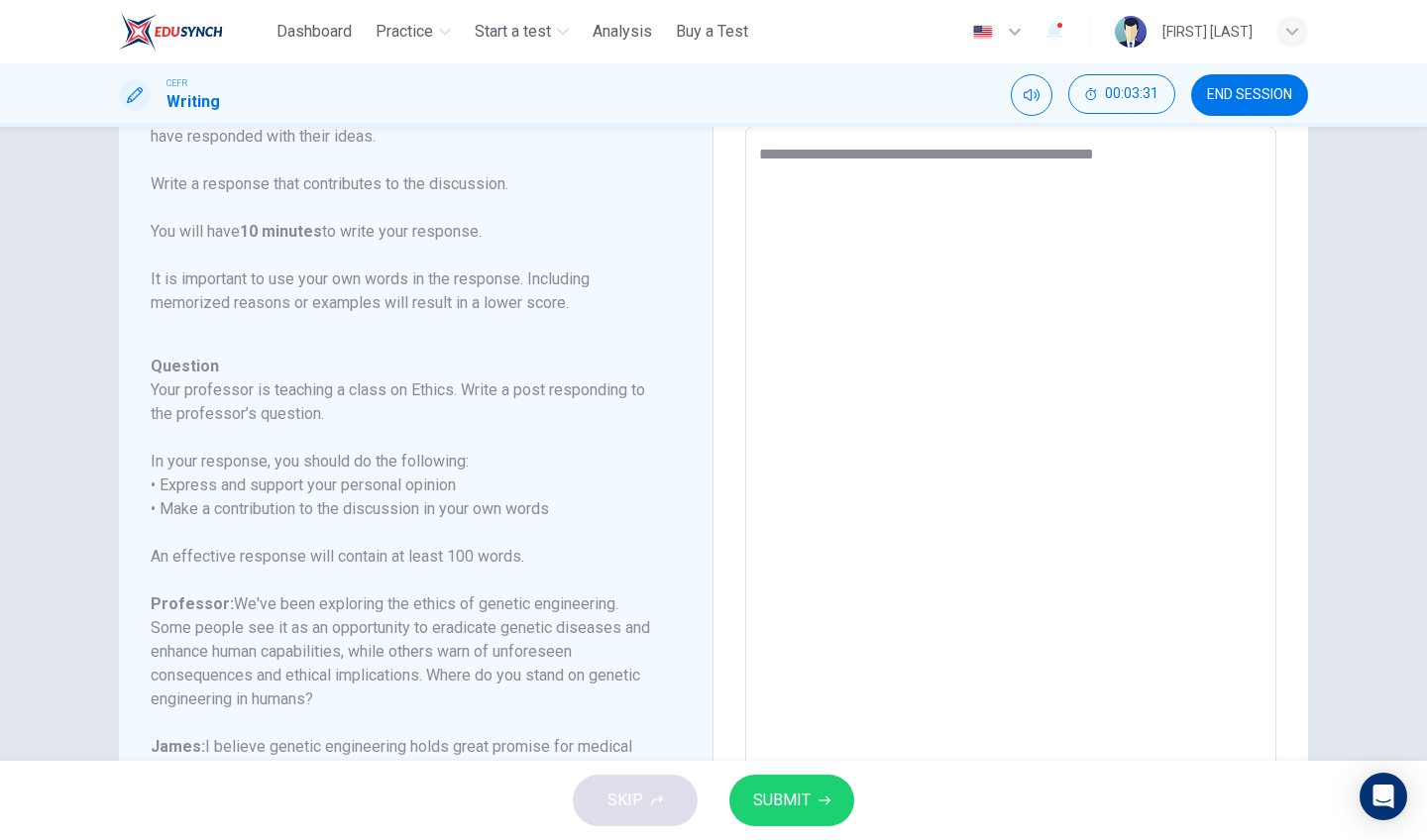 type on "*" 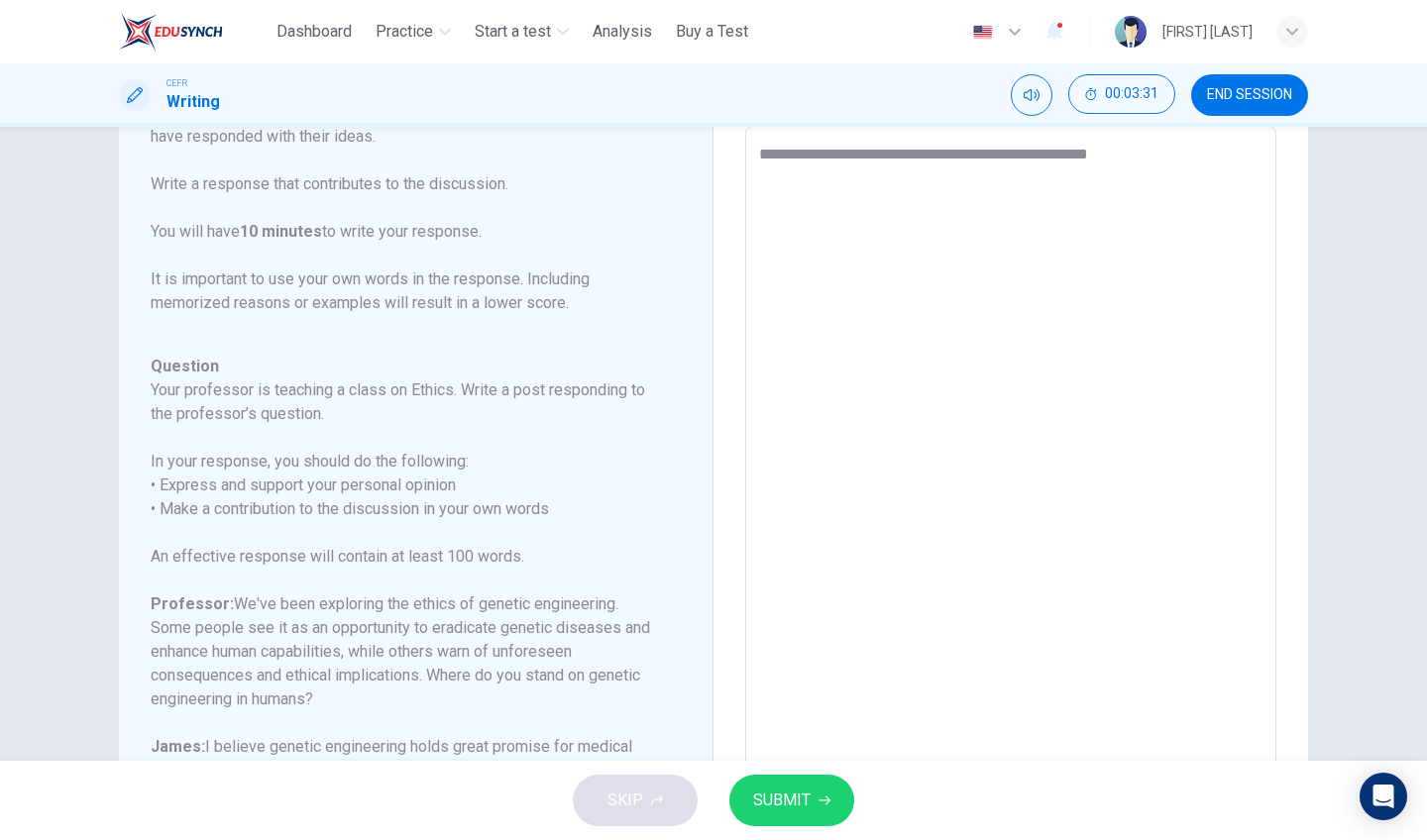 type on "*" 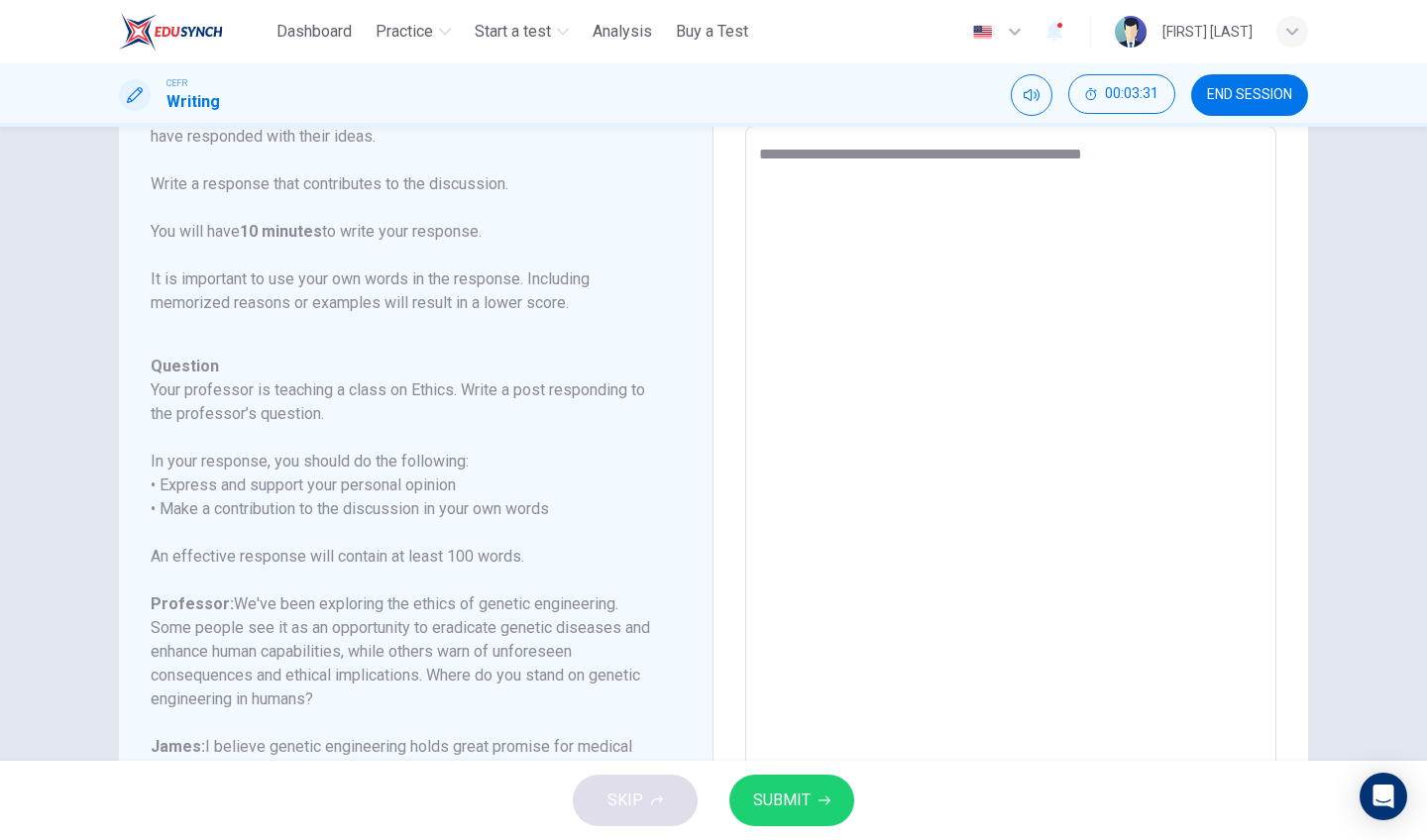 type on "*" 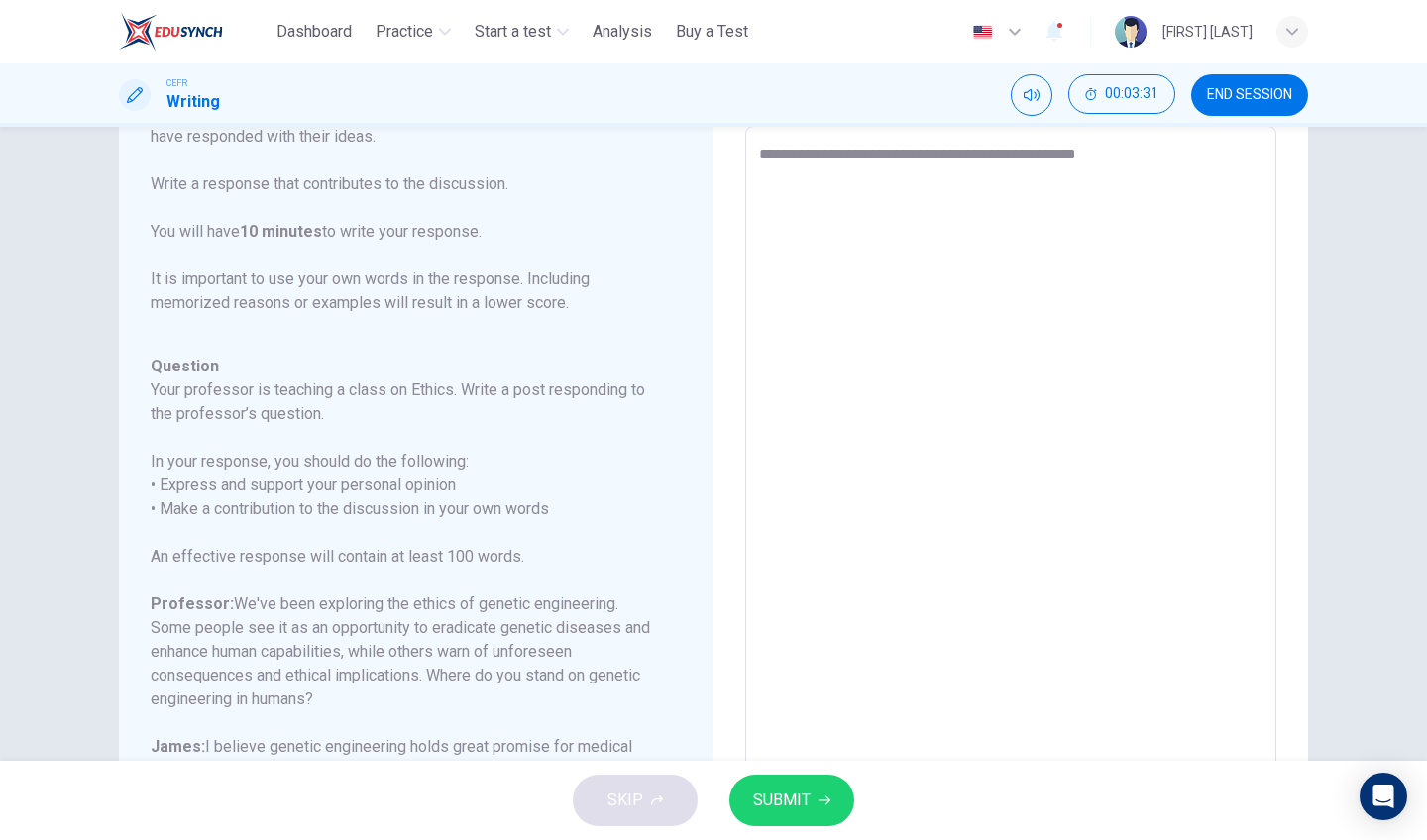 type on "*" 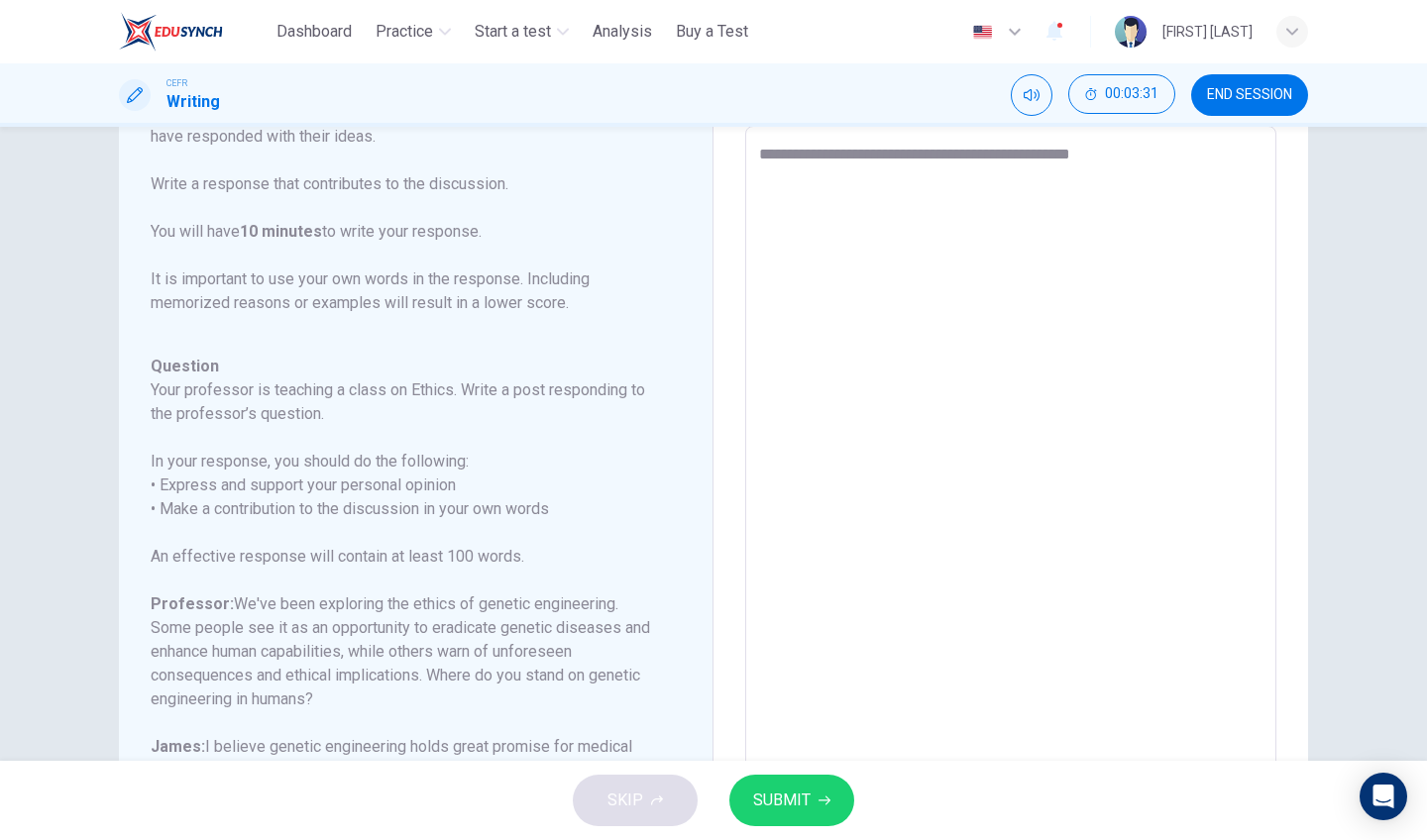 type on "*" 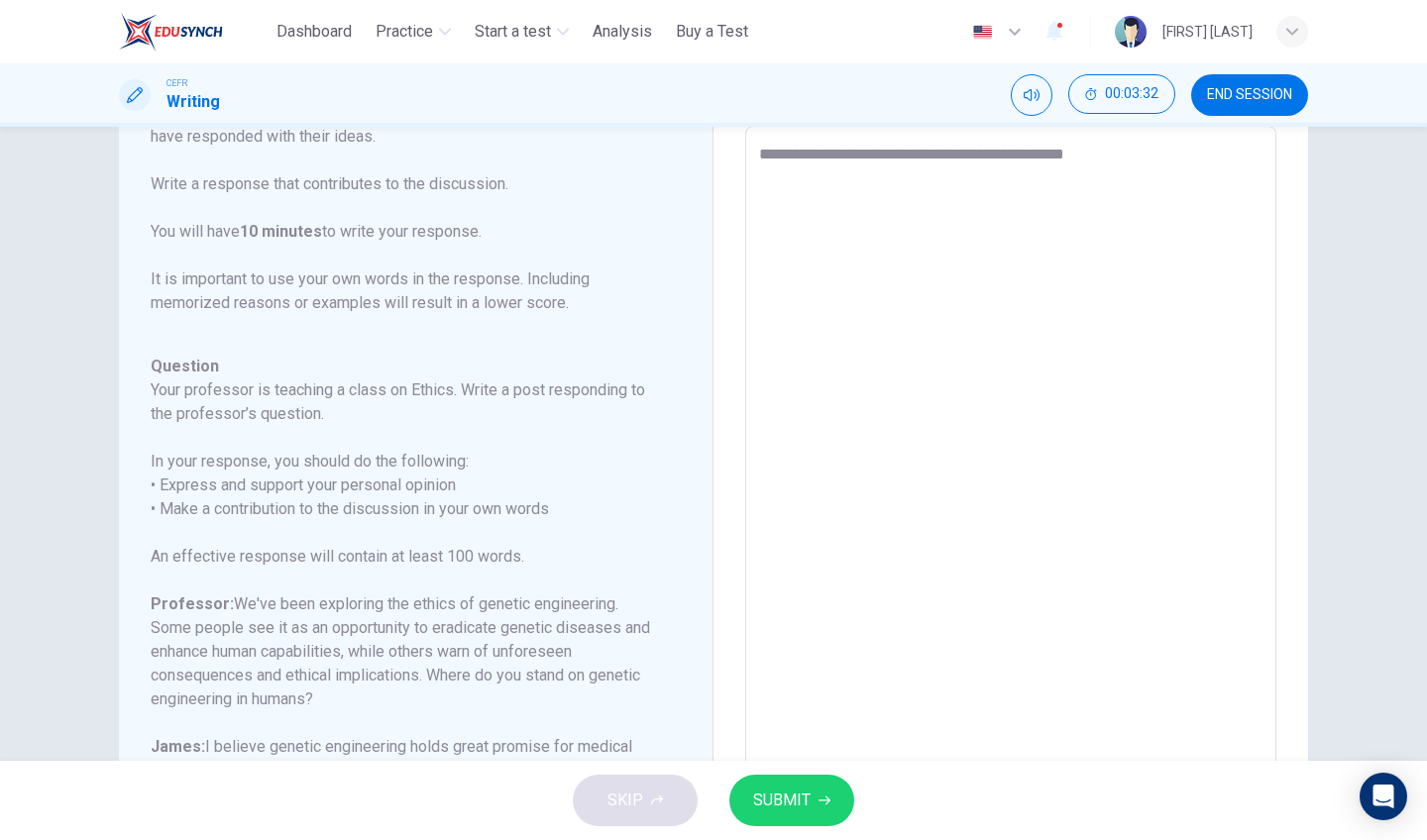 type on "*" 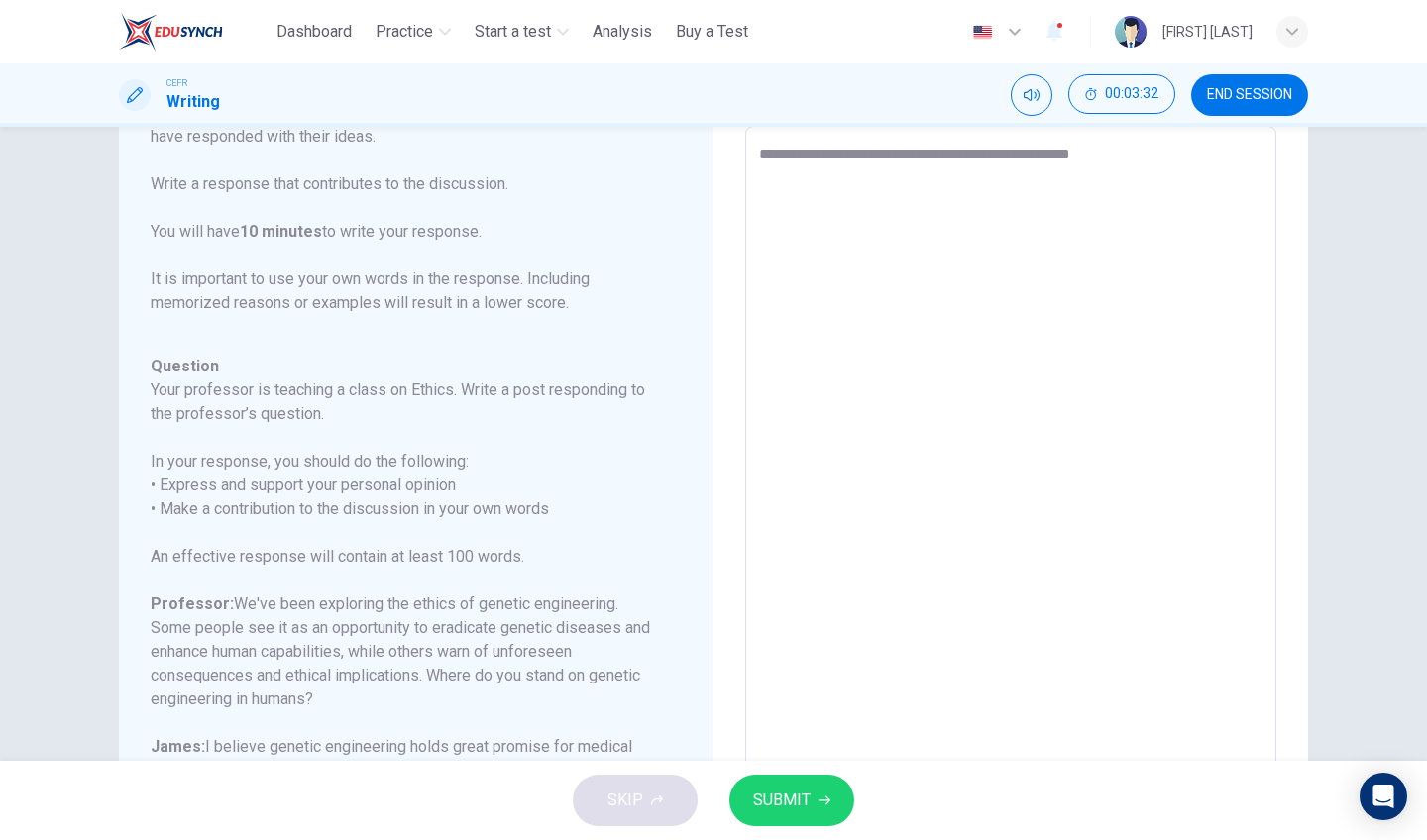 type on "*" 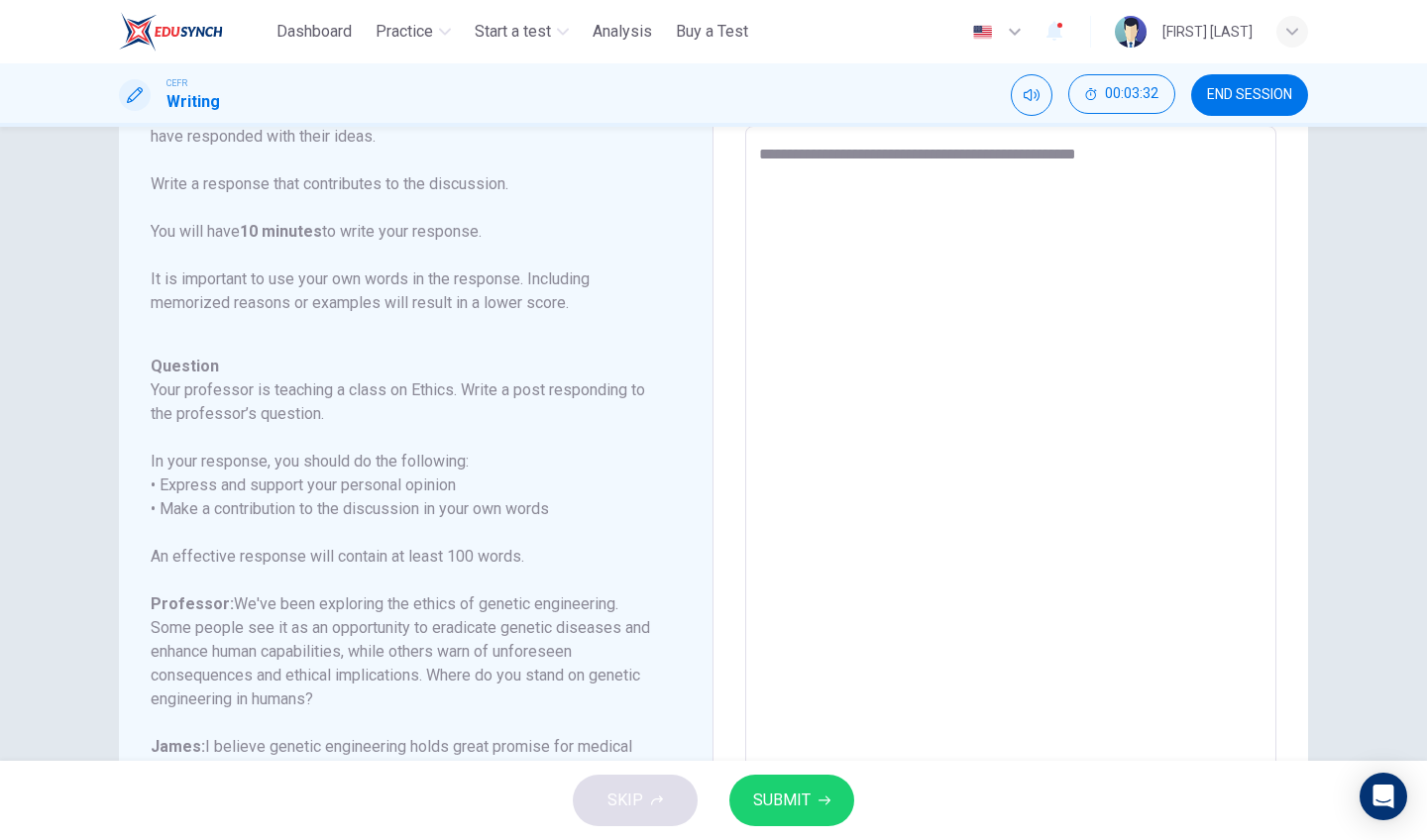 type on "*" 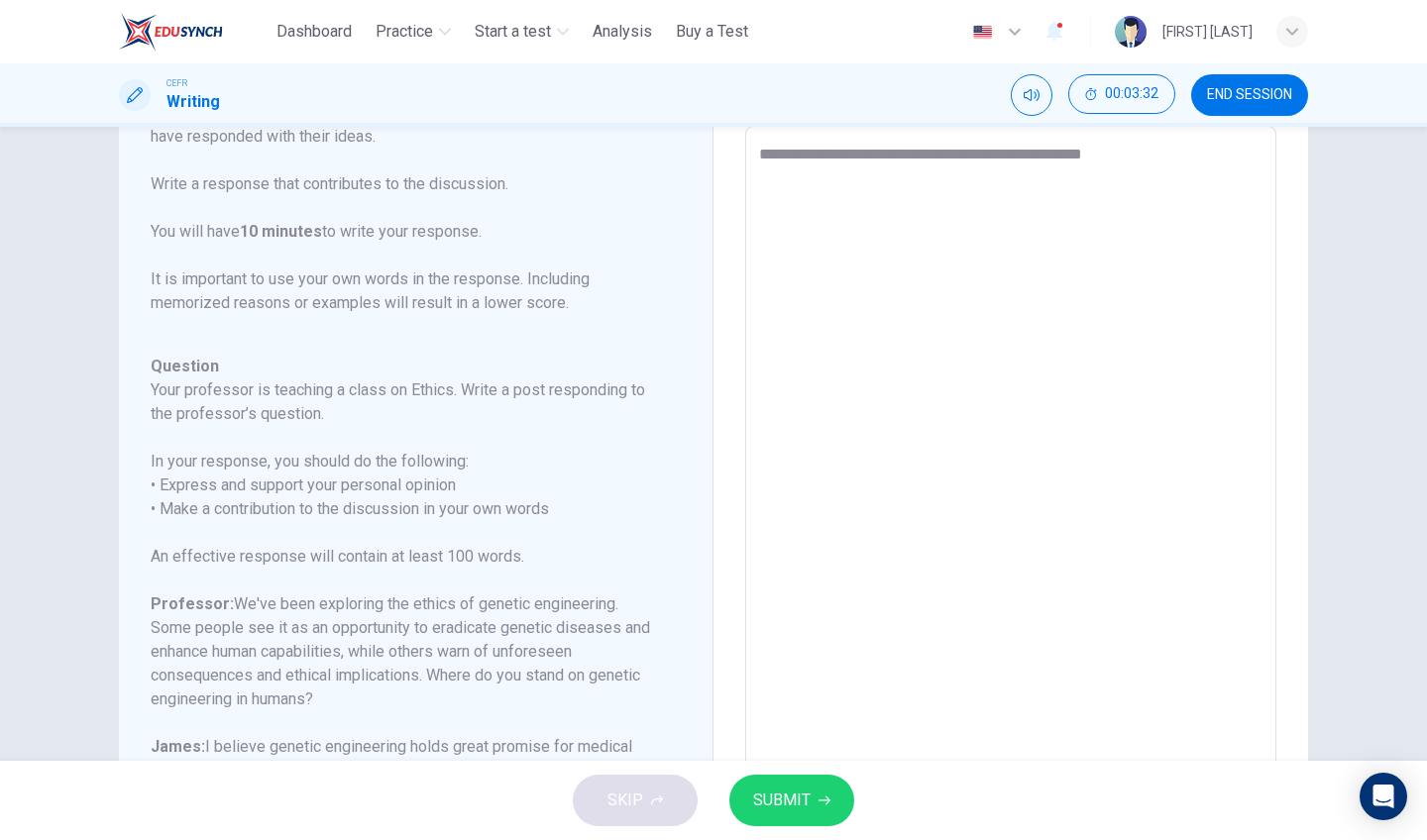 type on "*" 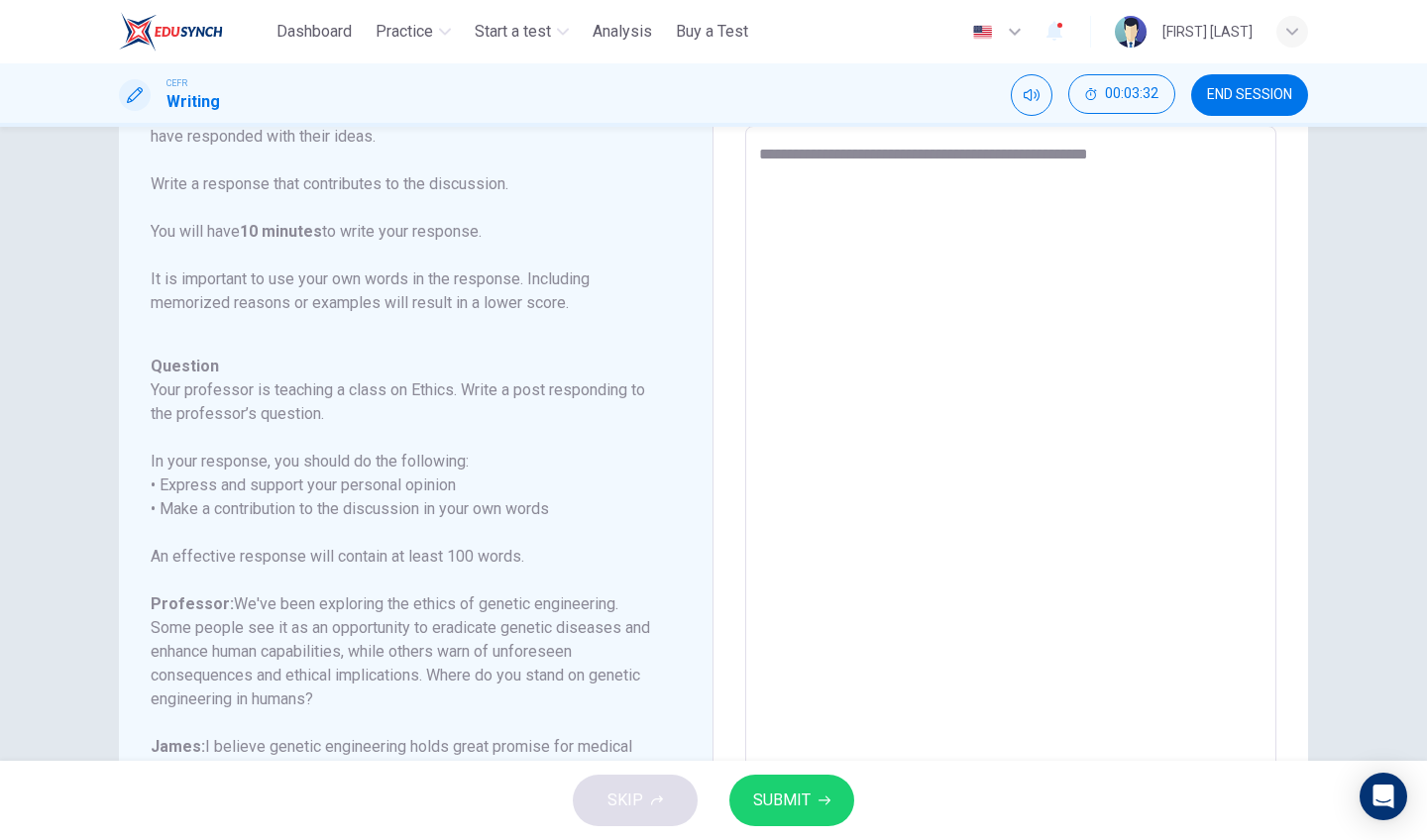 type on "*" 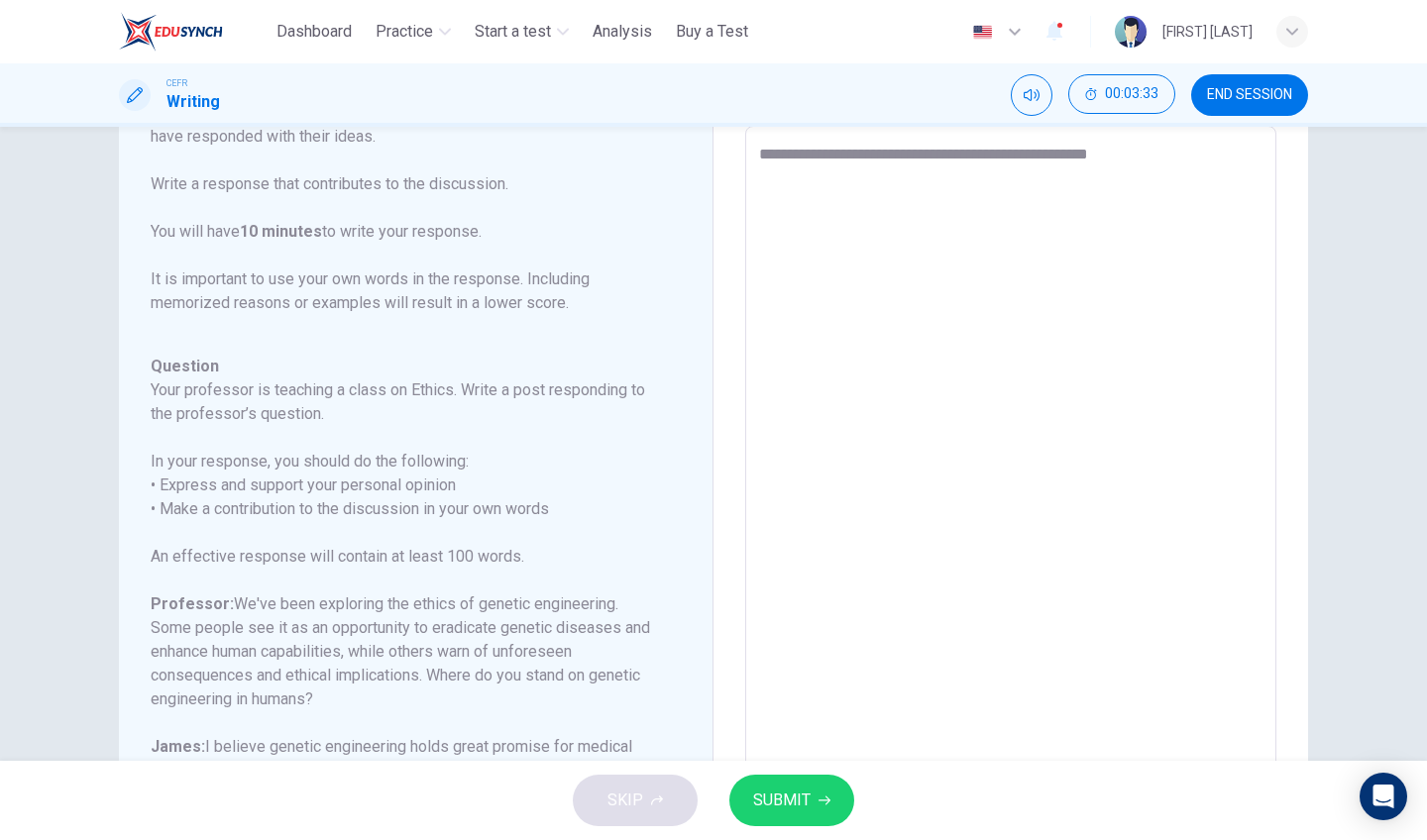 type on "**********" 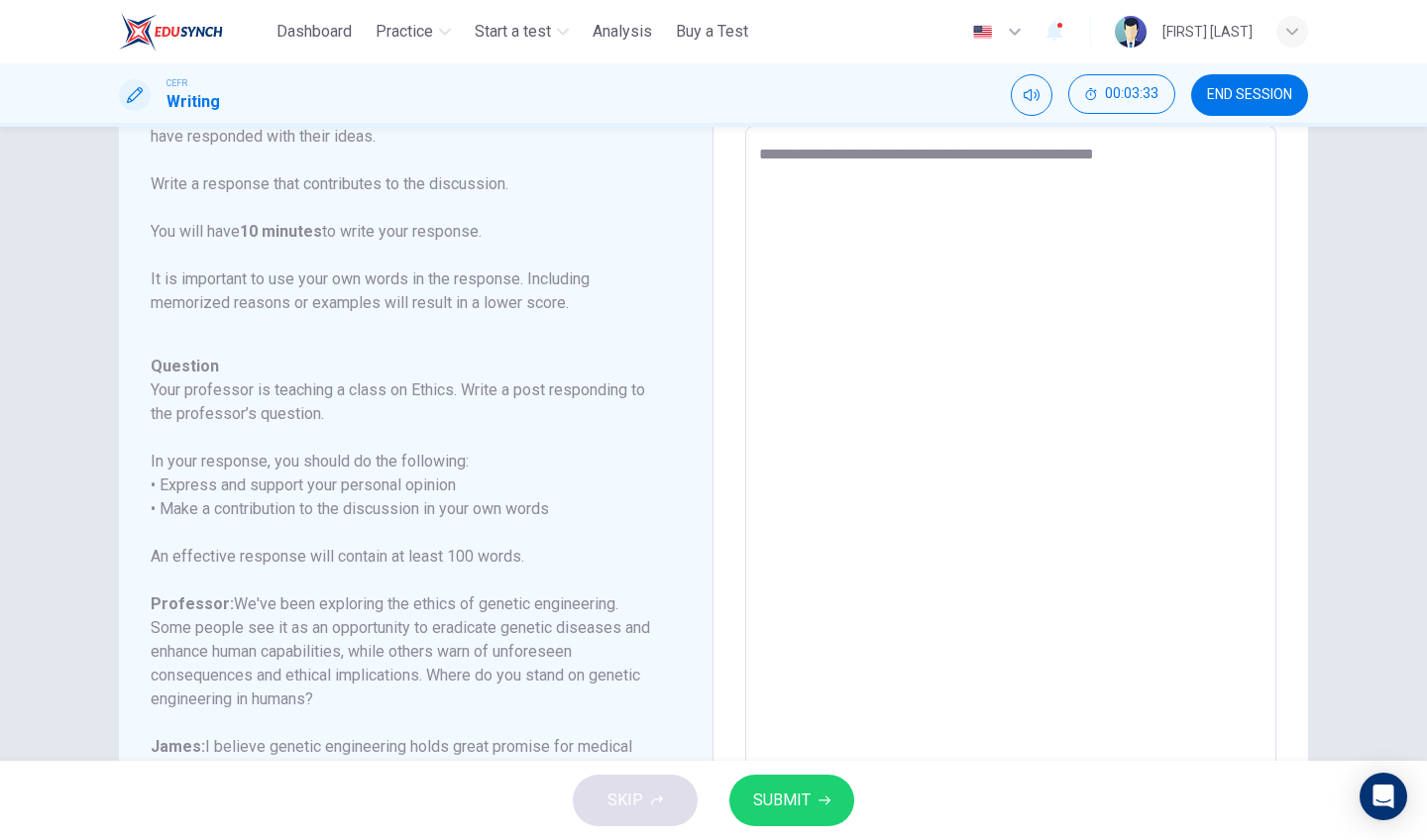 type on "*" 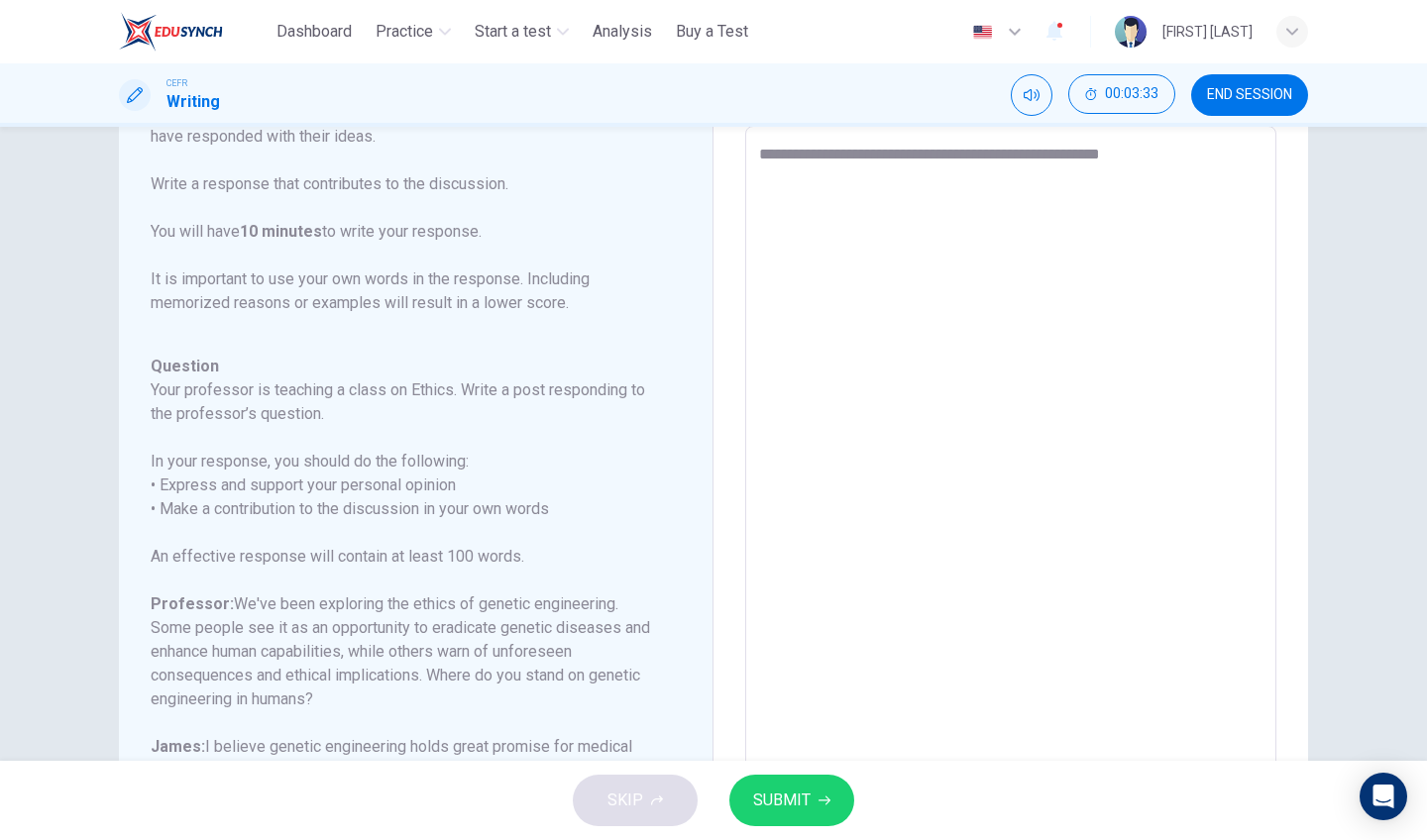 type on "*" 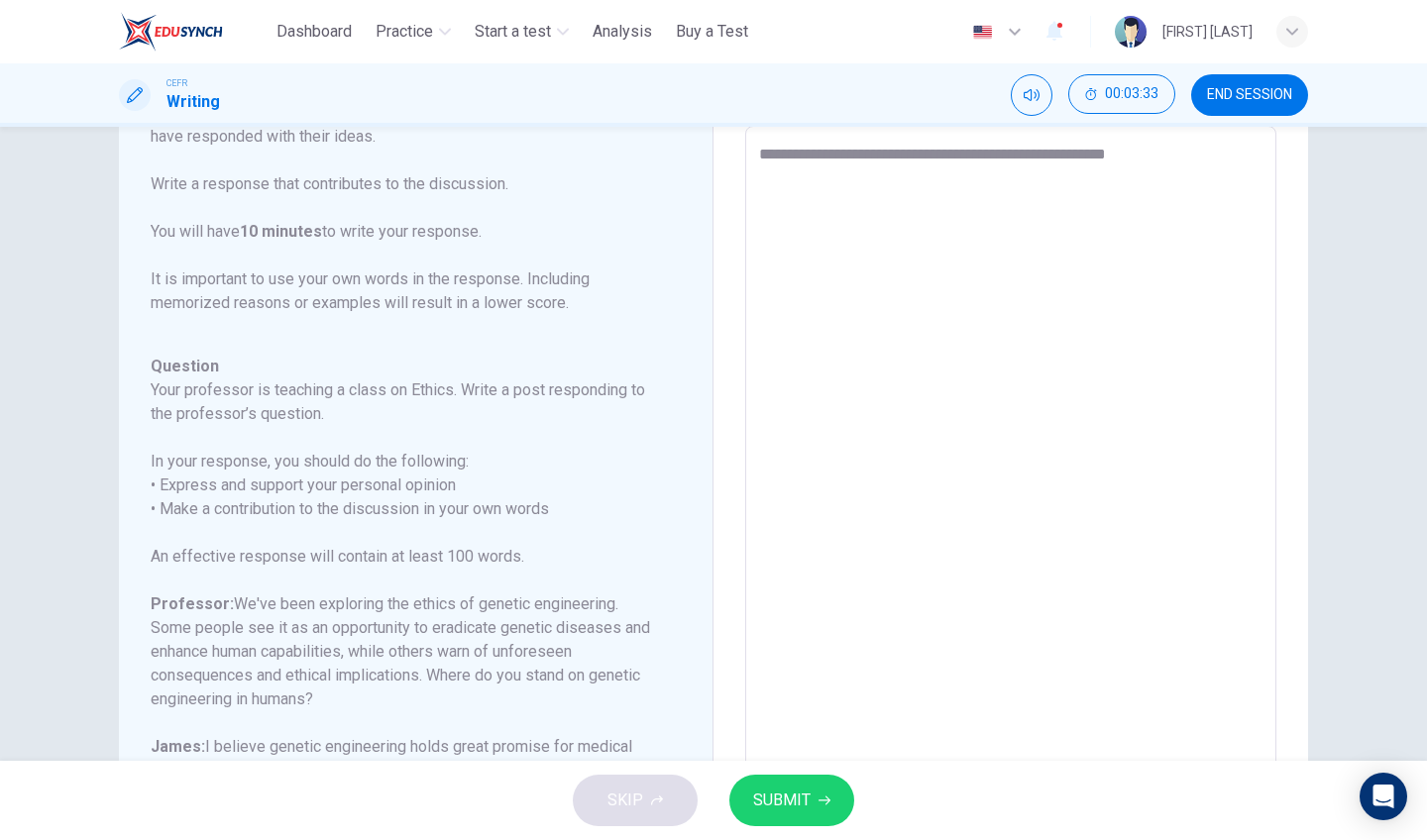 type on "*" 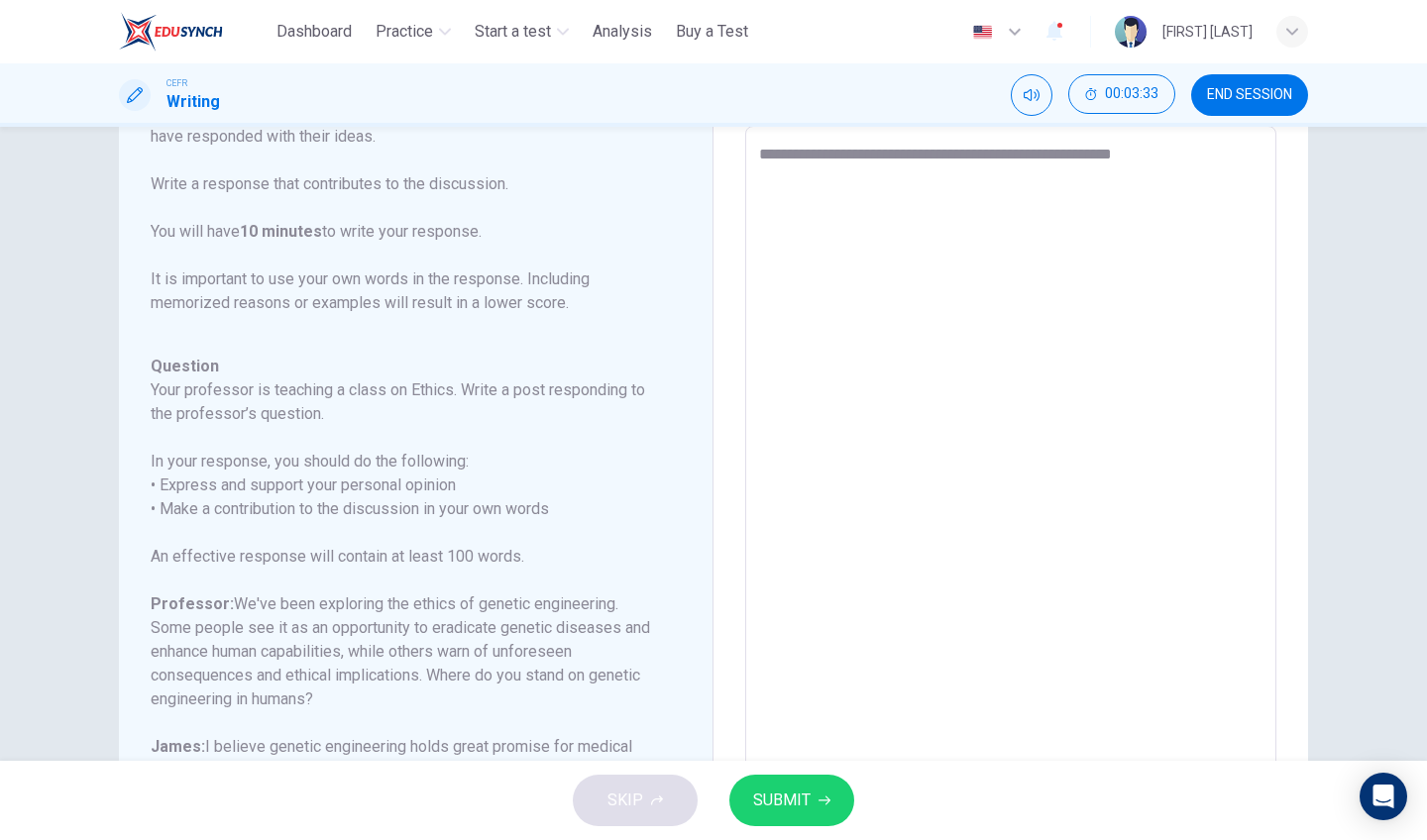 type on "*" 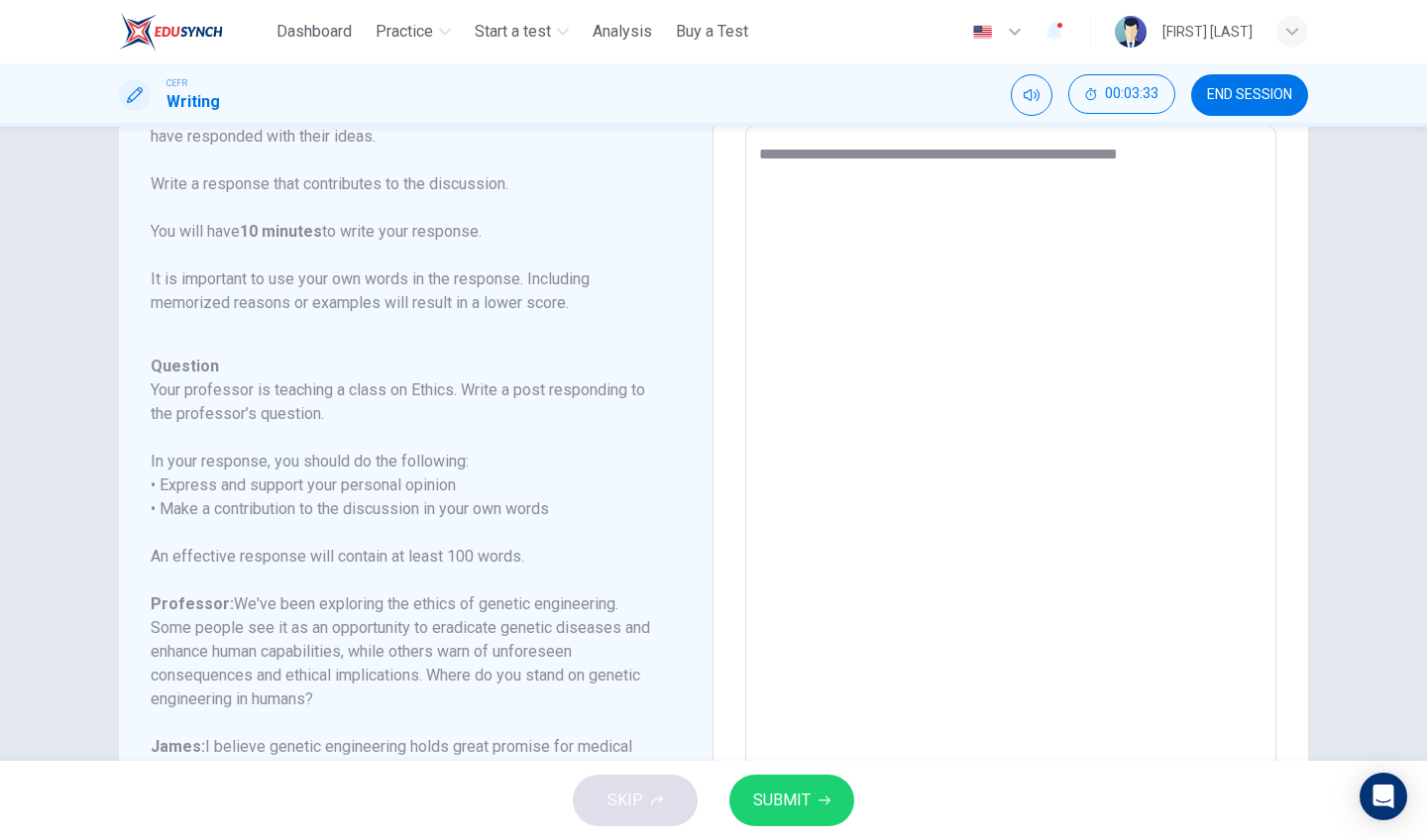 type on "*" 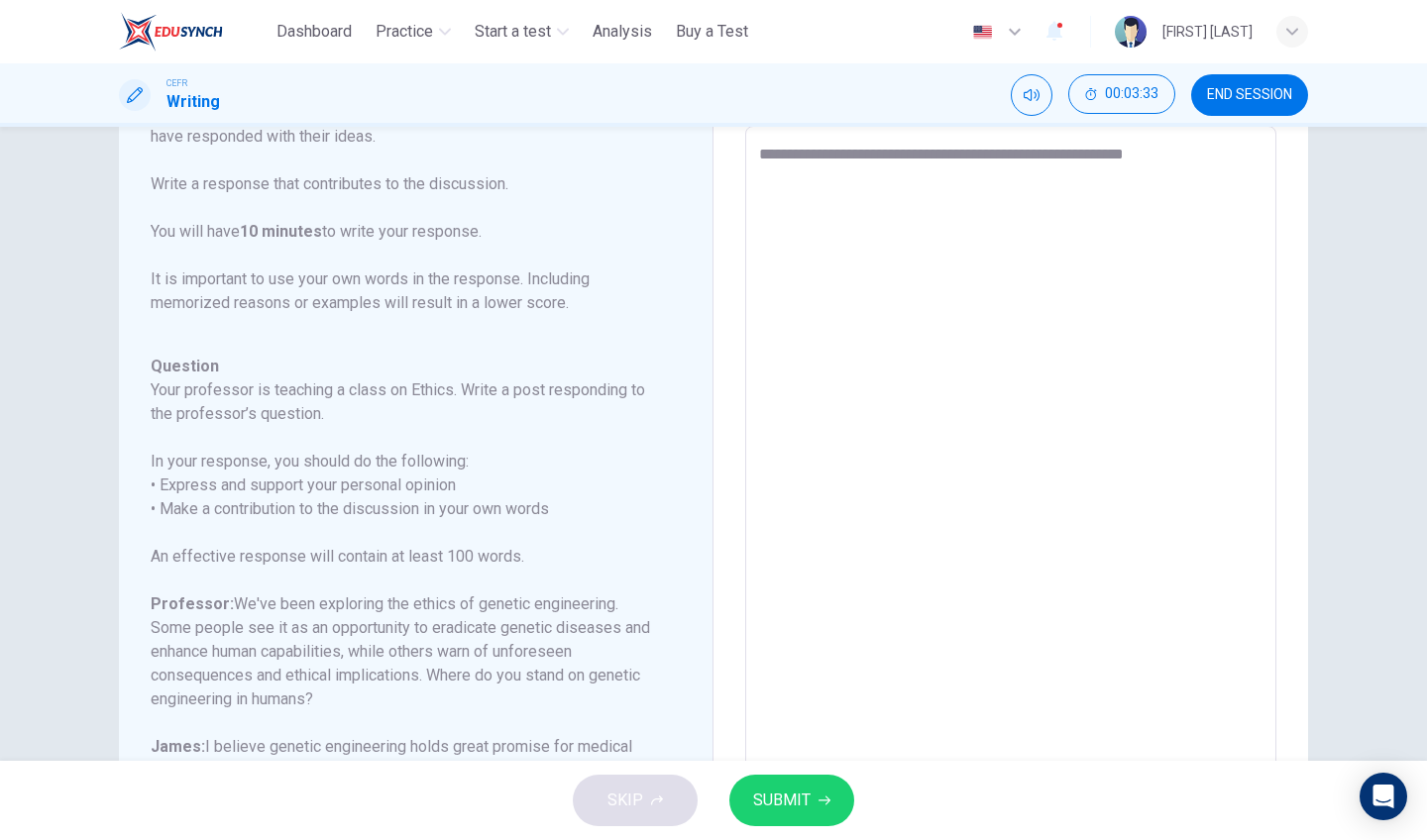 type on "*" 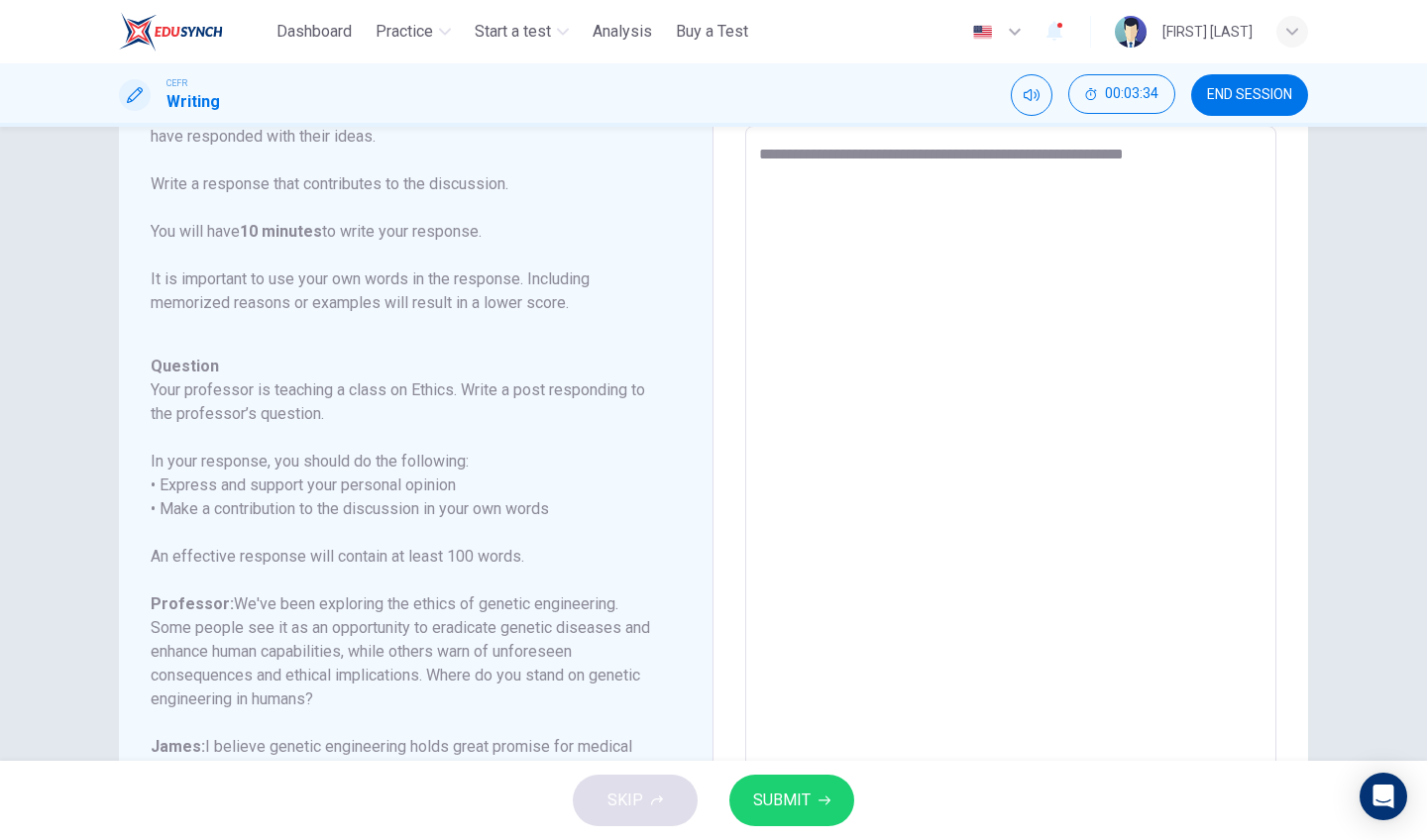 type on "**********" 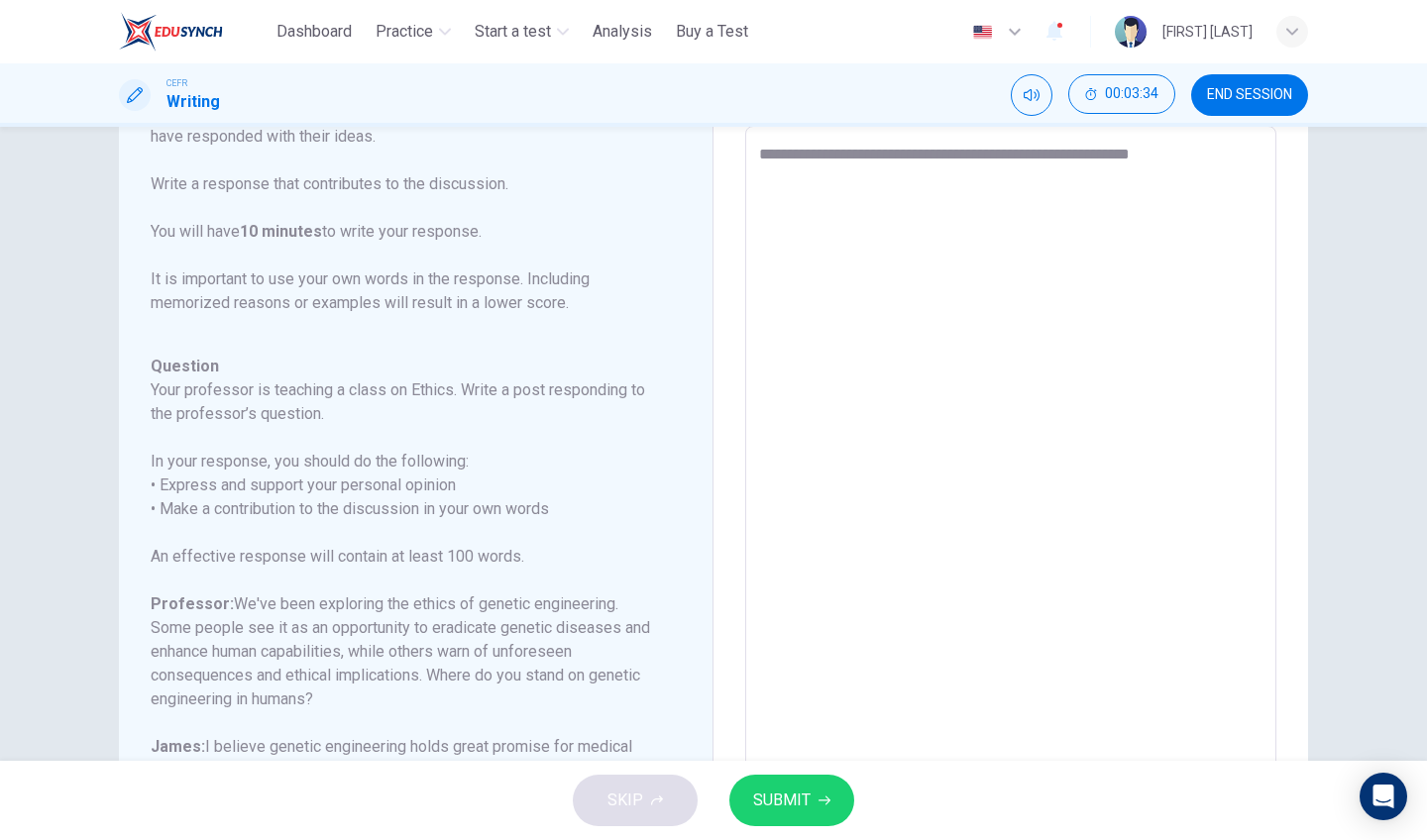 type on "*" 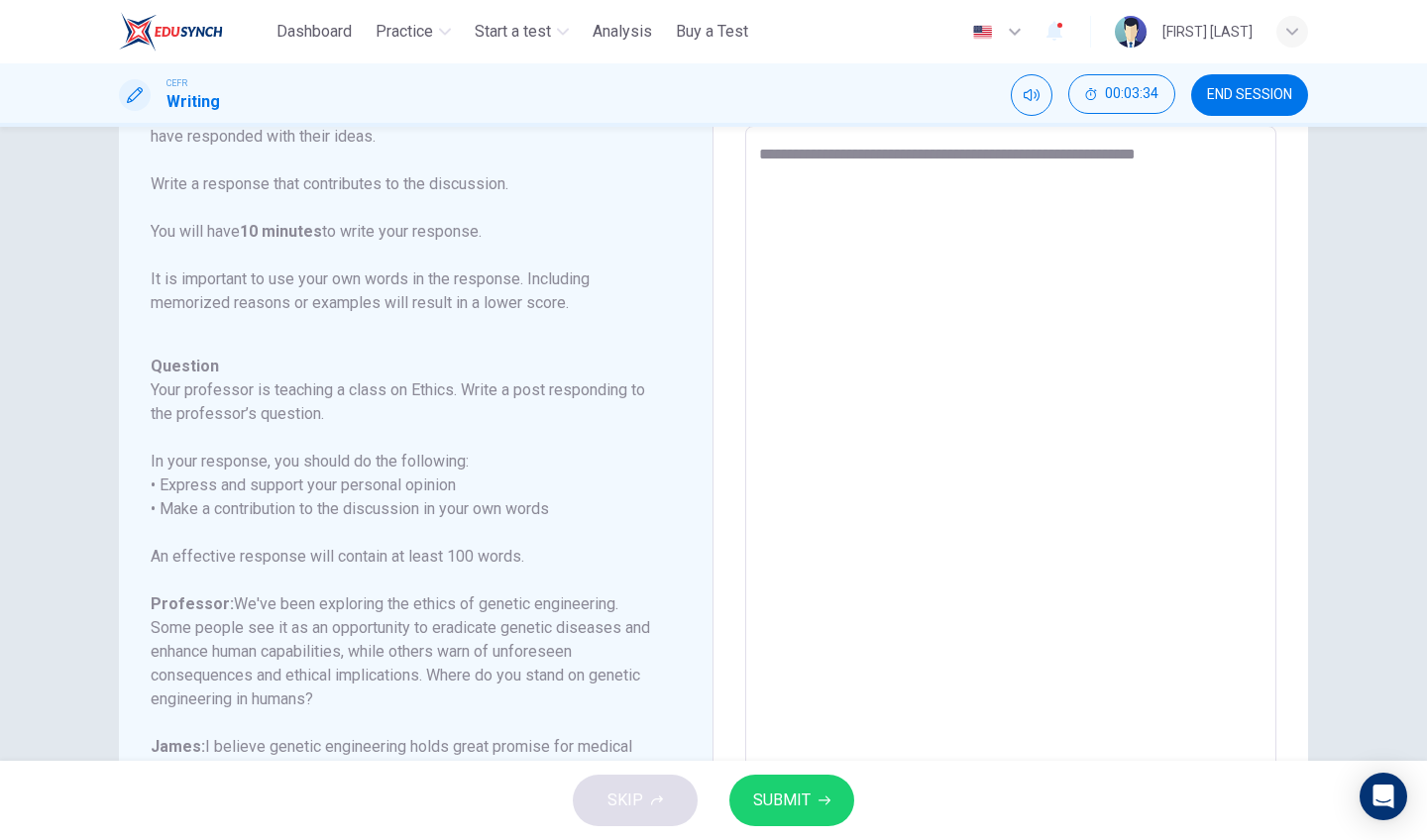 type on "*" 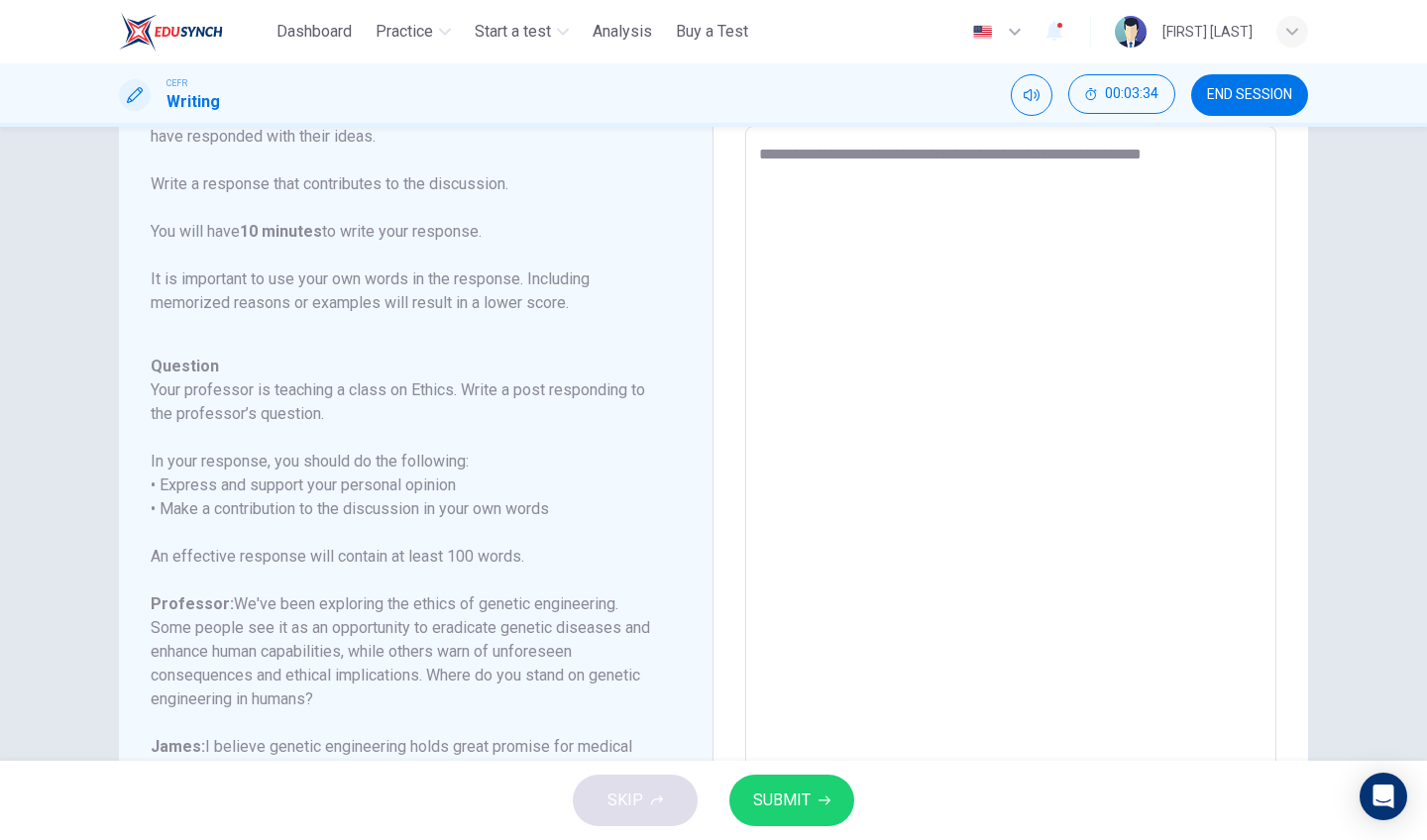 type on "*" 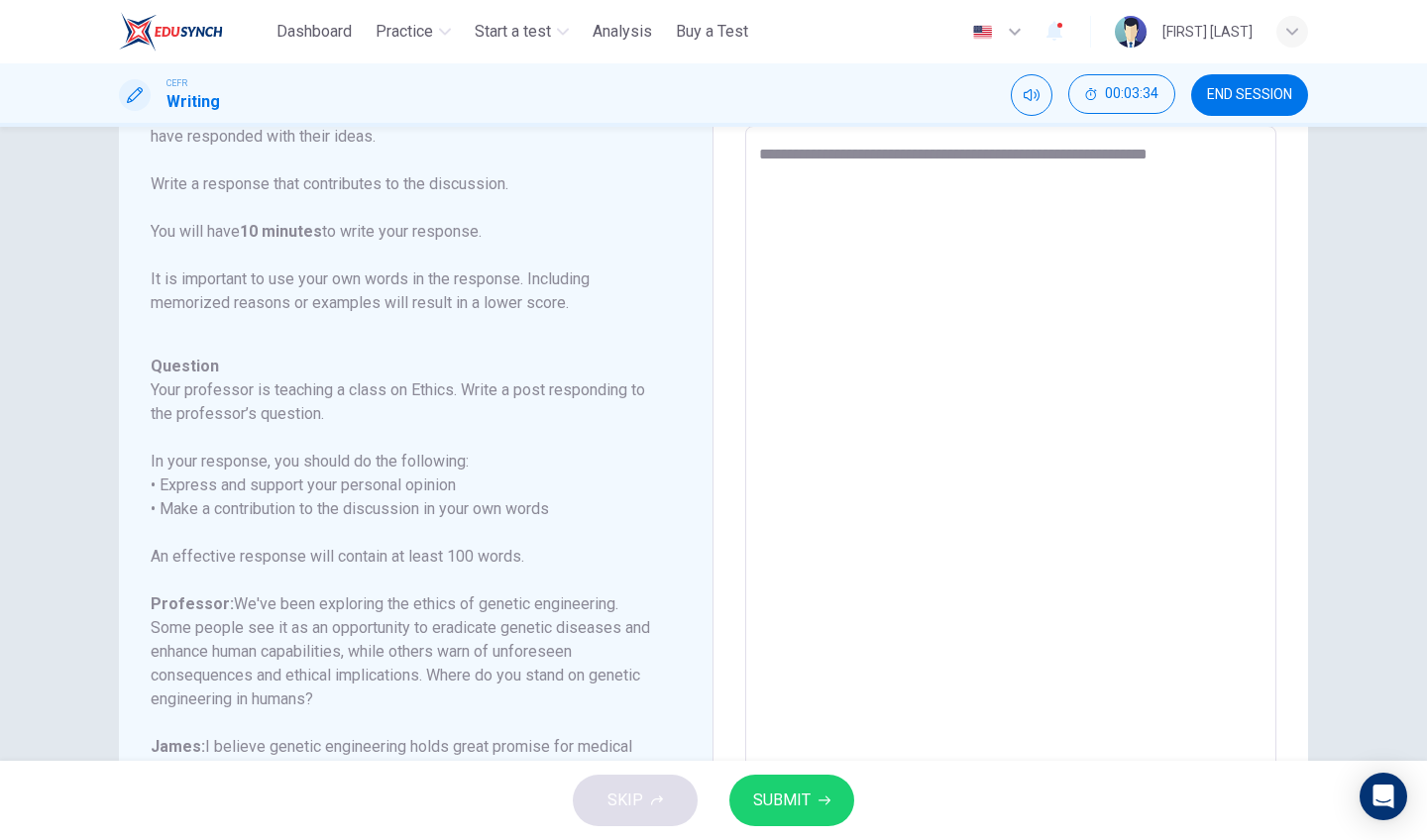 type on "*" 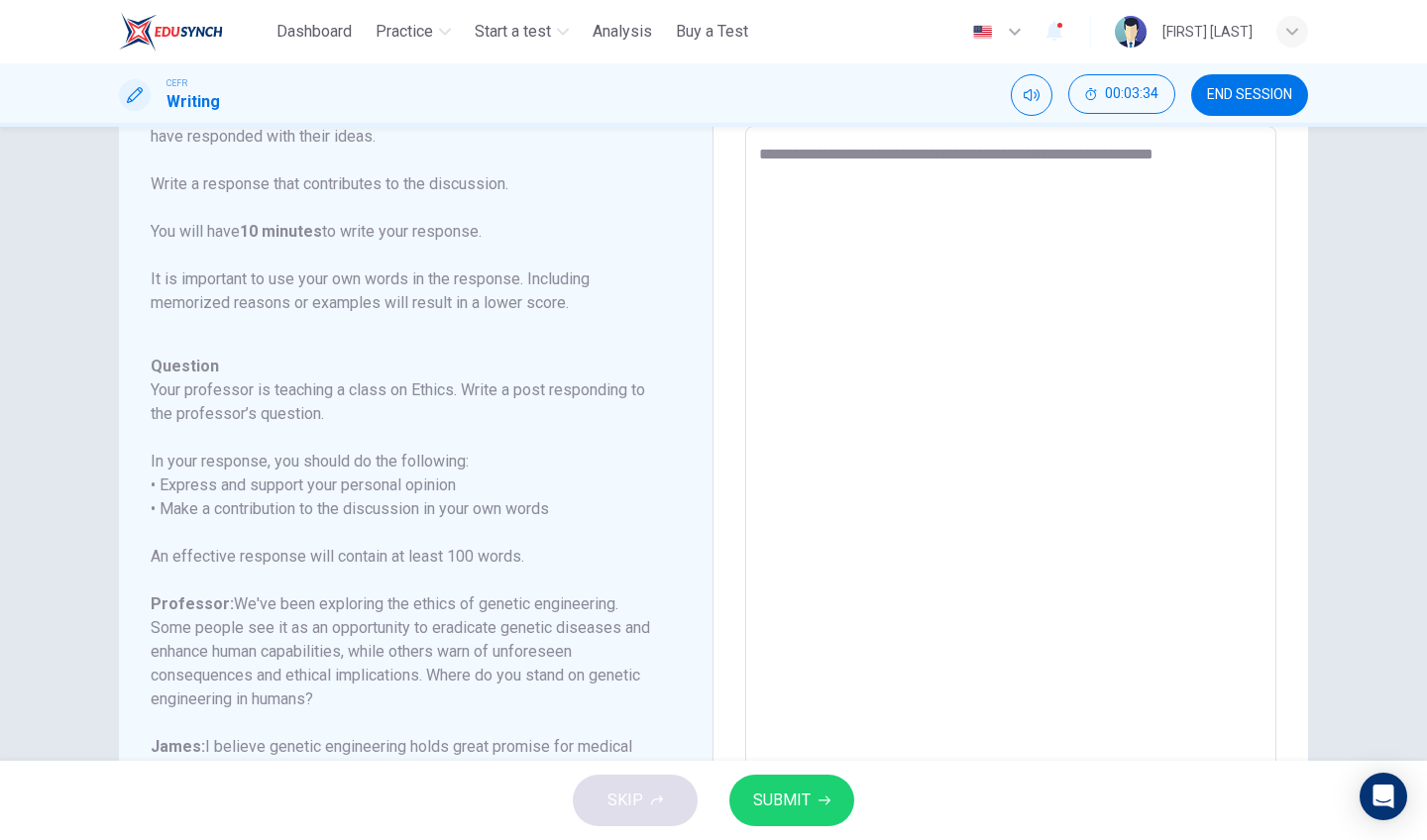 type on "*" 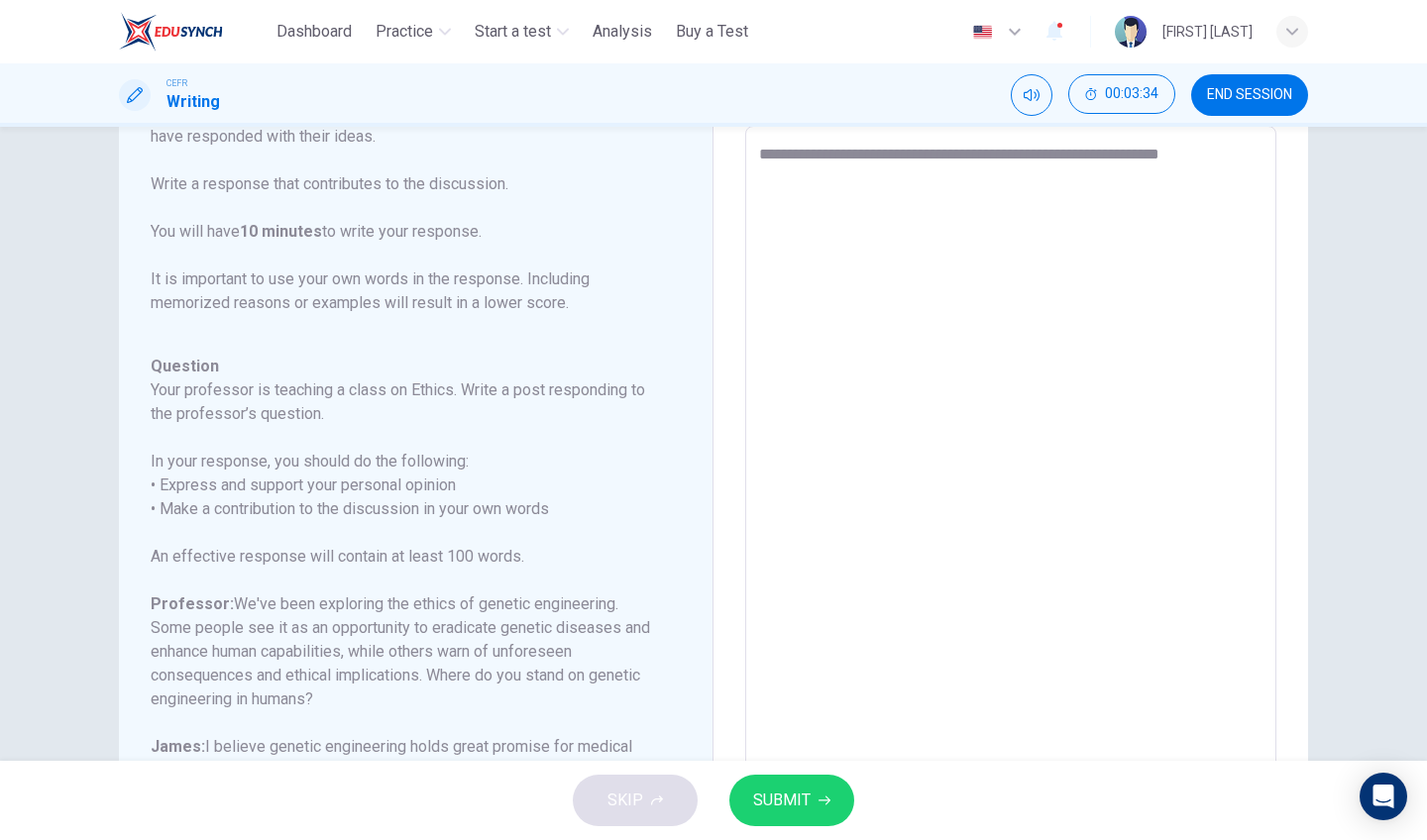 type on "*" 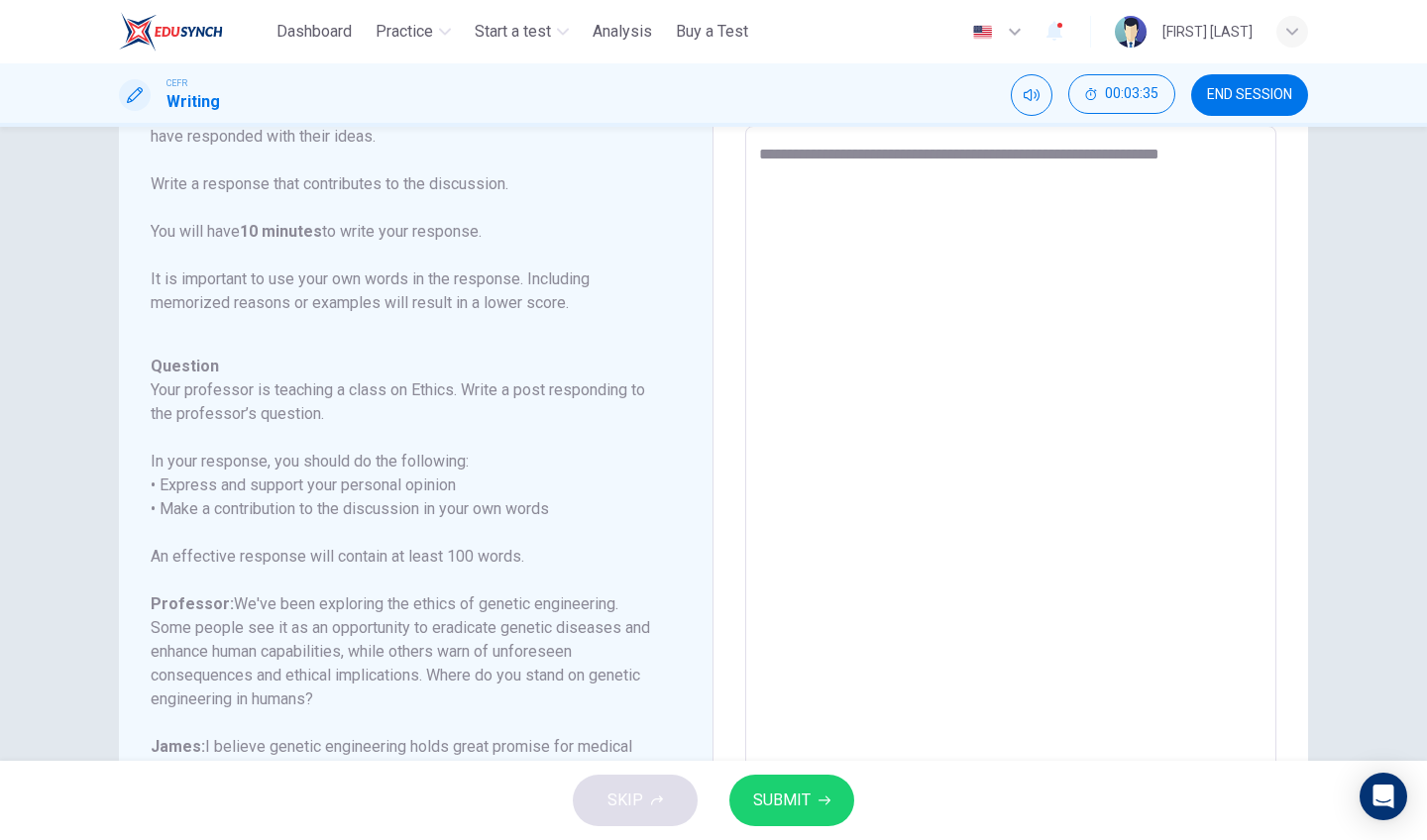type on "**********" 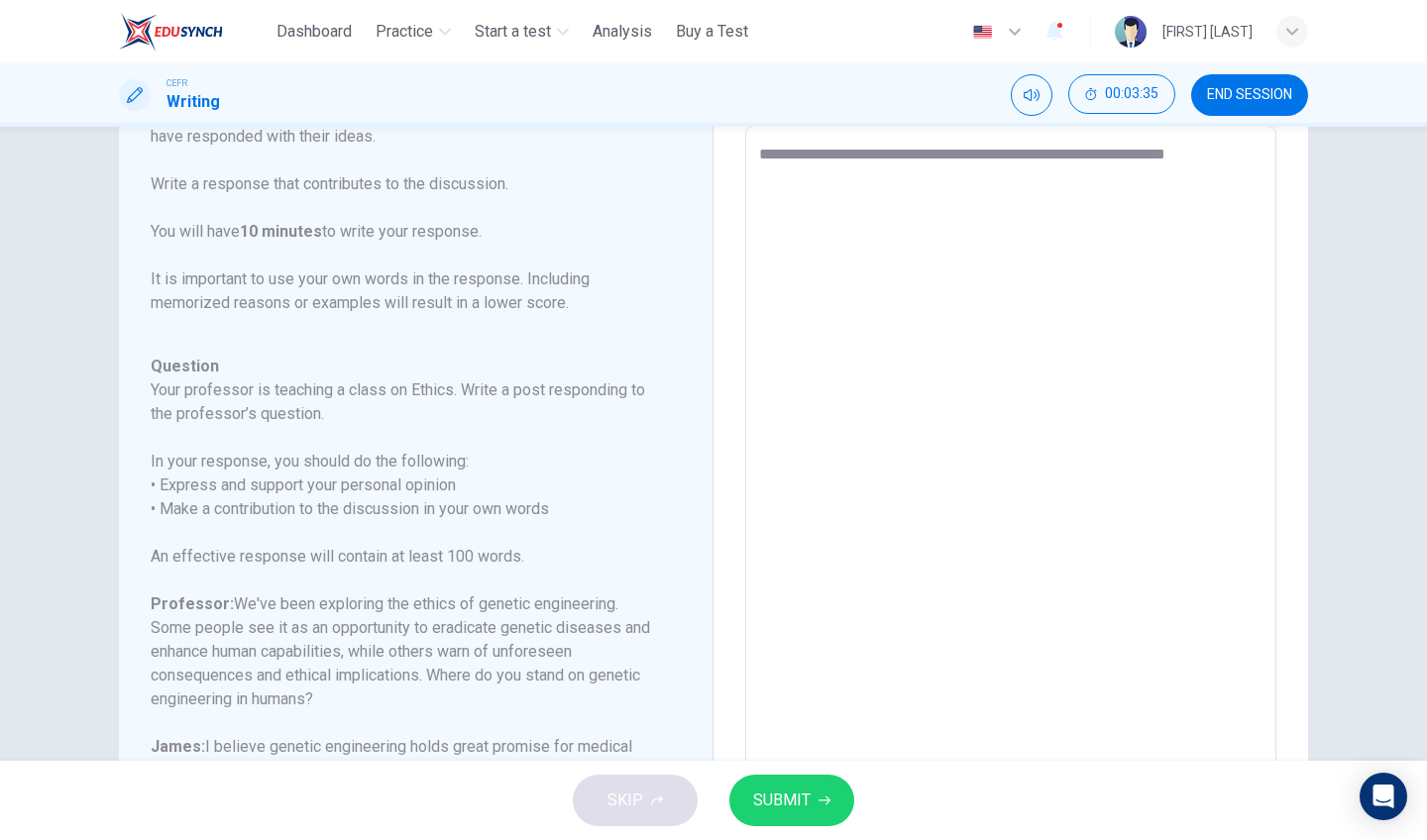 type on "*" 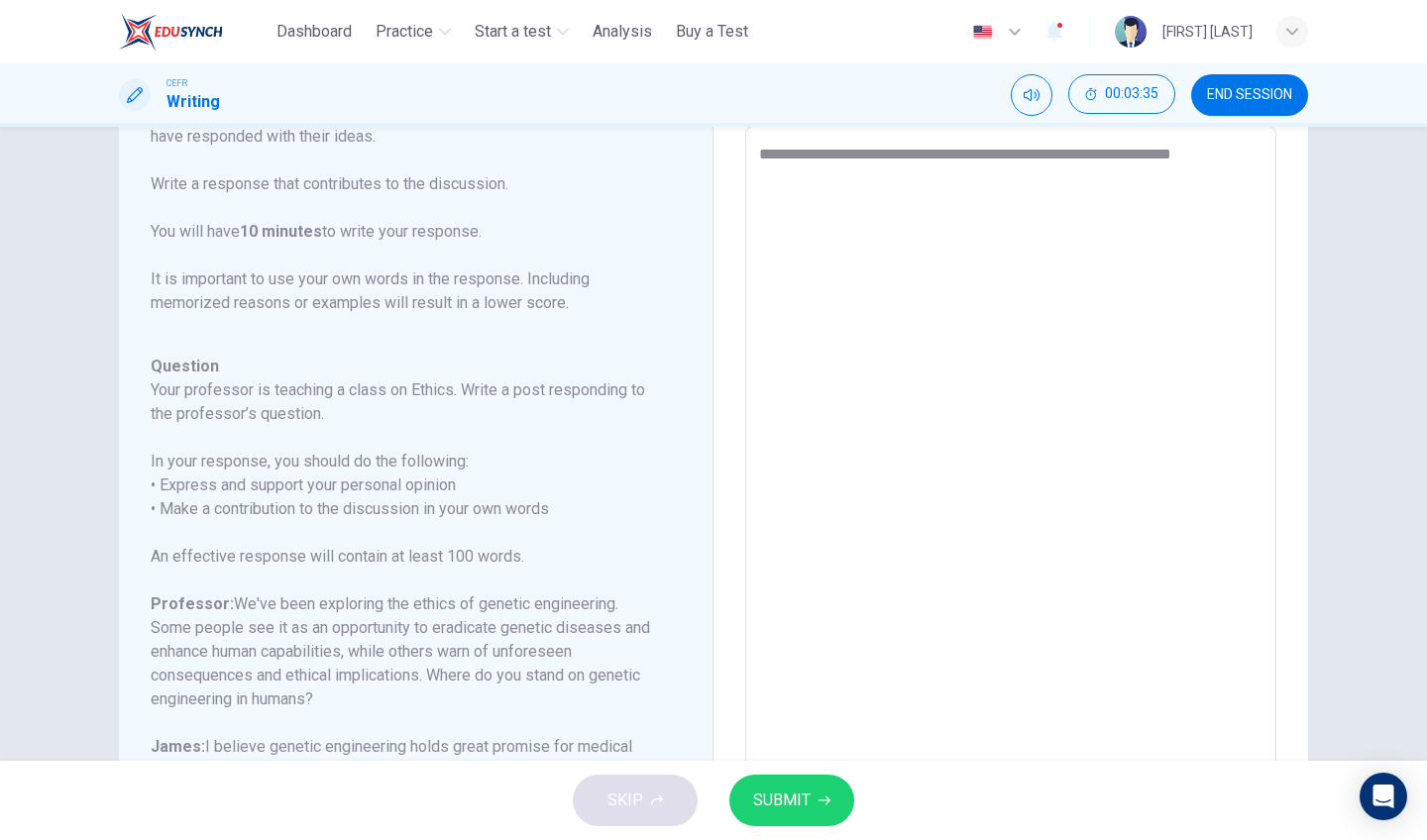 type on "*" 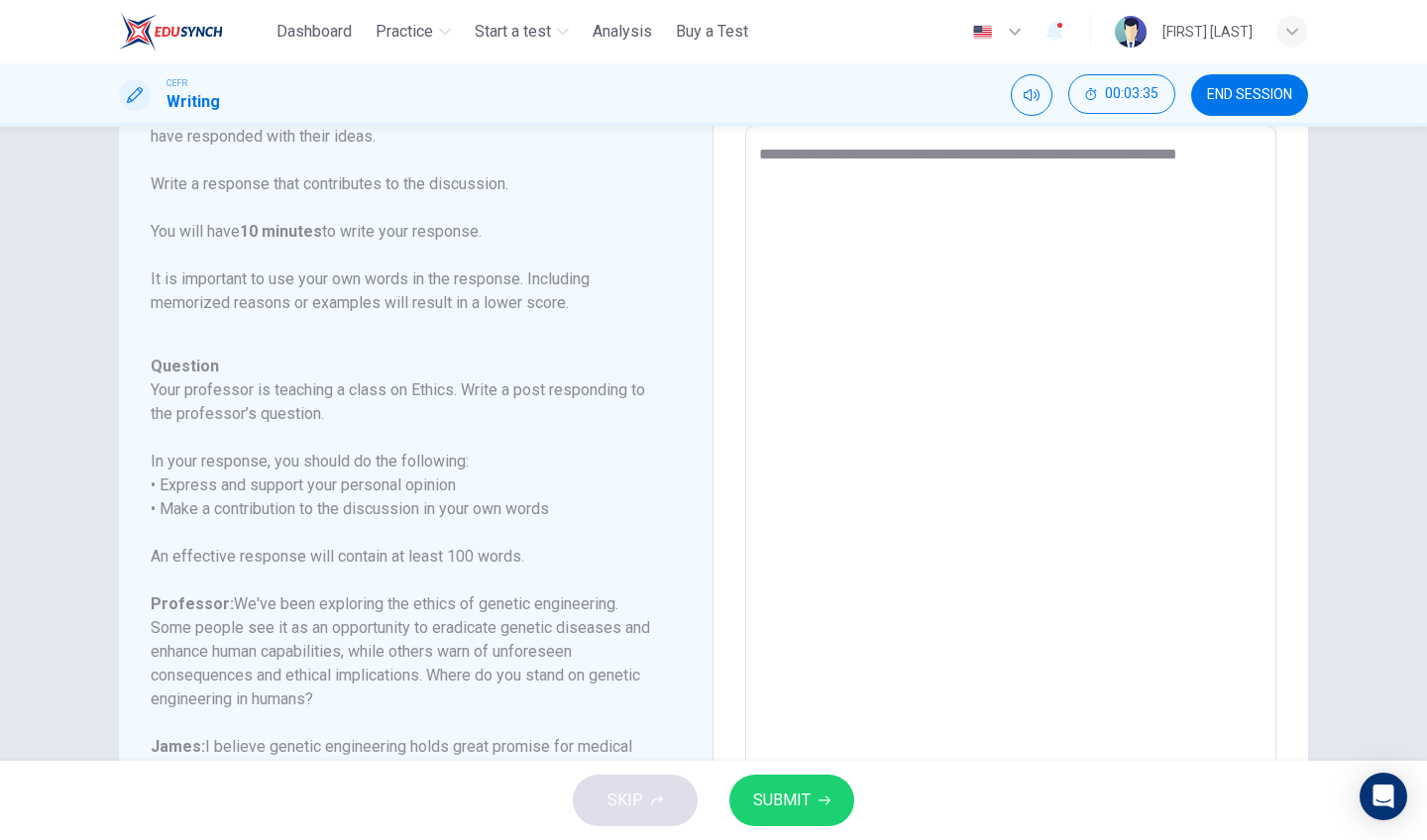 type on "*" 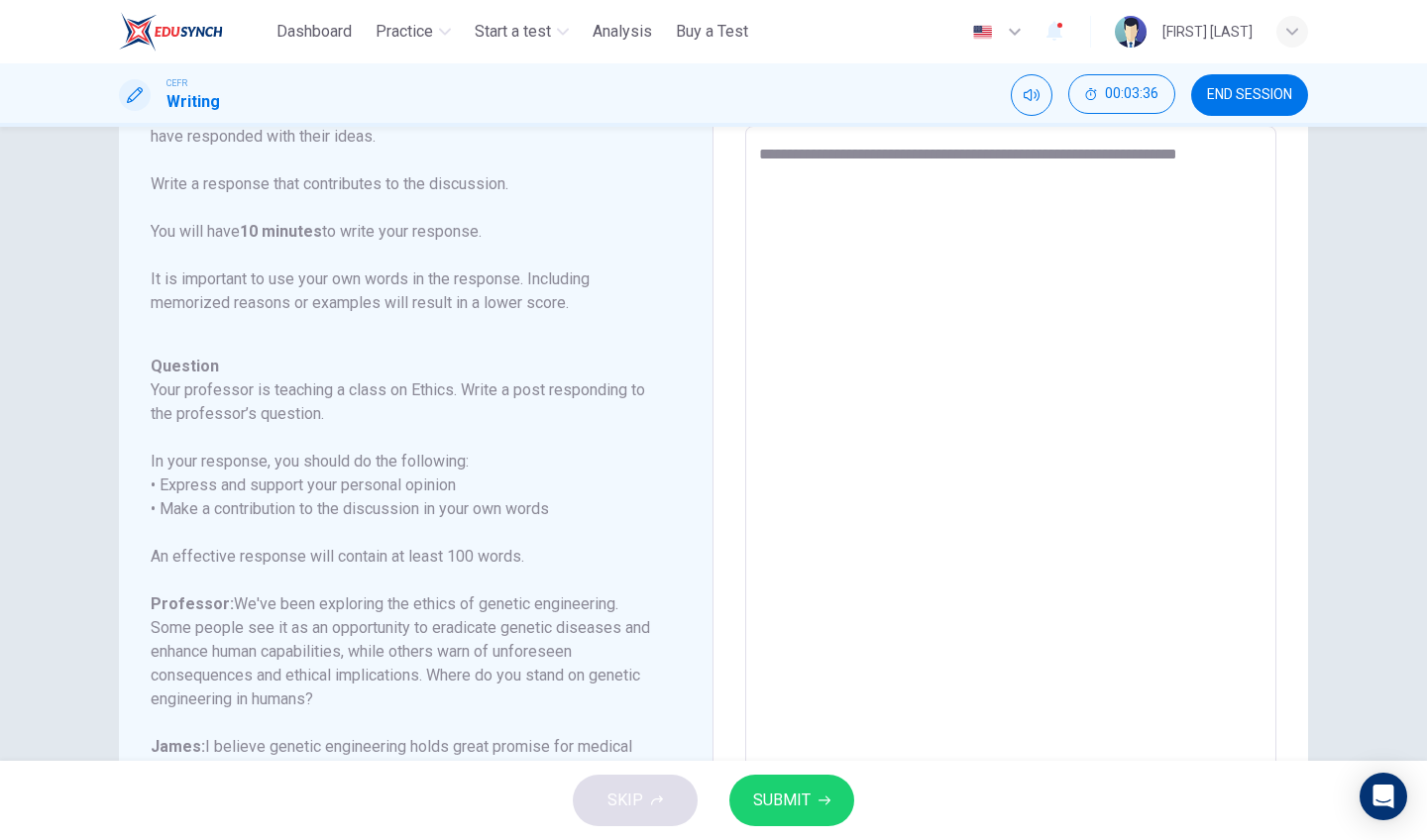 type on "**********" 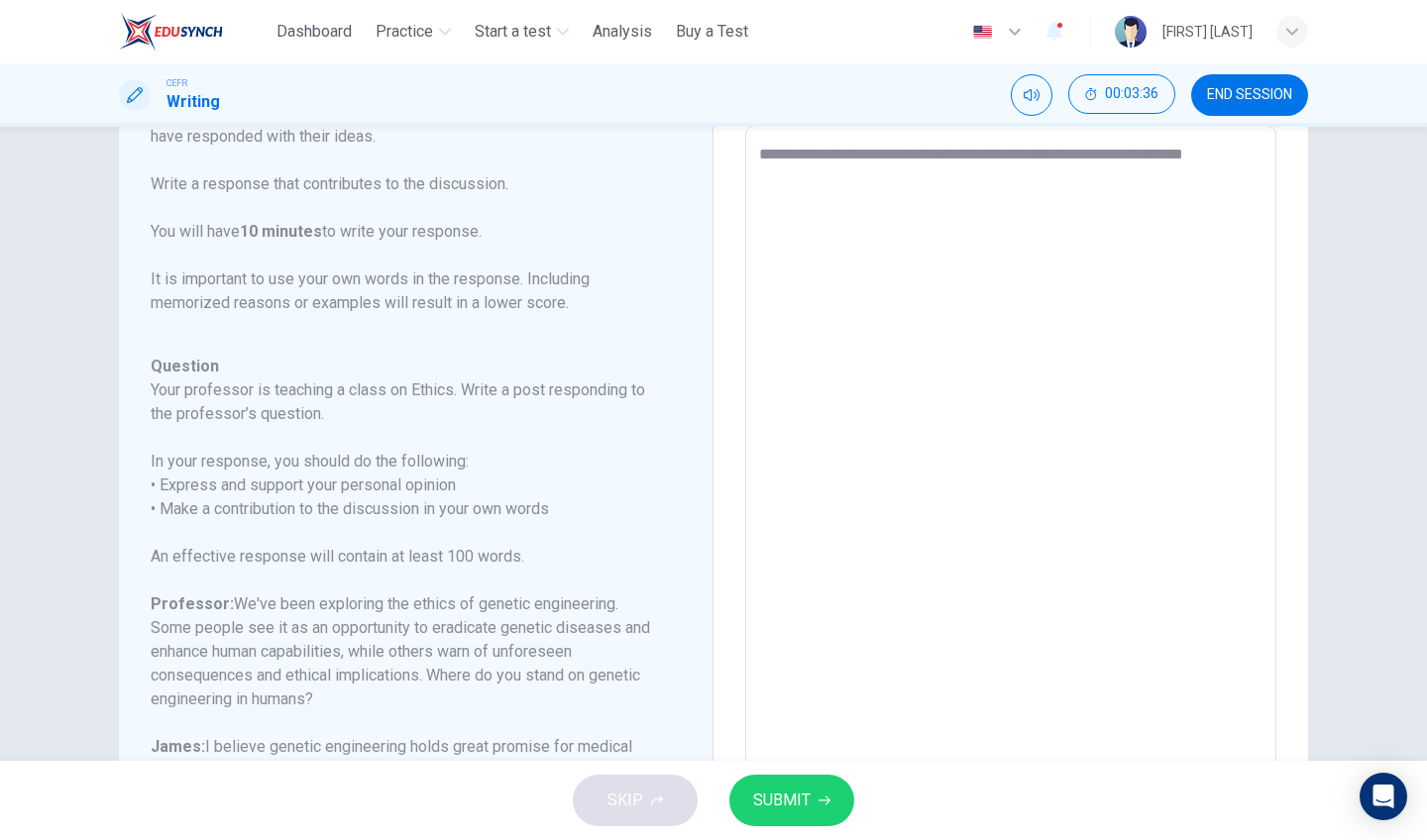 type on "*" 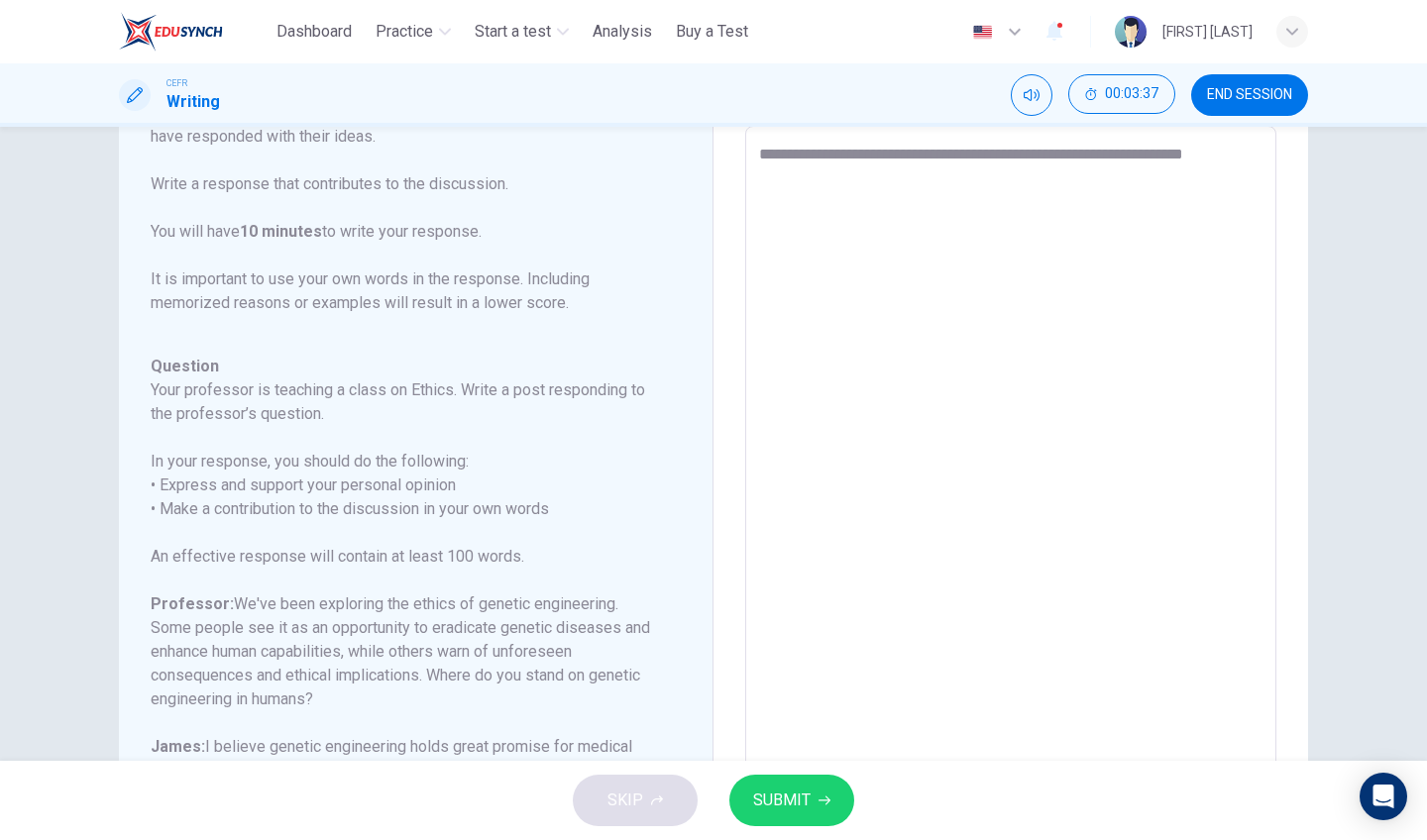 type on "**********" 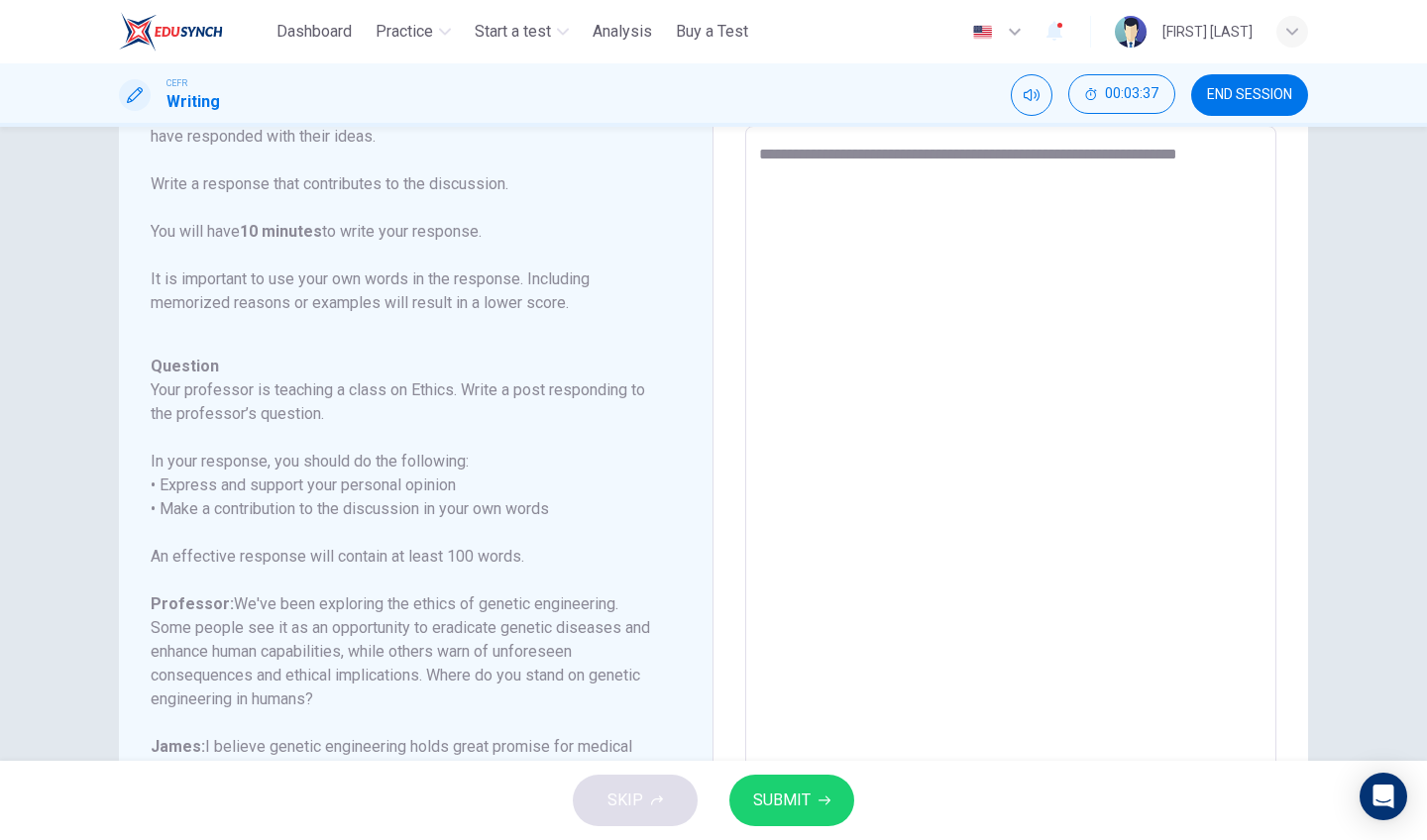 type on "*" 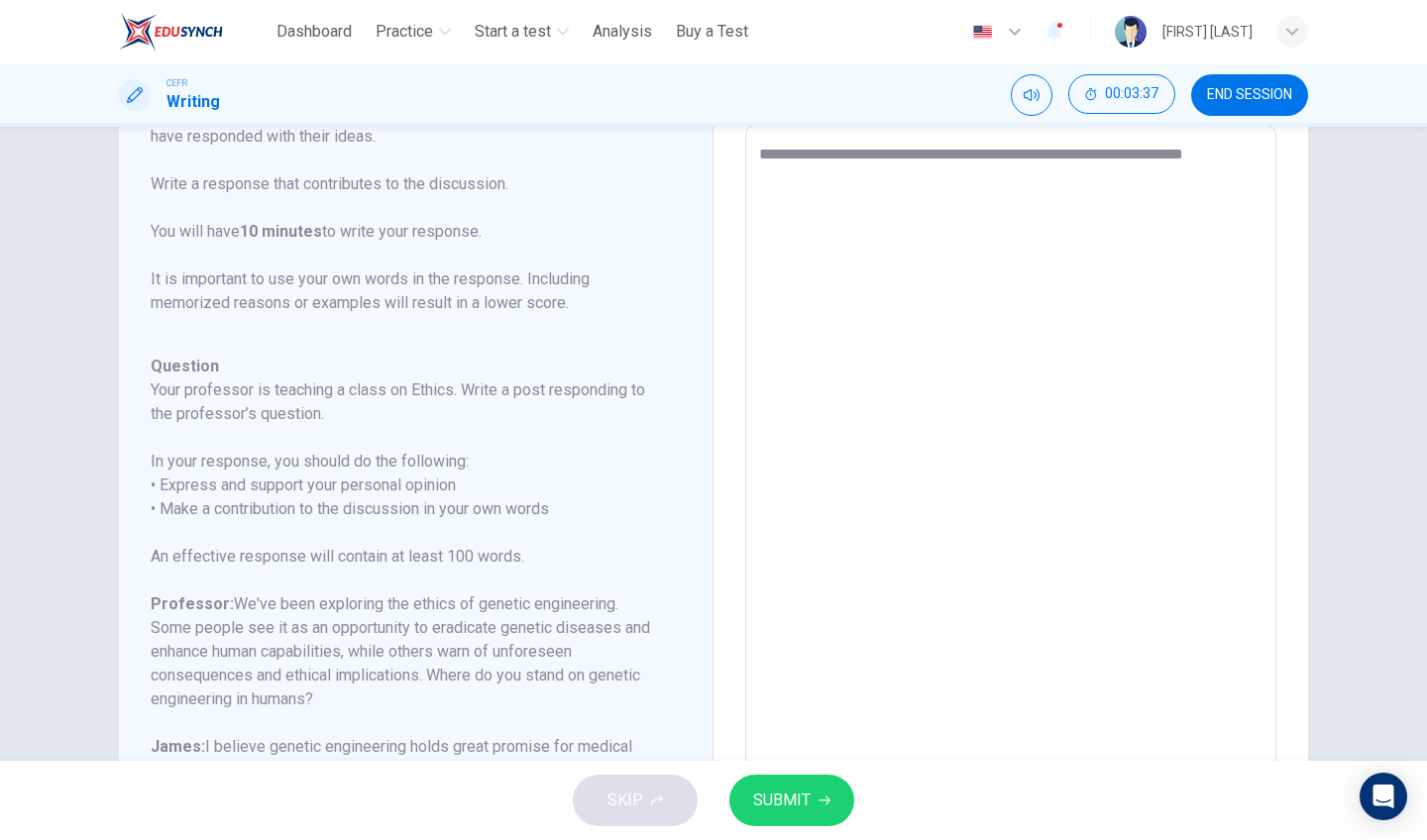 type on "*" 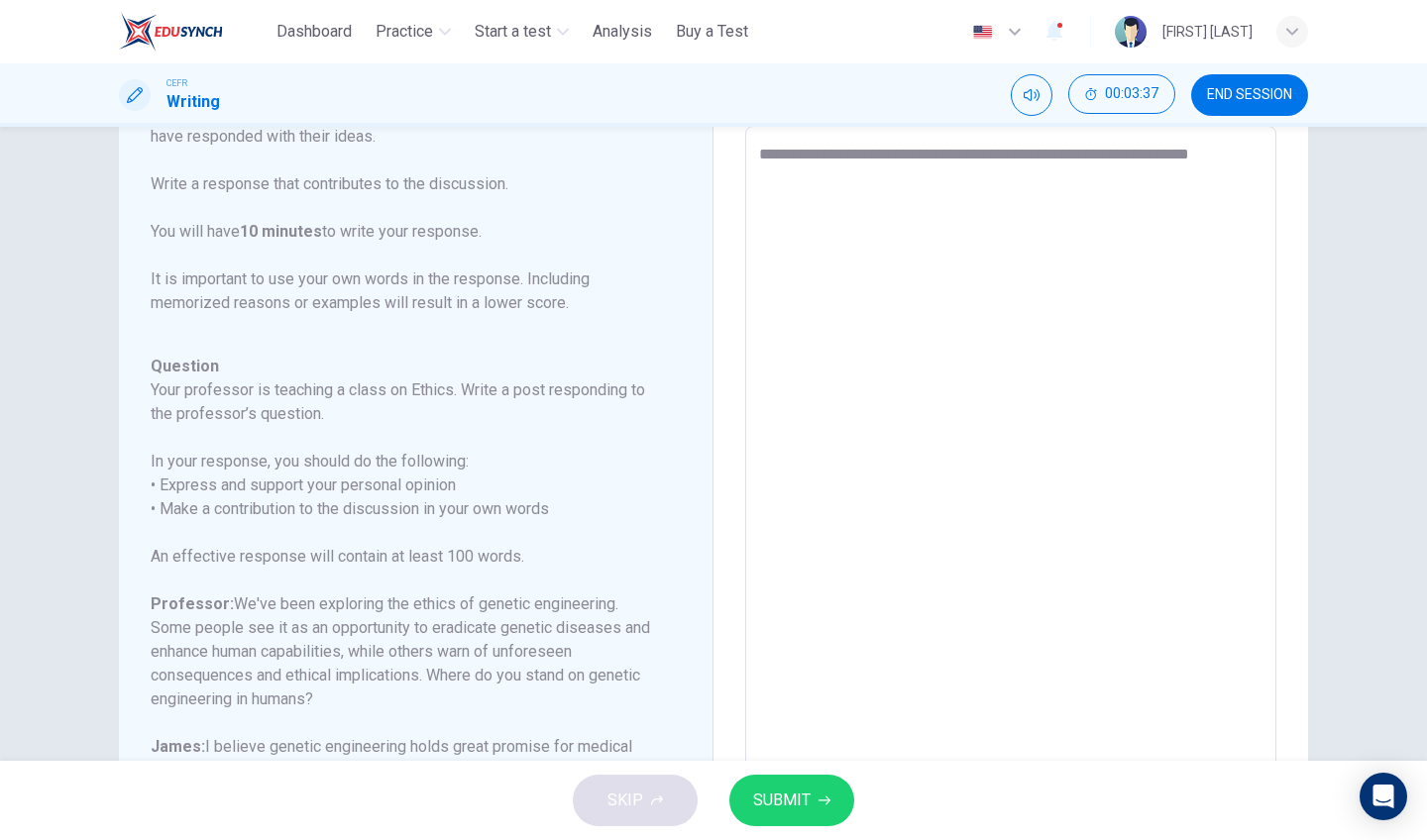 type on "*" 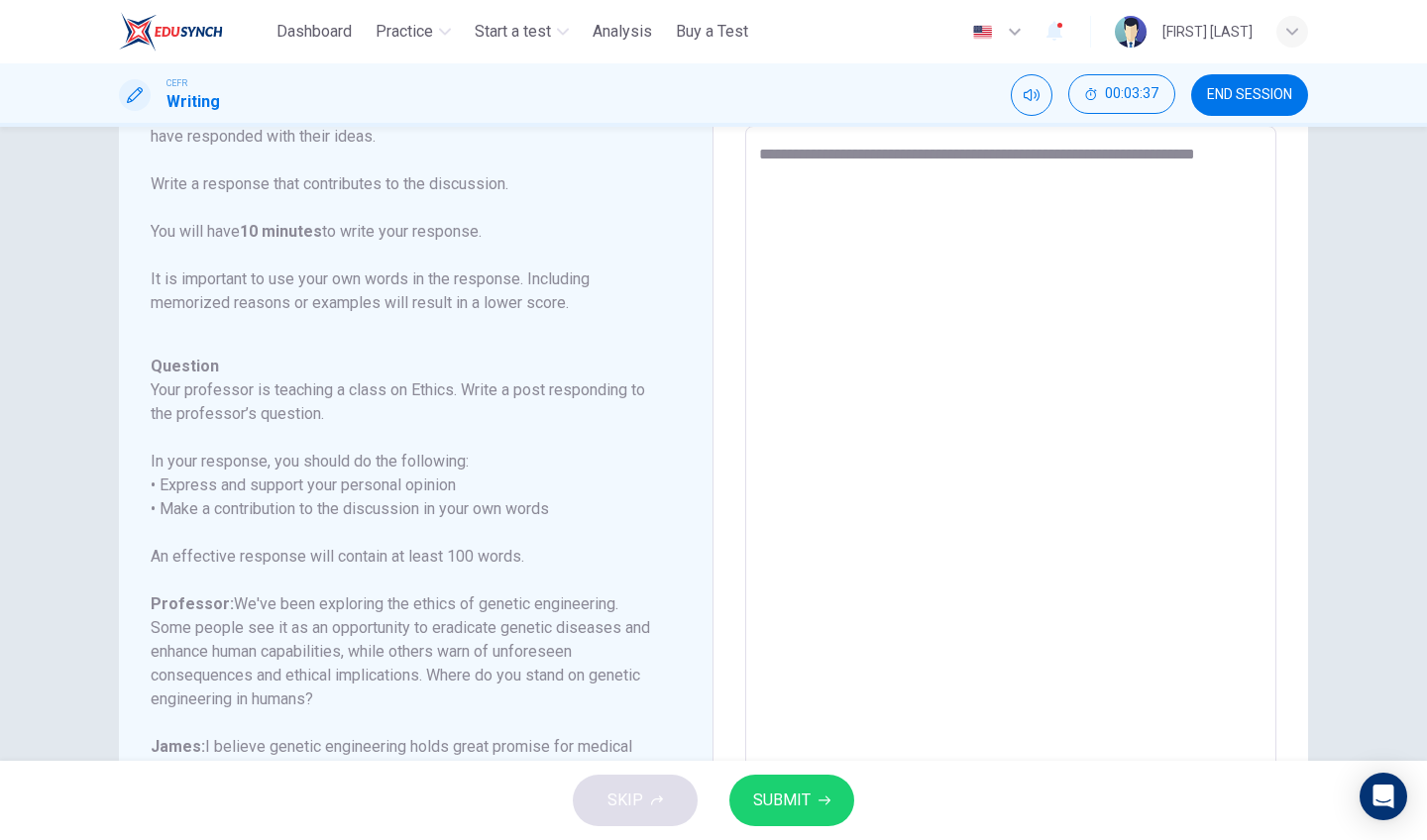 type on "*" 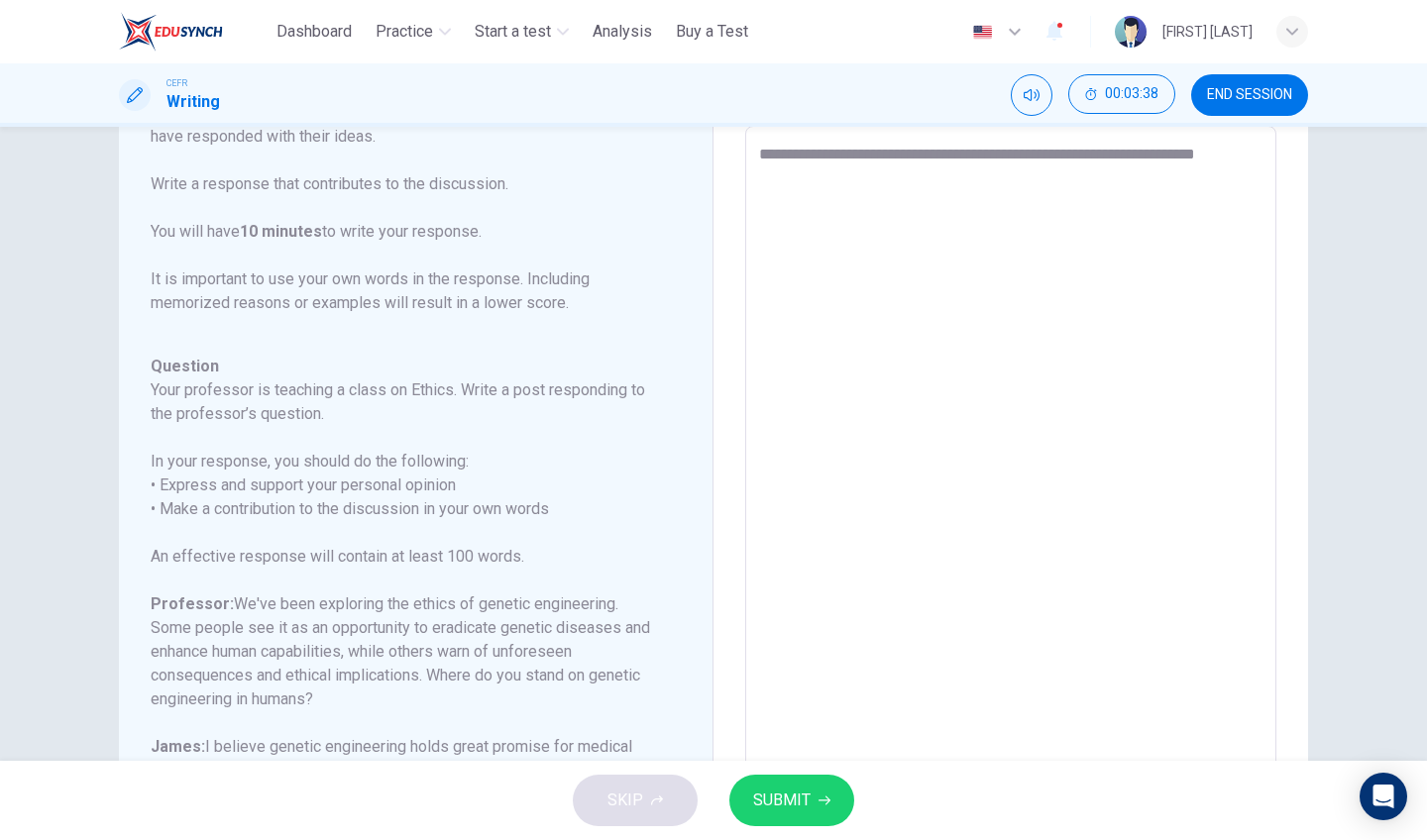 type 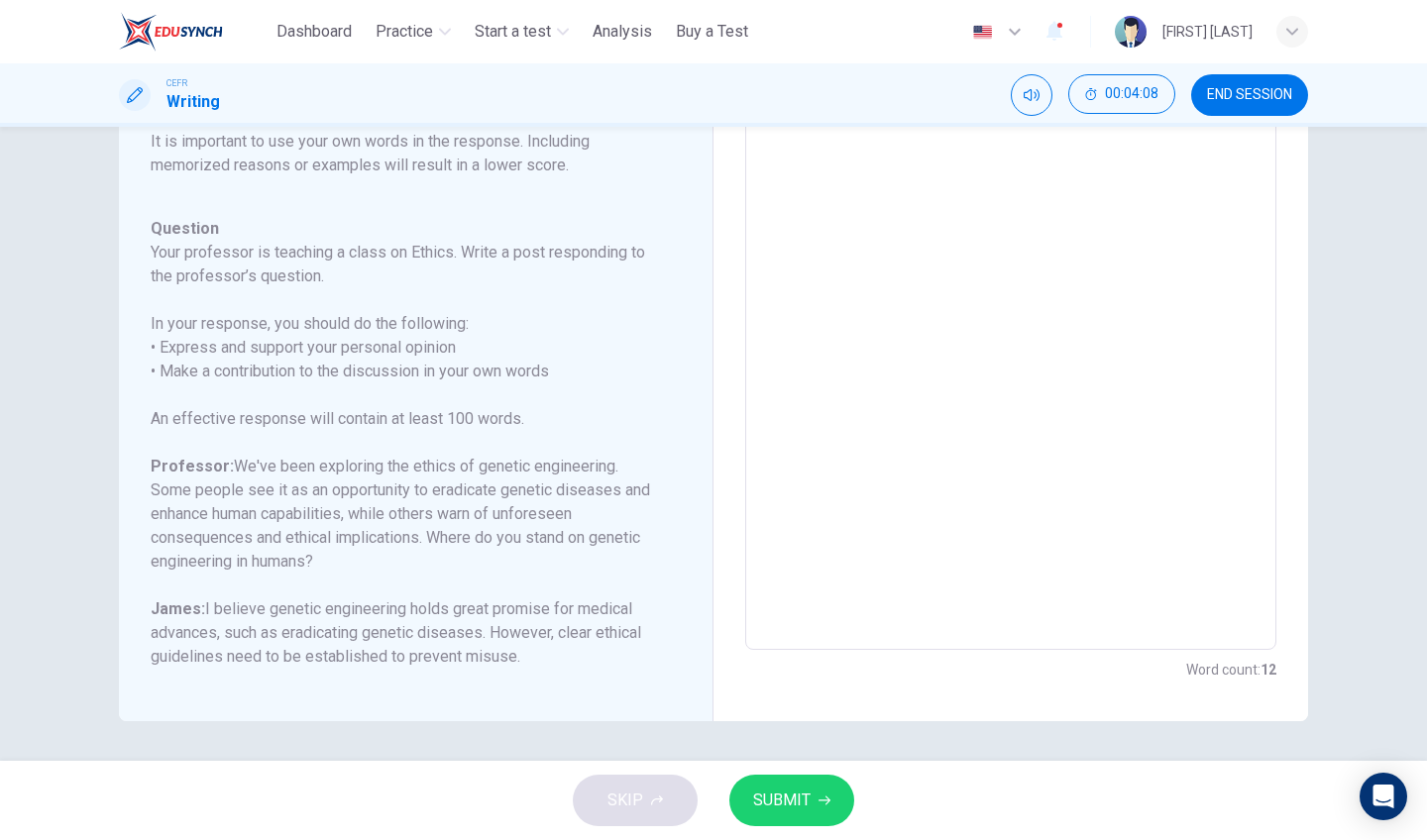 scroll, scrollTop: 248, scrollLeft: 0, axis: vertical 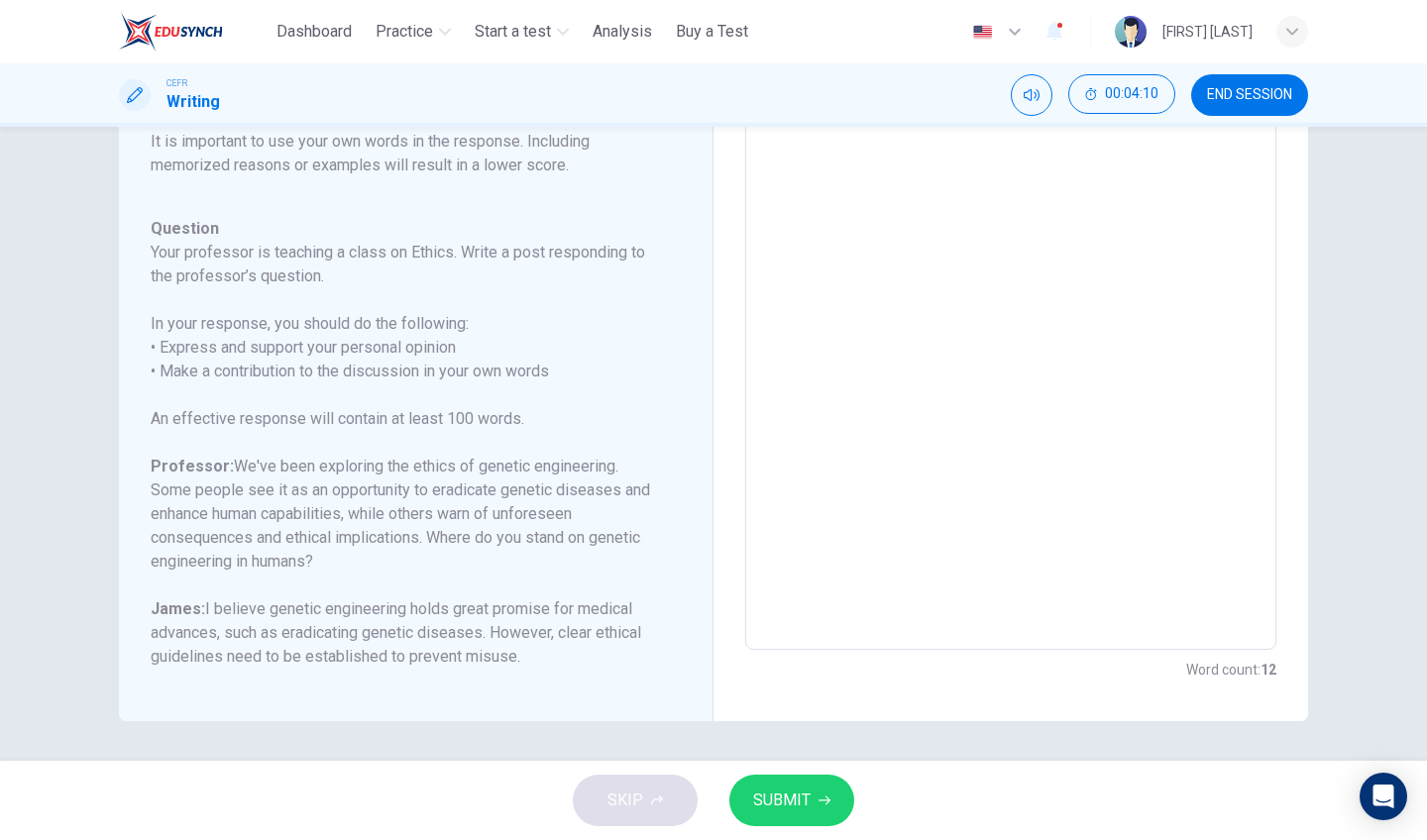 drag, startPoint x: 519, startPoint y: 656, endPoint x: 152, endPoint y: 313, distance: 502.33256 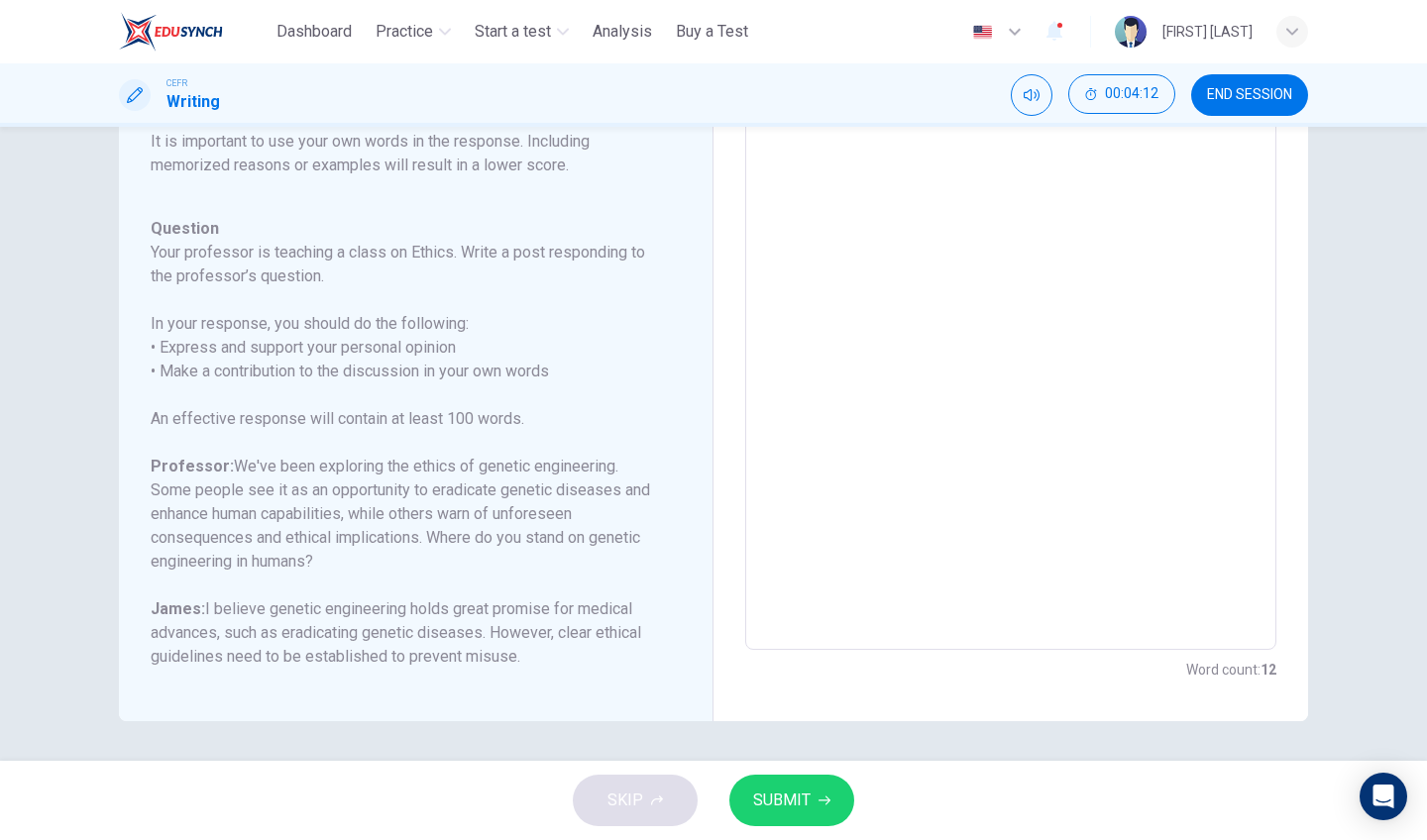 drag, startPoint x: 156, startPoint y: 254, endPoint x: 430, endPoint y: 463, distance: 344.61138 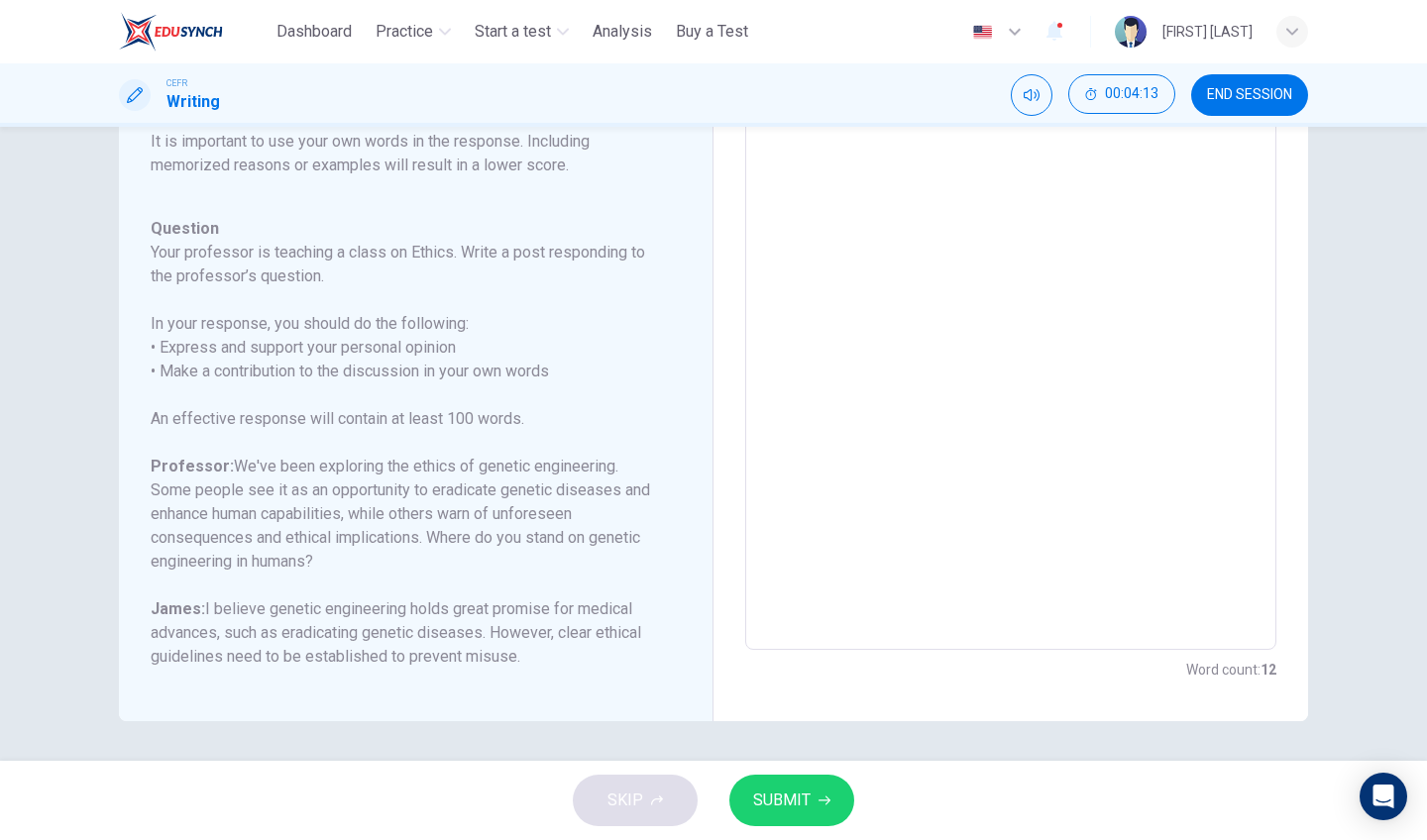drag, startPoint x: 523, startPoint y: 655, endPoint x: 267, endPoint y: 546, distance: 278.23911 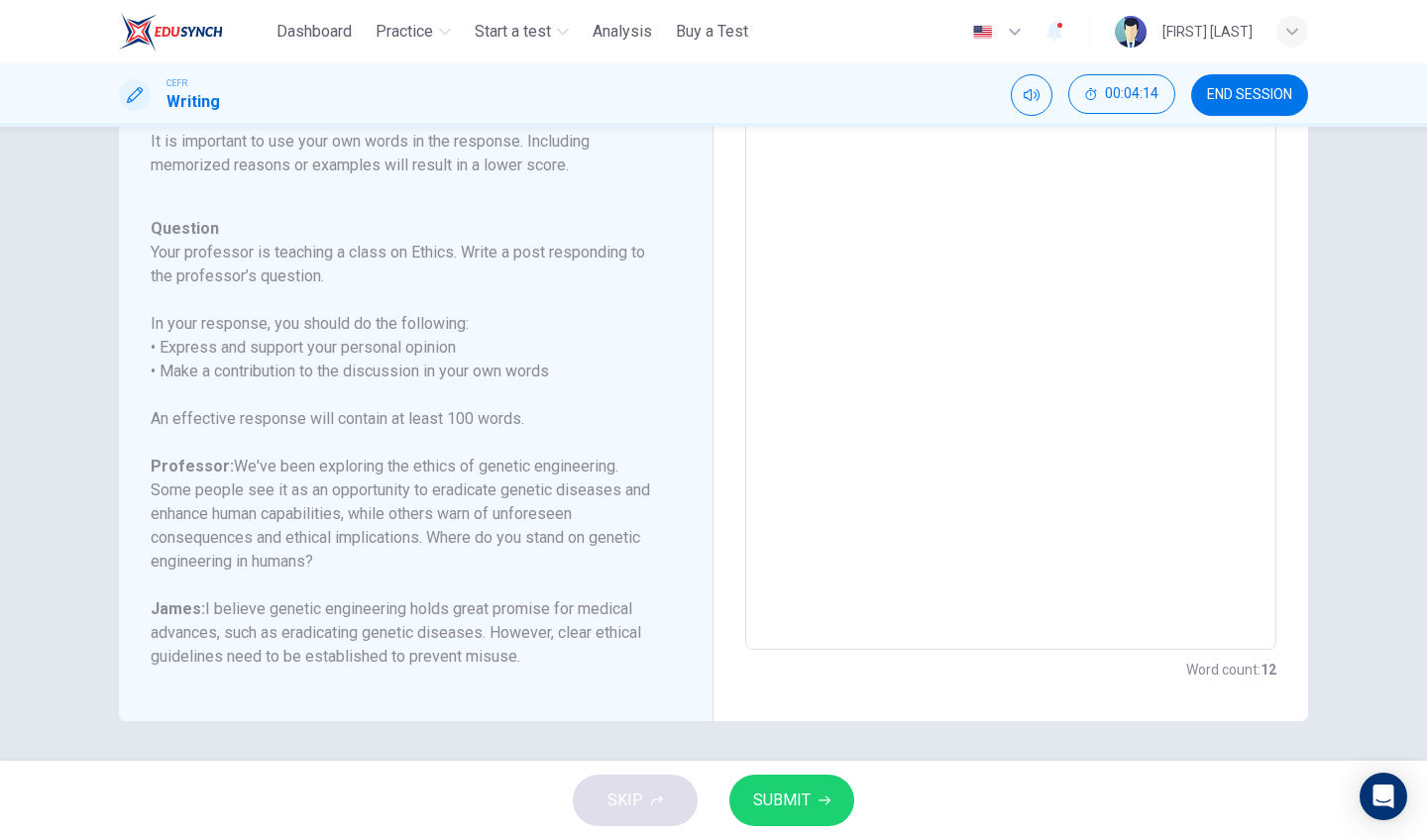 drag, startPoint x: 267, startPoint y: 545, endPoint x: 355, endPoint y: 503, distance: 97.509 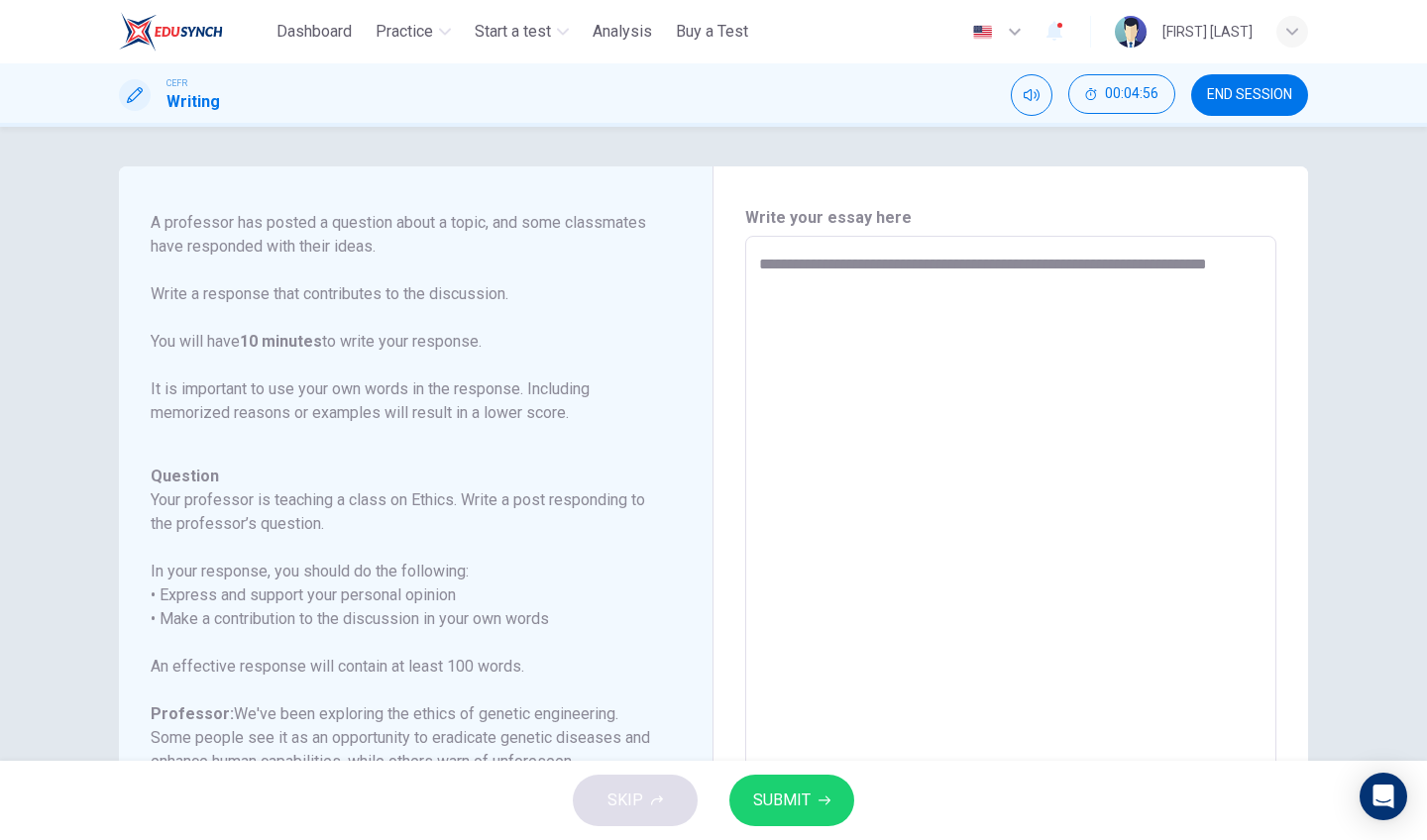 scroll, scrollTop: 0, scrollLeft: 0, axis: both 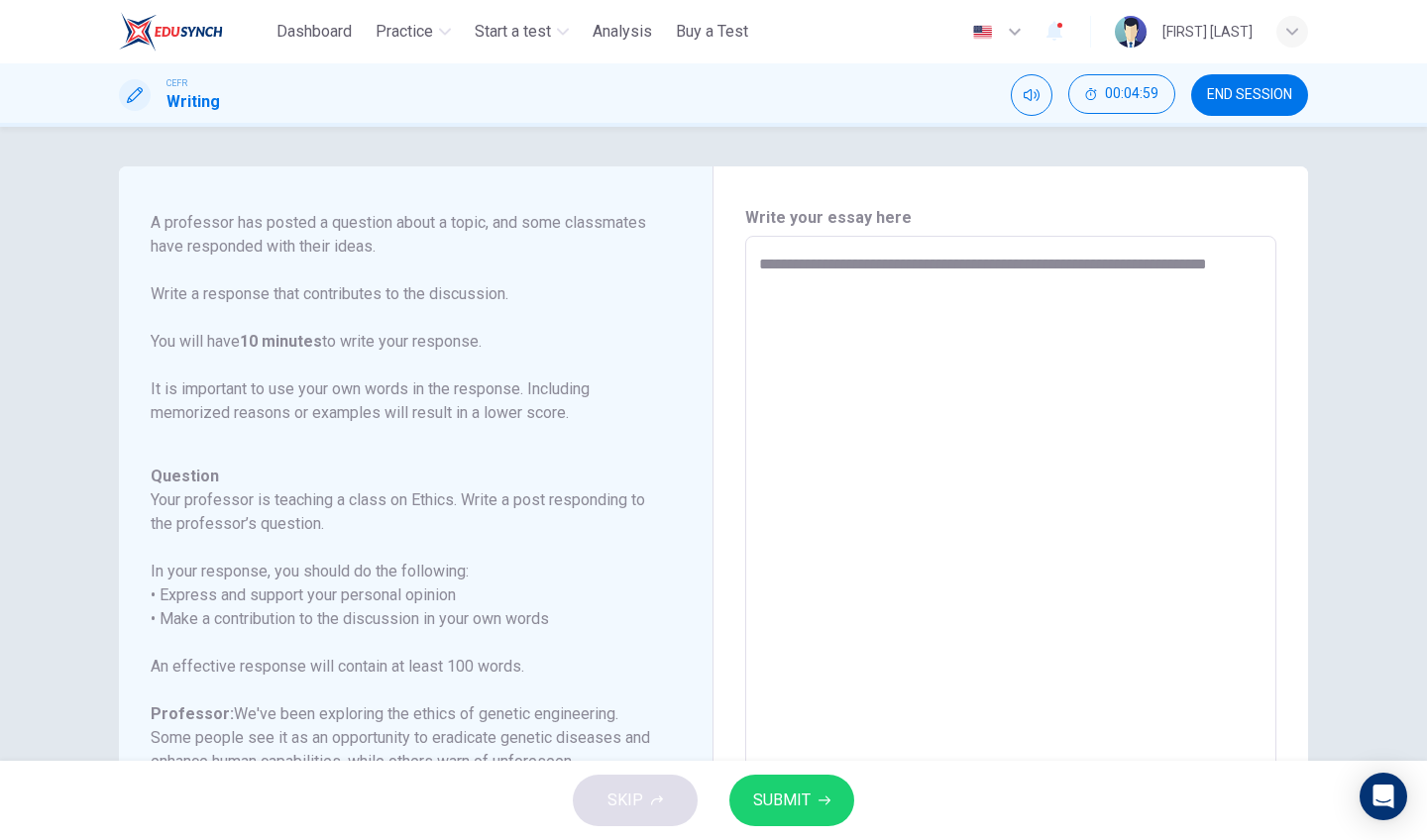 click on "**********" at bounding box center (1011, 567) 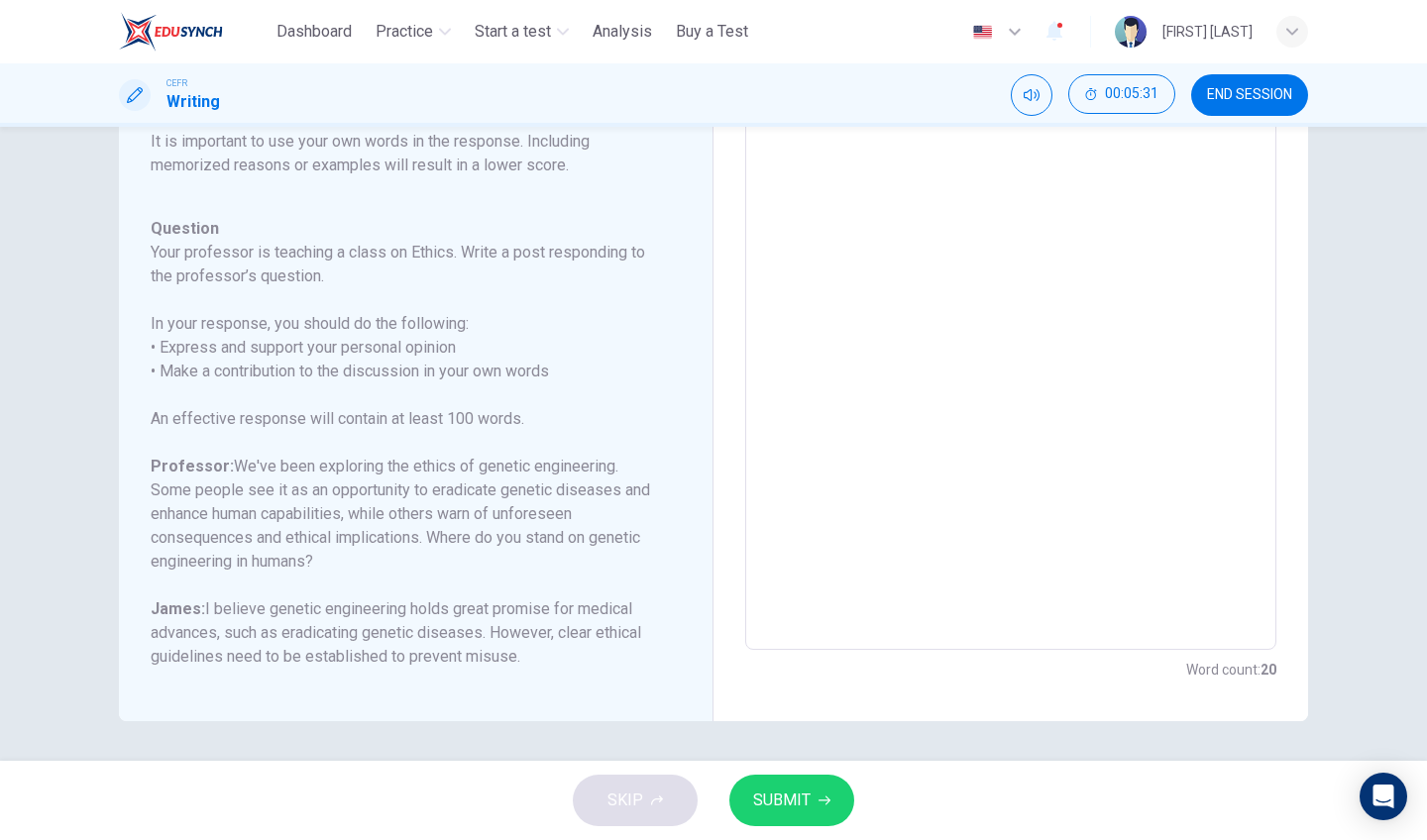scroll, scrollTop: 248, scrollLeft: 0, axis: vertical 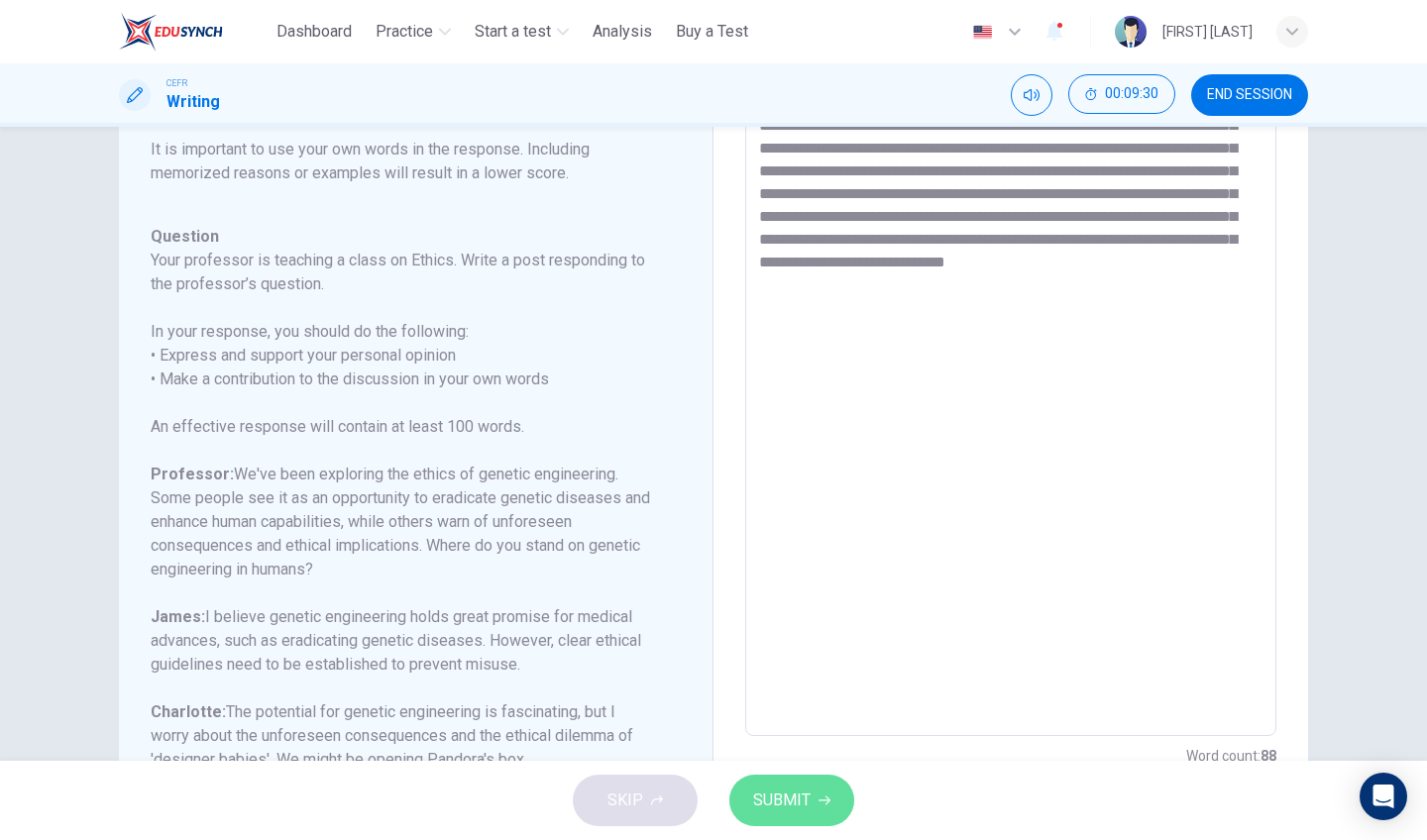 click on "SUBMIT" at bounding box center (792, 800) 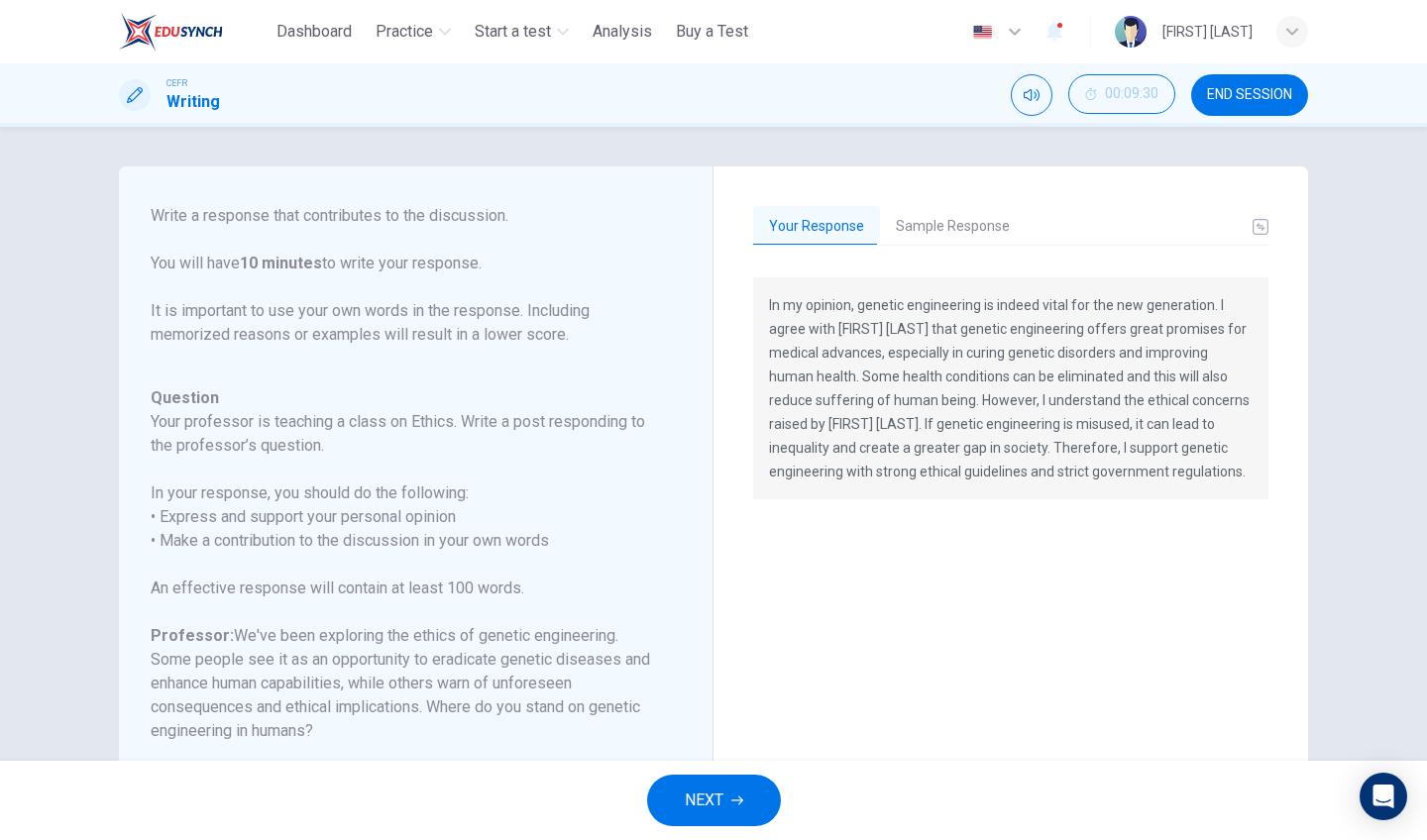 scroll, scrollTop: 0, scrollLeft: 0, axis: both 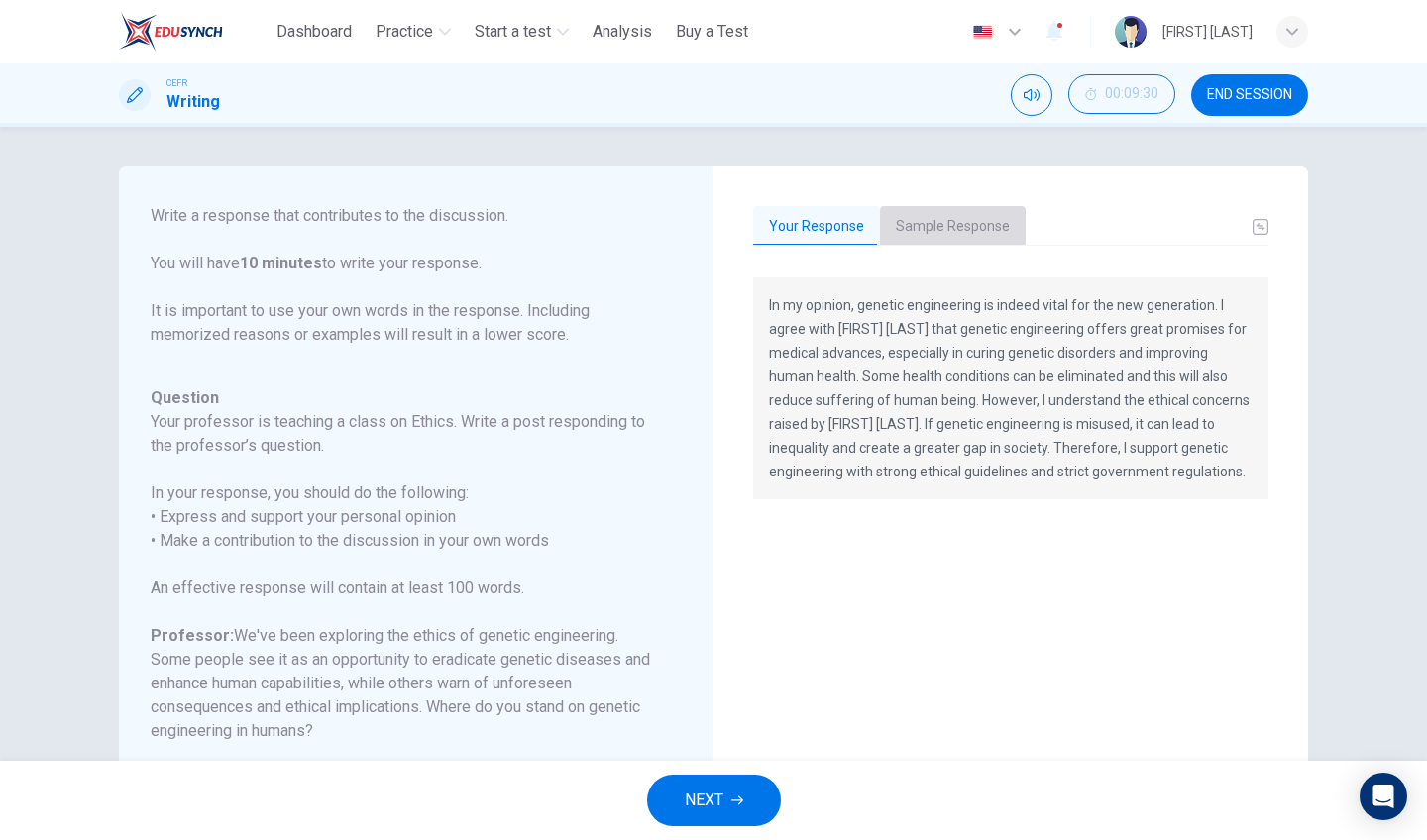 click on "Sample Response" at bounding box center [952, 227] 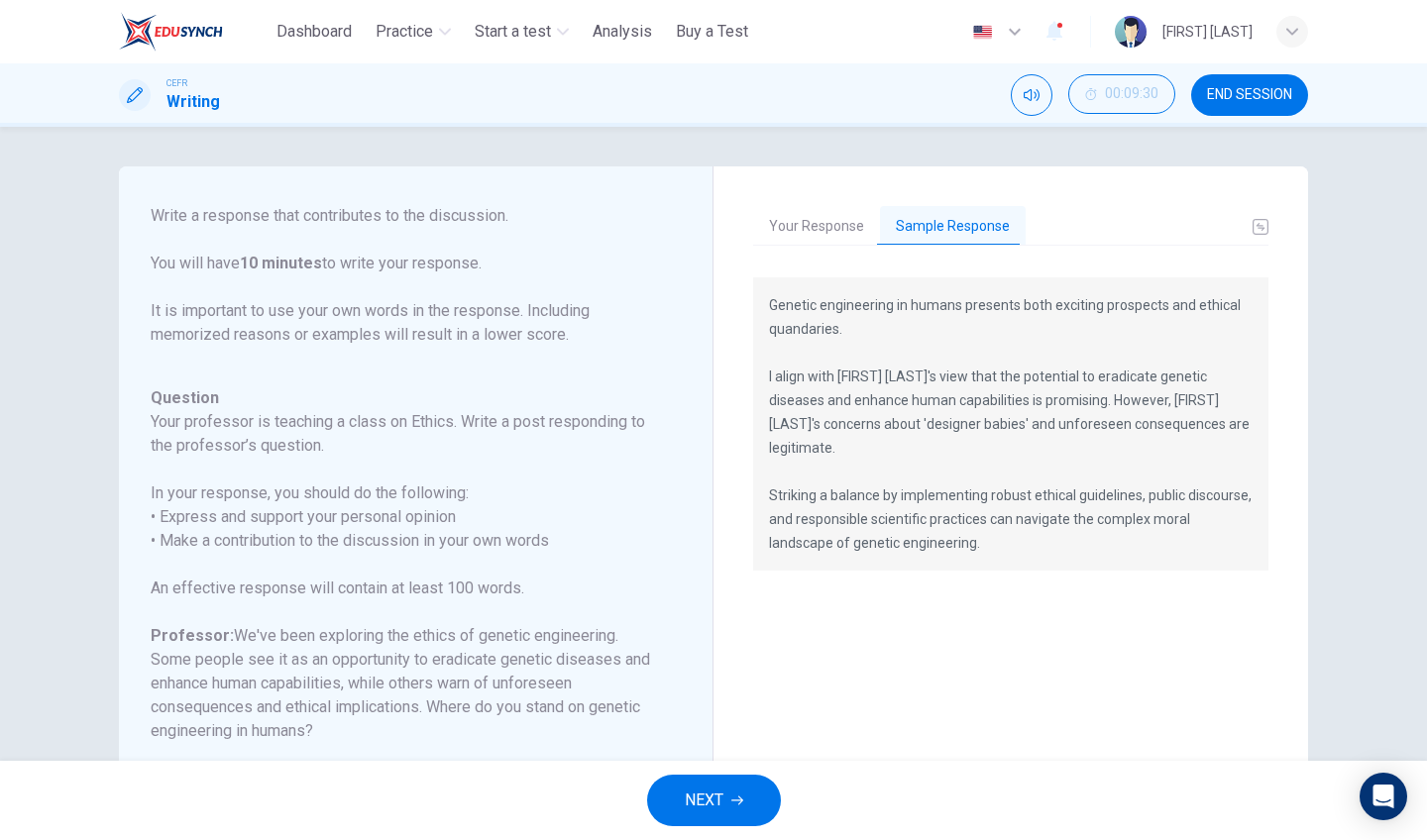 click on "Your Response" at bounding box center (817, 227) 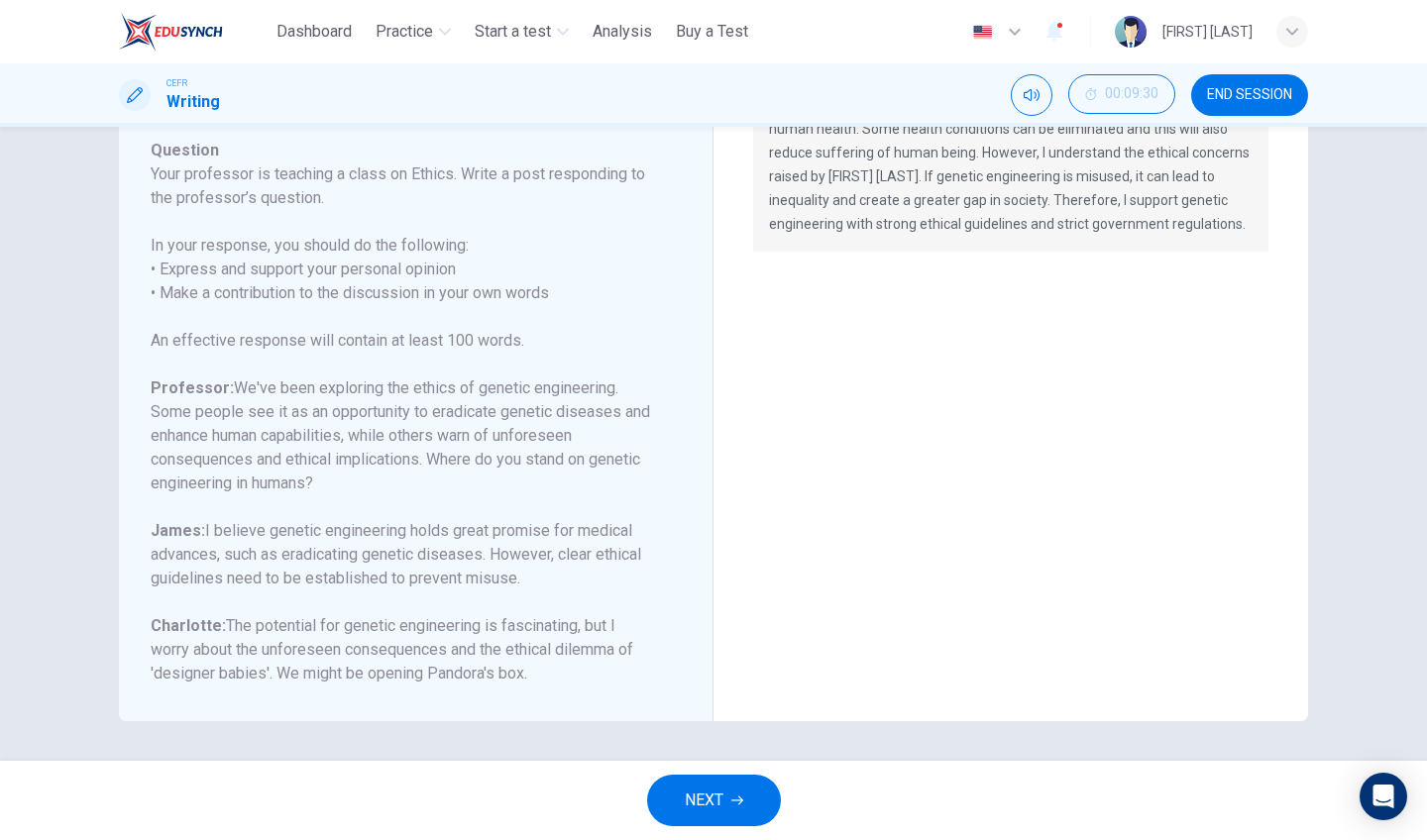 scroll, scrollTop: 248, scrollLeft: 0, axis: vertical 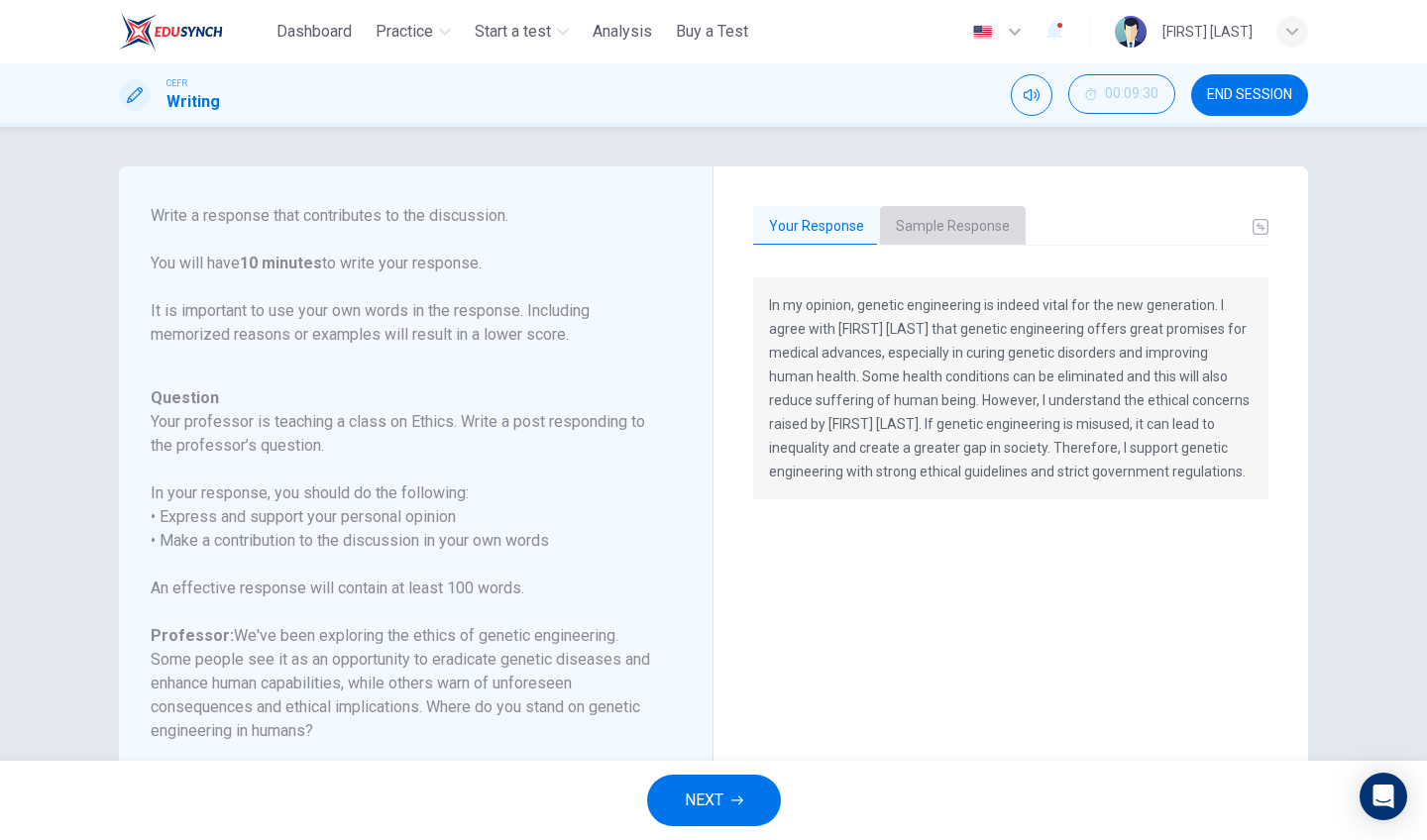 click on "Sample Response" at bounding box center [952, 227] 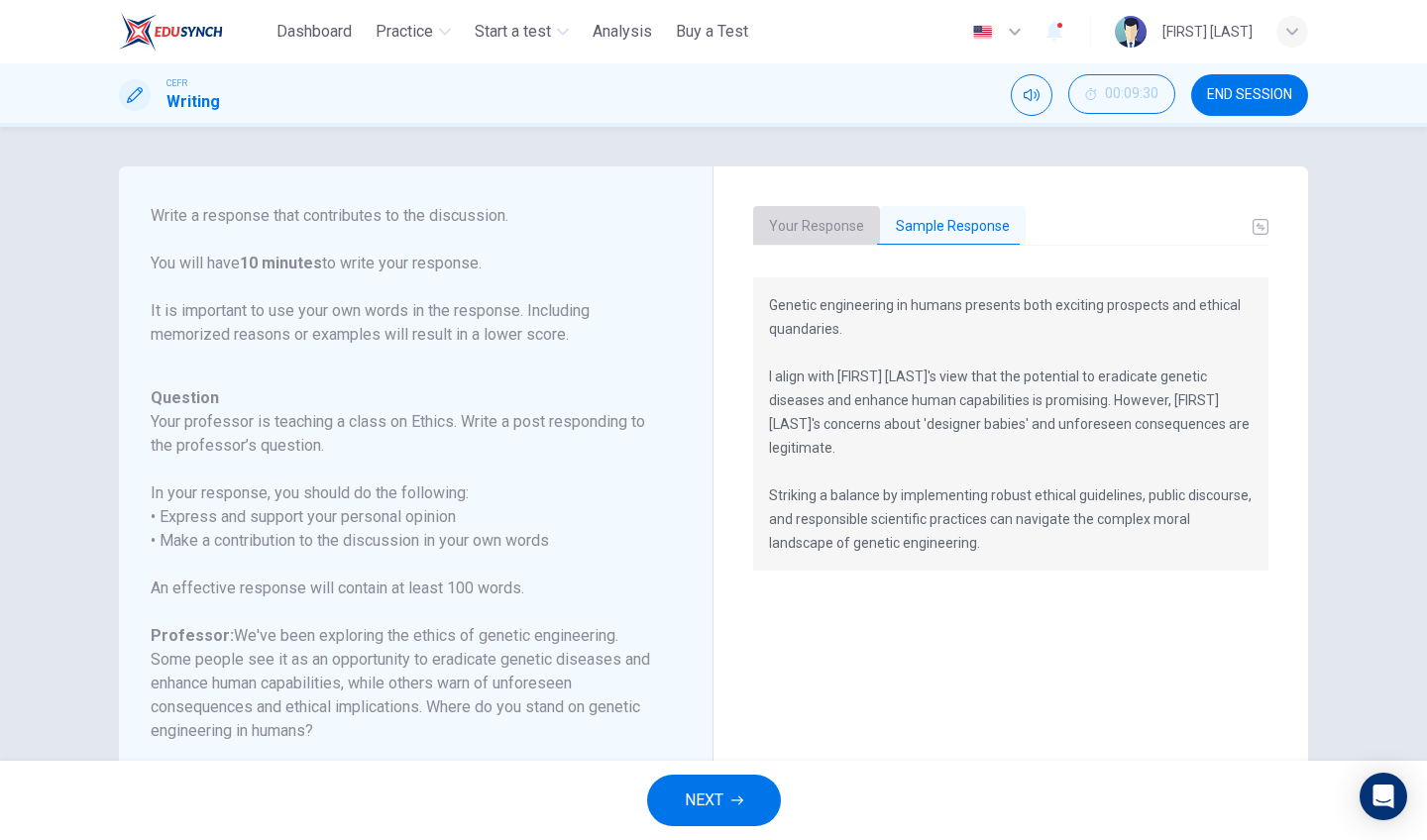 click on "Your Response" at bounding box center [817, 227] 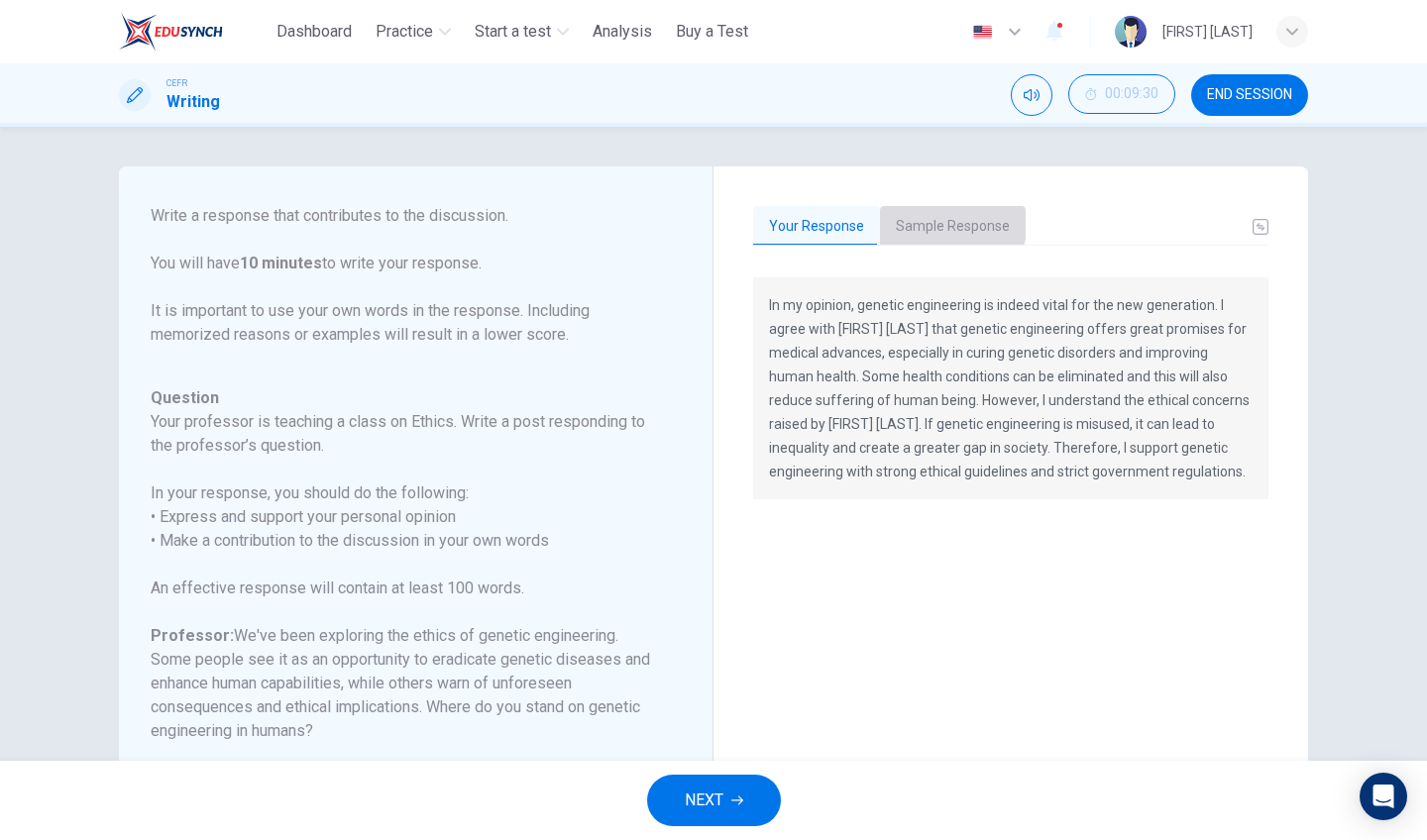 click on "Sample Response" at bounding box center (952, 227) 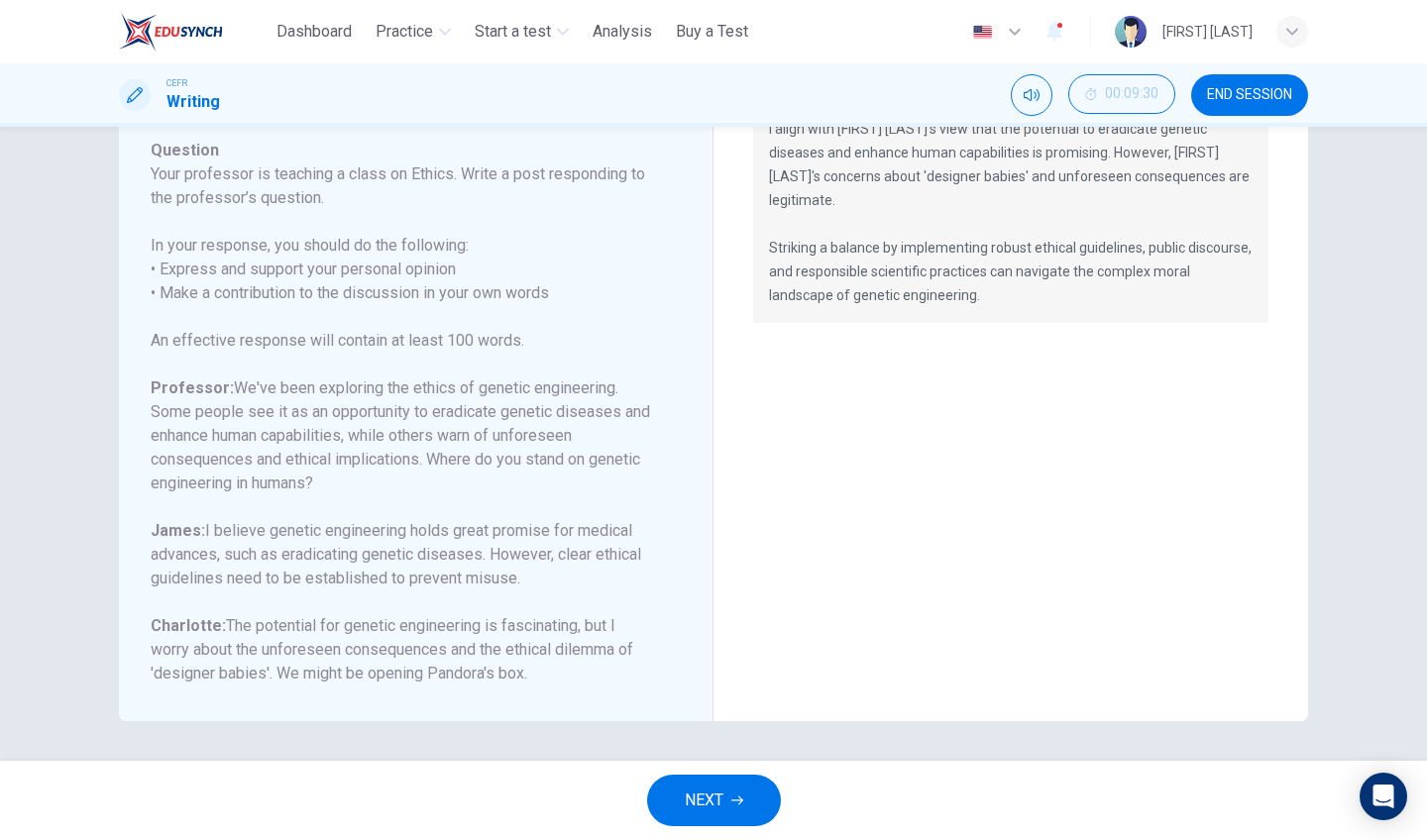 scroll, scrollTop: 248, scrollLeft: 0, axis: vertical 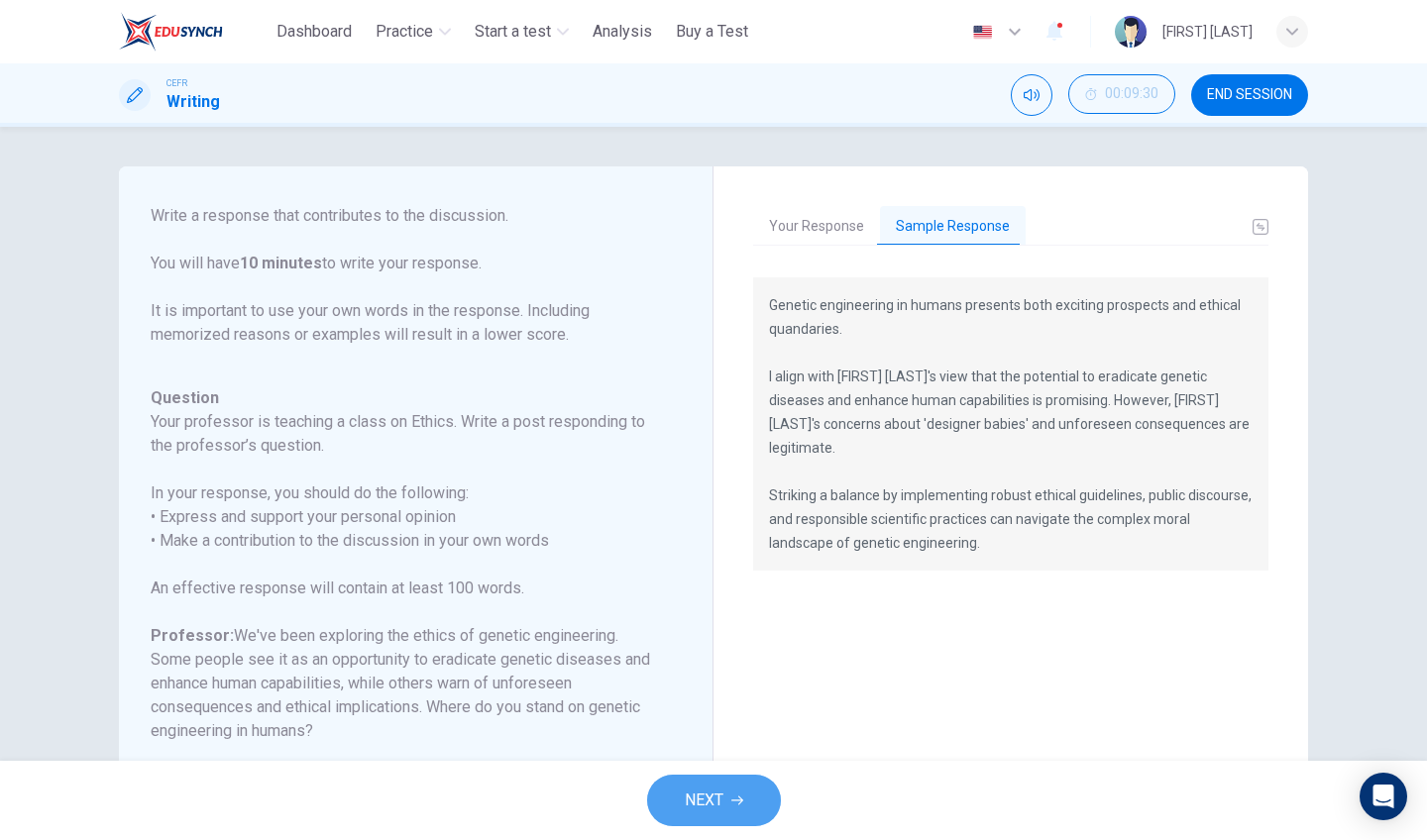 click on "NEXT" at bounding box center (704, 800) 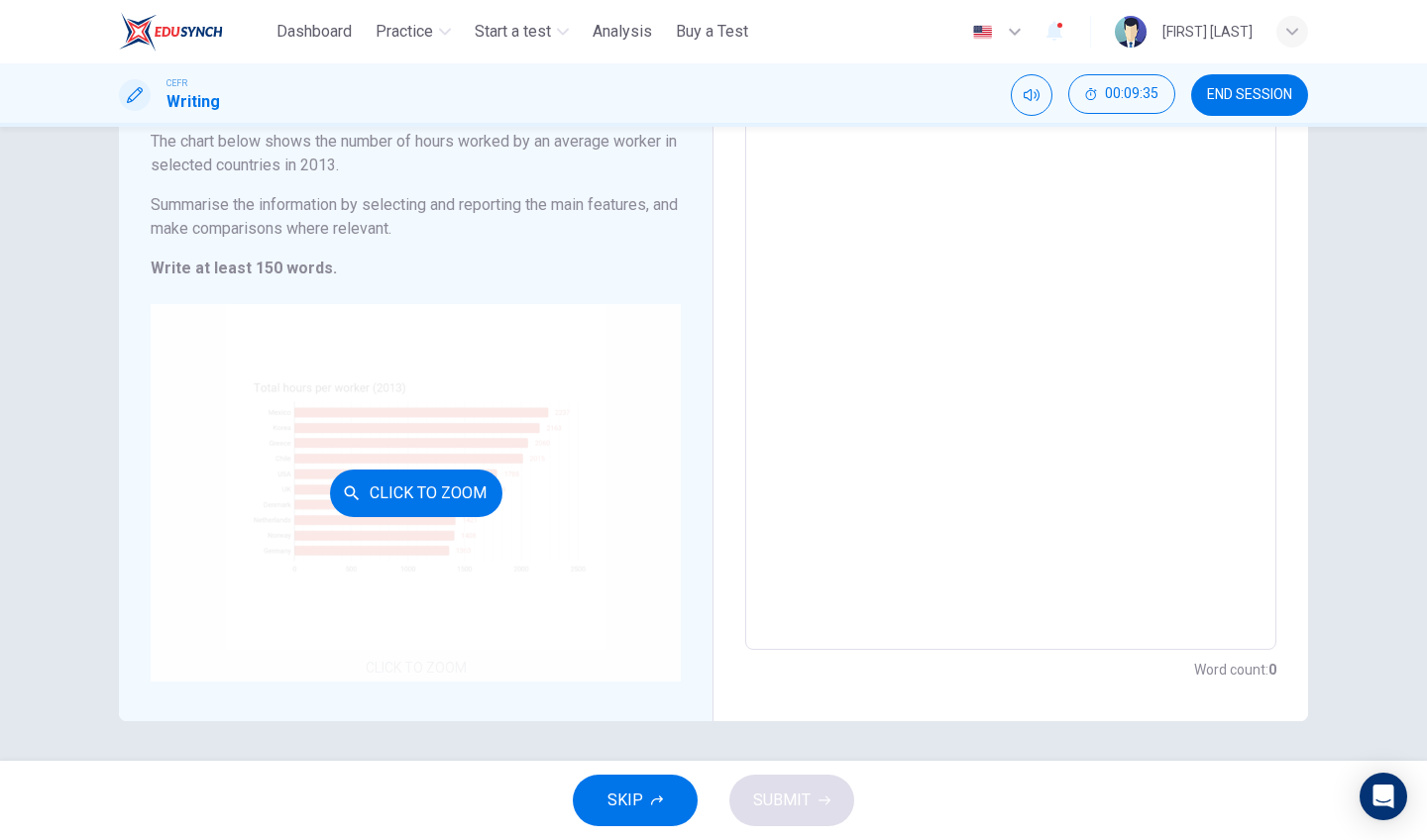 scroll, scrollTop: 141, scrollLeft: 0, axis: vertical 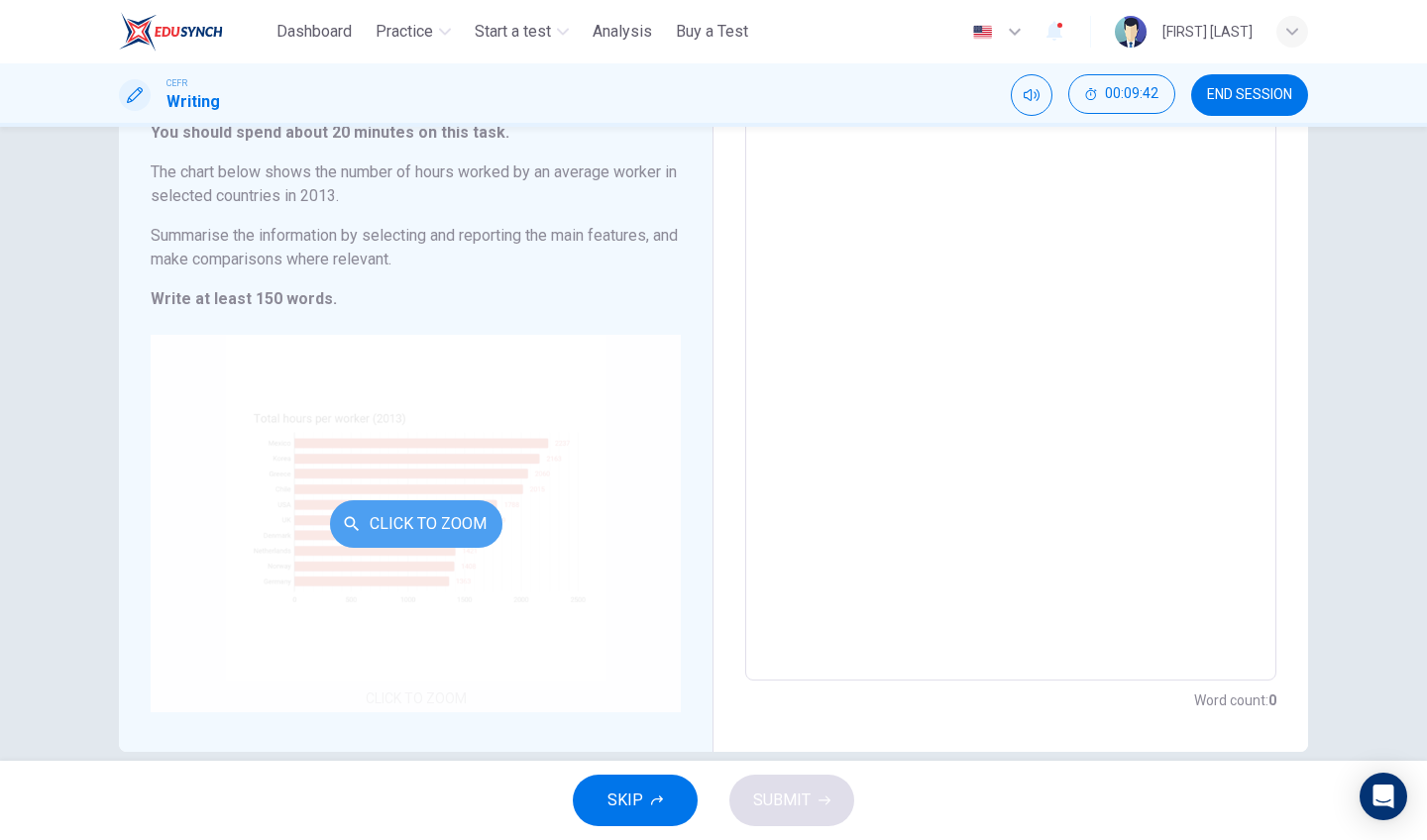 click on "Click to Zoom" at bounding box center [416, 524] 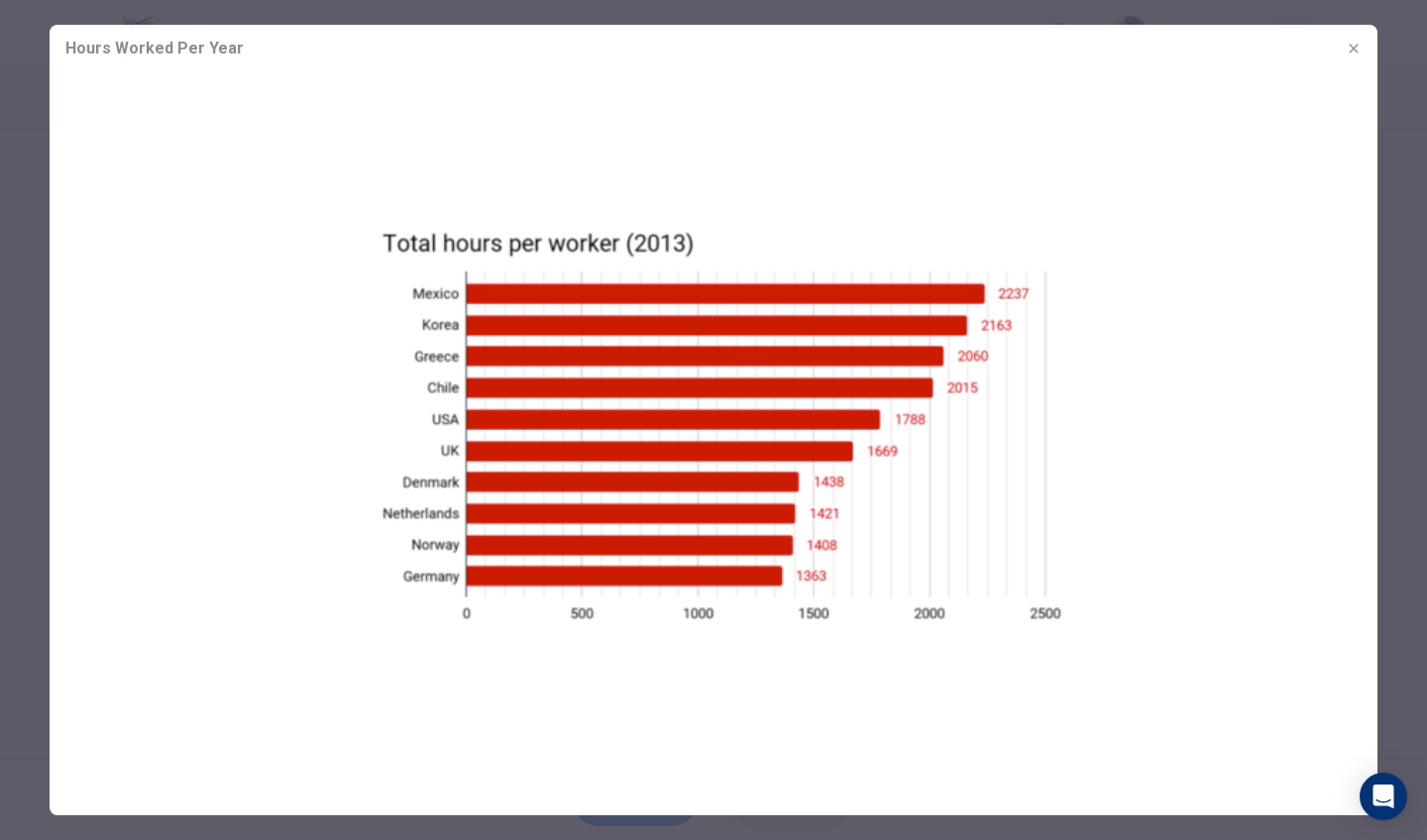 click at bounding box center [714, 425] 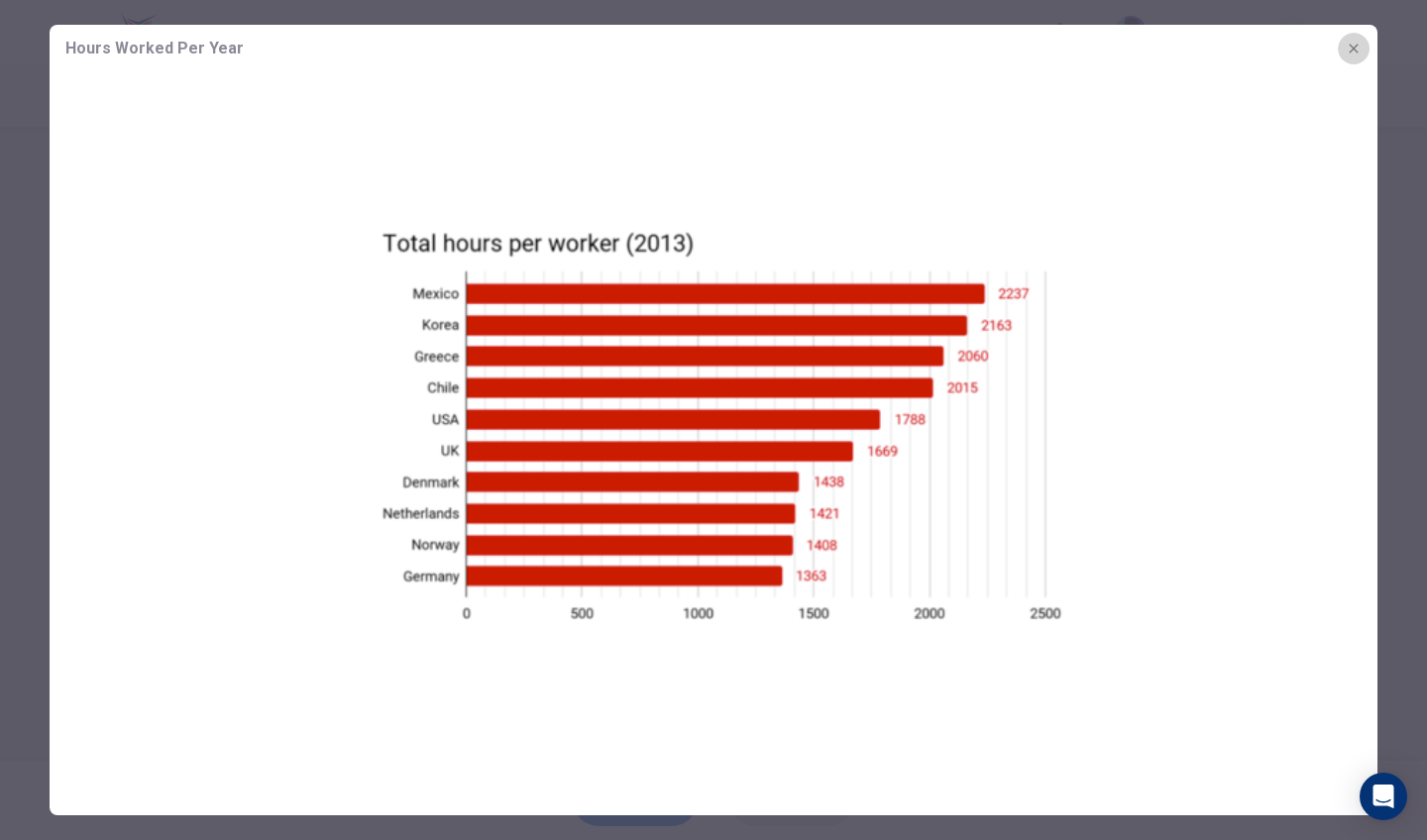 click 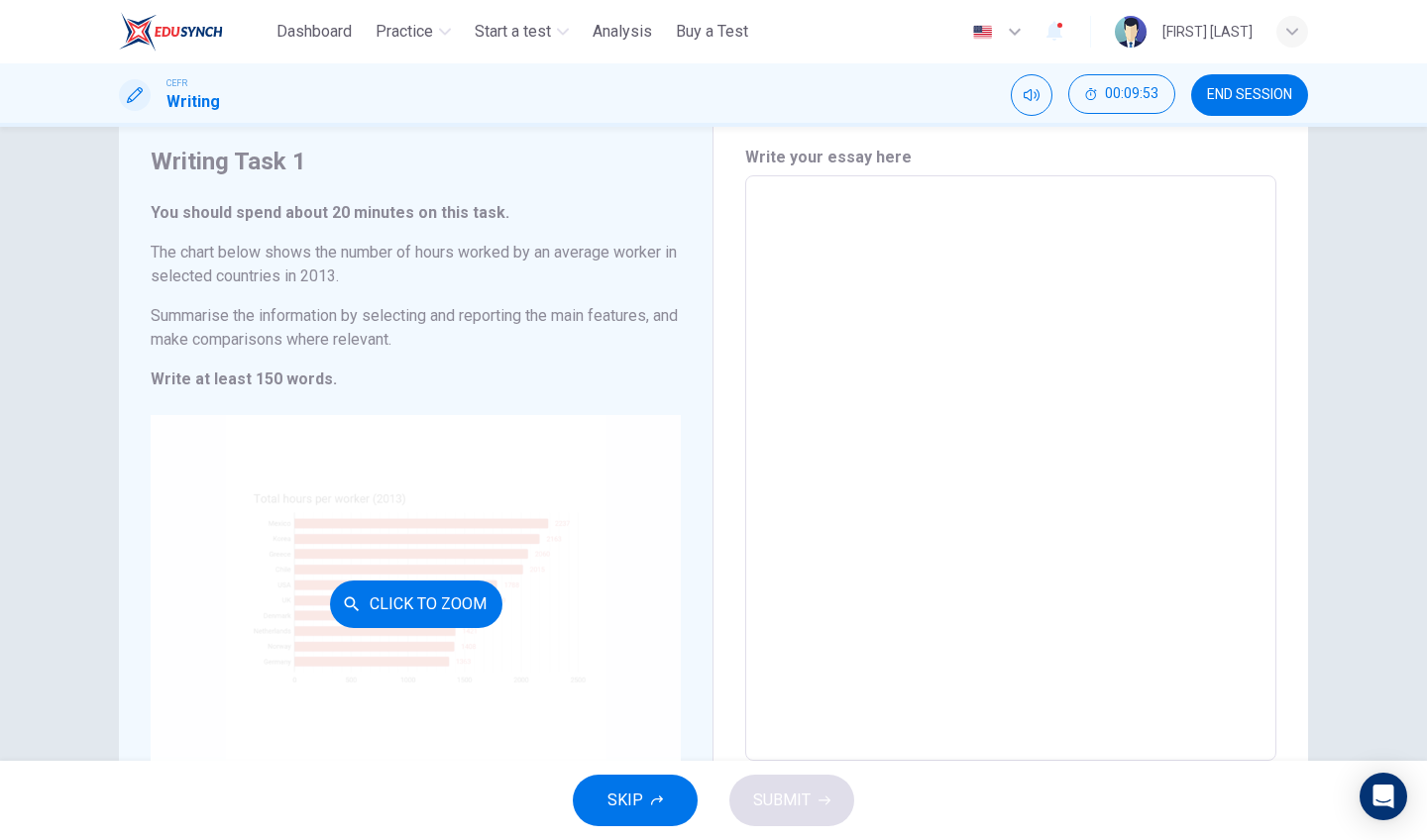 scroll, scrollTop: 56, scrollLeft: 0, axis: vertical 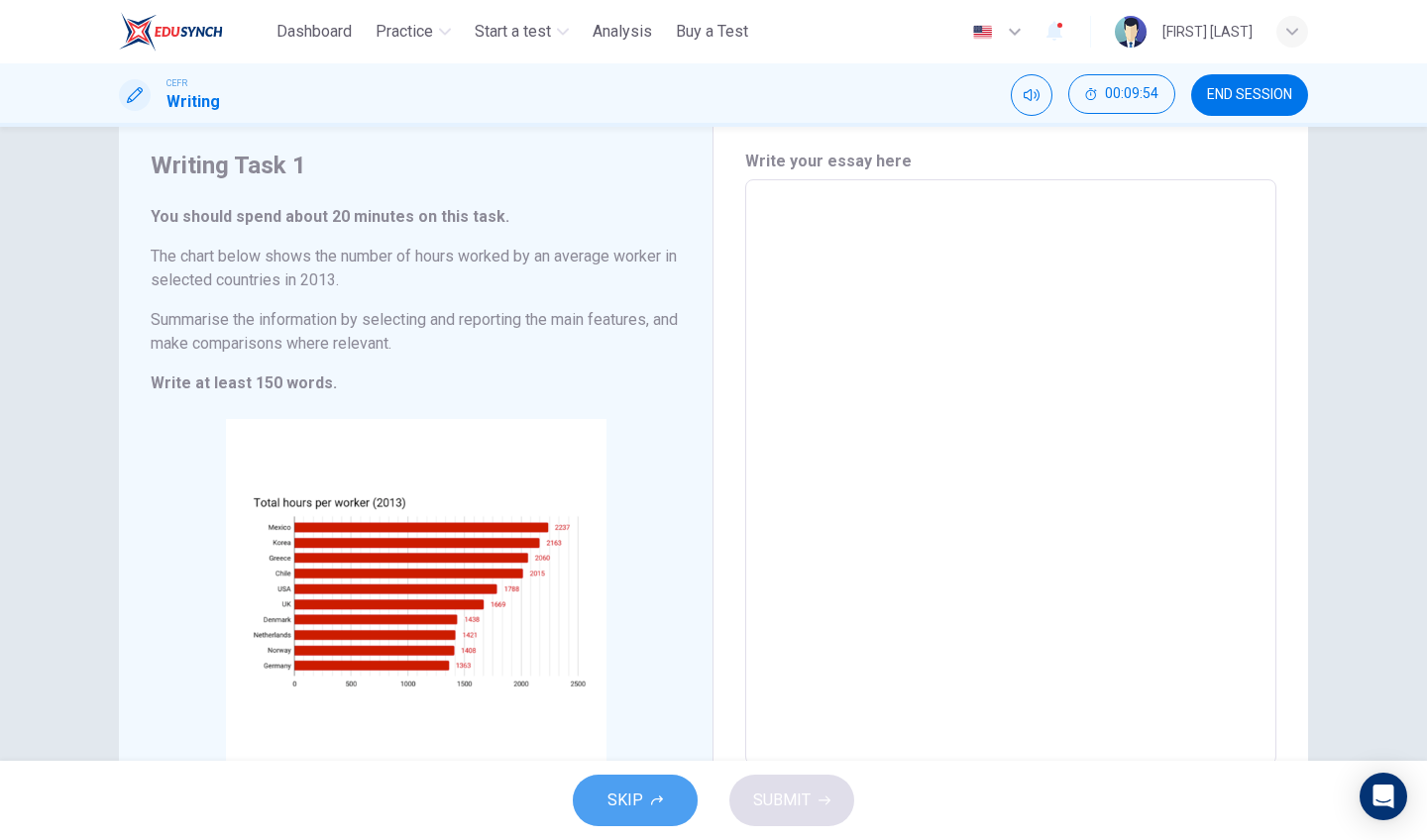 click on "SKIP" at bounding box center [625, 800] 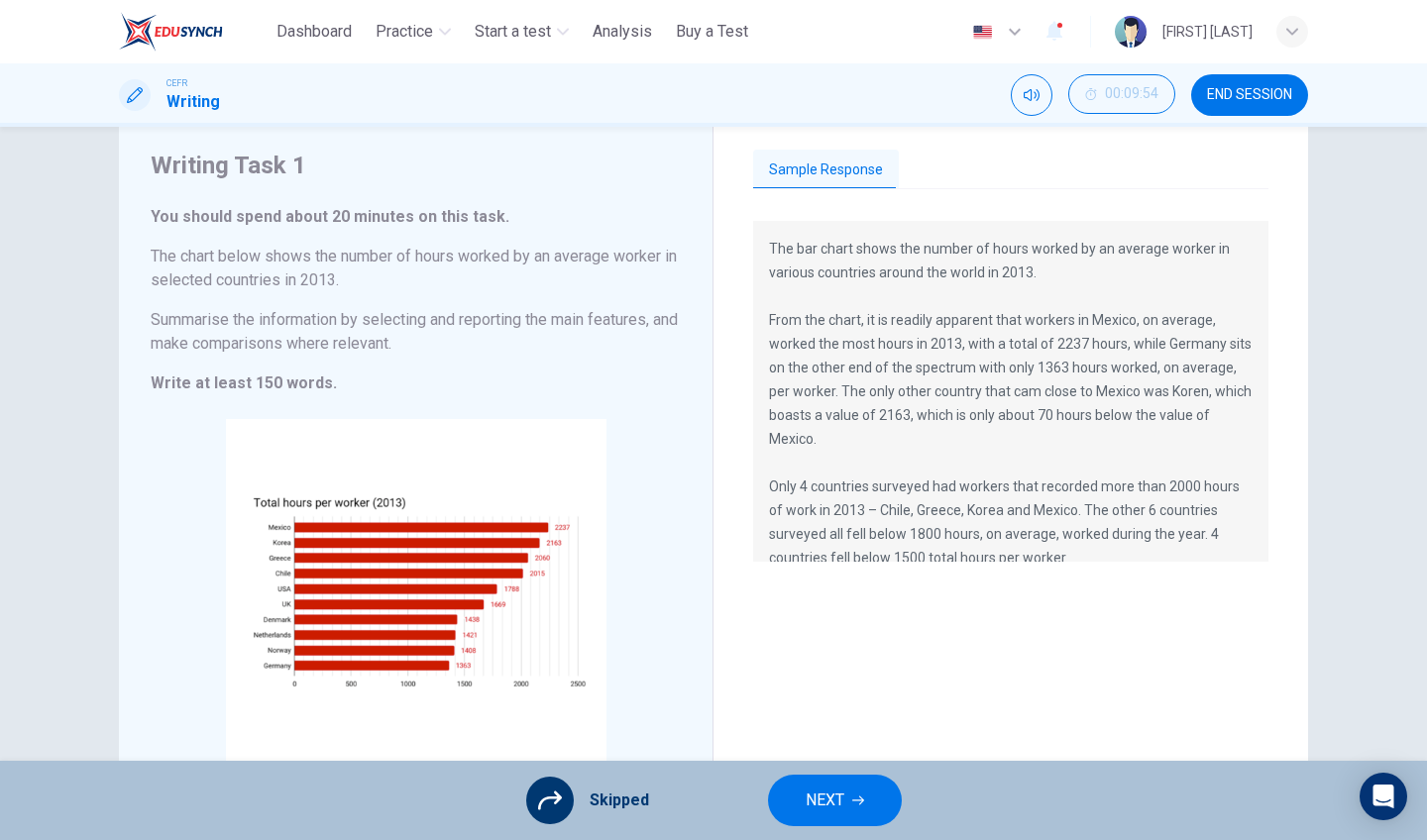 scroll, scrollTop: 0, scrollLeft: 0, axis: both 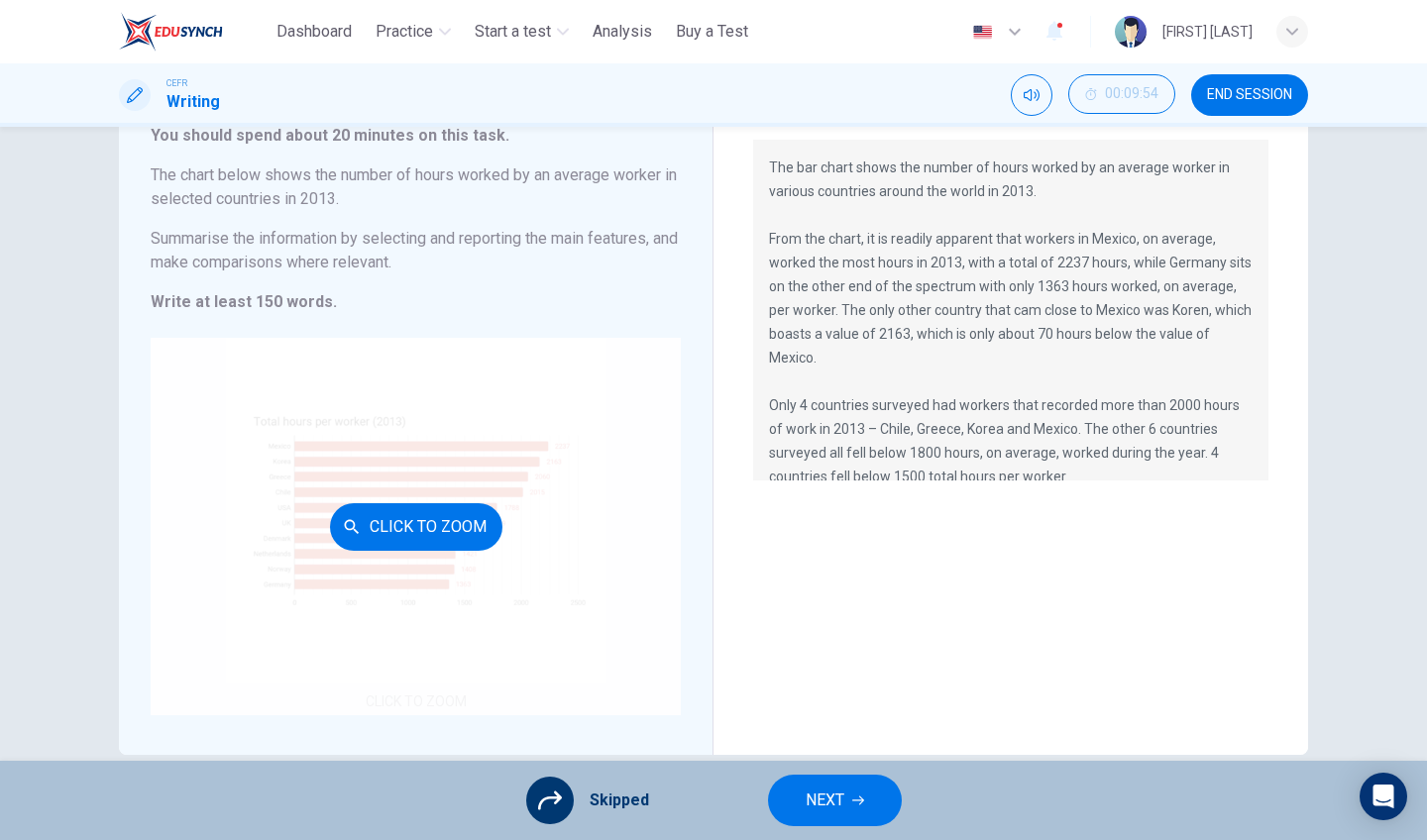 click on "Click to Zoom" at bounding box center [415, 526] 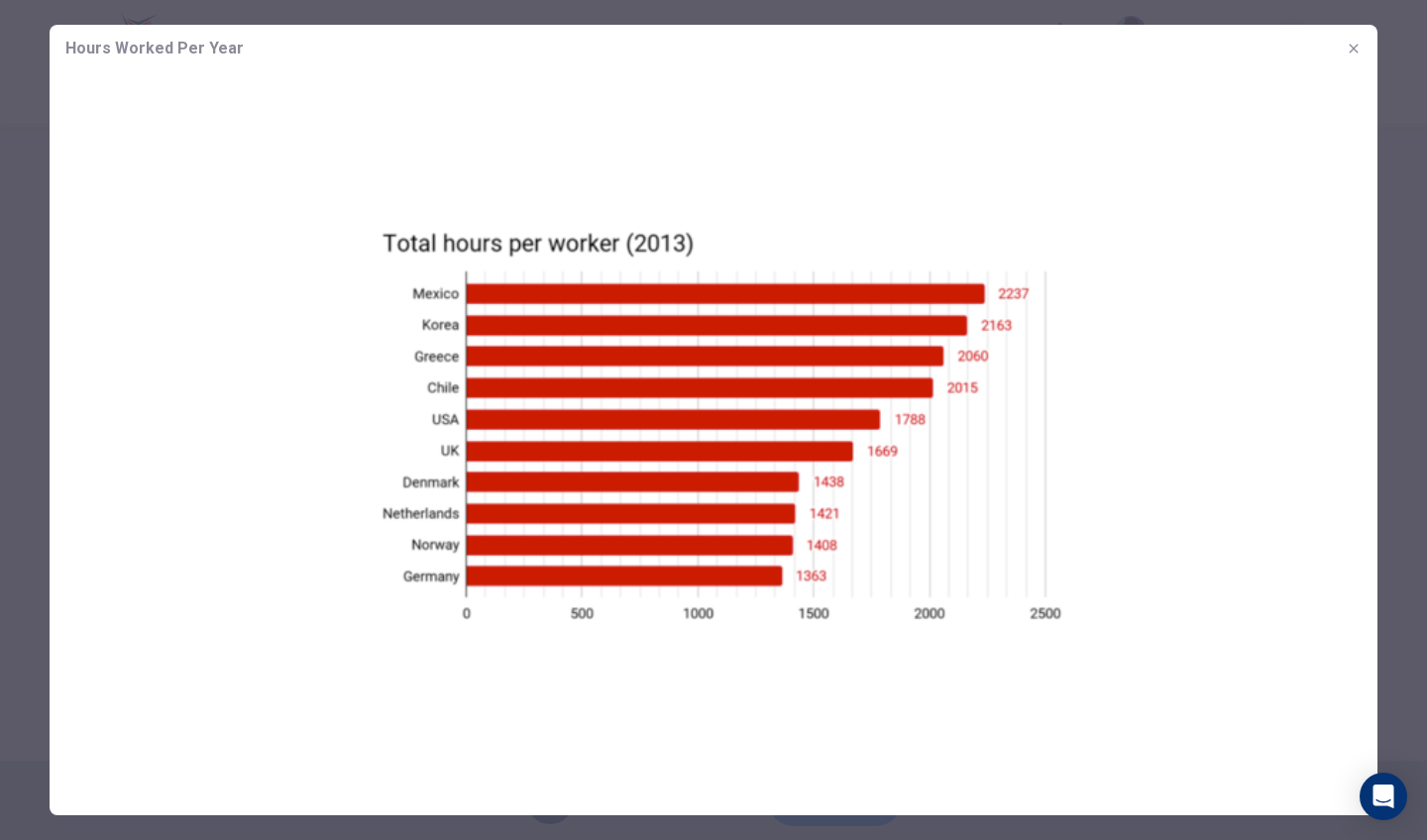 click at bounding box center [714, 425] 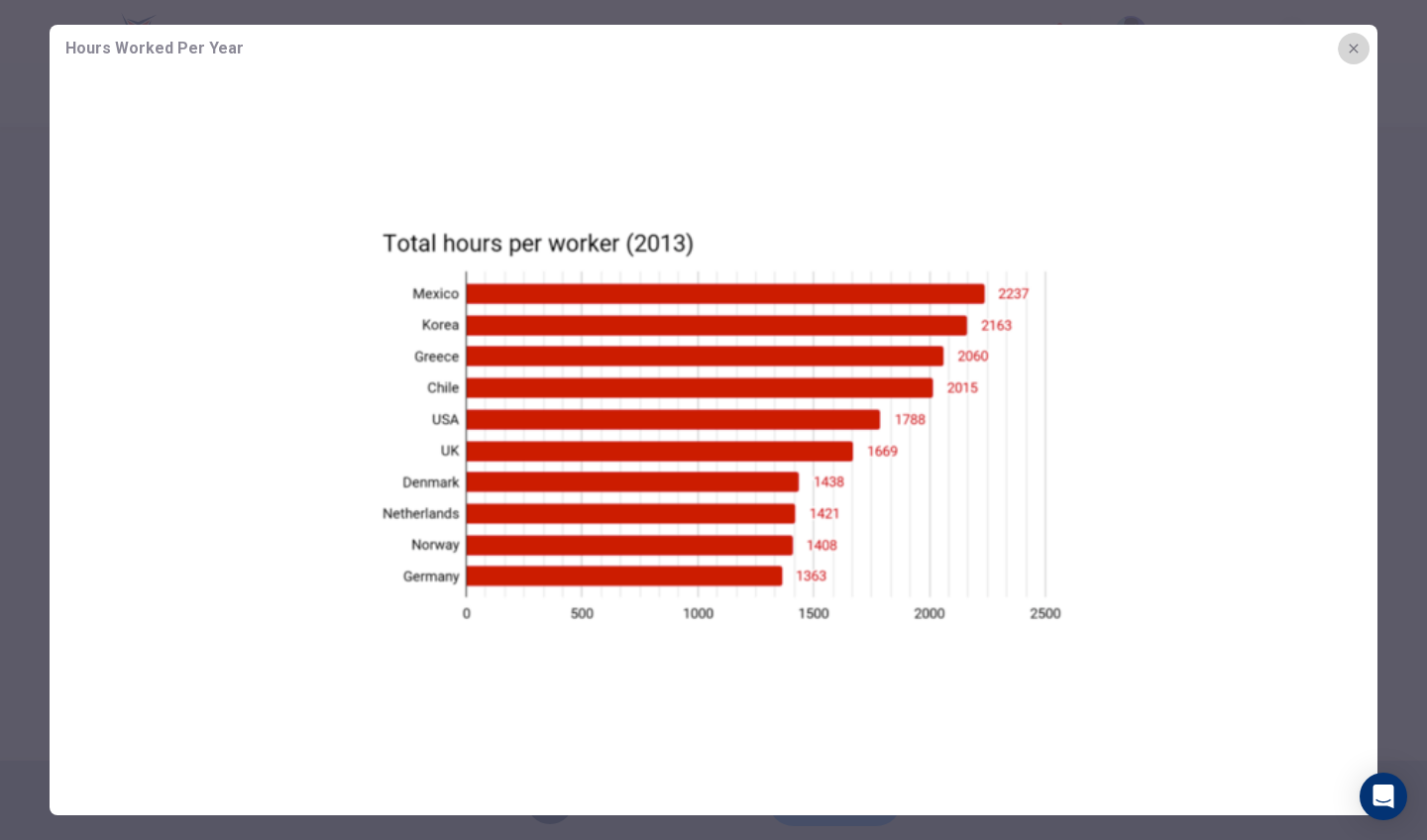 click 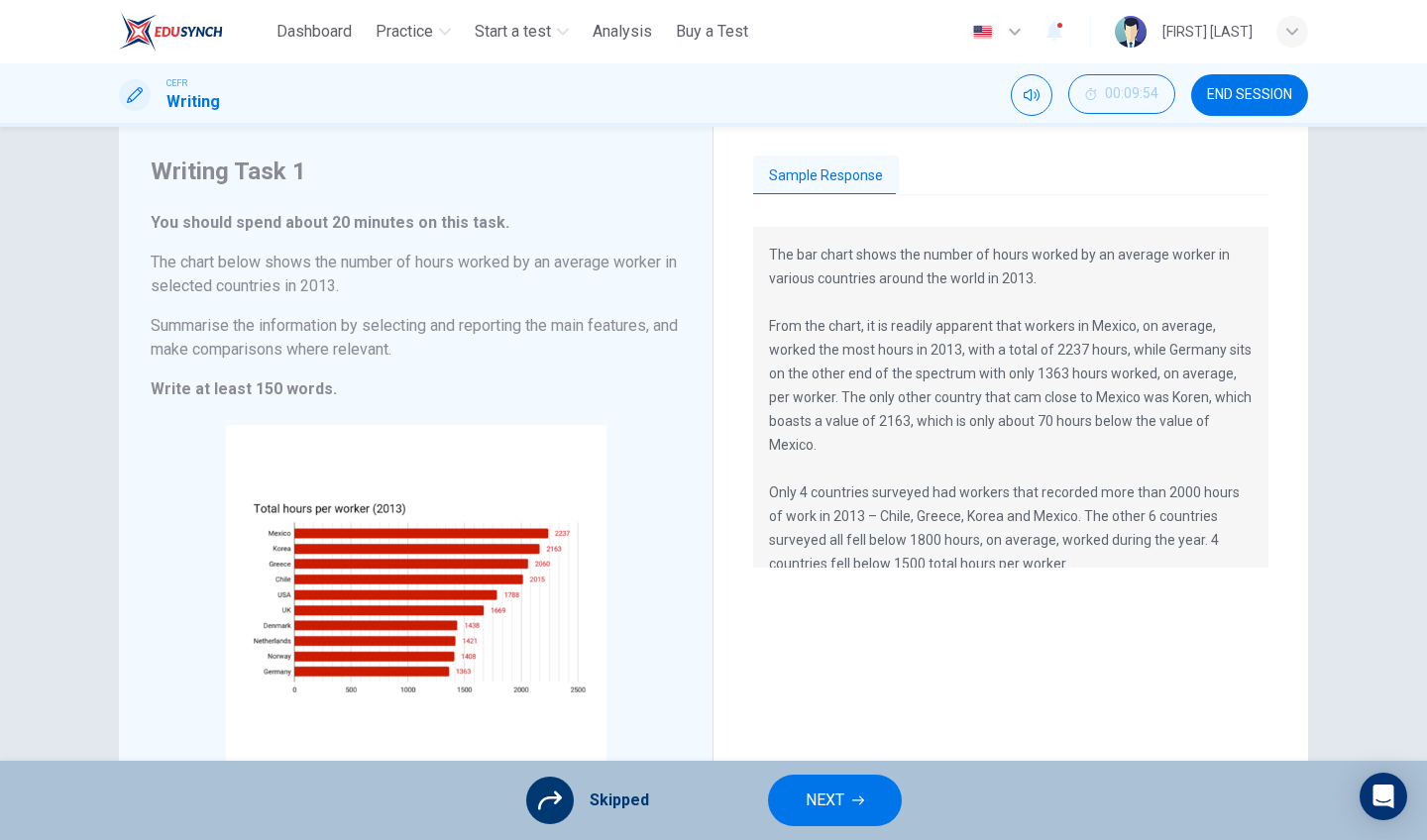 scroll, scrollTop: 52, scrollLeft: 0, axis: vertical 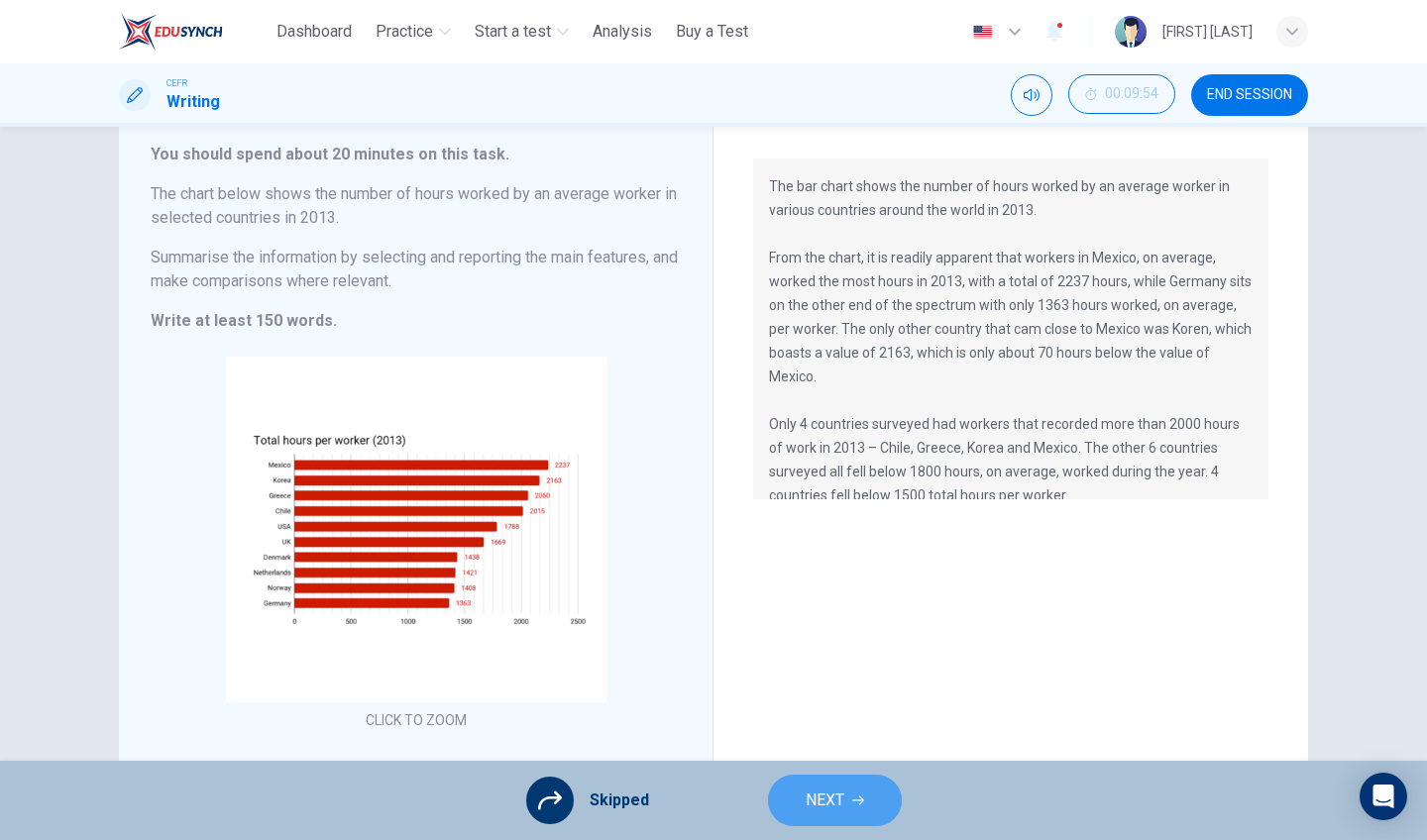 click on "NEXT" at bounding box center [824, 800] 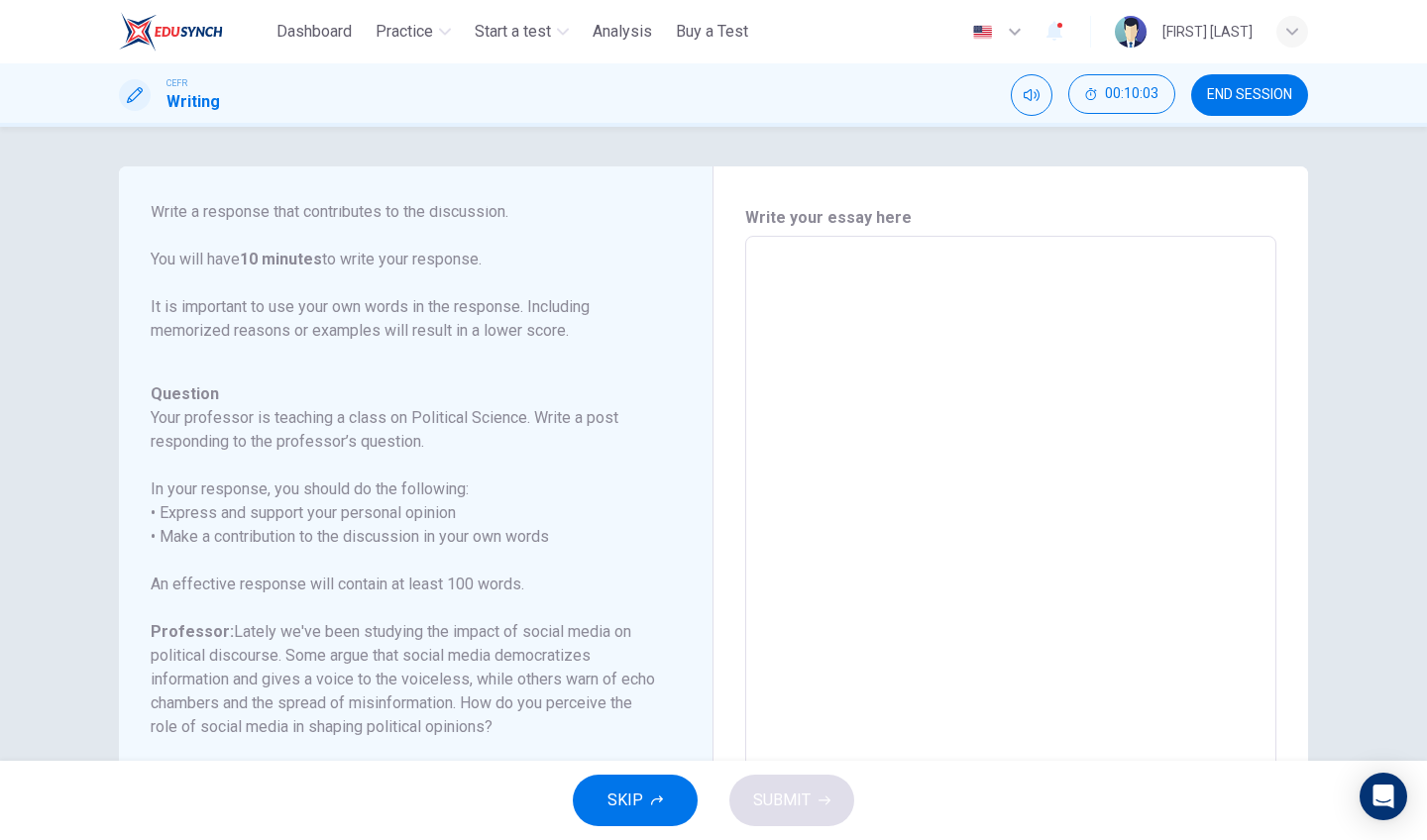 scroll, scrollTop: 267, scrollLeft: 0, axis: vertical 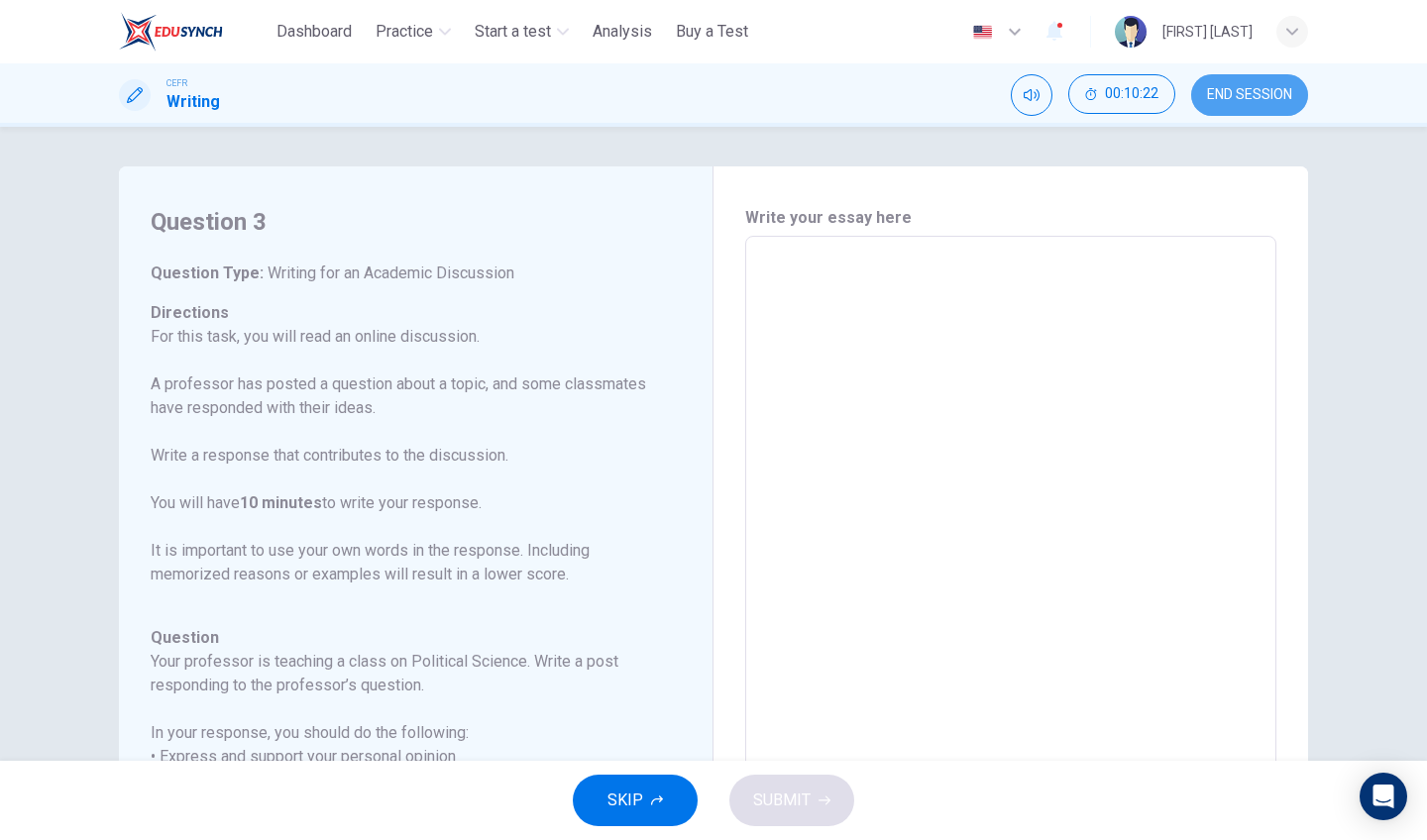 click on "END SESSION" at bounding box center [1250, 95] 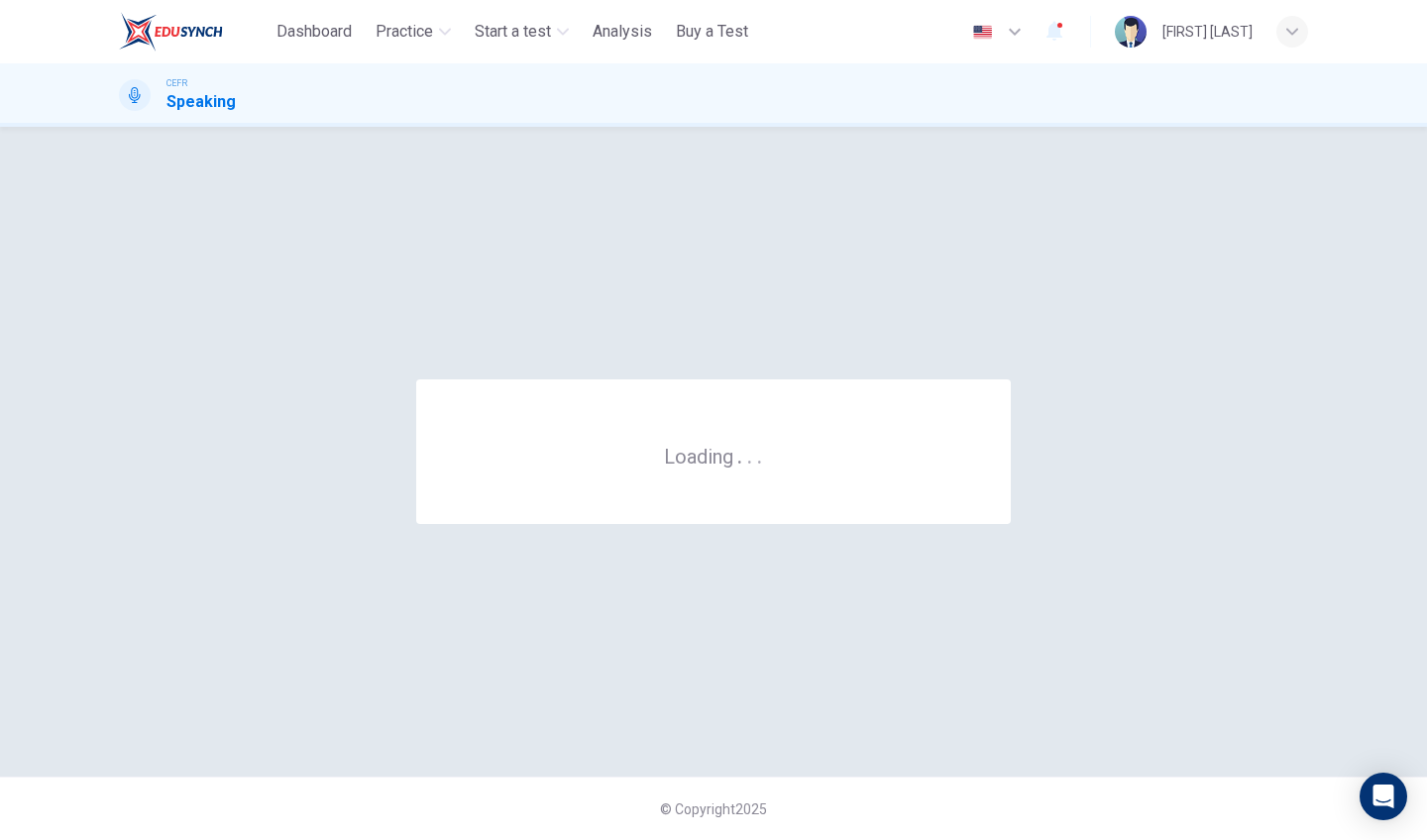 scroll, scrollTop: 0, scrollLeft: 0, axis: both 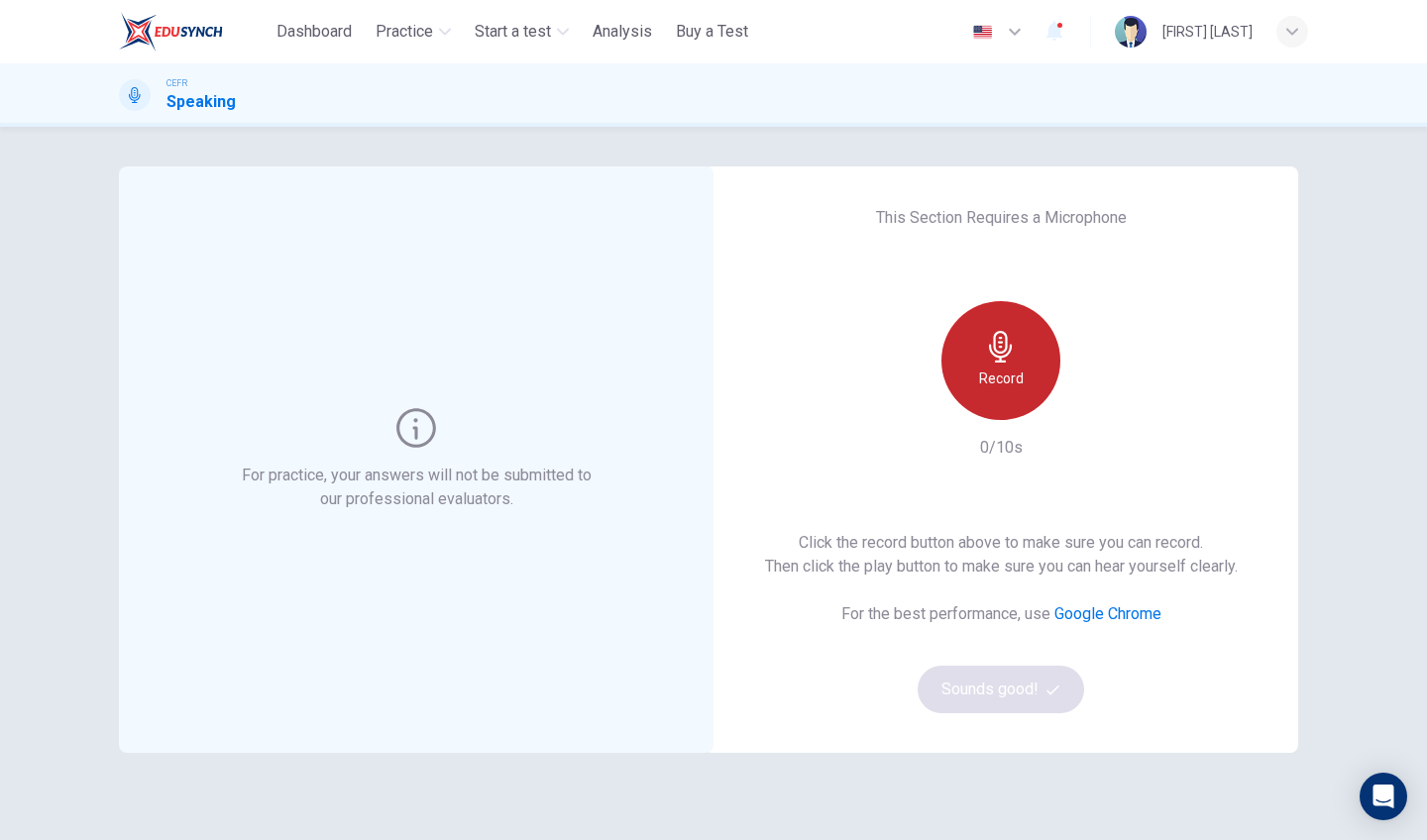 click on "Record" at bounding box center (1001, 361) 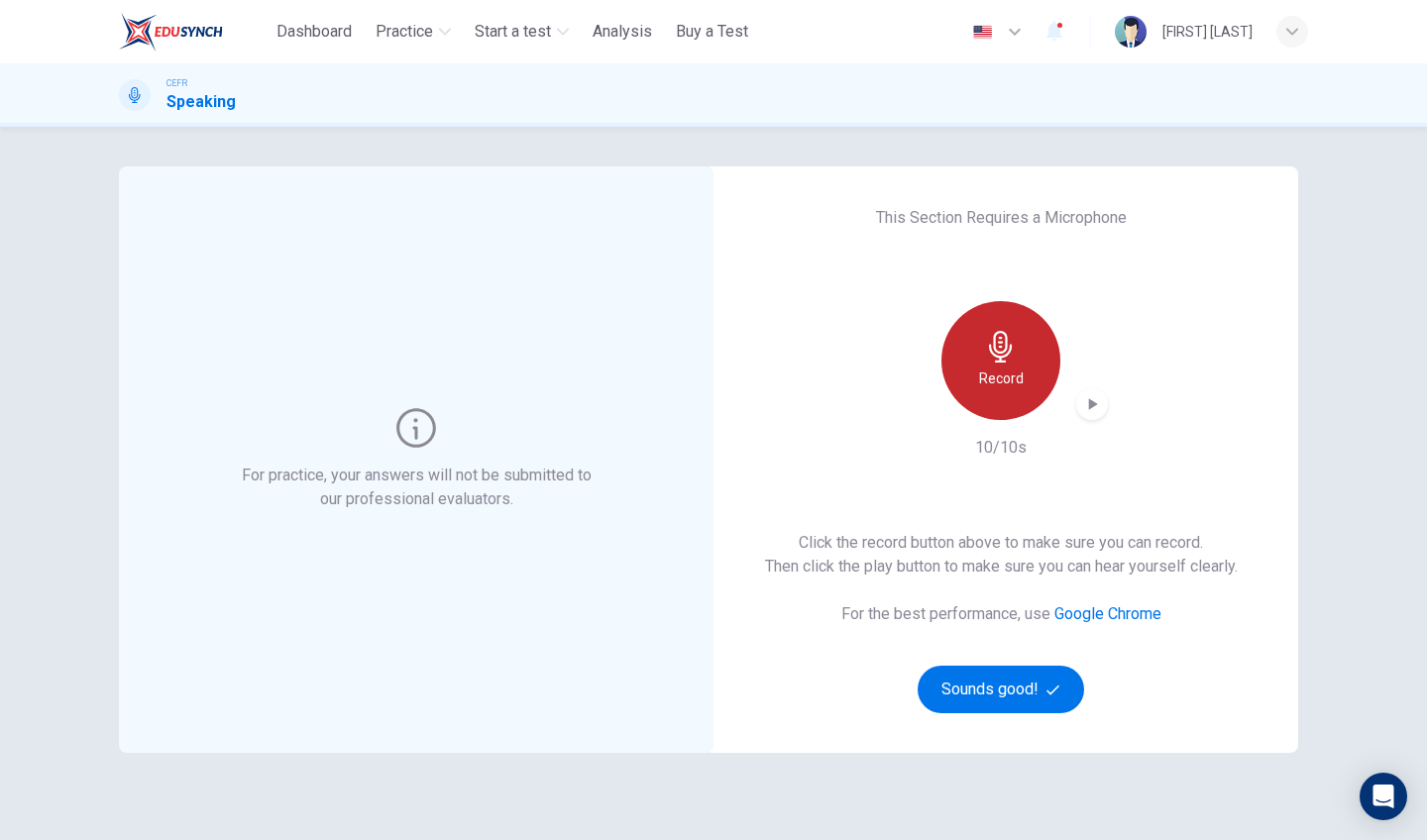 click on "Record" at bounding box center (1001, 378) 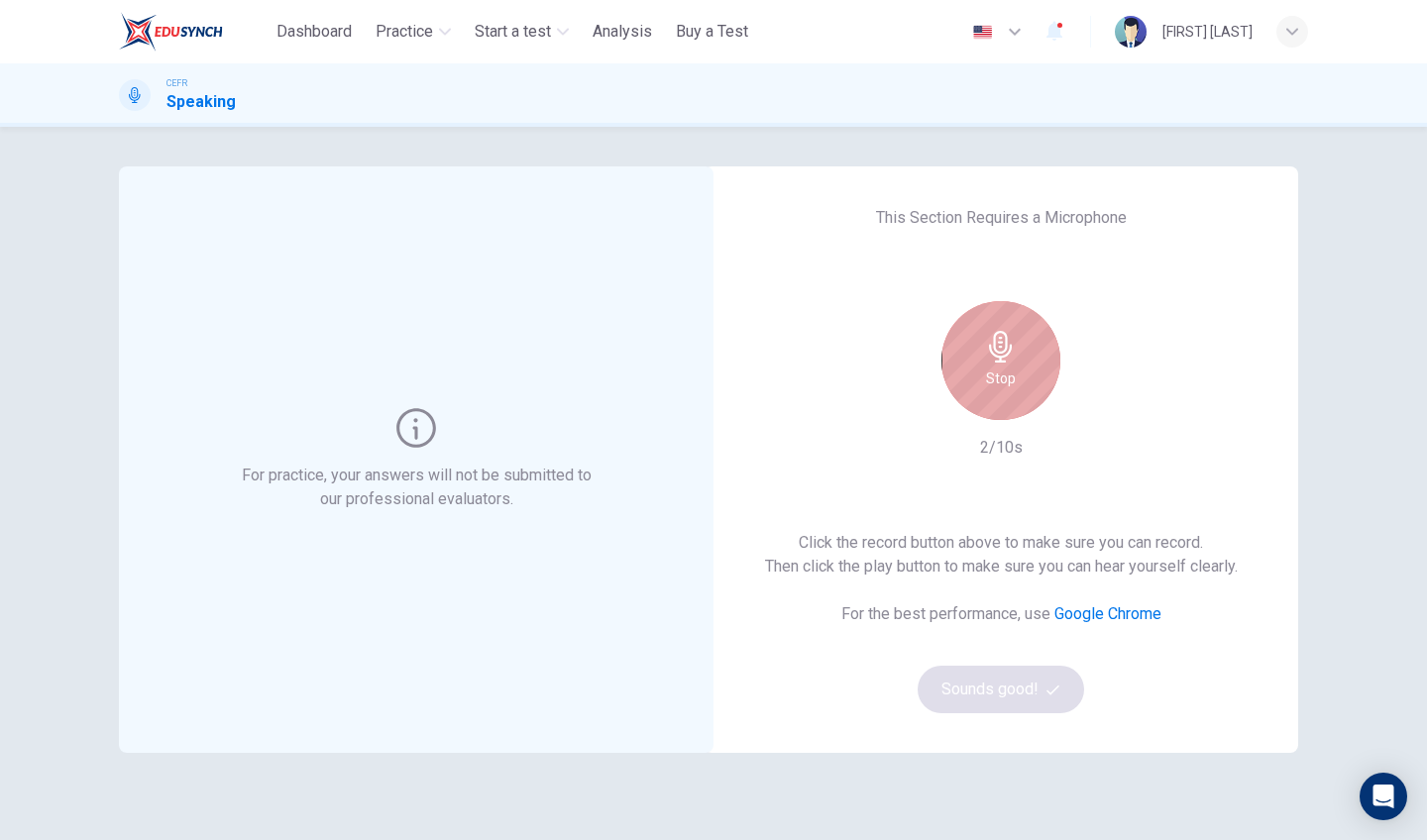 click on "Stop" at bounding box center (1001, 378) 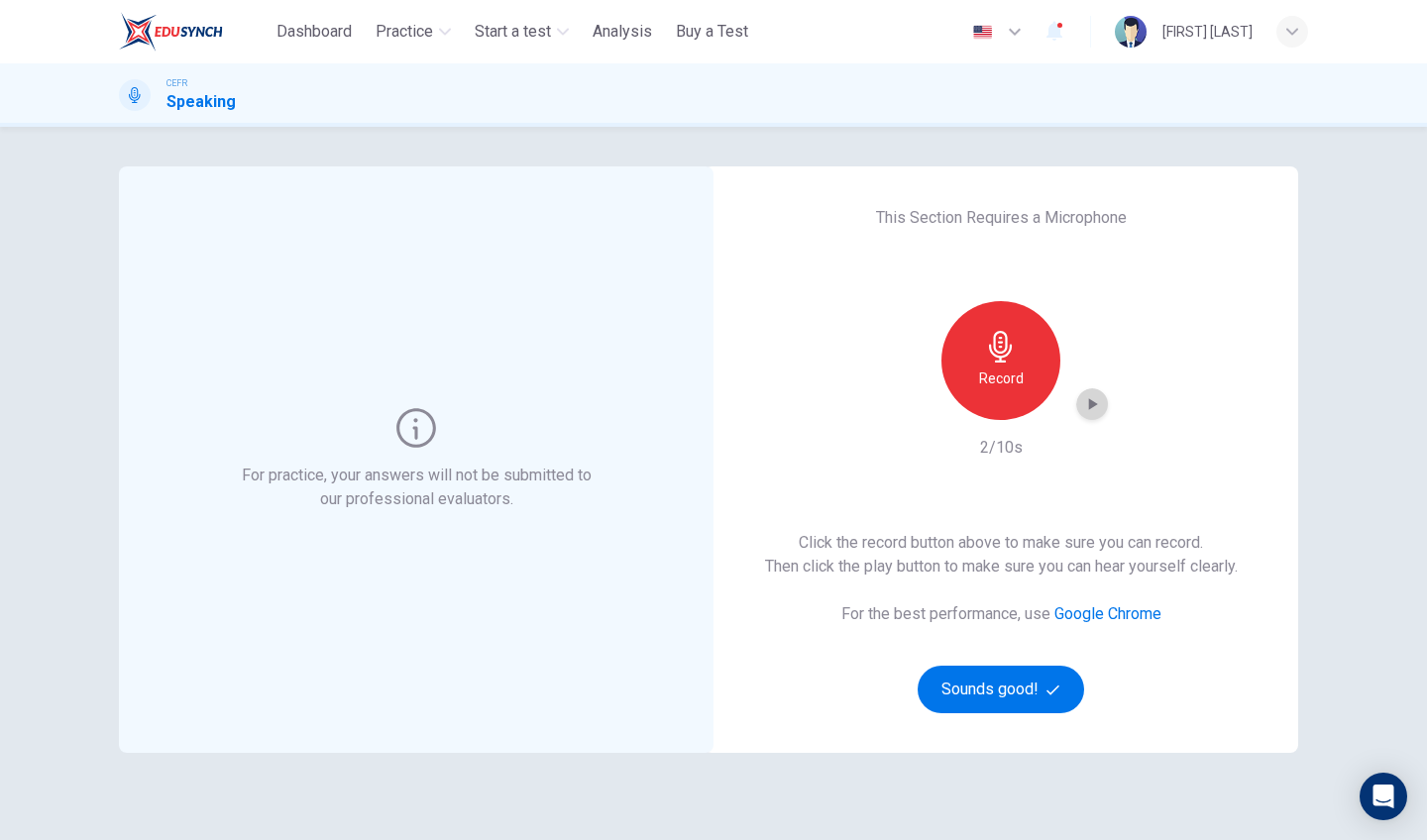 click 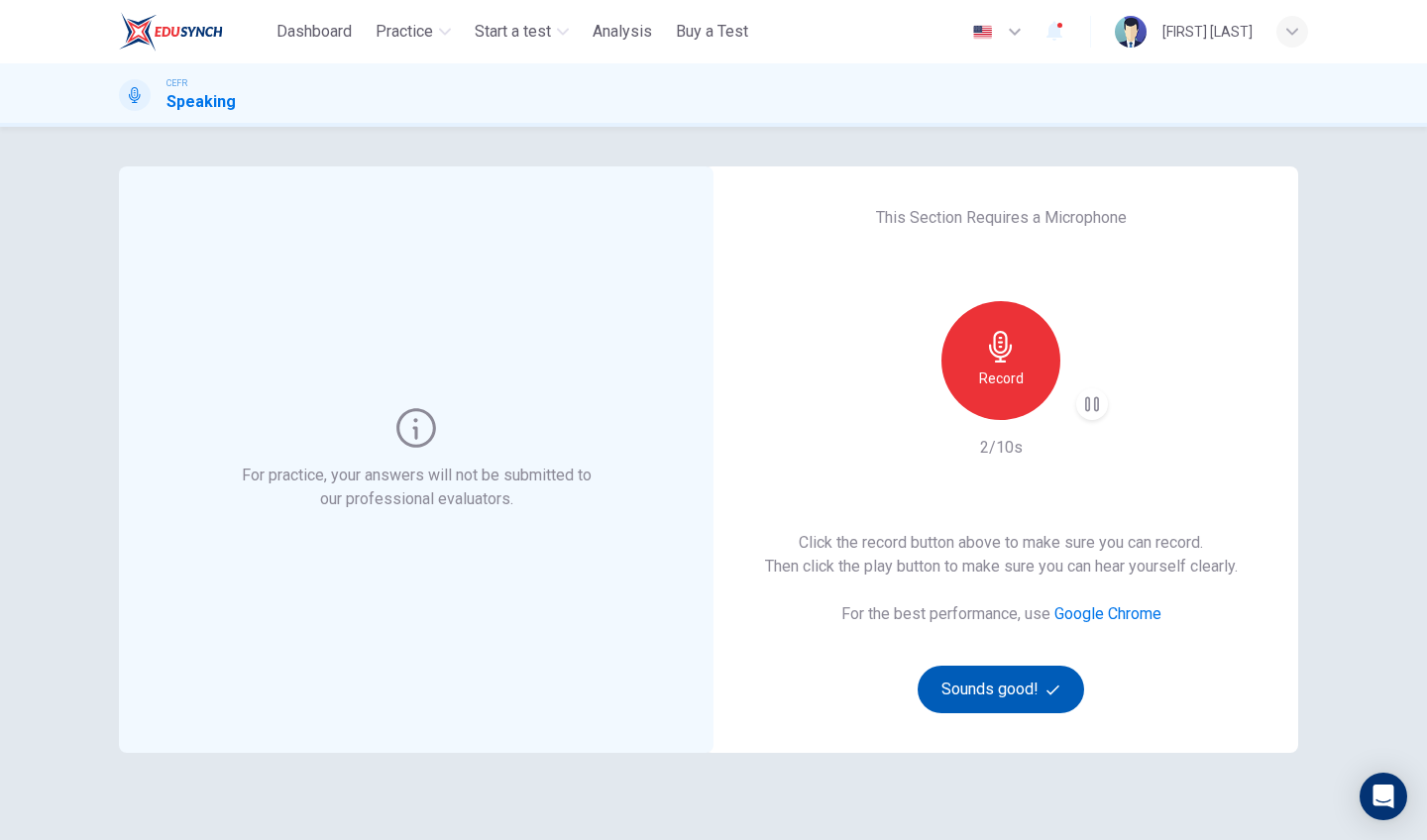 click on "Sounds good!" at bounding box center [1001, 689] 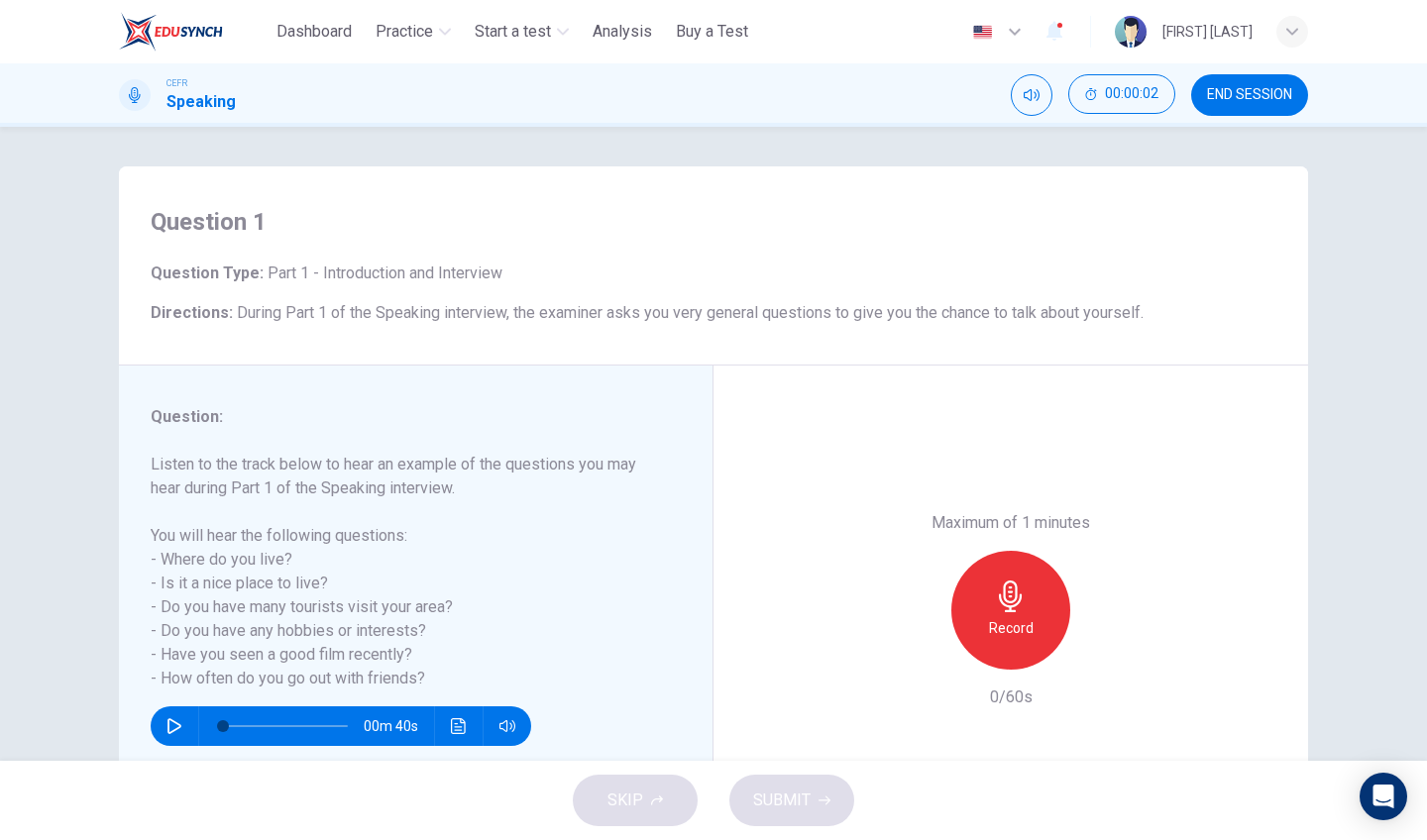scroll, scrollTop: 1, scrollLeft: 0, axis: vertical 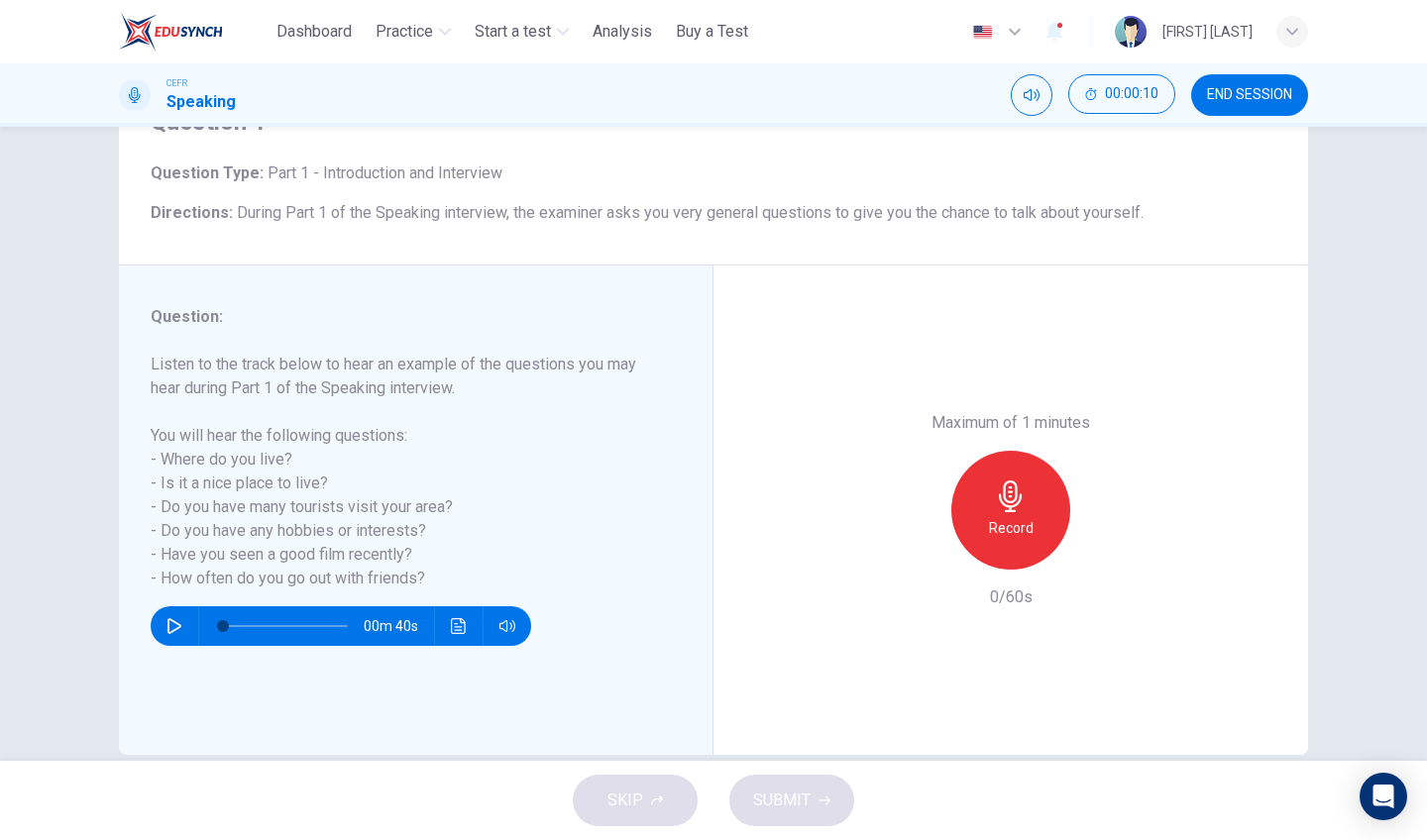 click on "Question   1 Question Type :   Part 1 - Introduction and Interview Directions :   During Part 1 of the Speaking interview, the examiner asks you very general questions to give you the chance to talk about yourself. Maximum of 1 minutes Record 0/60s Question : Listen to the track below to hear an example of the questions you may hear during Part 1 of the Speaking interview.  You will hear the following questions: - Where do you live? - Is it a nice place to live? - Do you have many tourists visit your area? - Do you have any hobbies or interests? - Have you seen a good film recently? - How often do you go out with friends? 00m 40s Maximum of 1 minutes Record 0/60s" at bounding box center [714, 410] 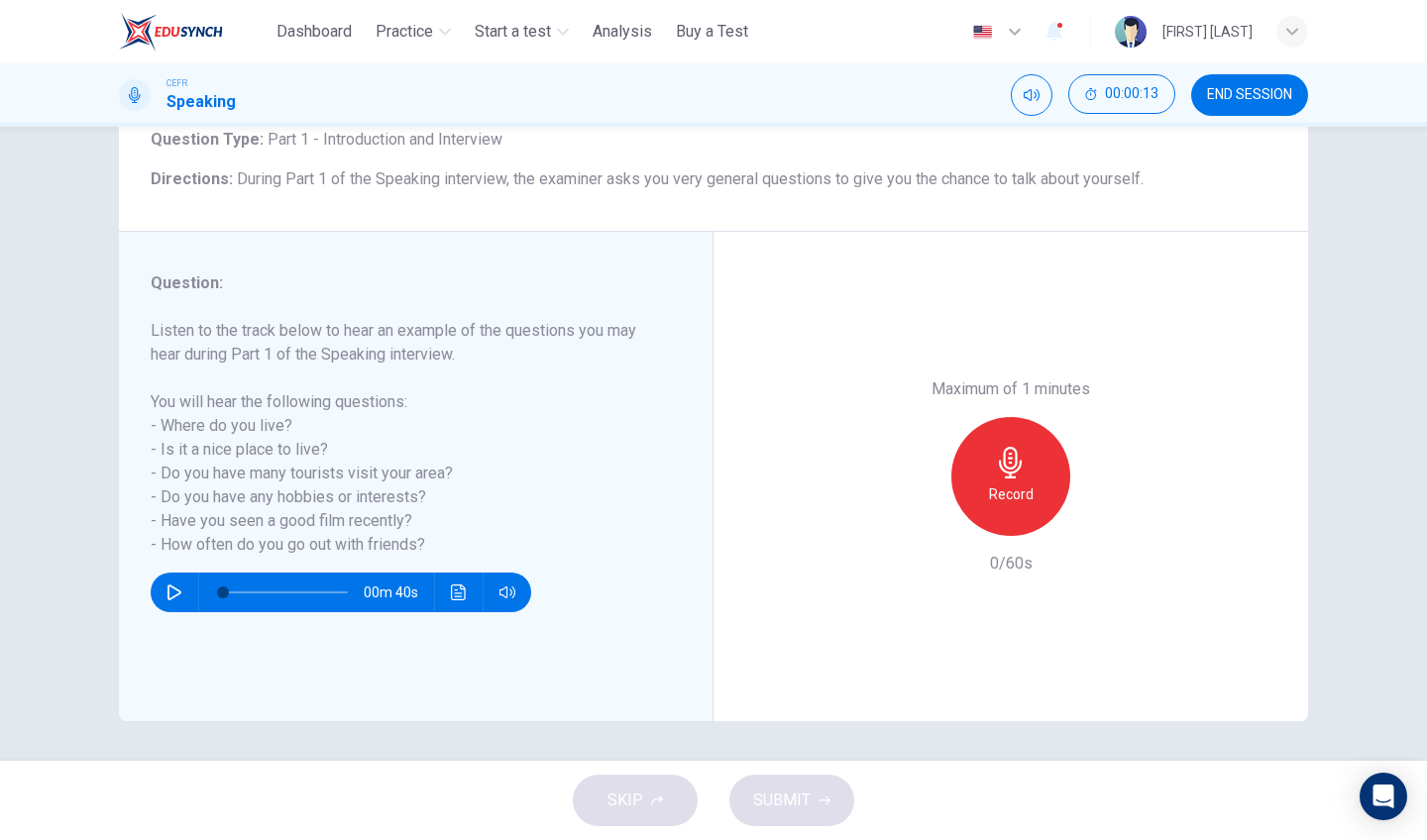 scroll, scrollTop: 134, scrollLeft: 0, axis: vertical 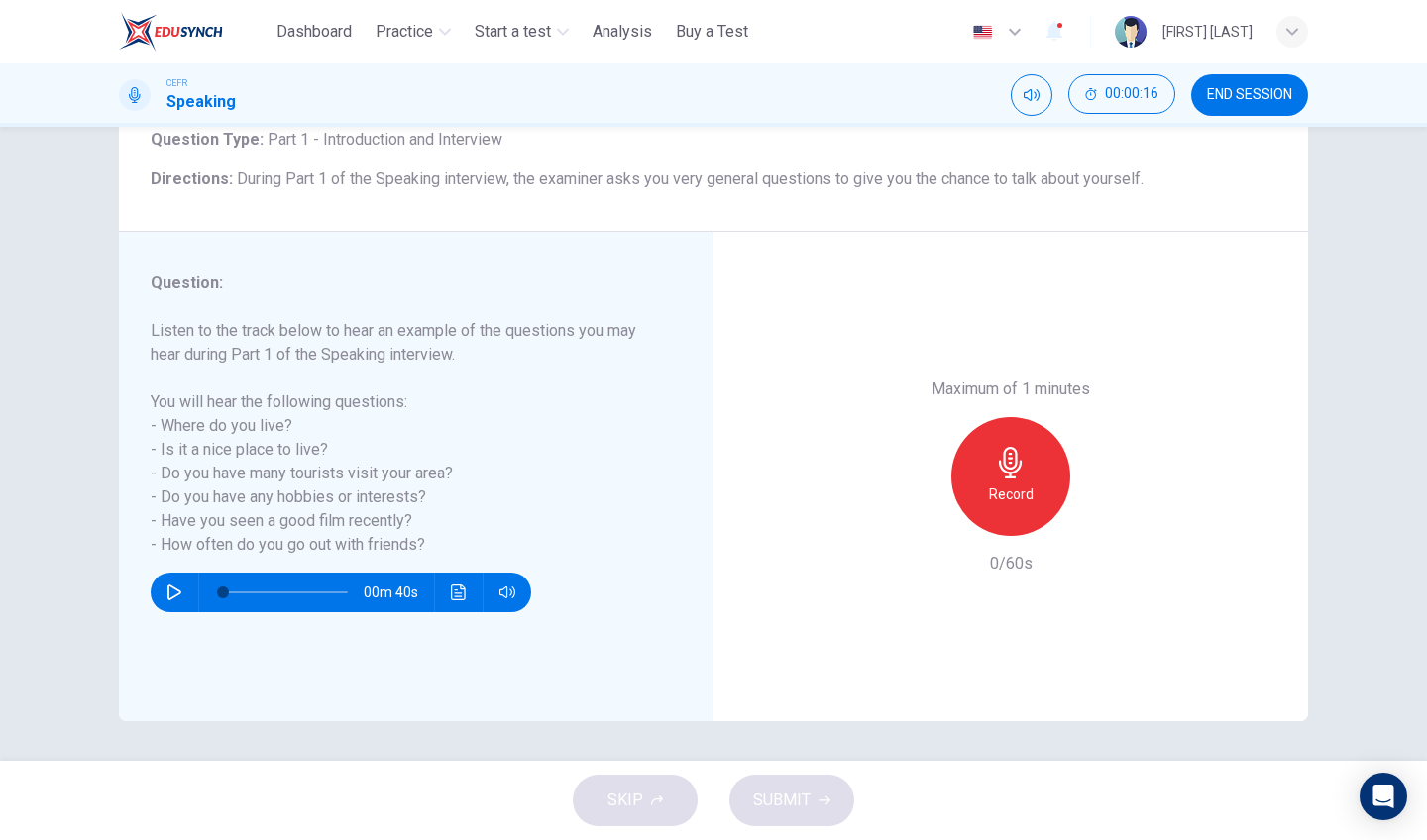 click 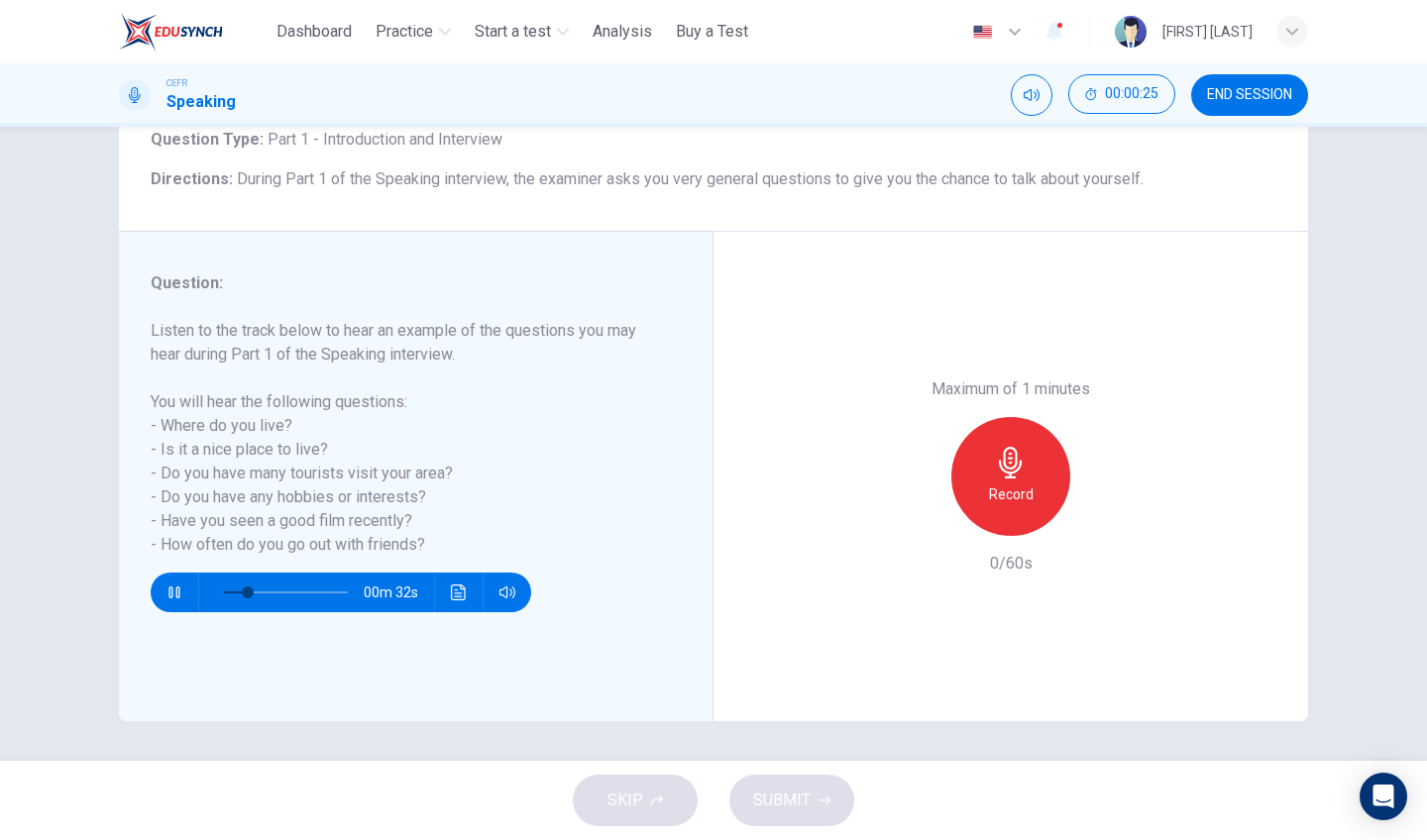 click on "Question   1 Question Type :   Part 1 - Introduction and Interview Directions :   During Part 1 of the Speaking interview, the examiner asks you very general questions to give you the chance to talk about yourself. Maximum of 1 minutes Record 0/60s Question : Listen to the track below to hear an example of the questions you may hear during Part 1 of the Speaking interview.  You will hear the following questions: - Where do you live? - Is it a nice place to live? - Do you have many tourists visit your area? - Do you have any hobbies or interests? - Have you seen a good film recently? - How often do you go out with friends? 00m 32s Maximum of 1 minutes Record 0/60s" at bounding box center (714, 444) 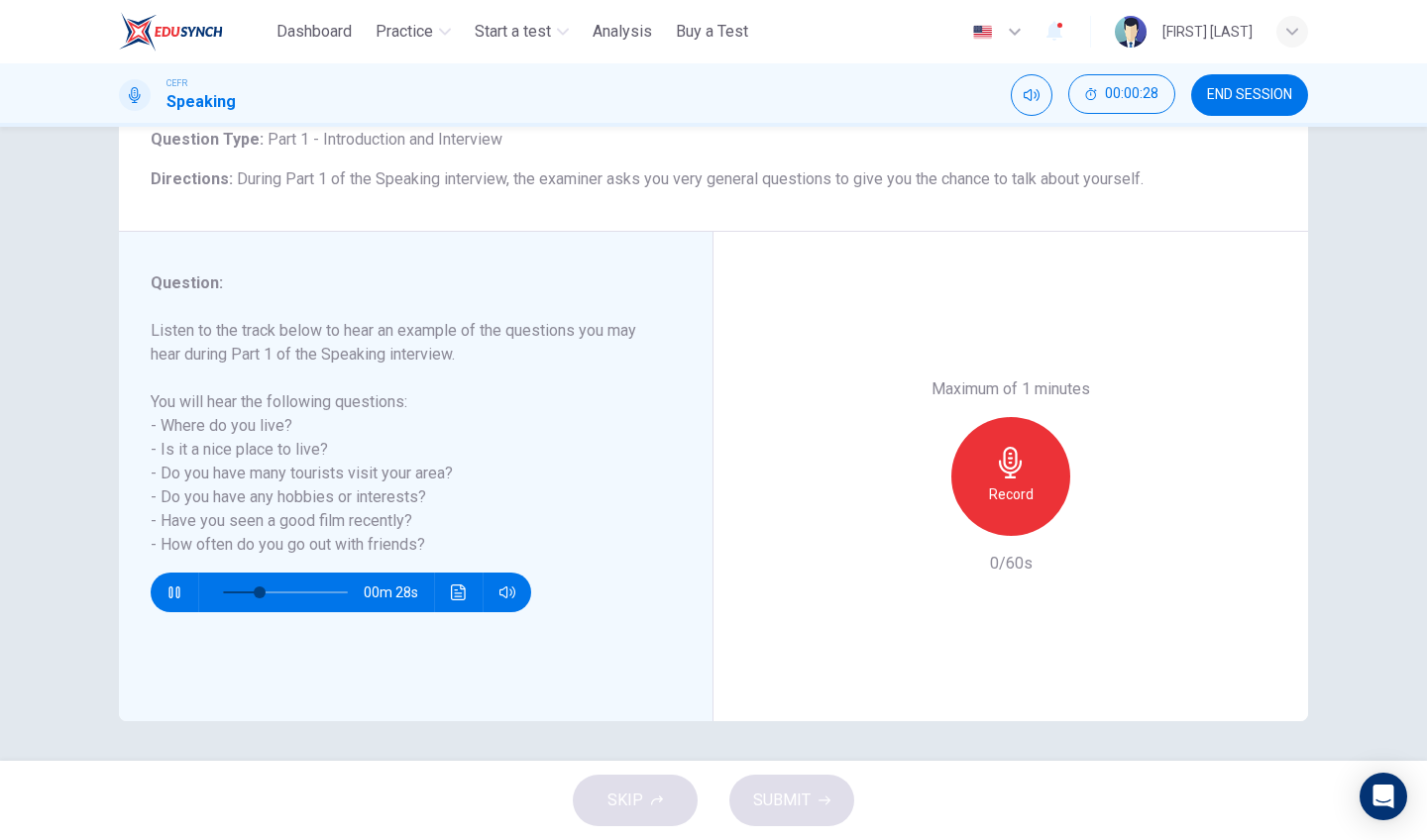 scroll, scrollTop: 0, scrollLeft: 0, axis: both 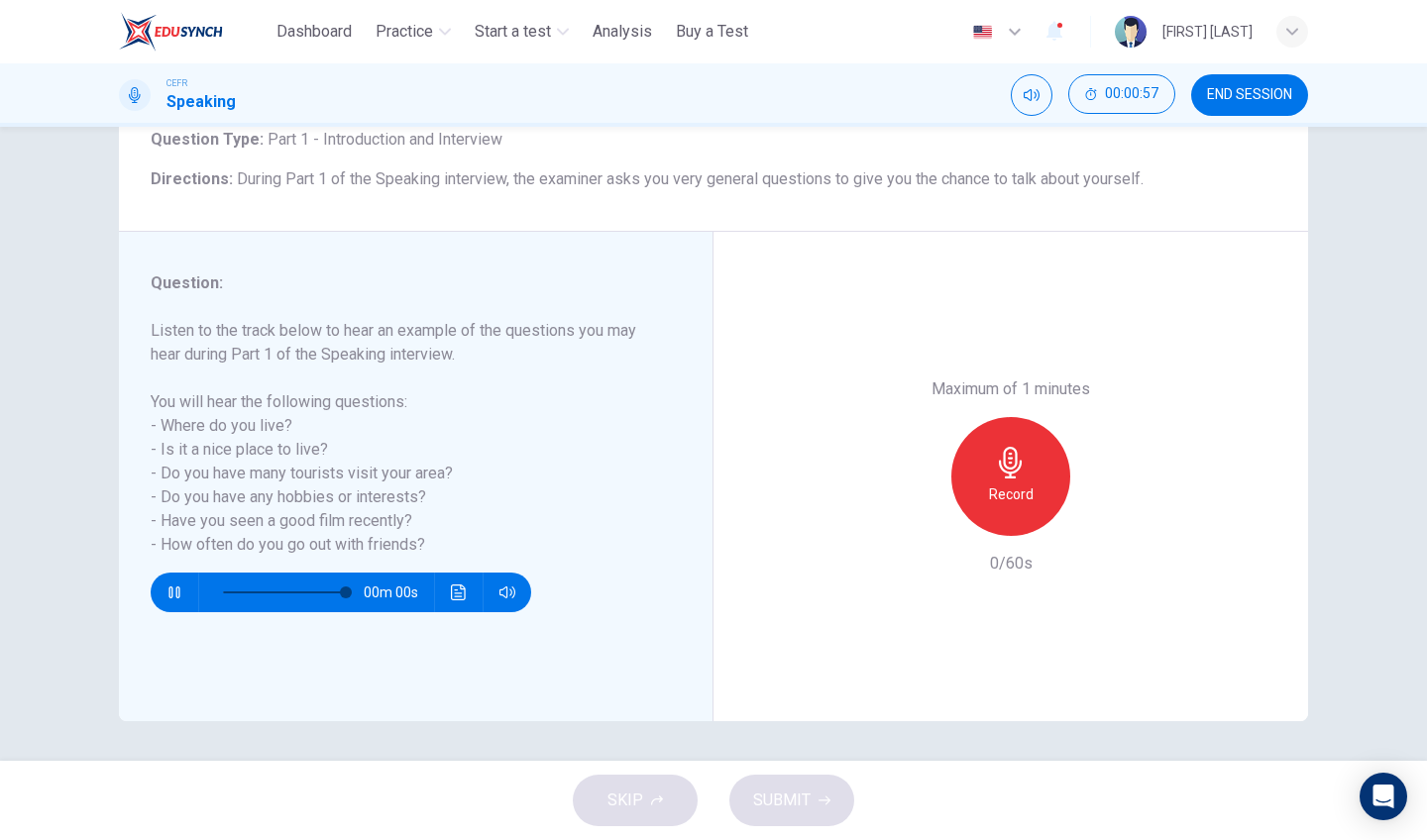 type on "*" 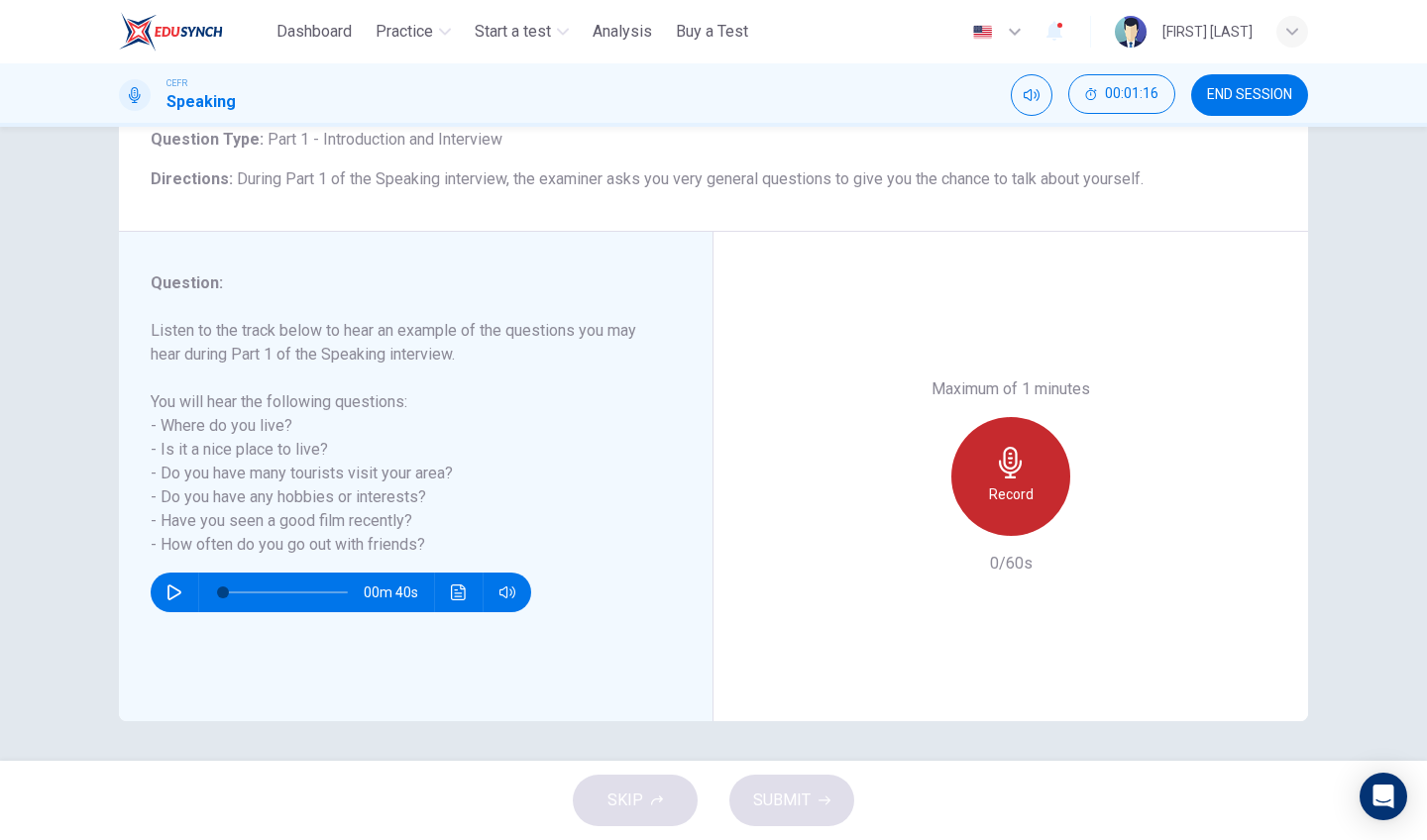 click on "Record" at bounding box center [1011, 494] 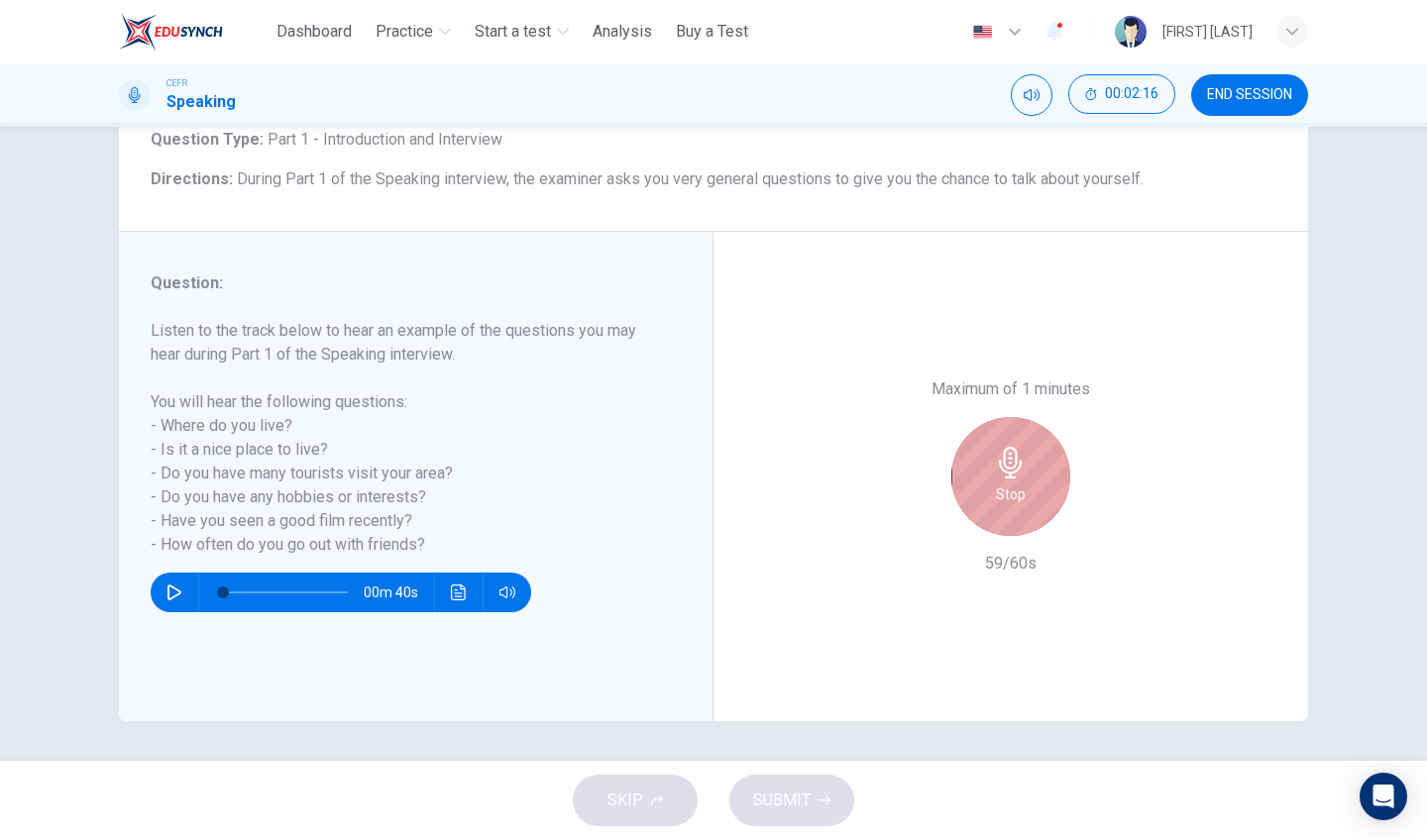 click on "Stop" at bounding box center [1011, 494] 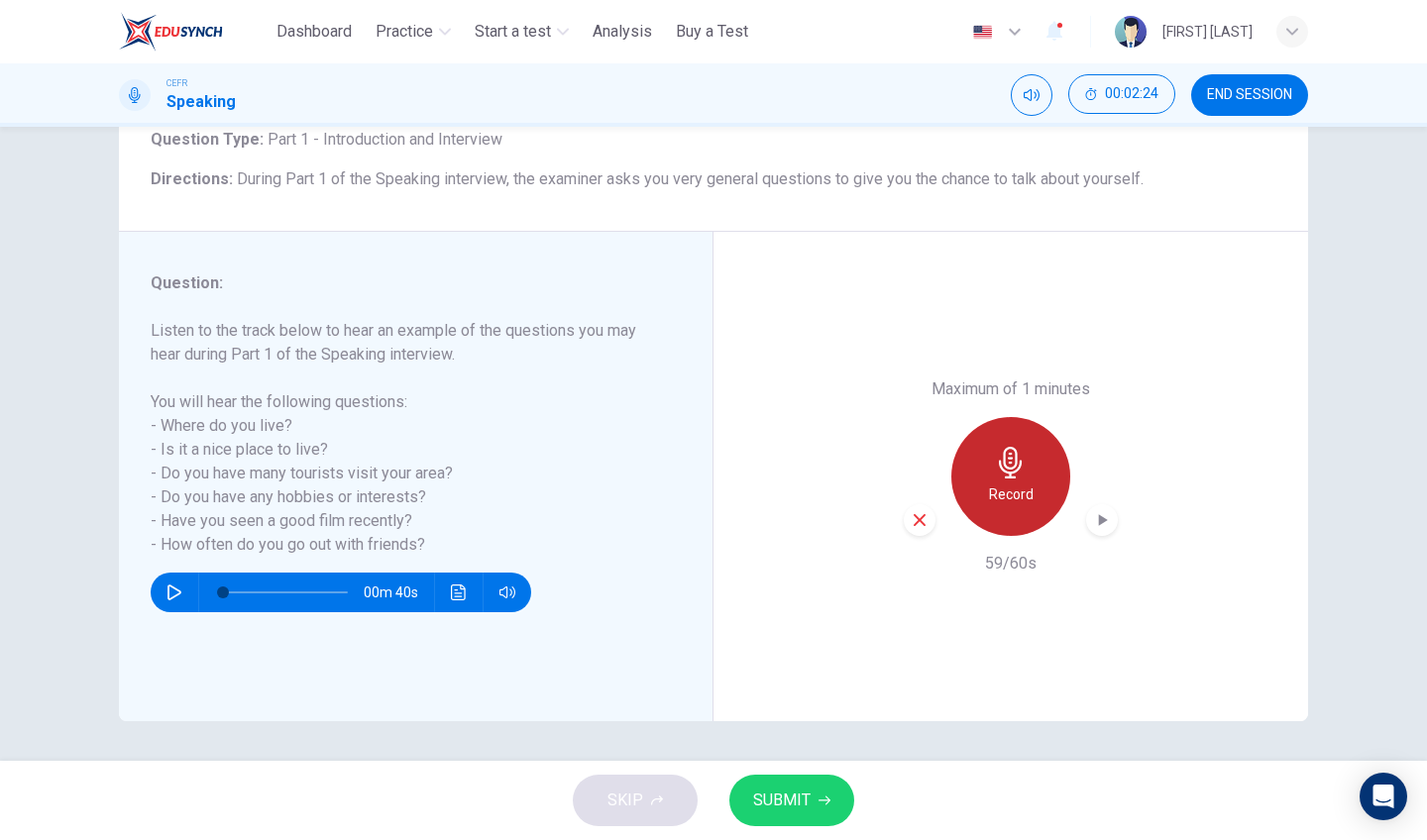 click on "Record" at bounding box center [1011, 494] 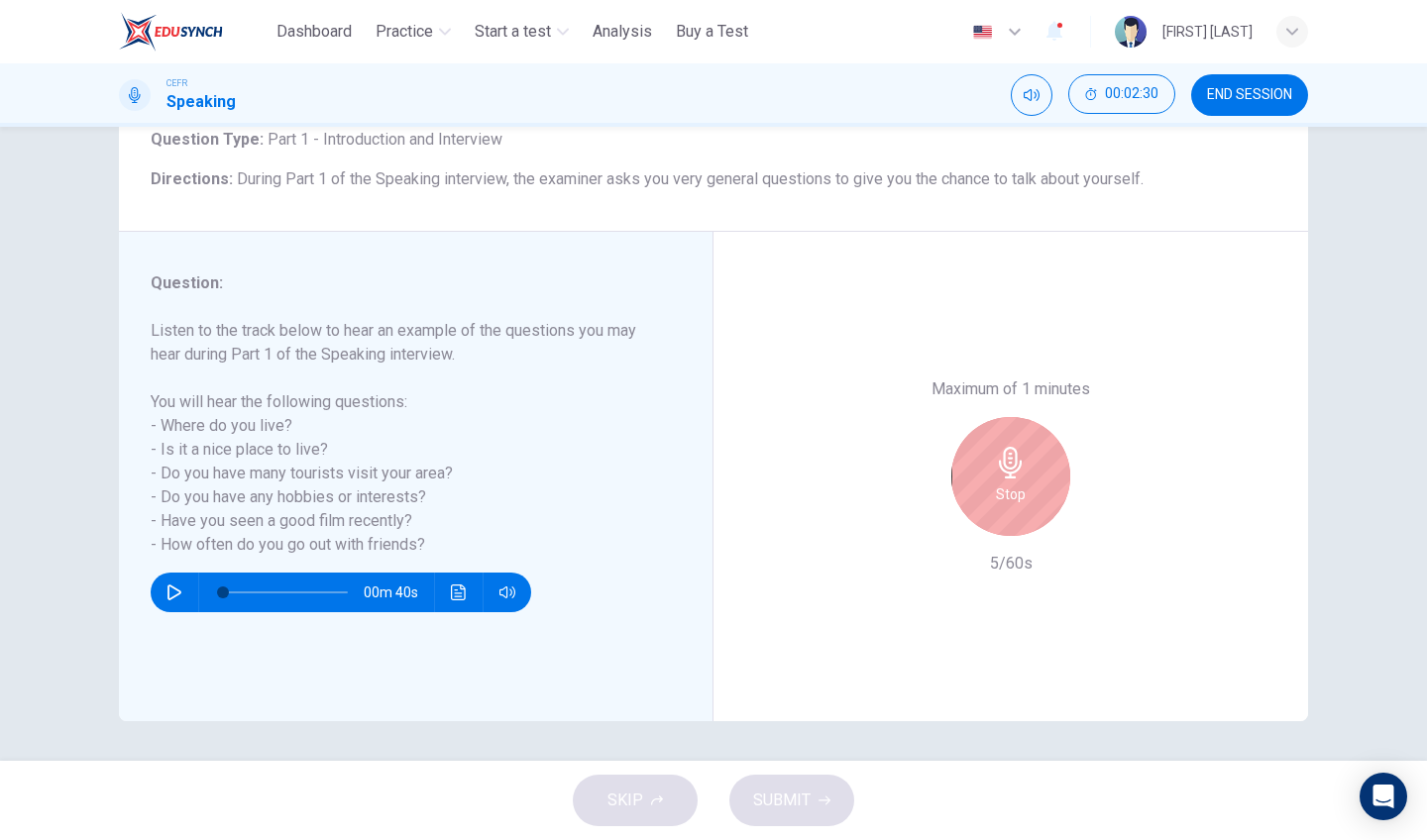 click on "Stop" at bounding box center [1011, 476] 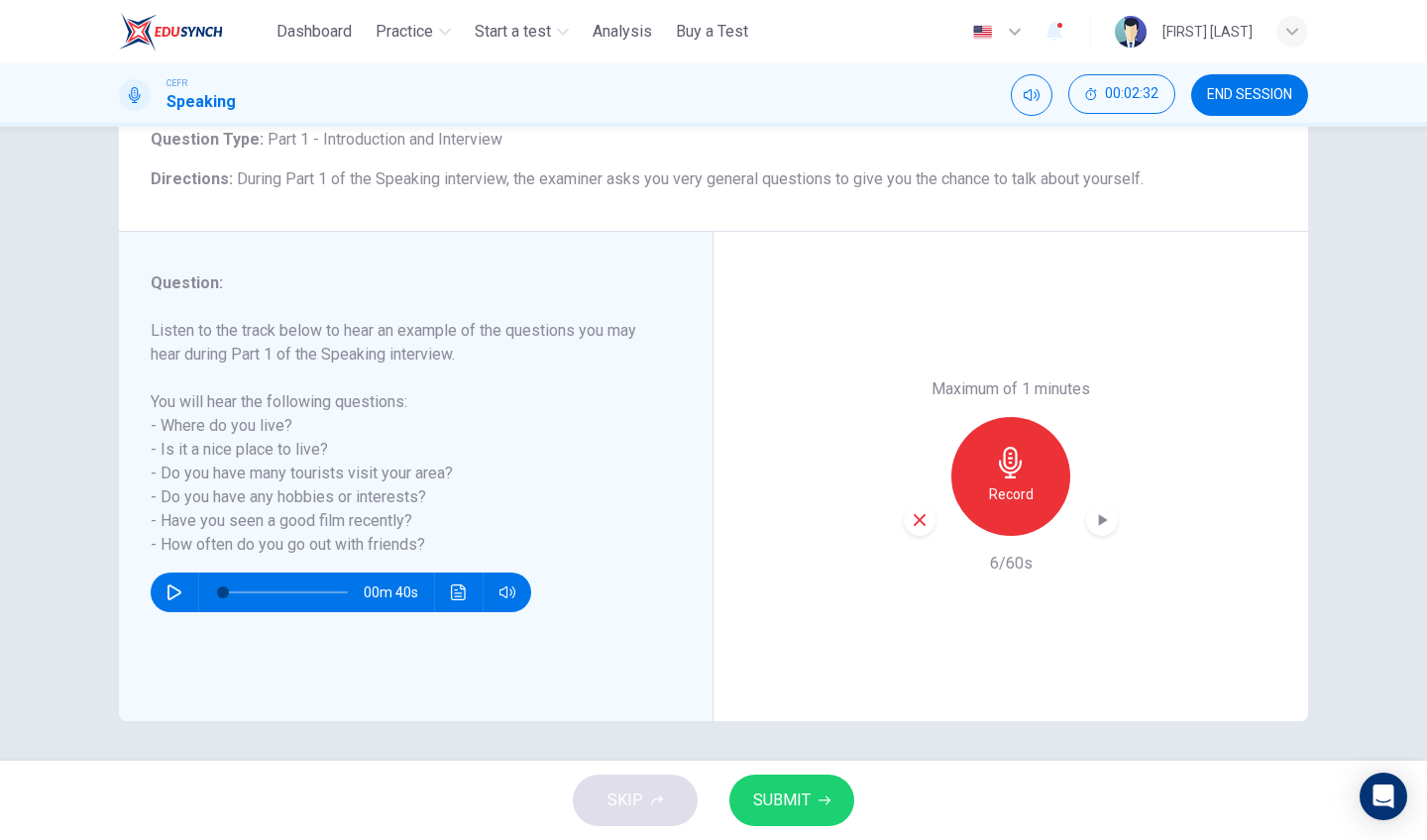 click 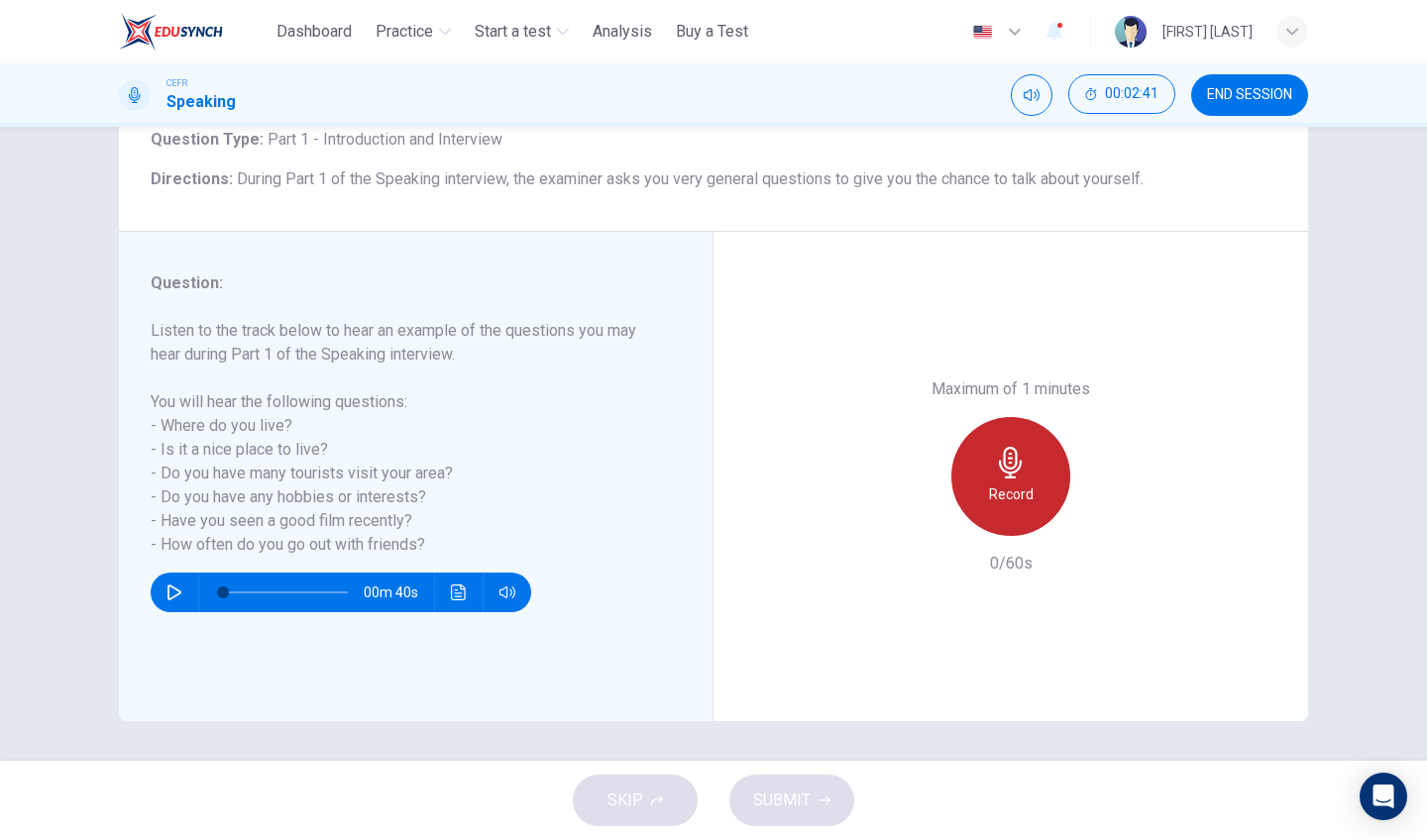 click on "Record" at bounding box center (1011, 494) 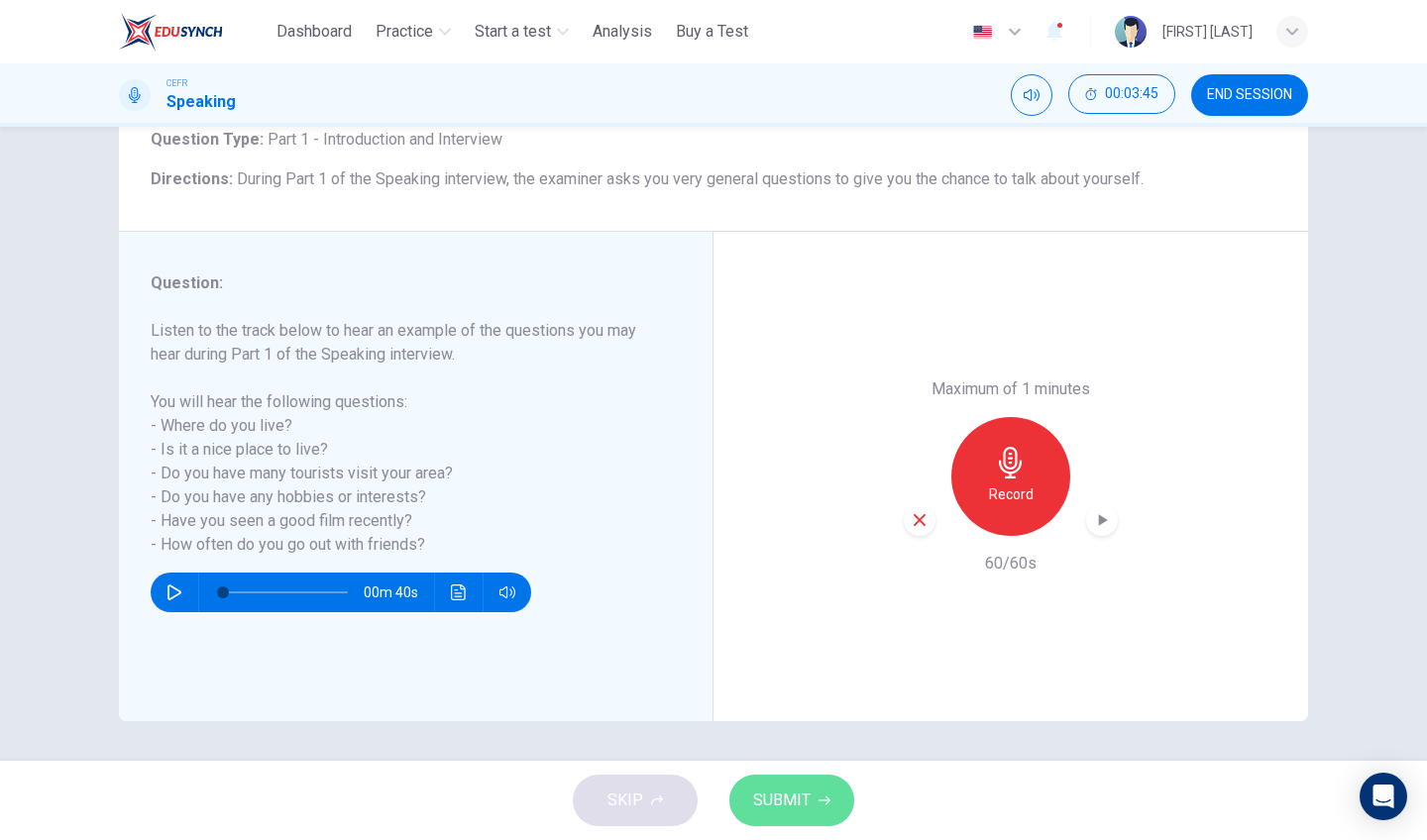 click on "SUBMIT" at bounding box center (782, 800) 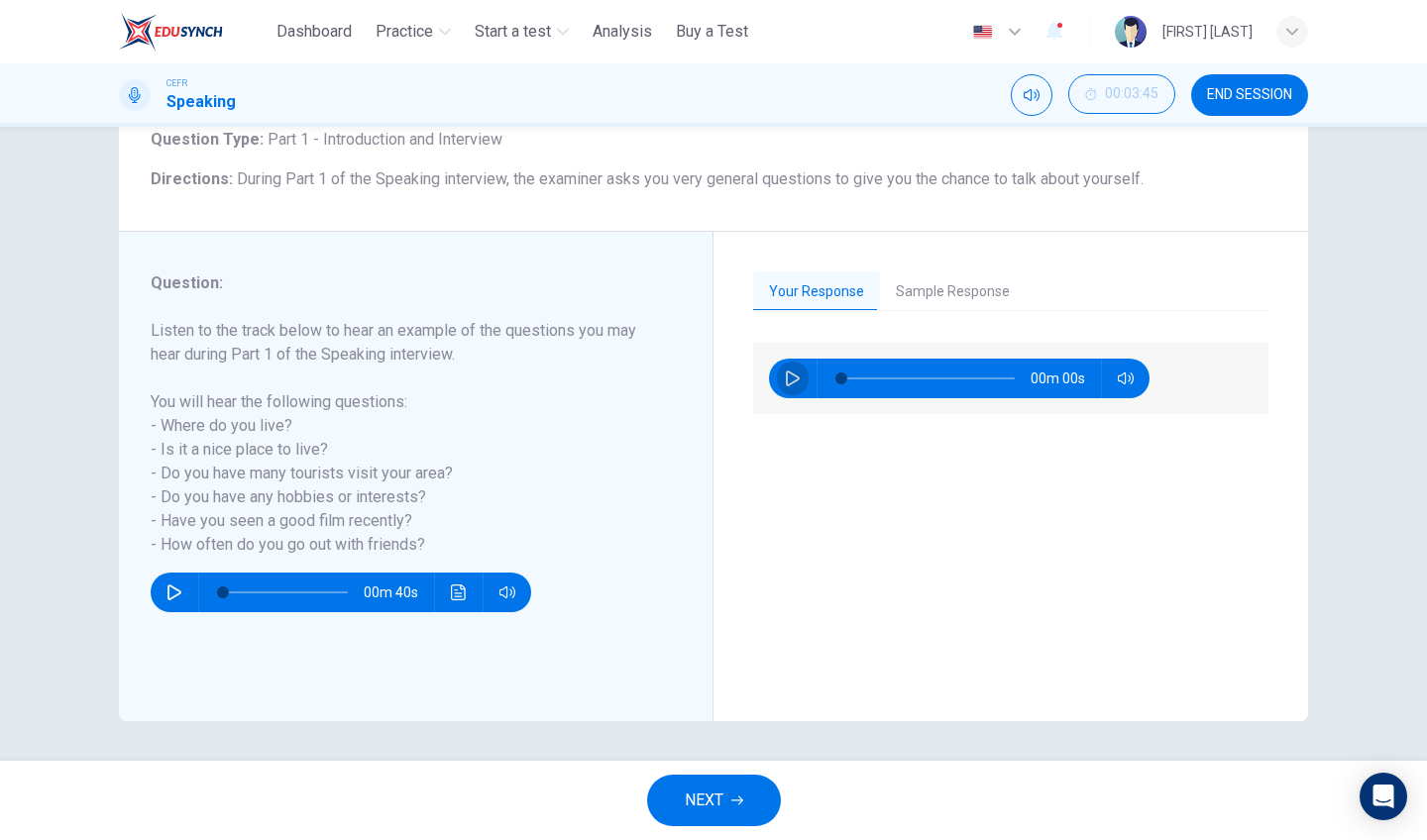 click 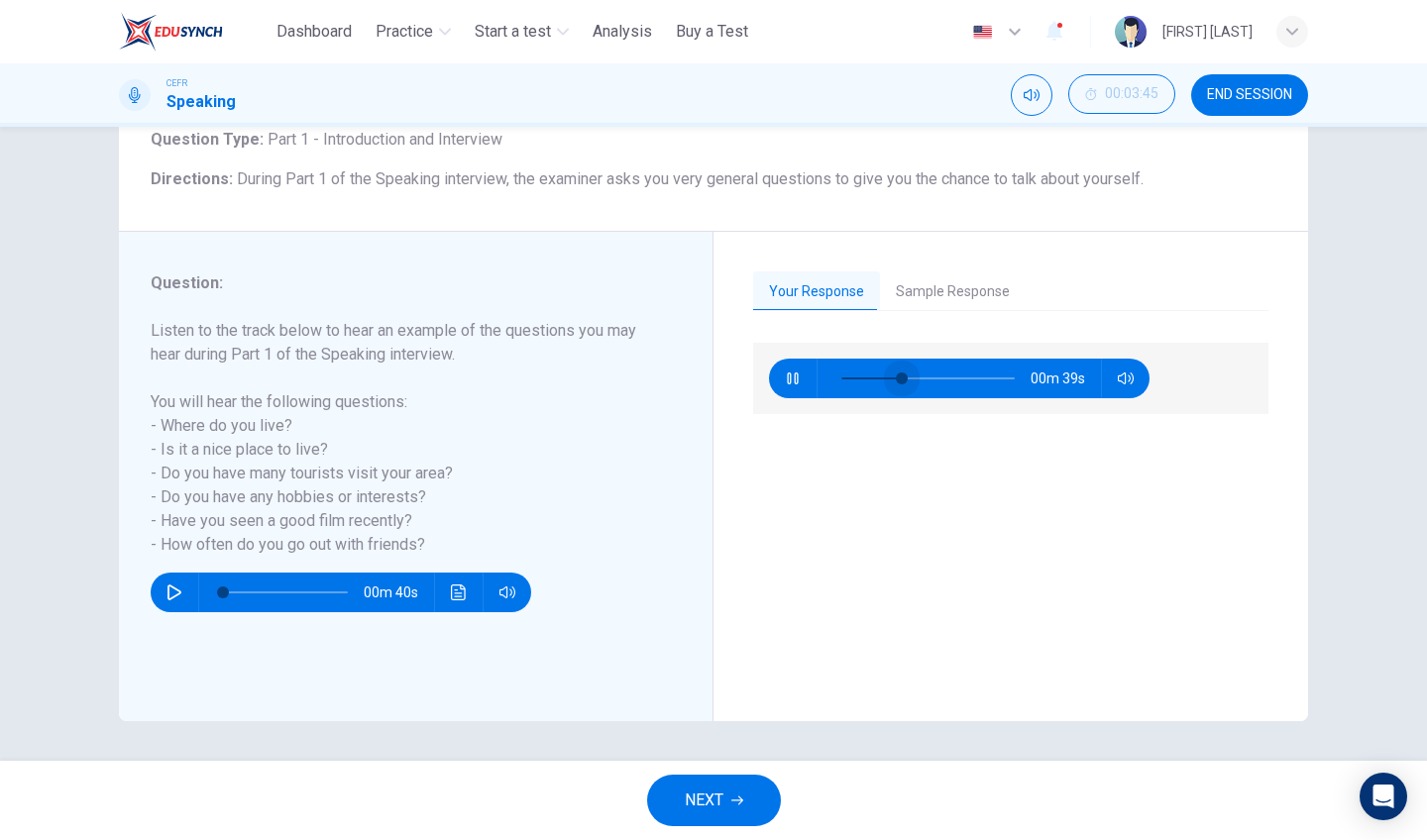 click at bounding box center (928, 378) 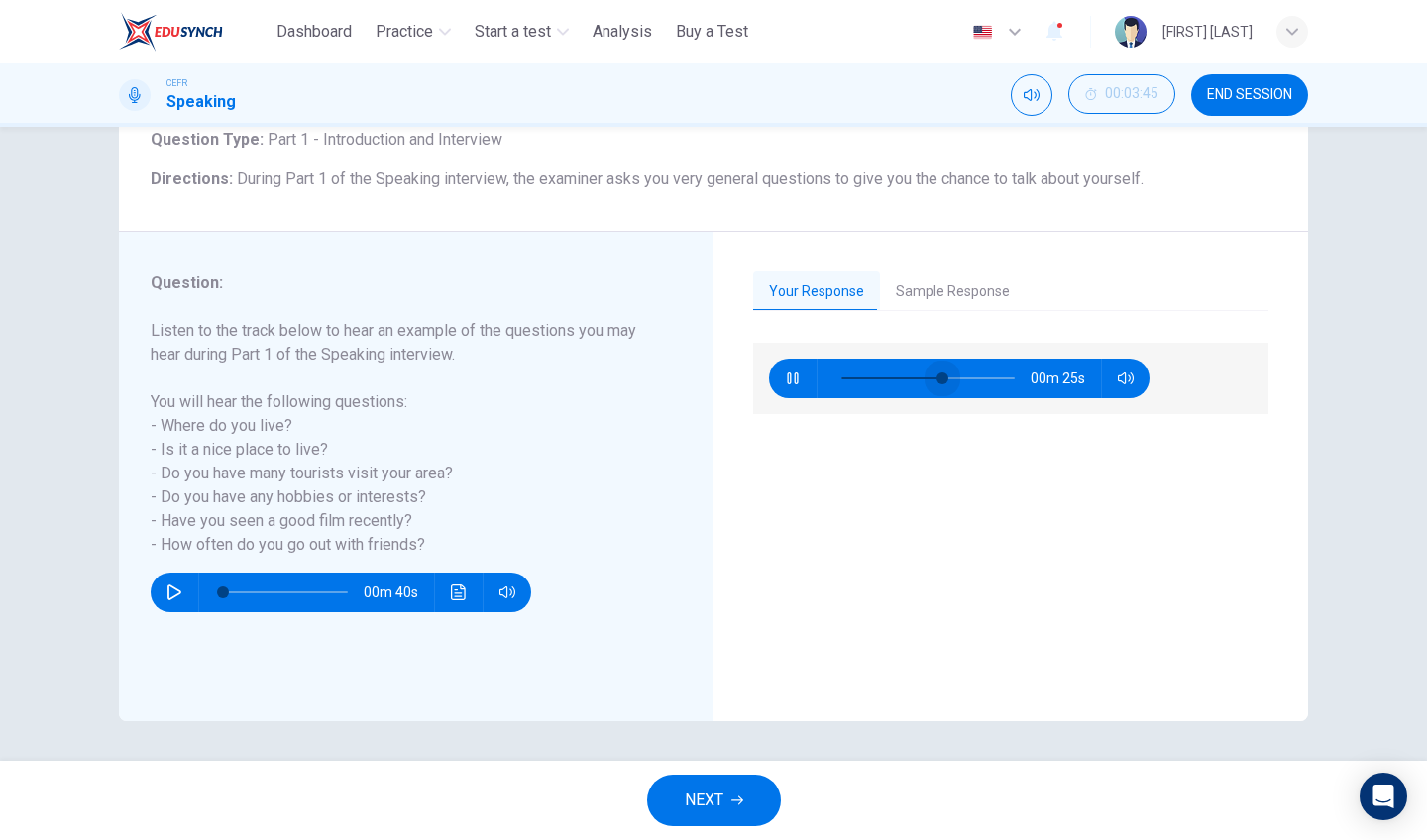 click at bounding box center [928, 378] 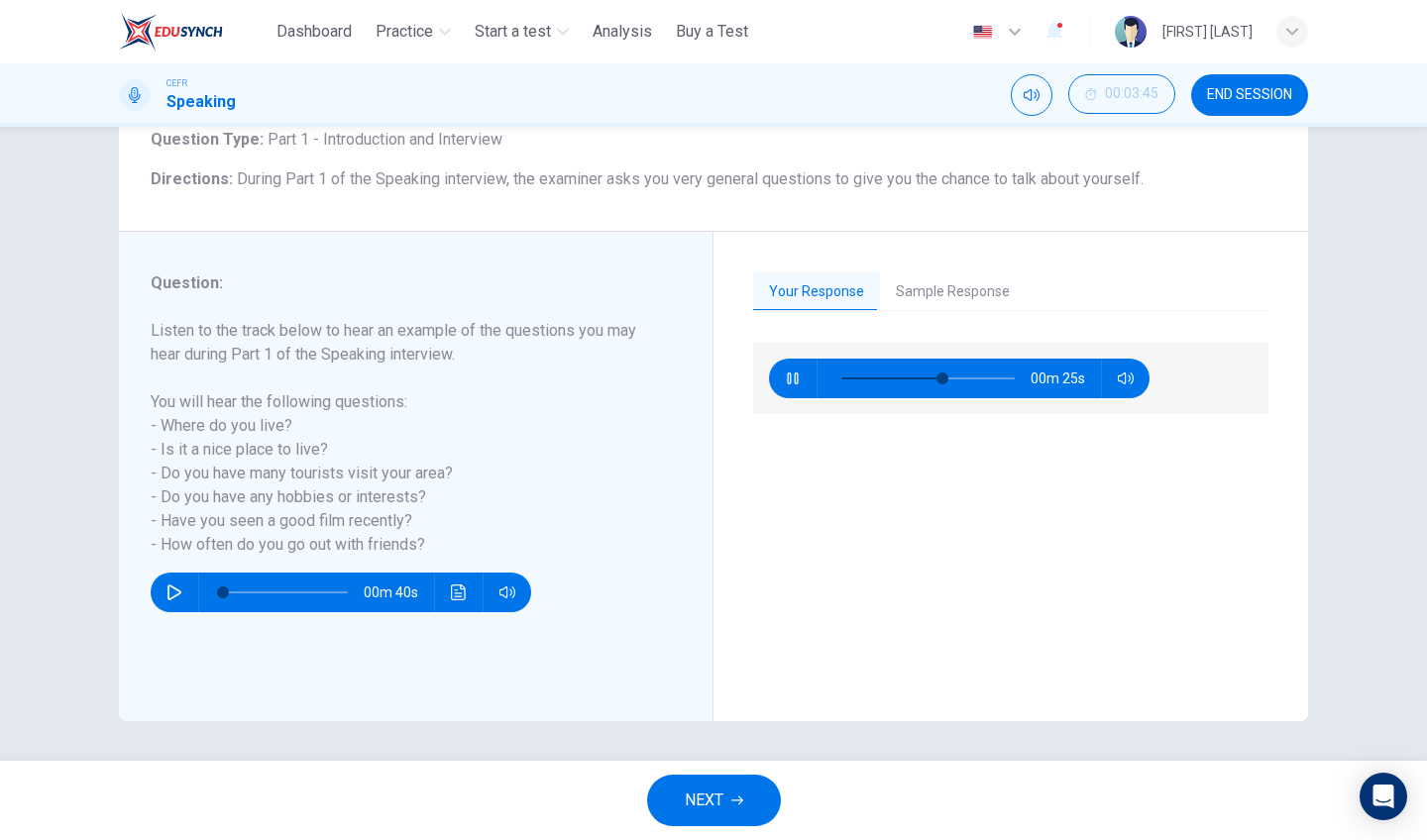 click 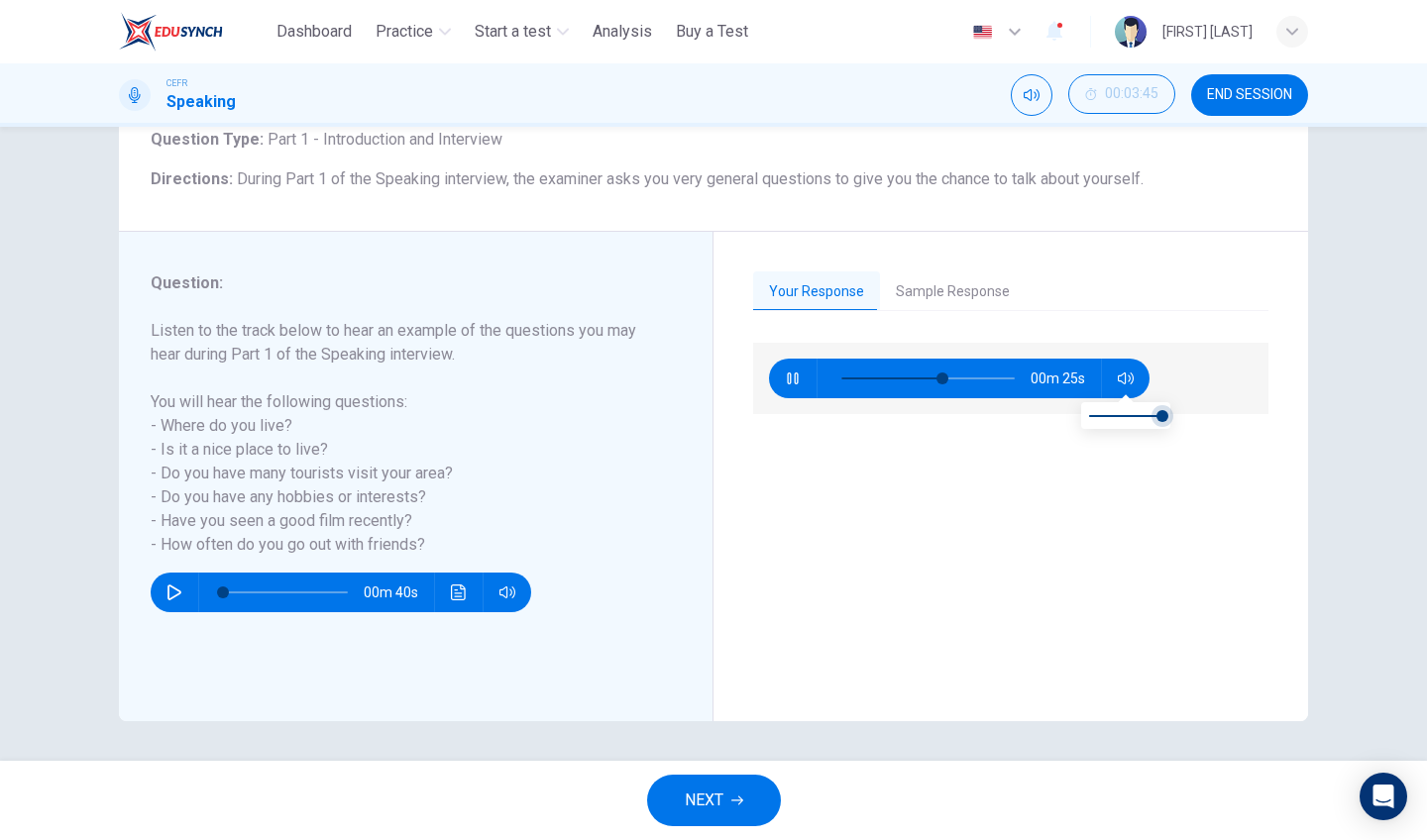 type on "**" 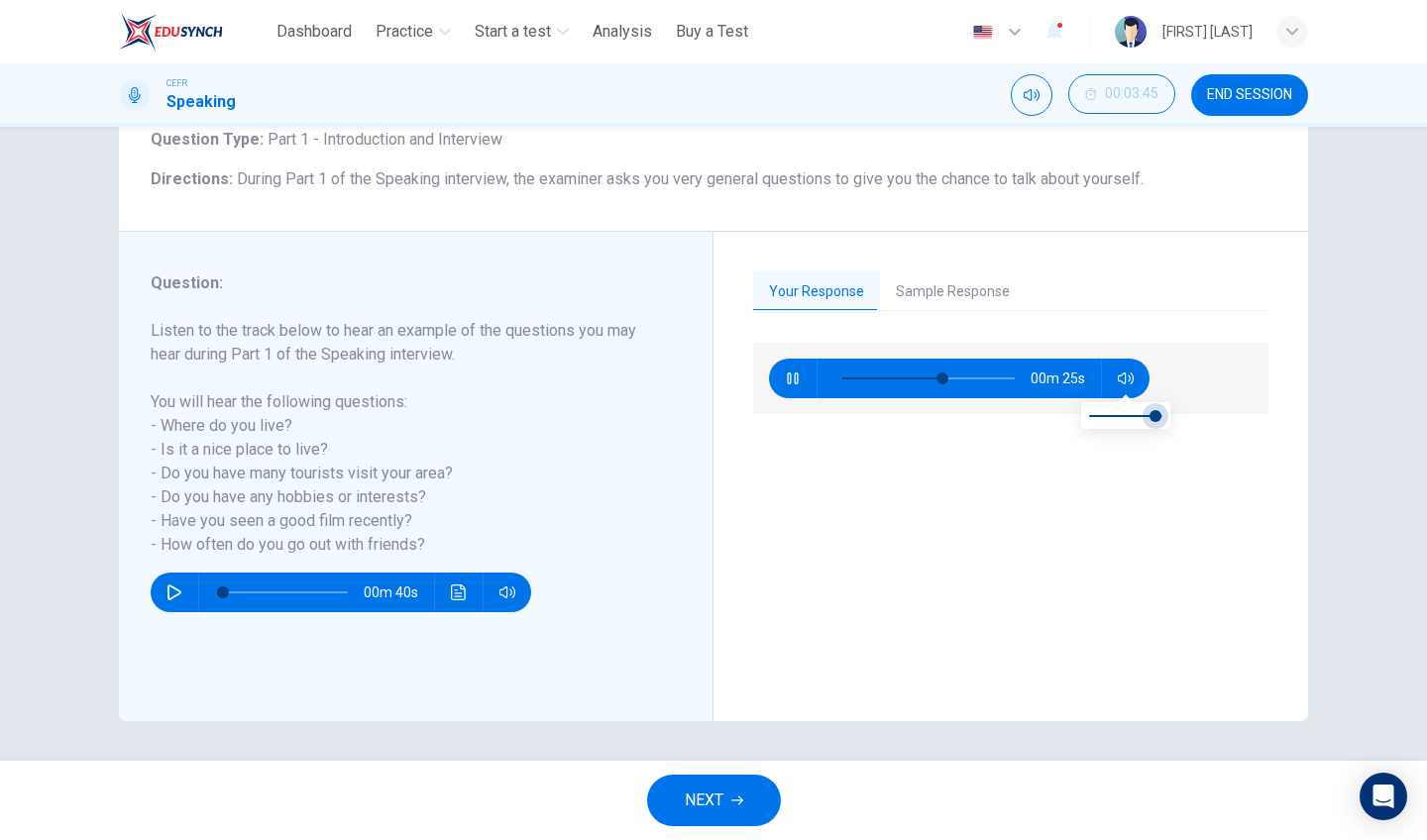 type on "**" 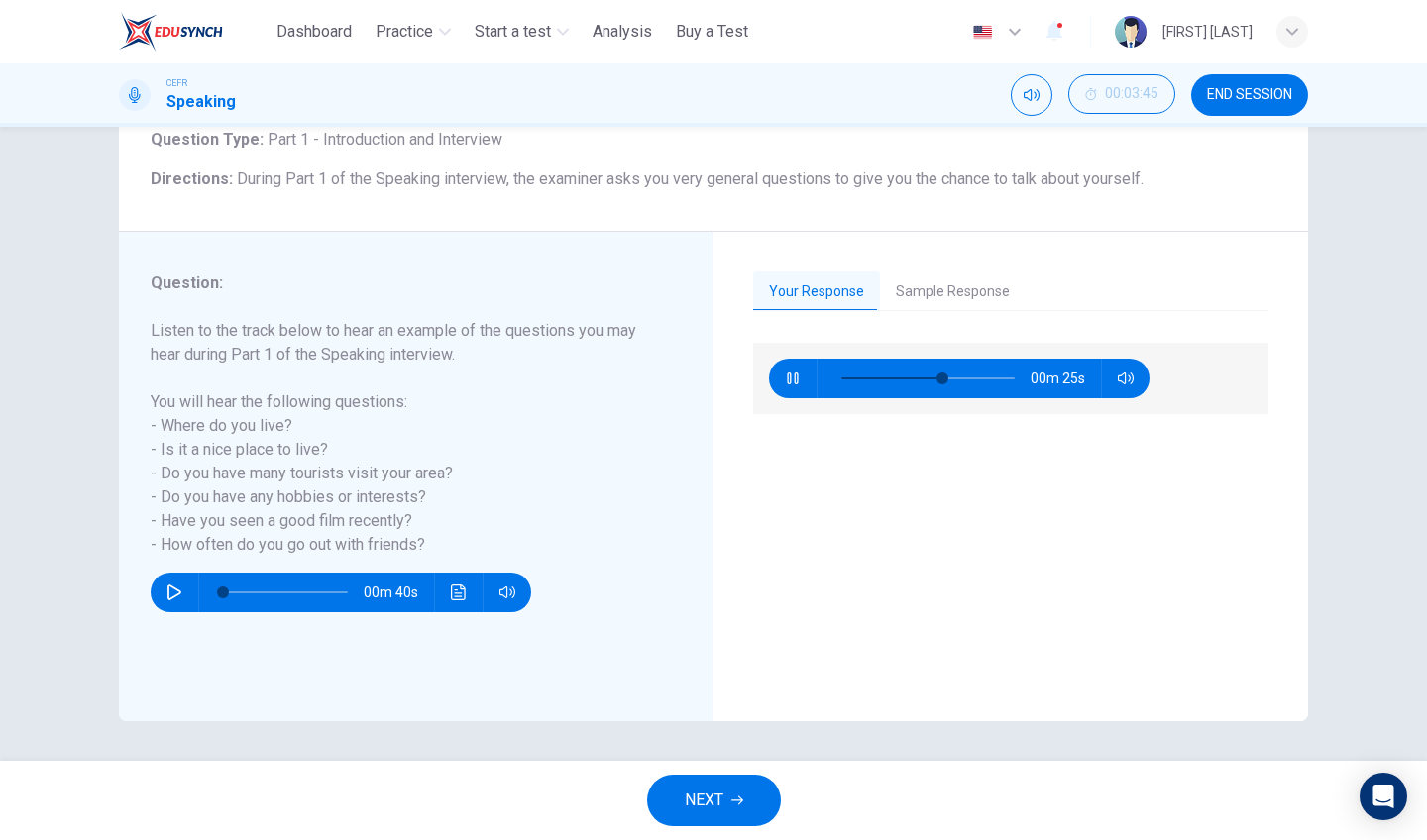 type on "**" 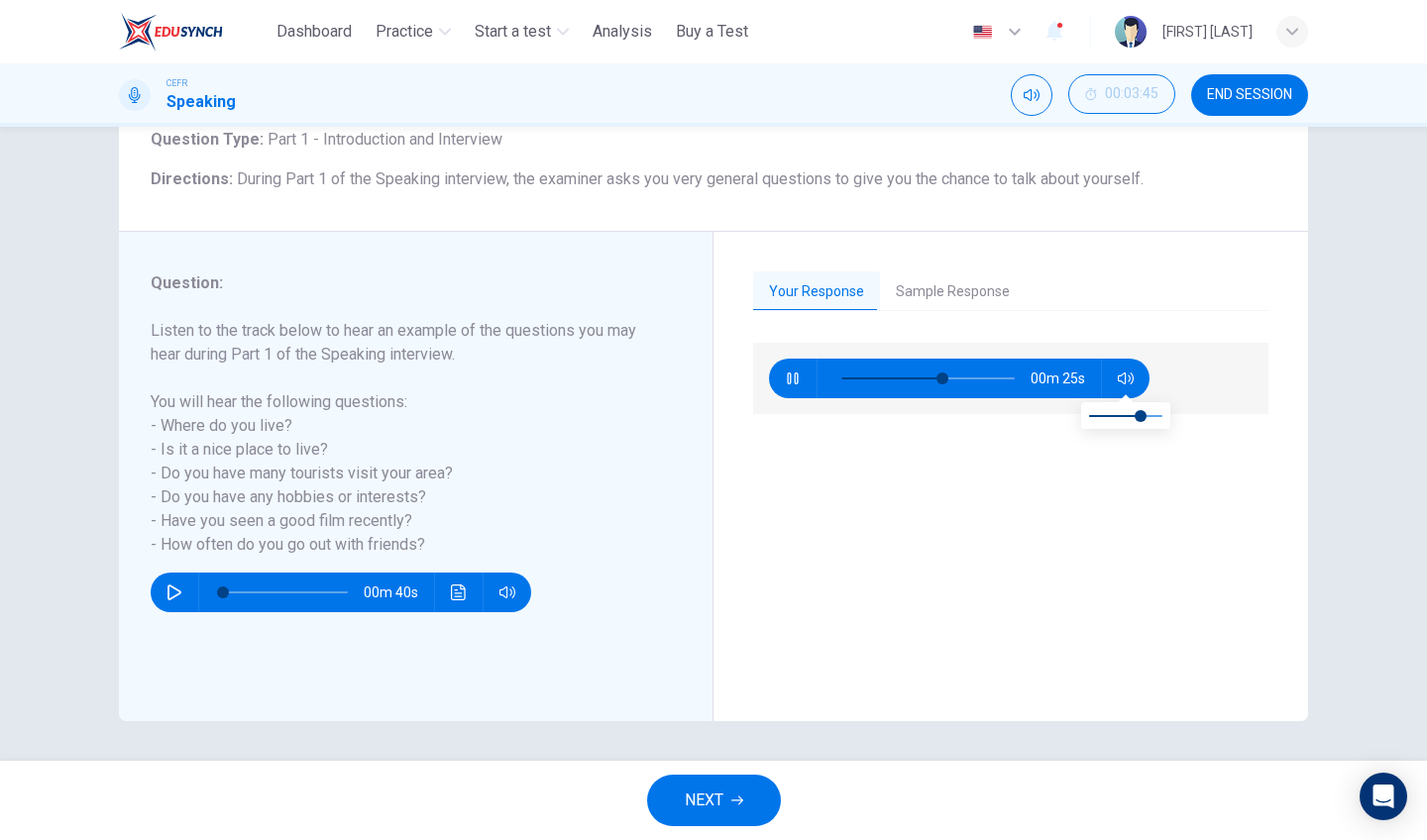 click 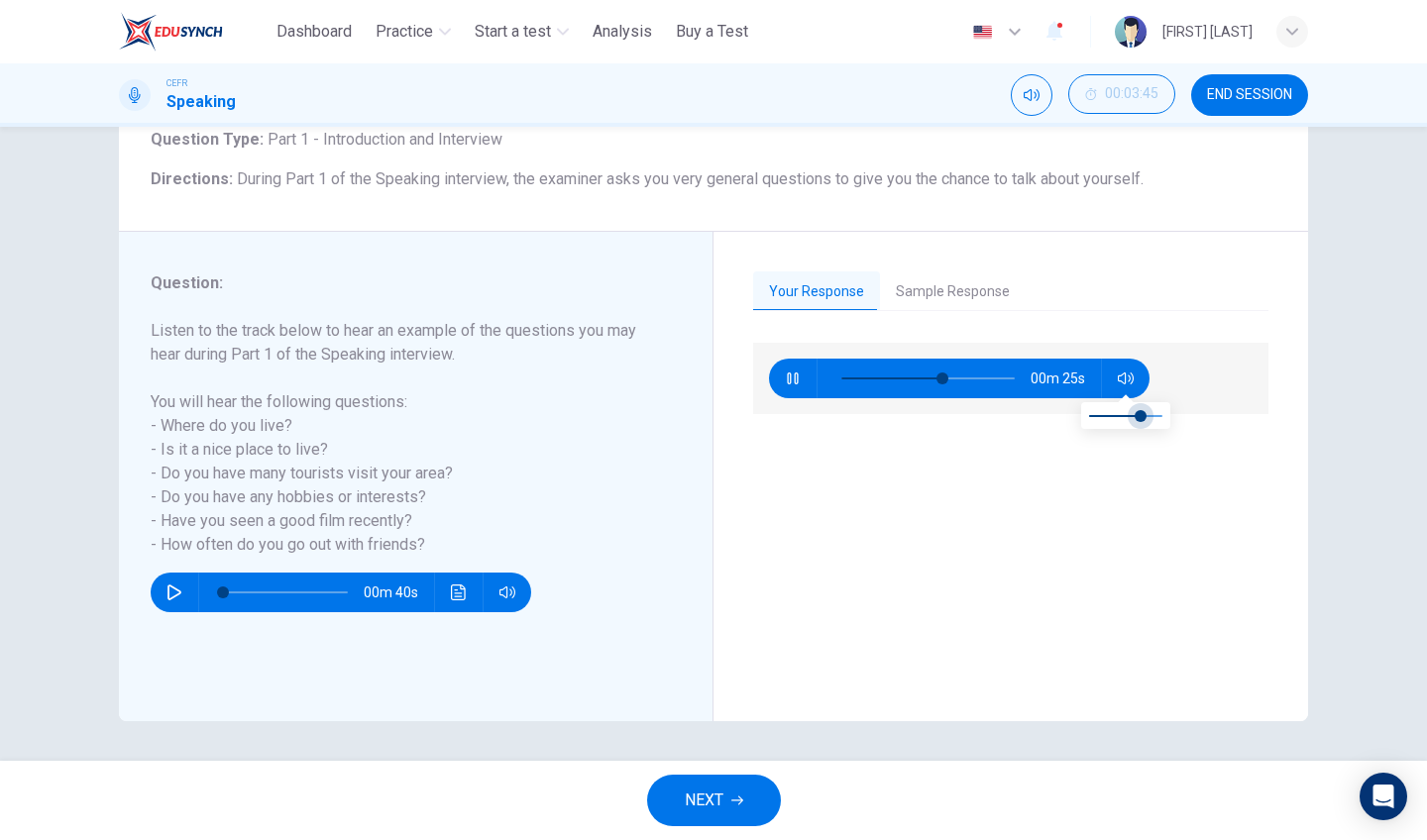 type on "**" 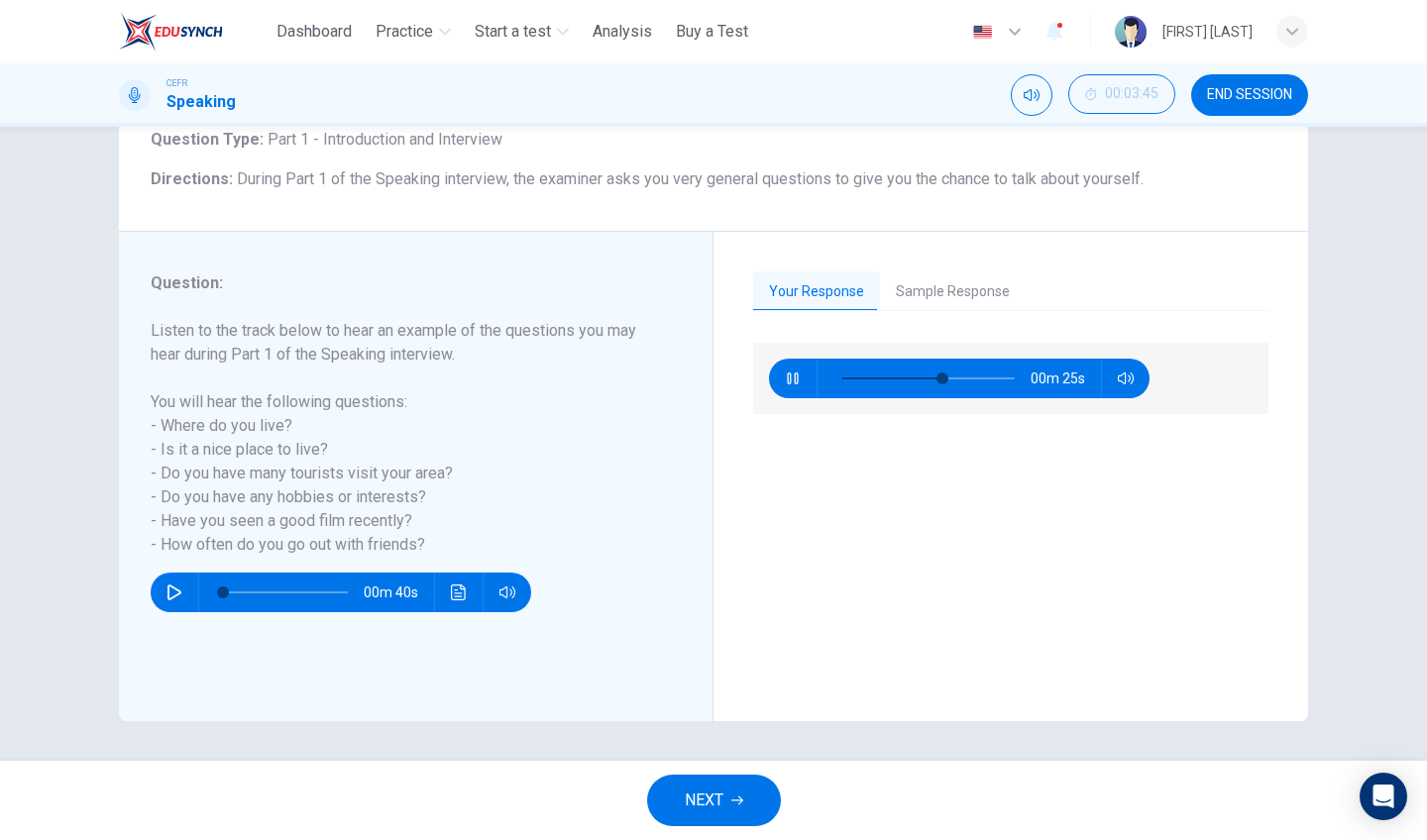 type on "**" 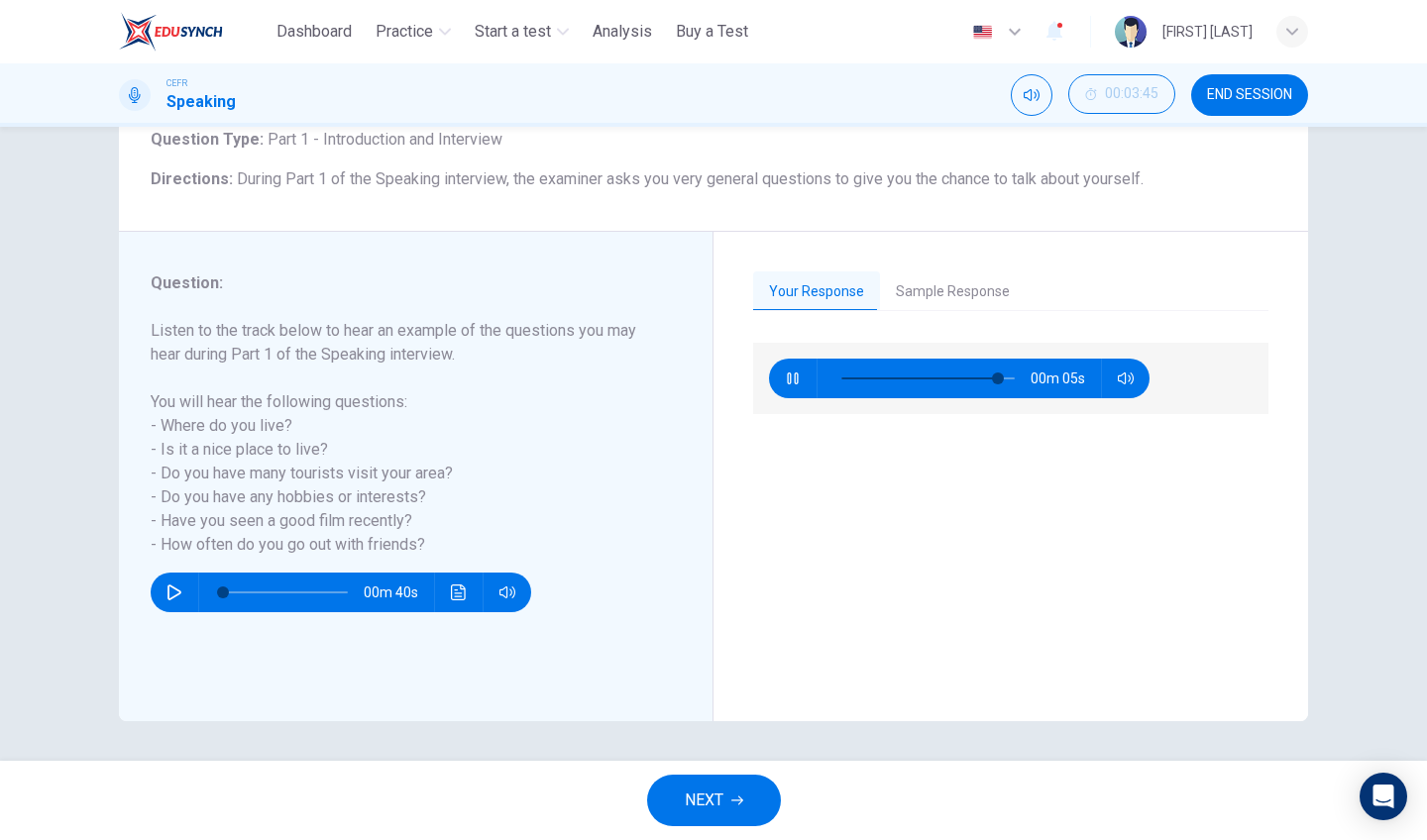 click on "Sample Response" at bounding box center (952, 292) 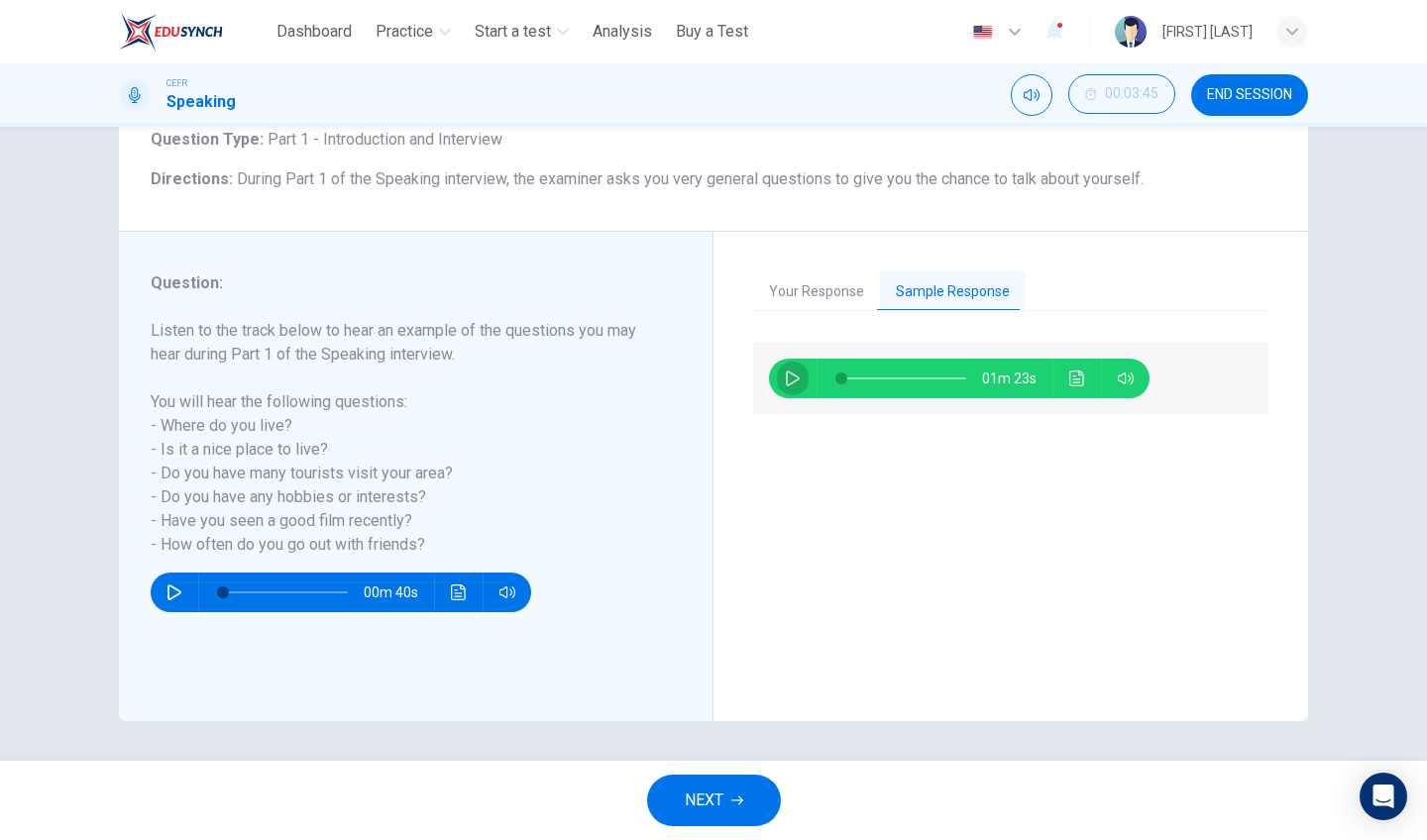 click 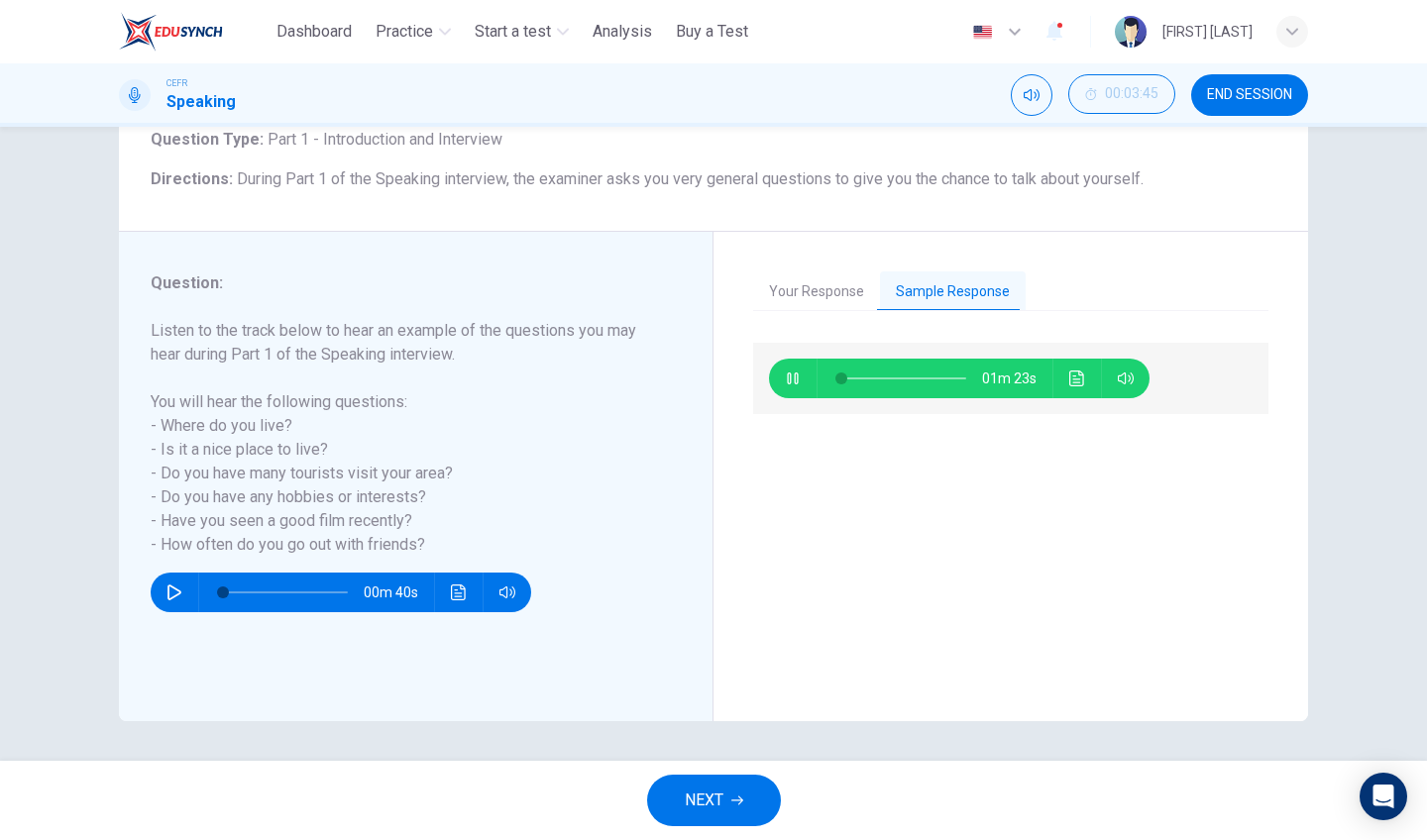 type on "**" 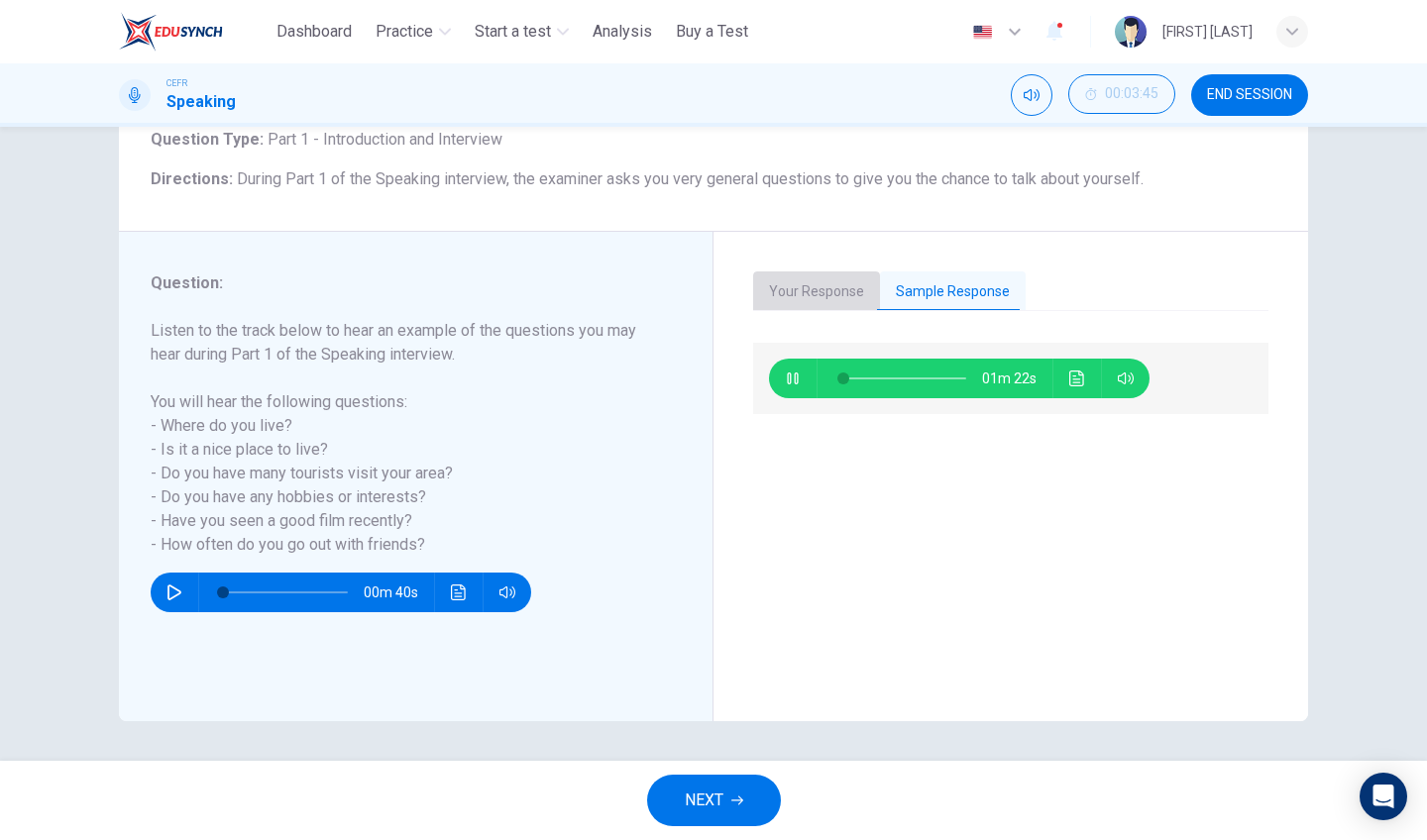 click on "Your Response" at bounding box center (817, 292) 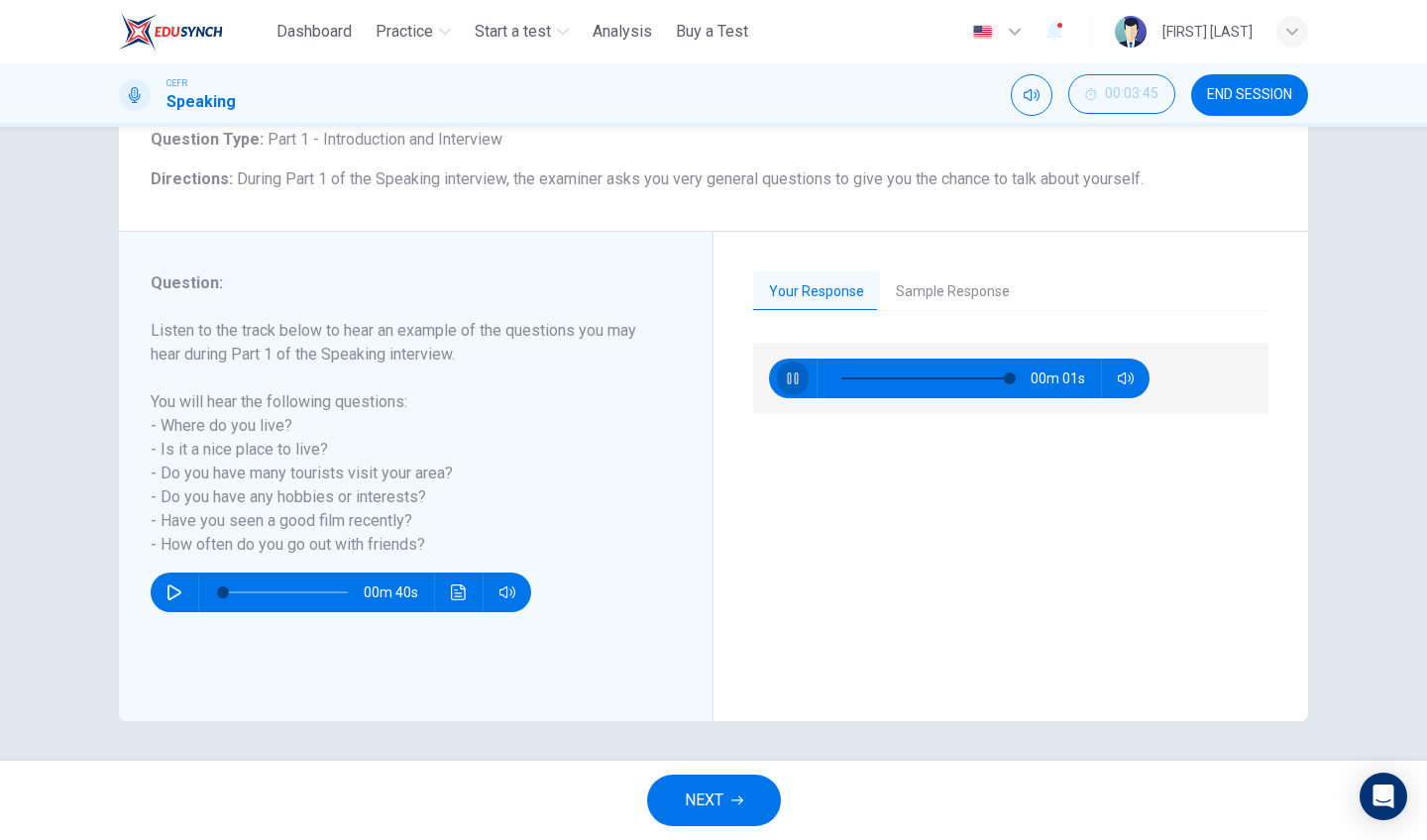 click 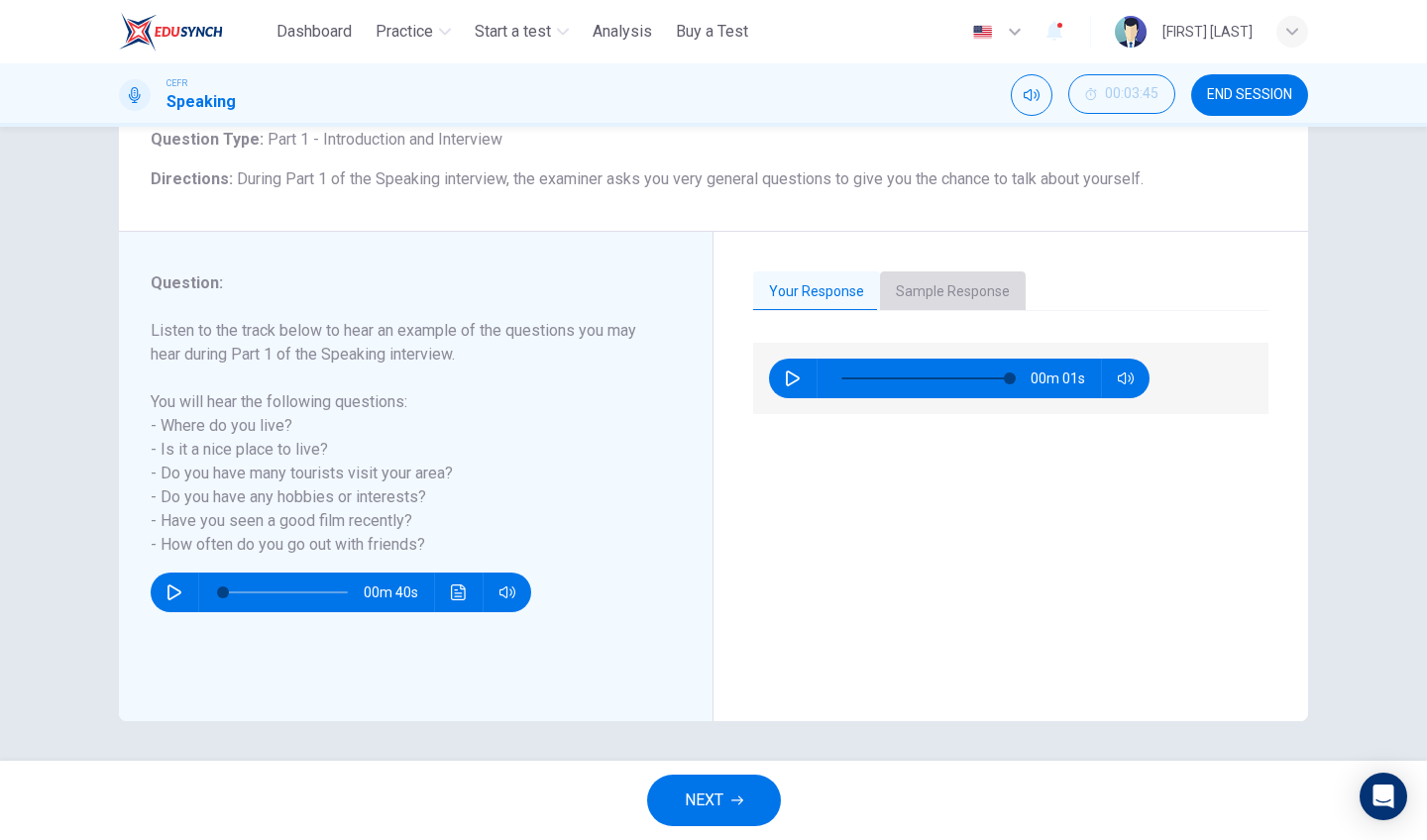 click on "Sample Response" at bounding box center [952, 292] 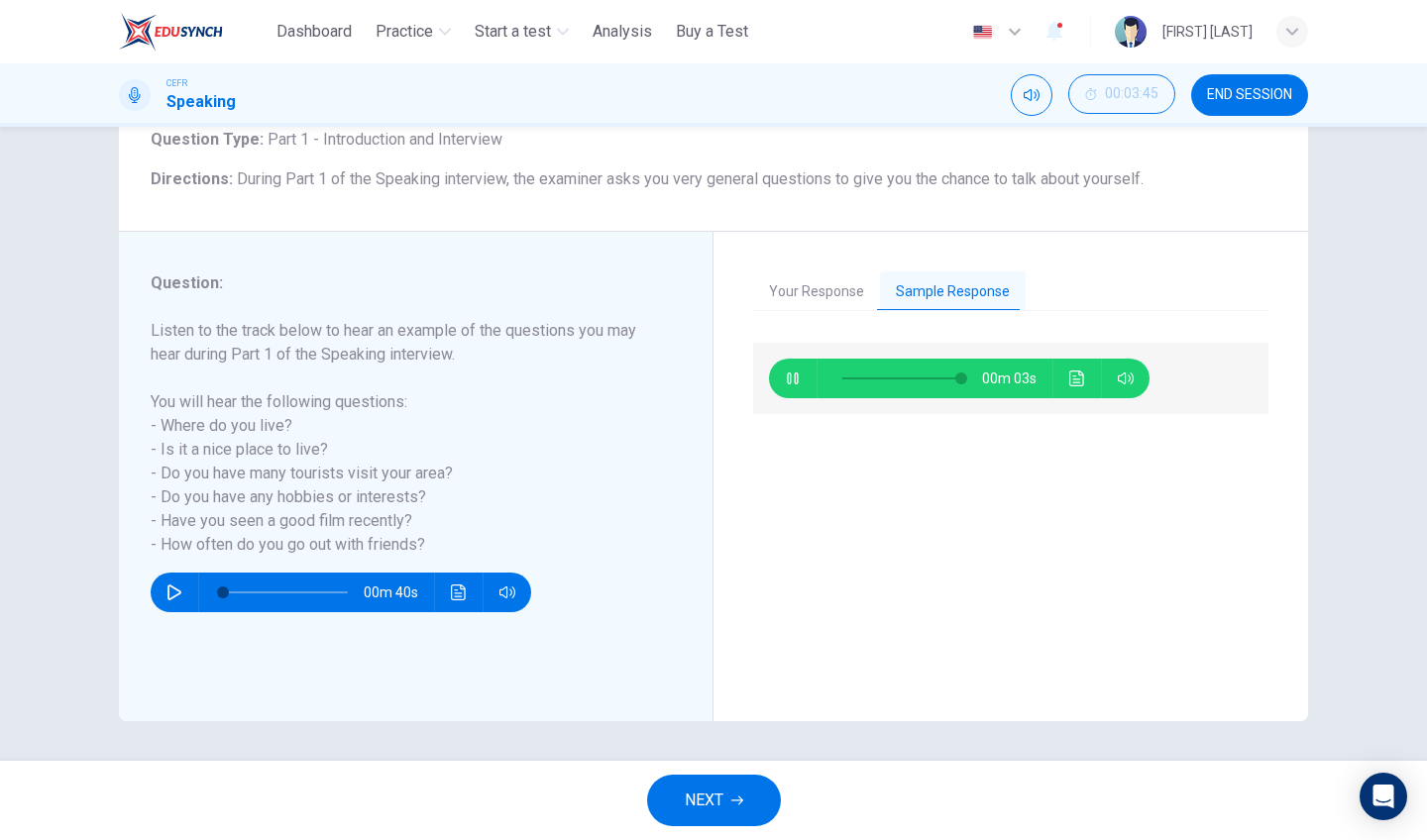 type on "**" 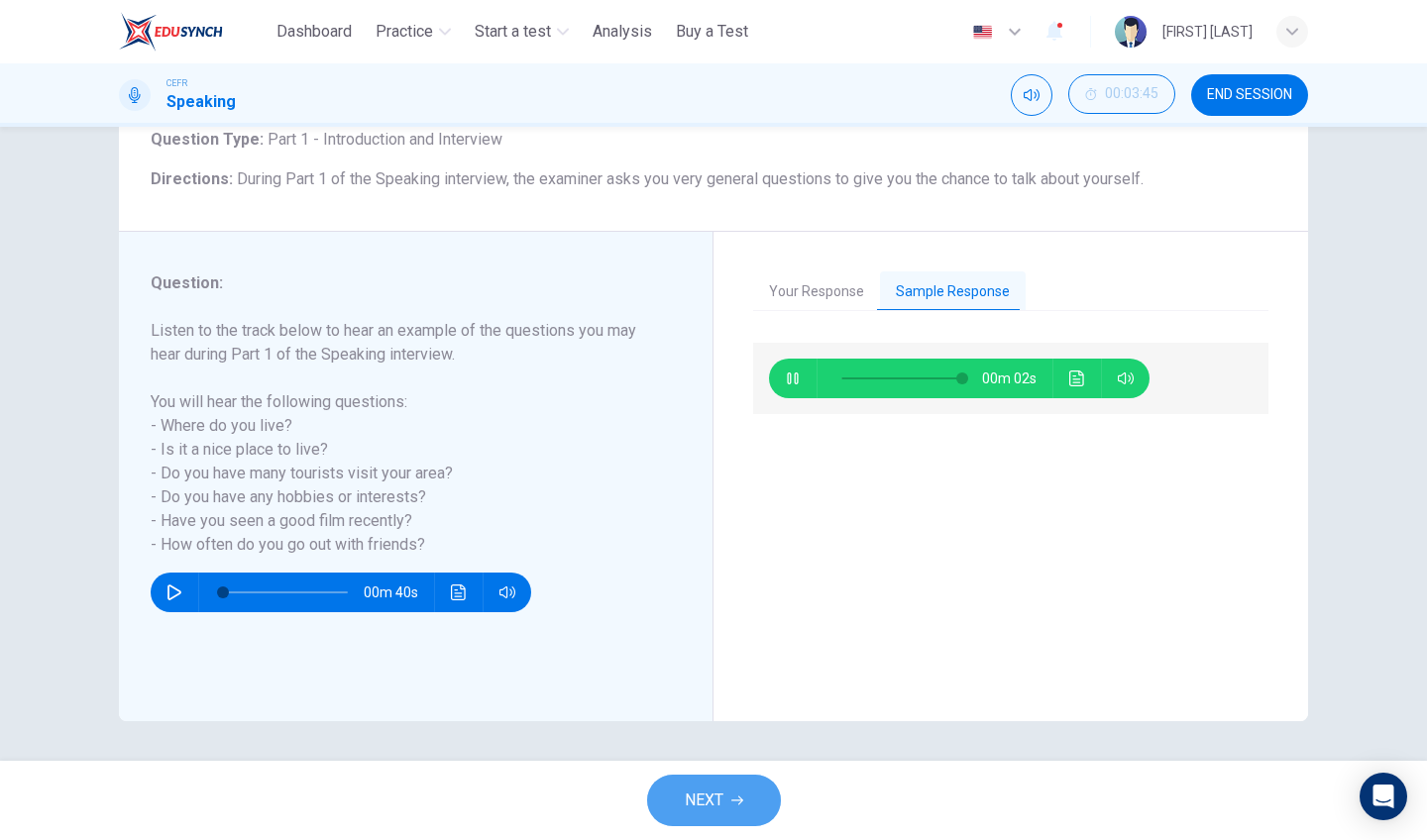 click on "NEXT" at bounding box center (704, 800) 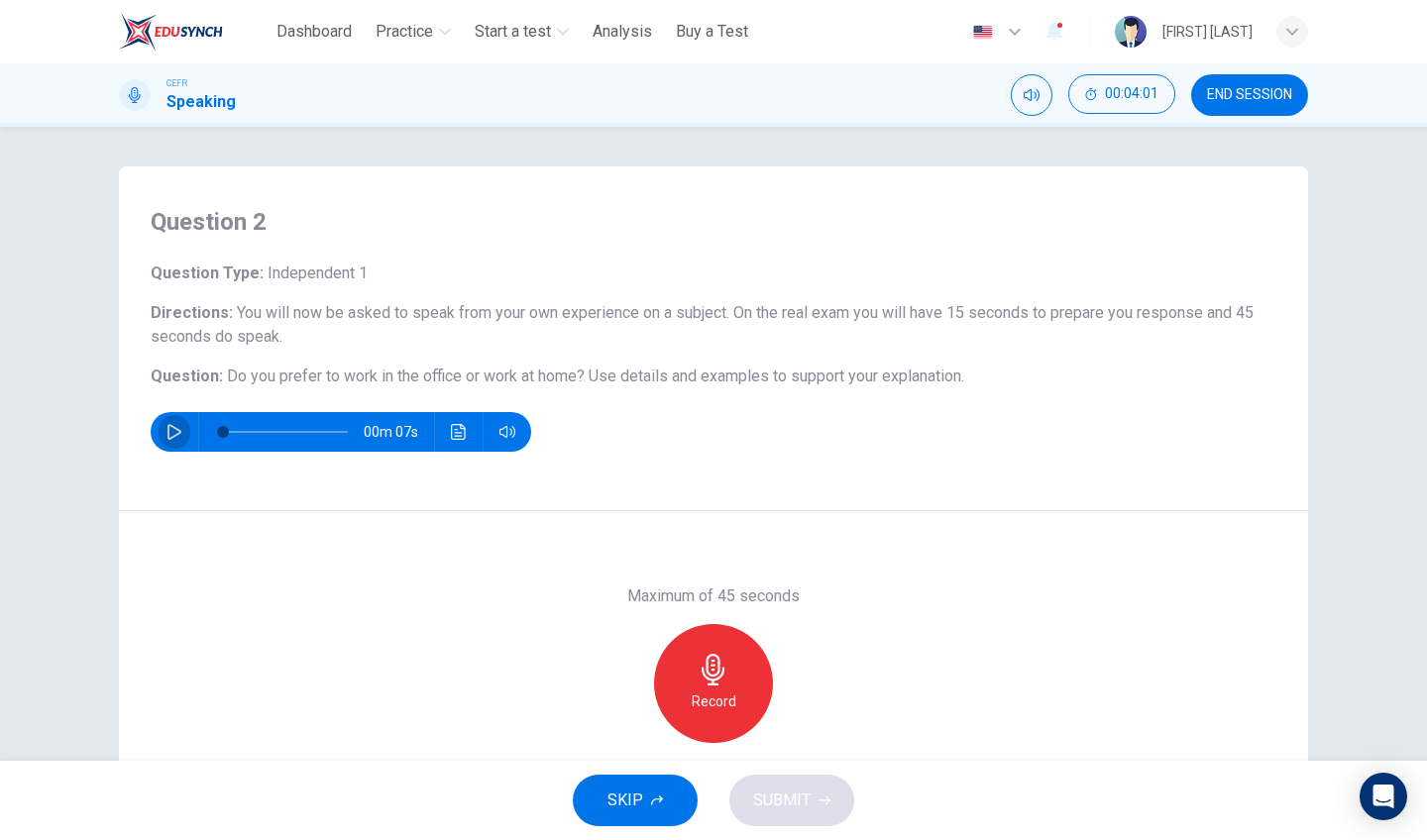 click 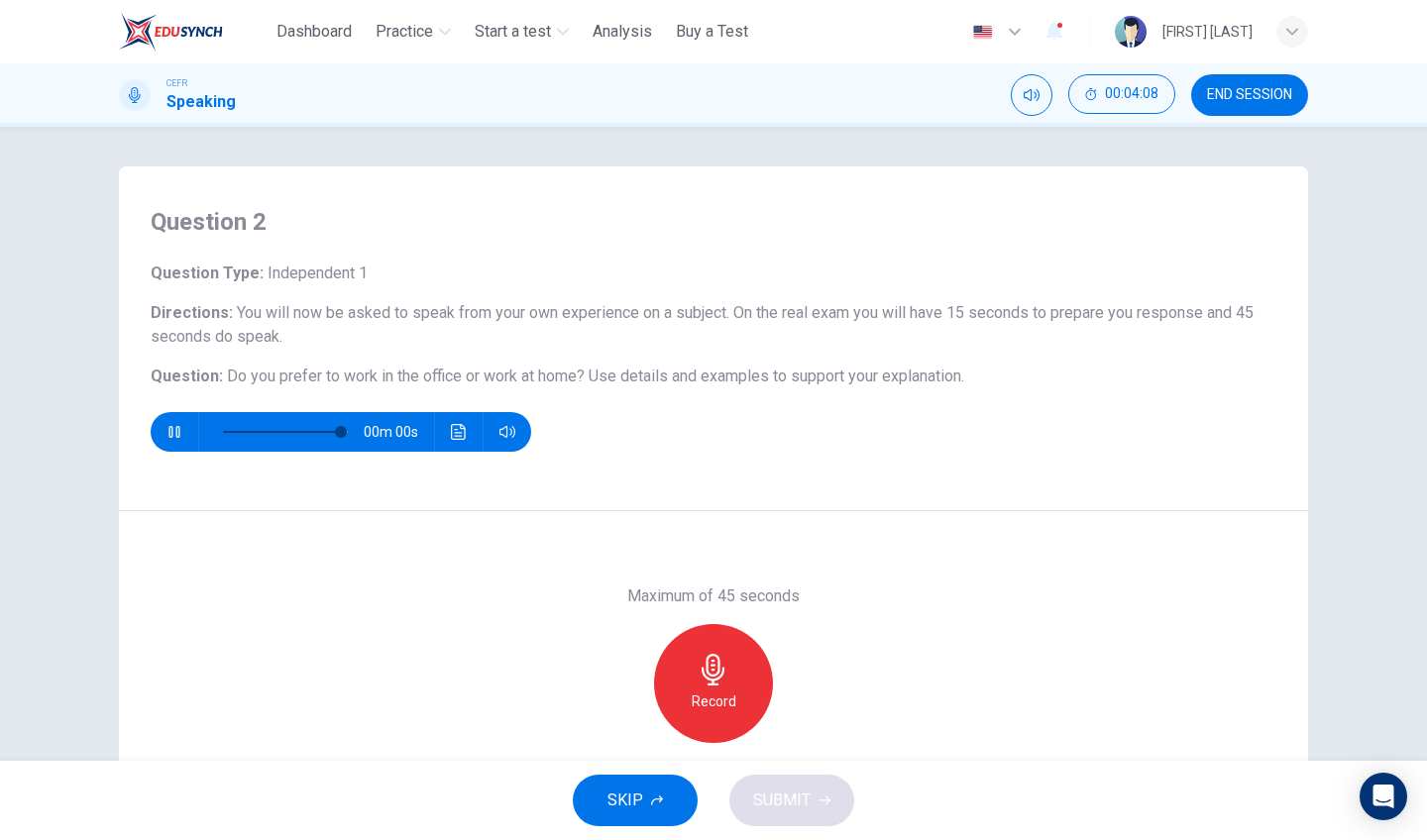 type on "*" 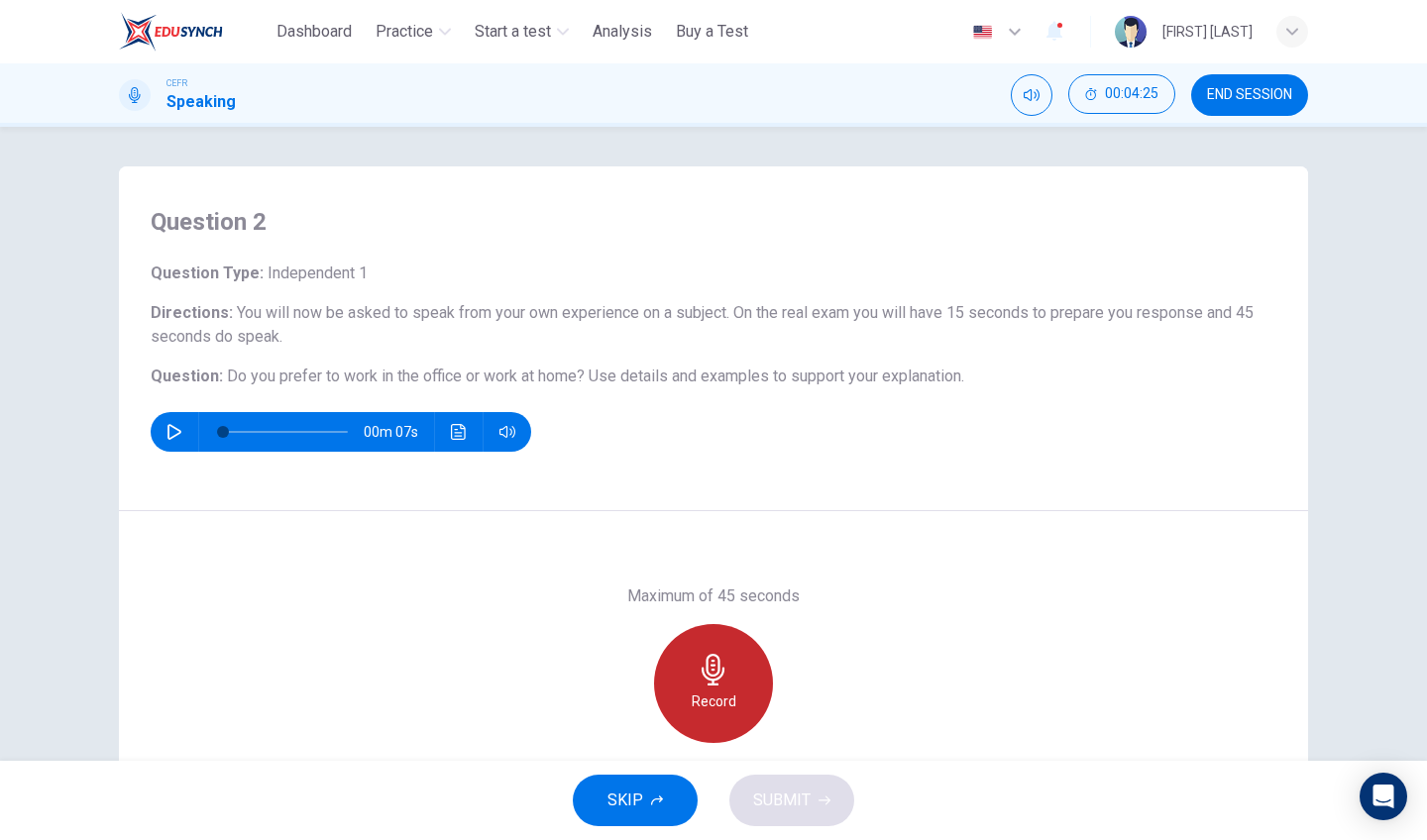 click 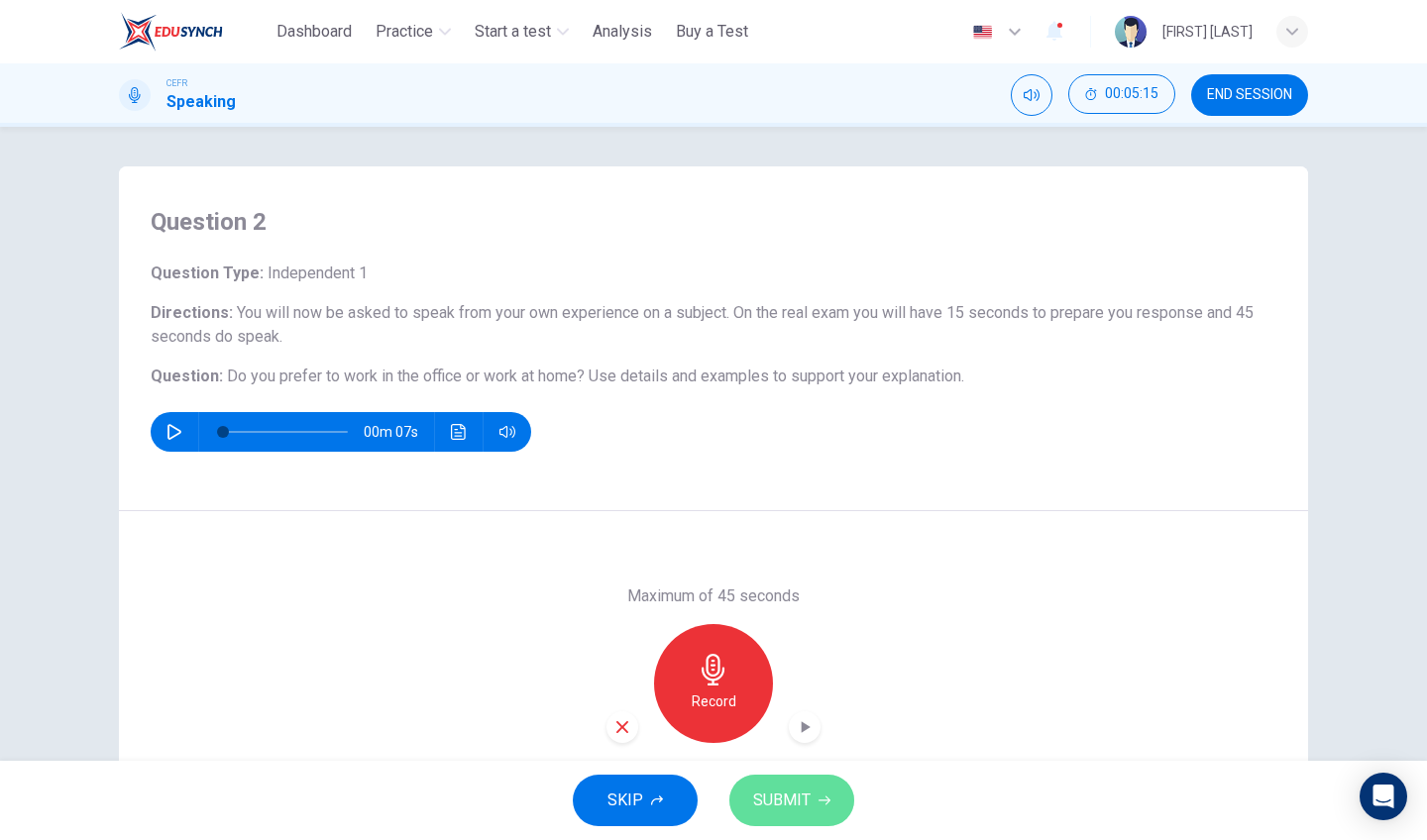 click on "SUBMIT" at bounding box center [782, 800] 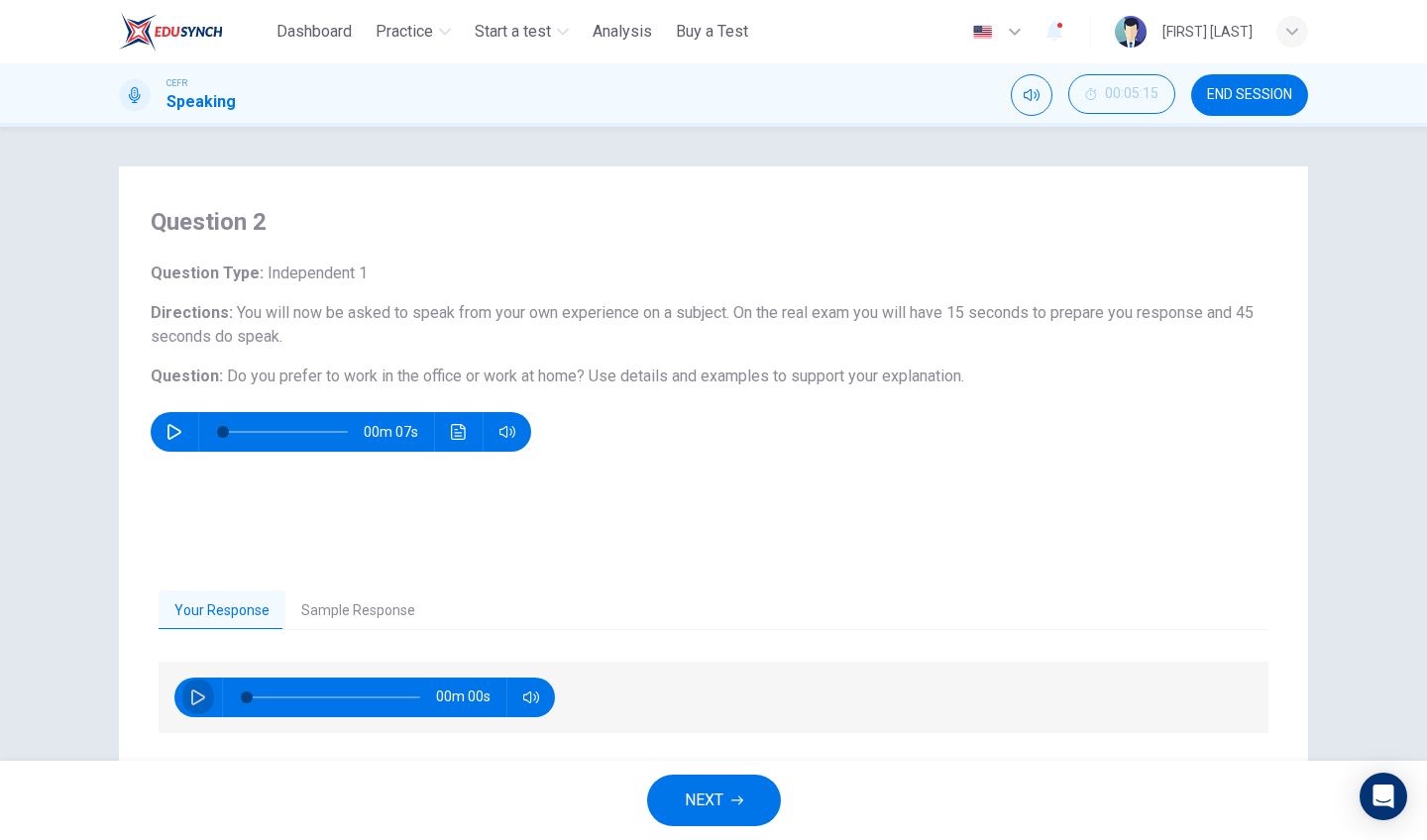click at bounding box center [198, 697] 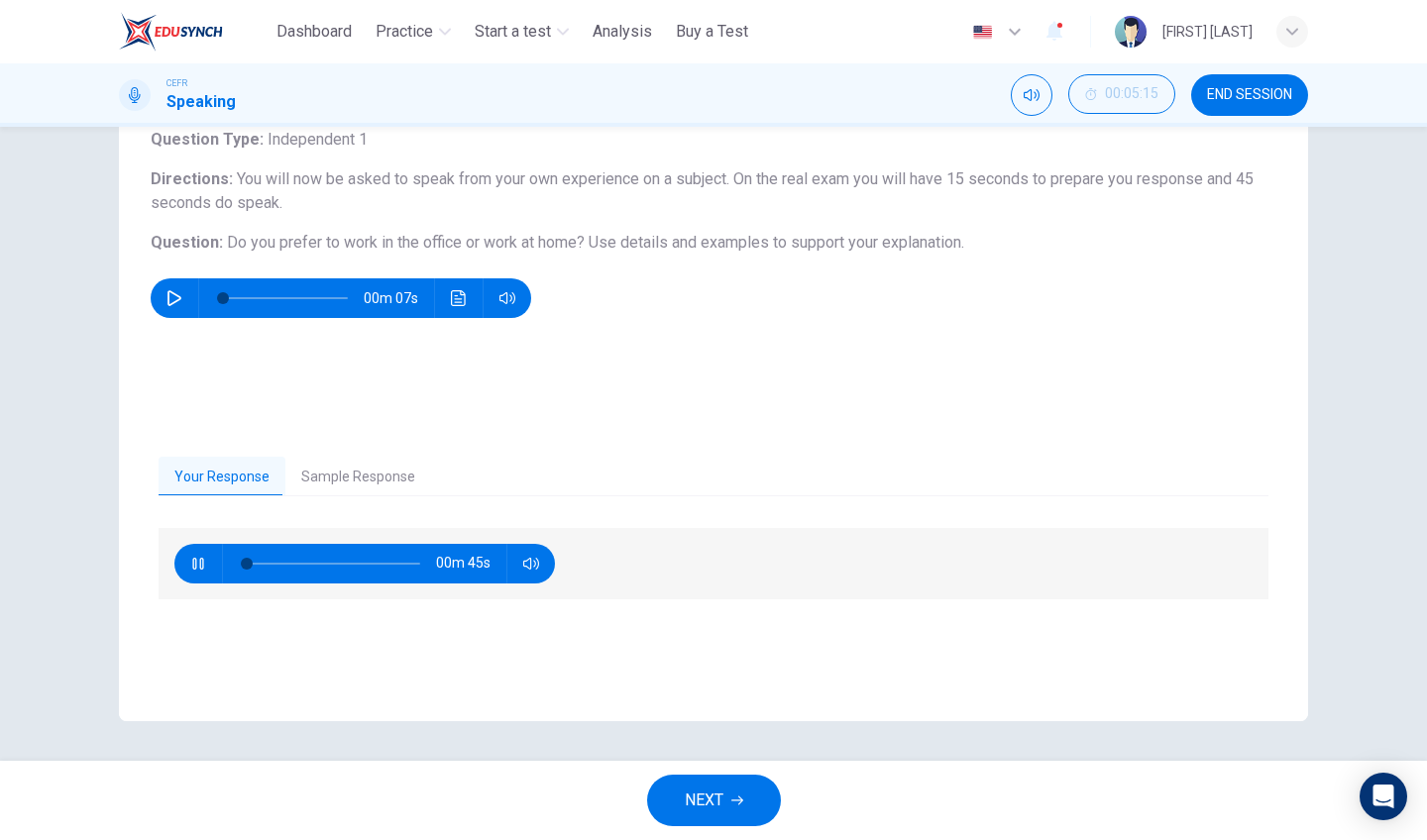scroll, scrollTop: 134, scrollLeft: 0, axis: vertical 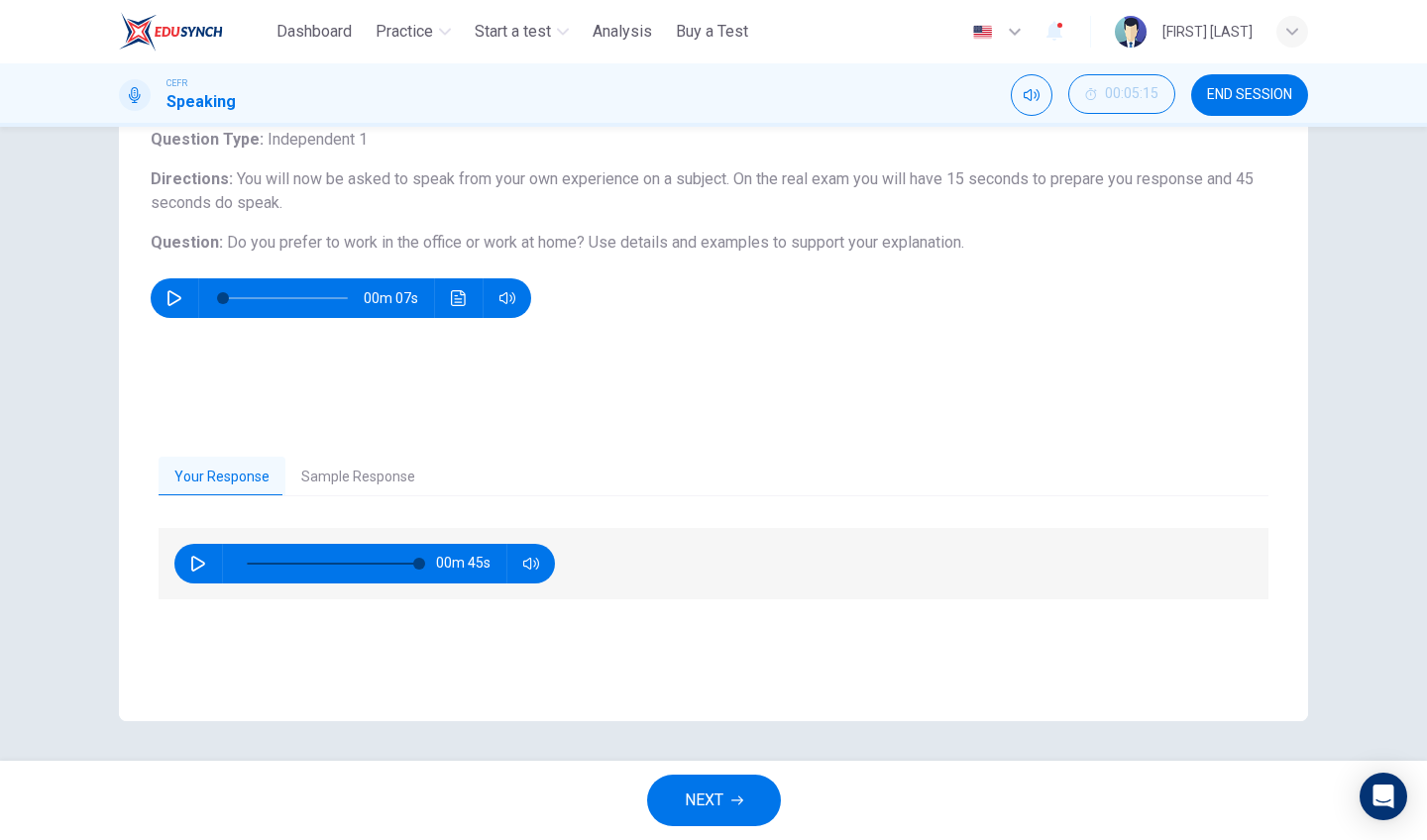 type on "*" 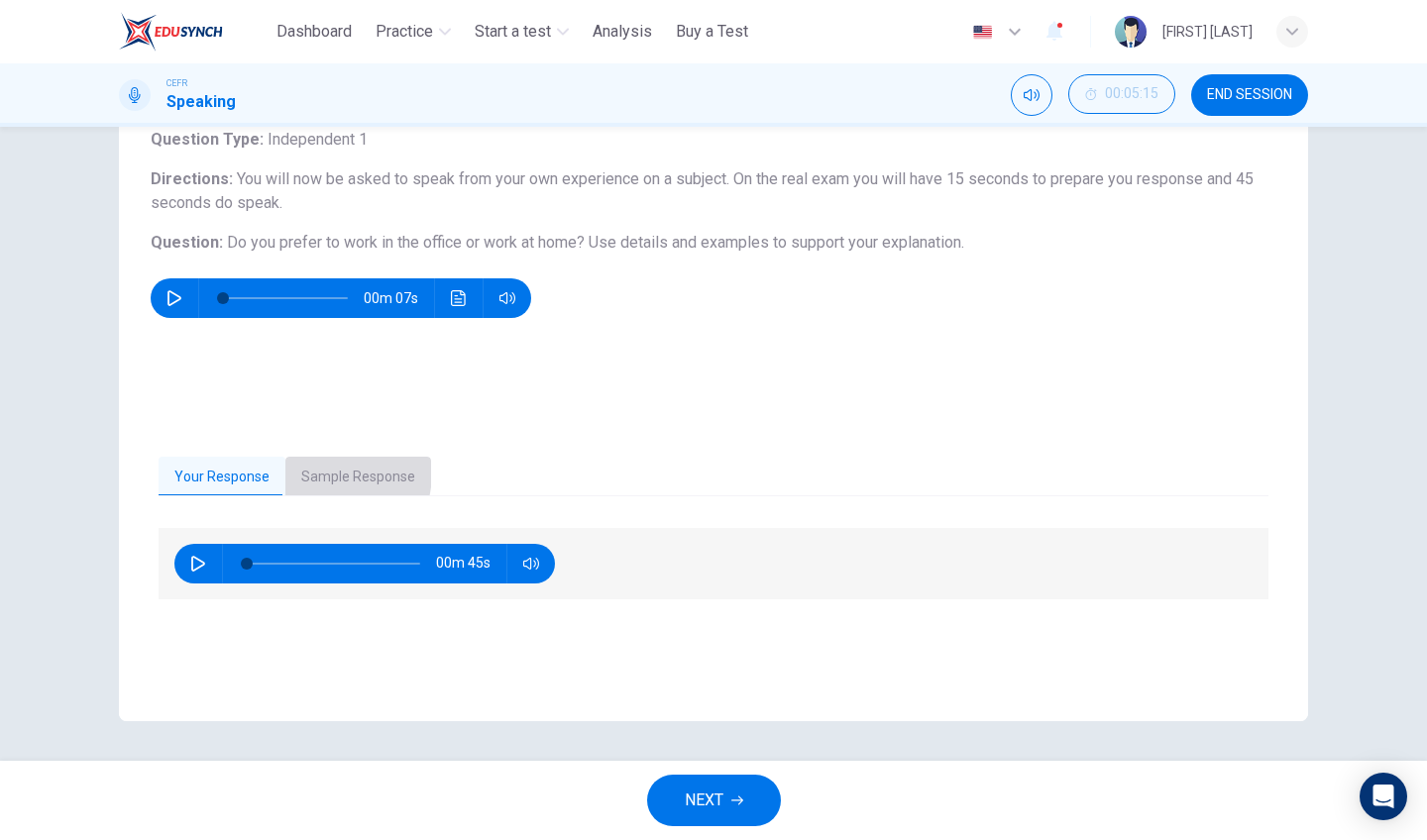 click on "Sample Response" at bounding box center [358, 477] 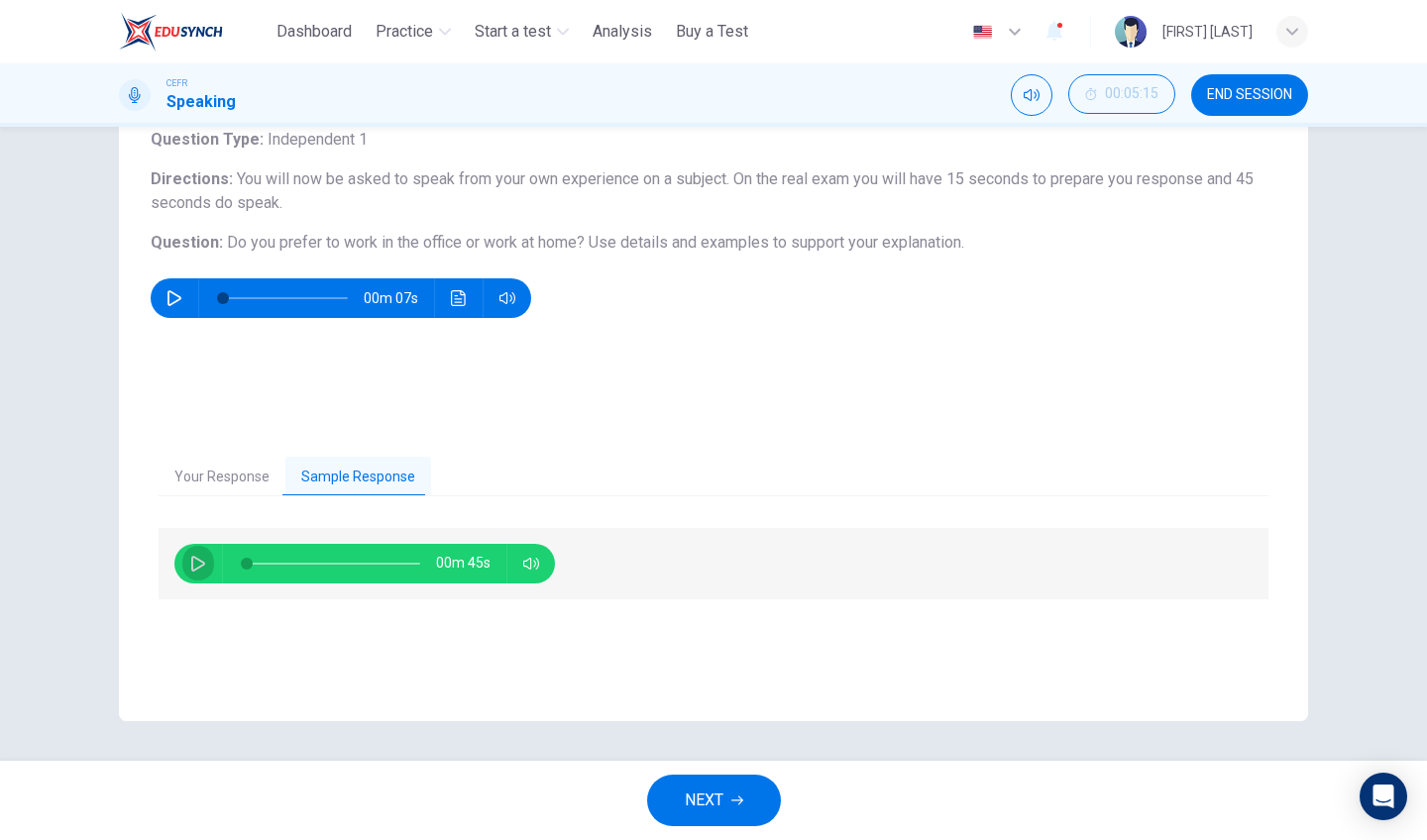 click 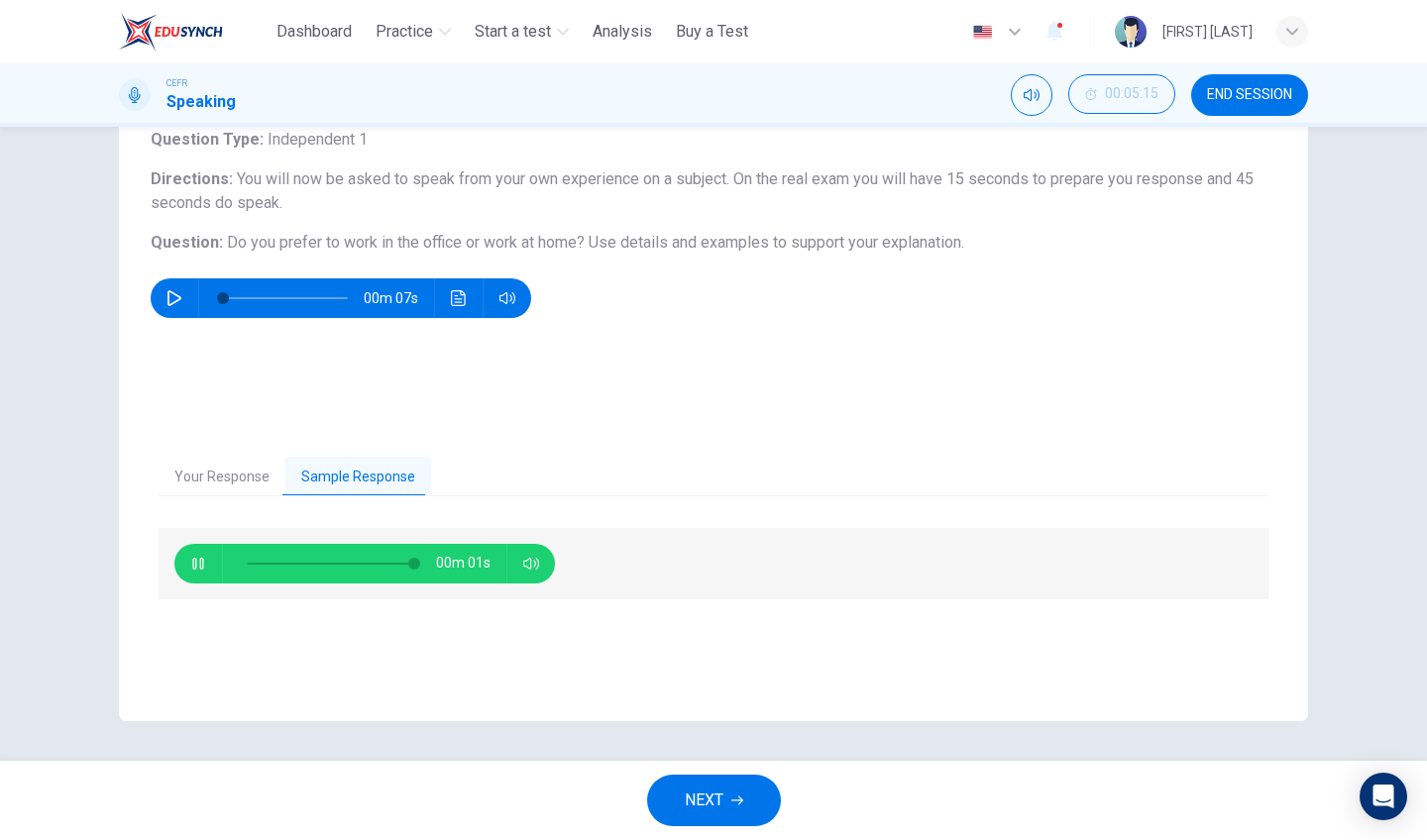 type on "**" 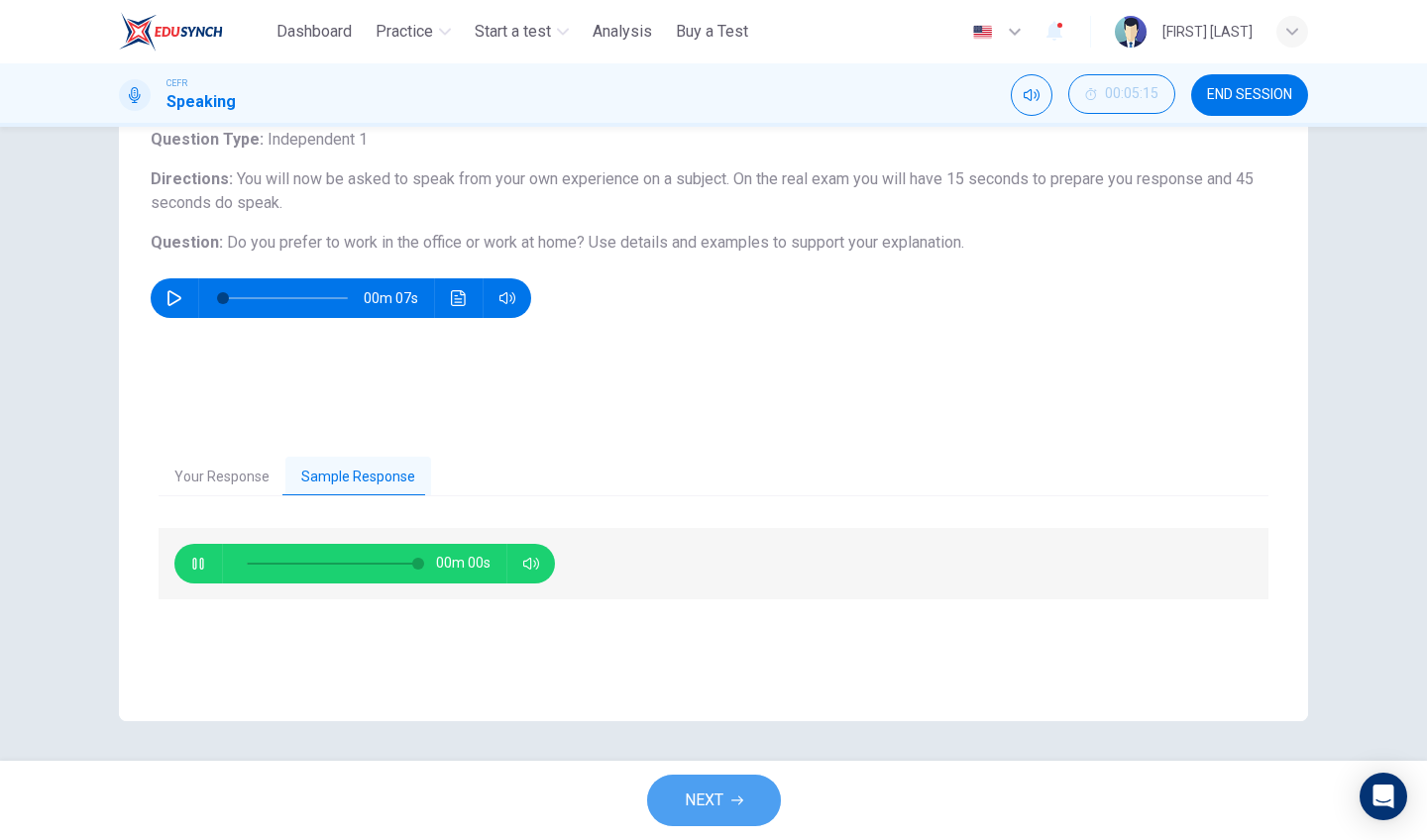 click on "NEXT" at bounding box center [714, 800] 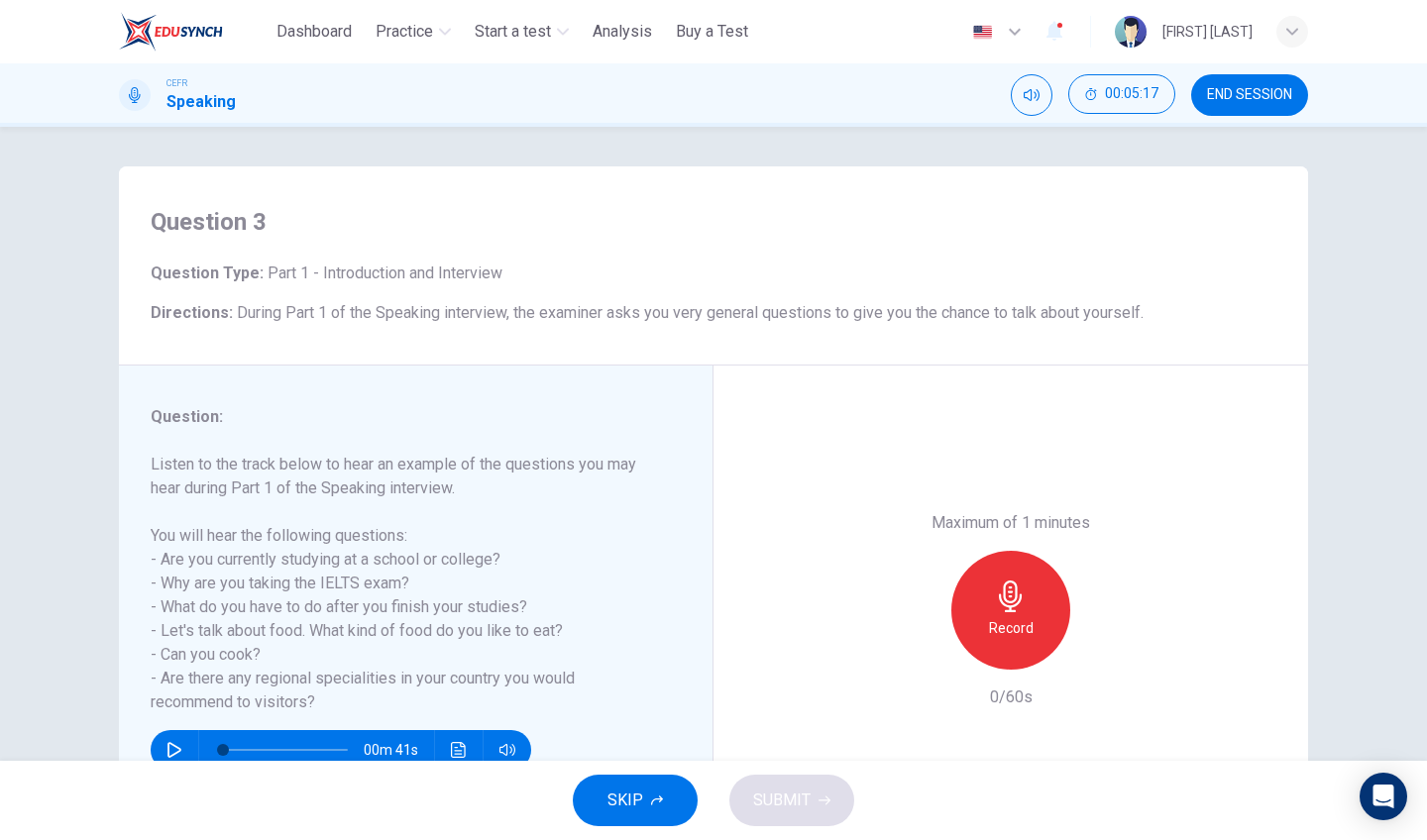 scroll, scrollTop: 1, scrollLeft: 0, axis: vertical 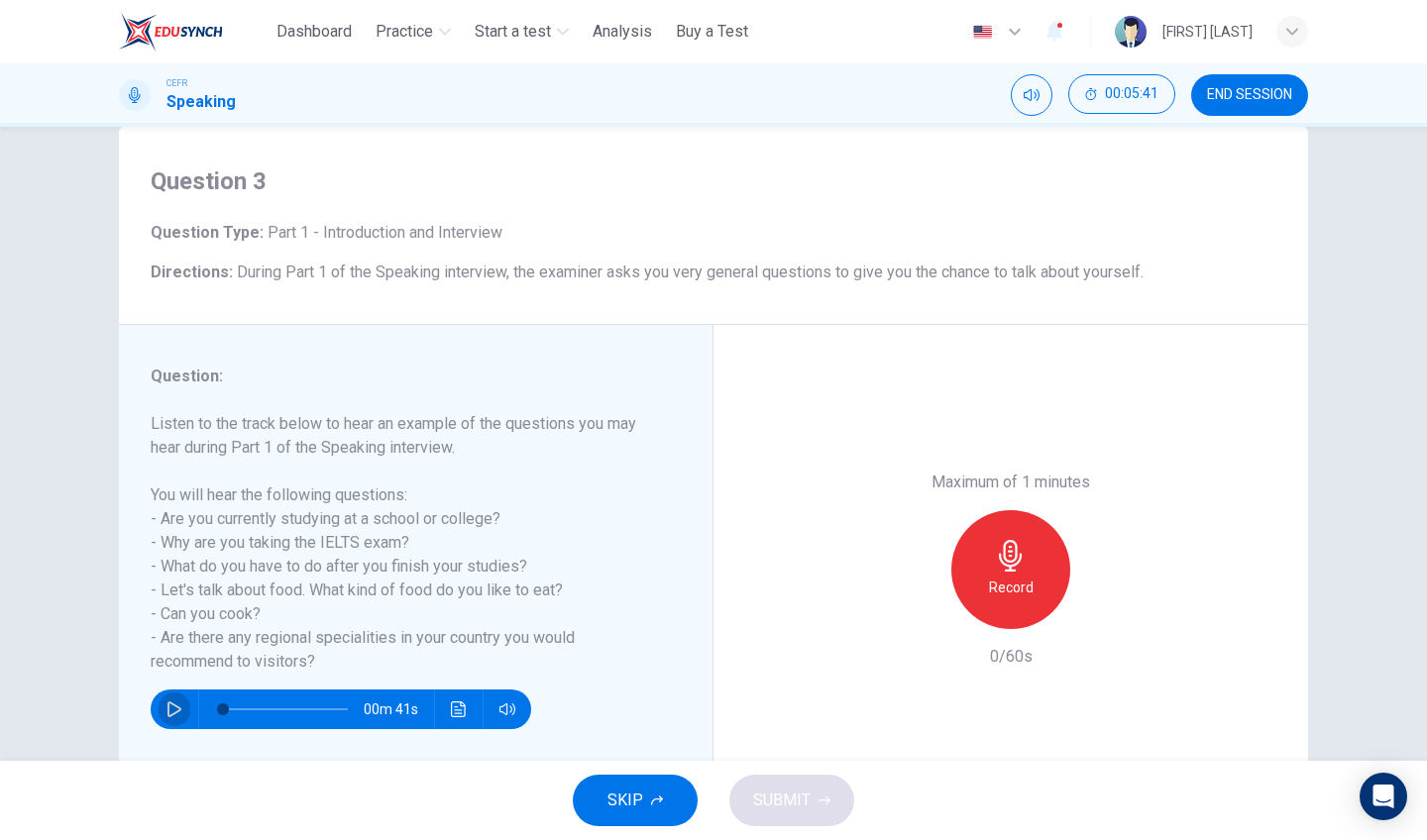 click at bounding box center [174, 709] 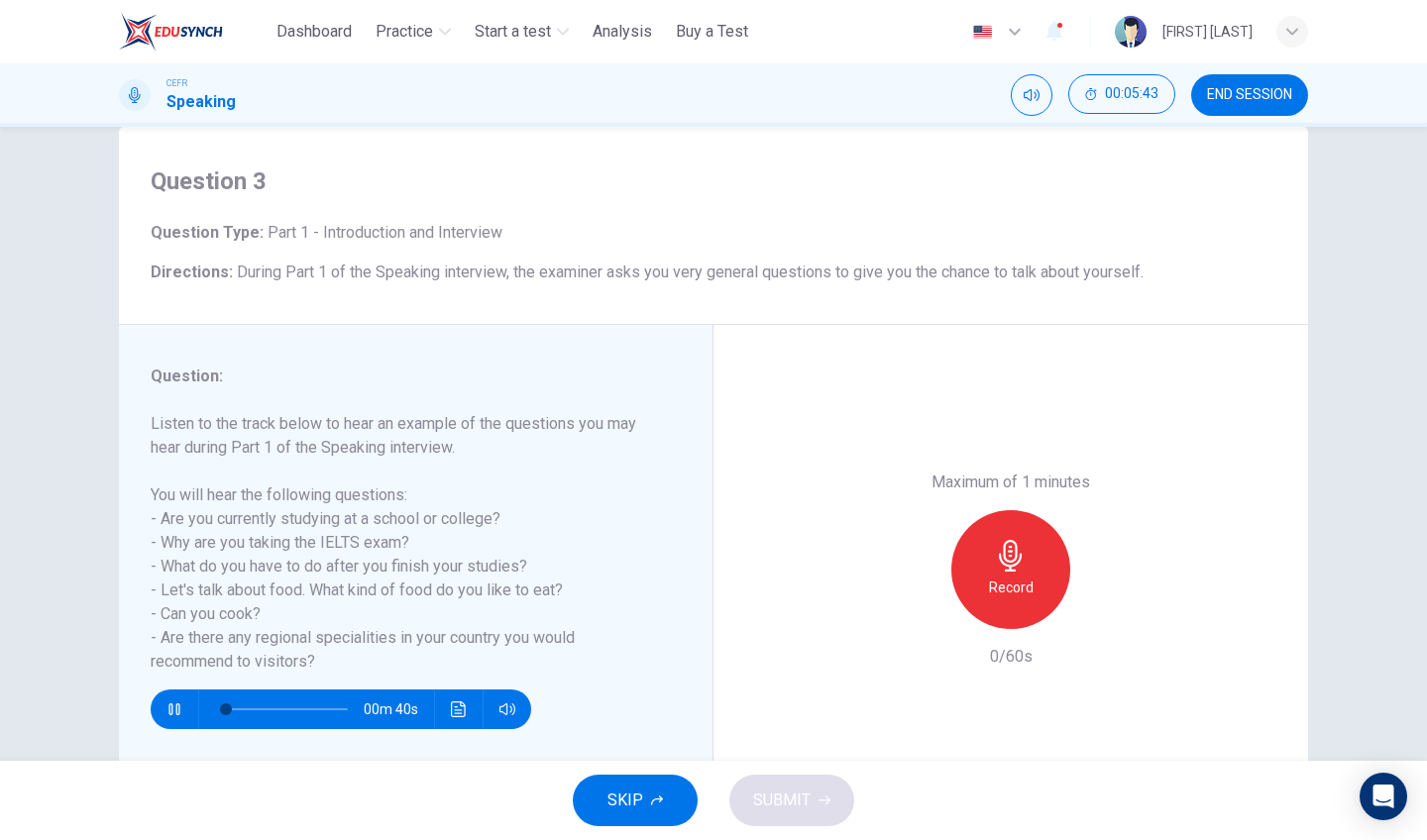 scroll, scrollTop: 1, scrollLeft: 0, axis: vertical 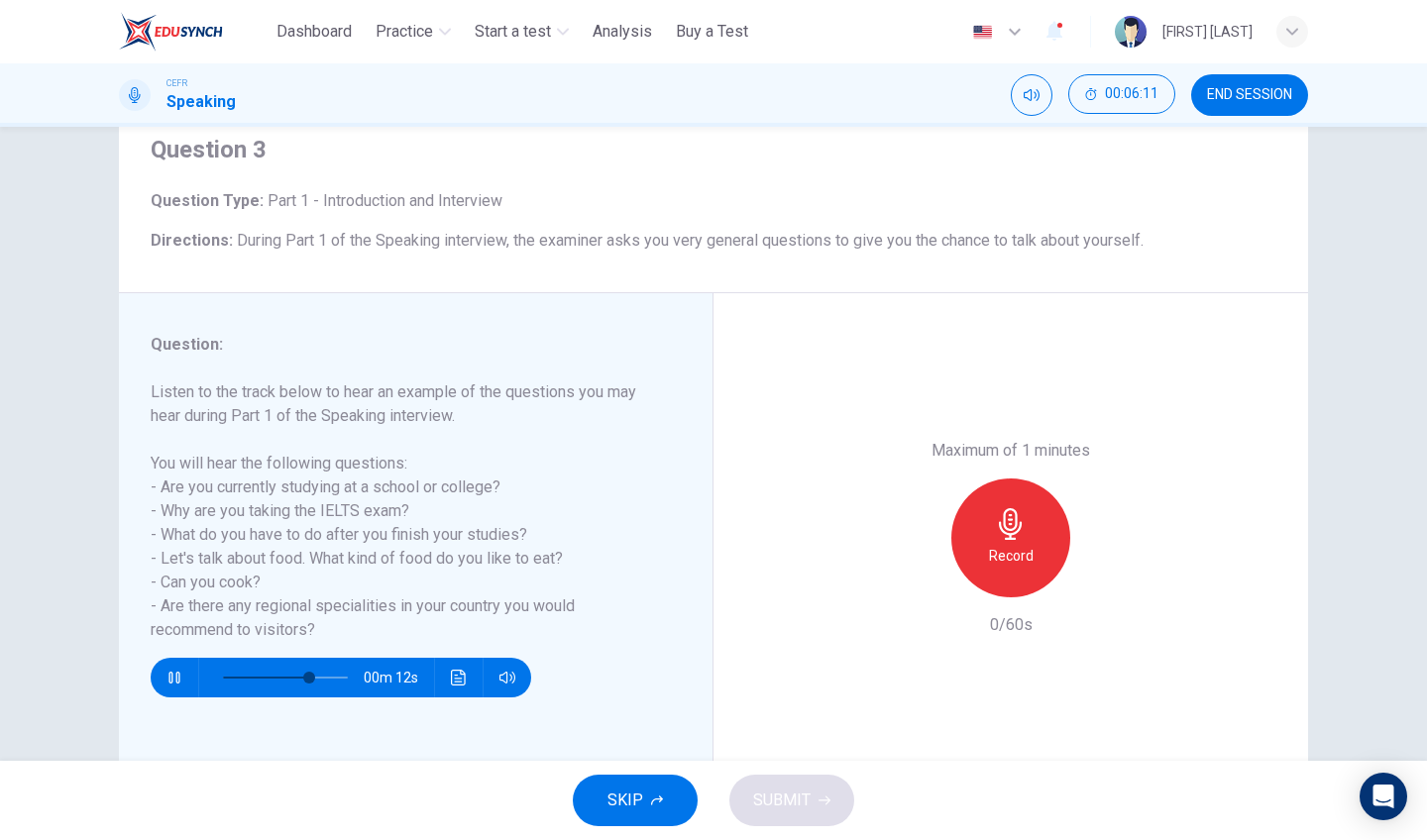 type on "**" 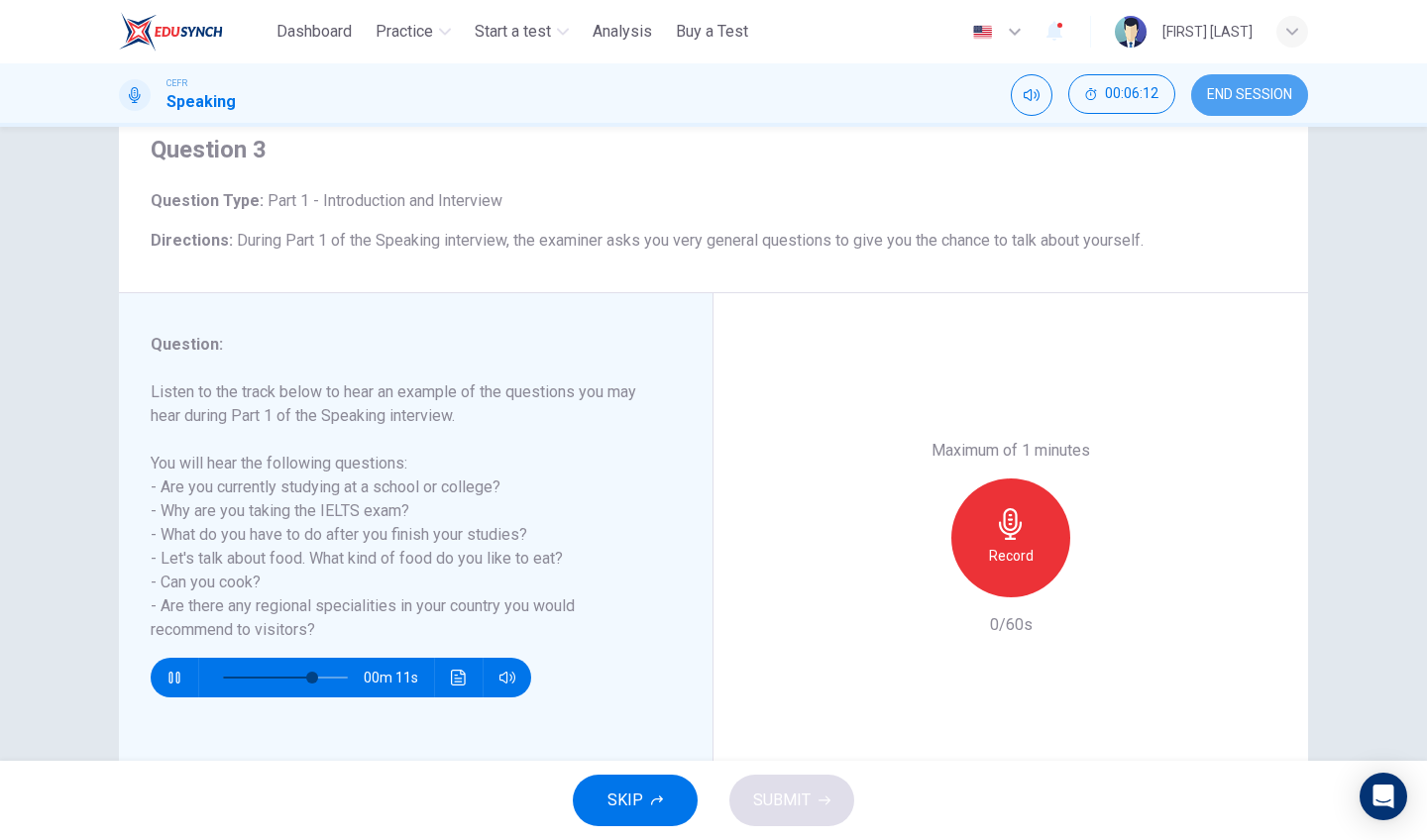 click on "END SESSION" at bounding box center [1250, 95] 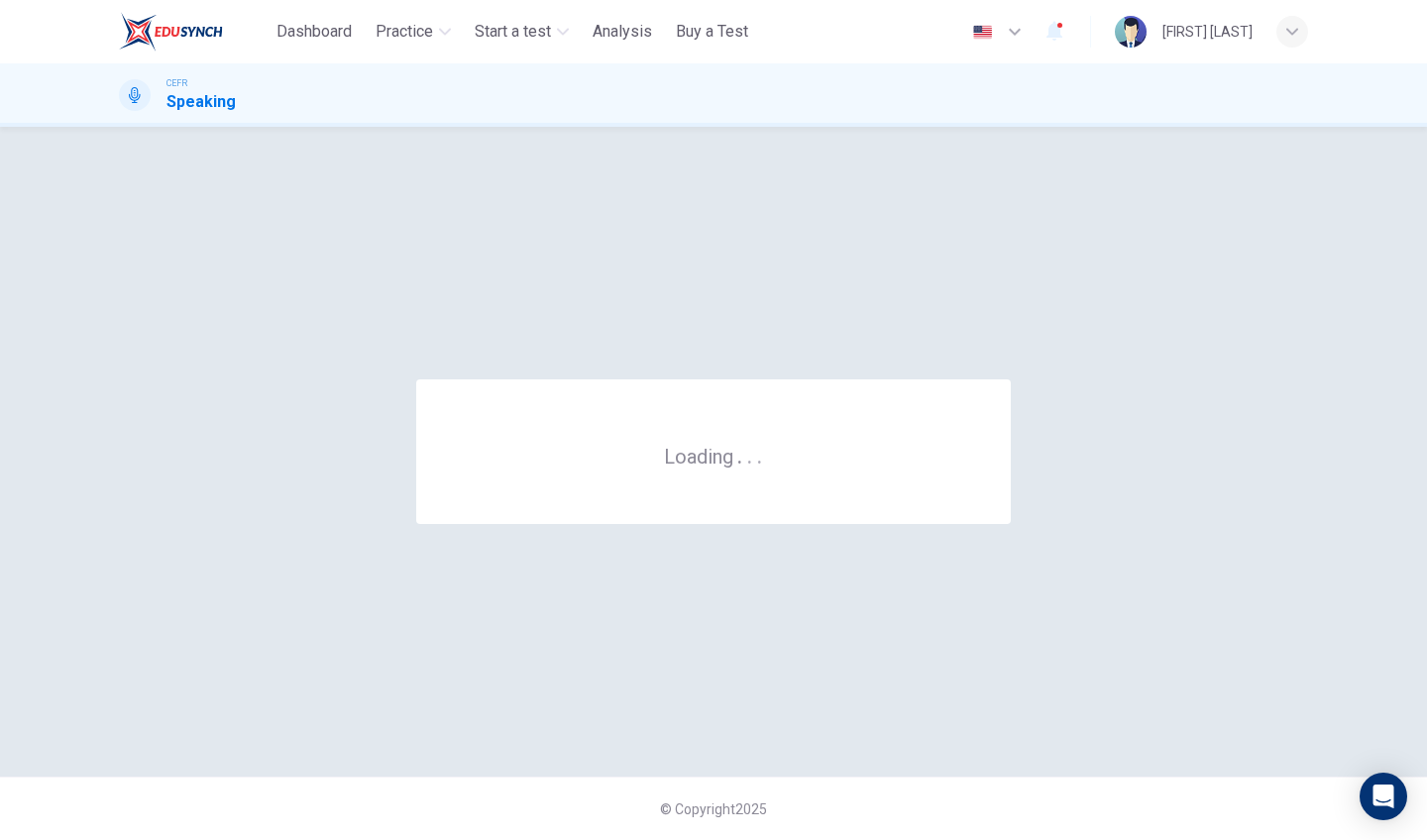 scroll, scrollTop: 0, scrollLeft: 0, axis: both 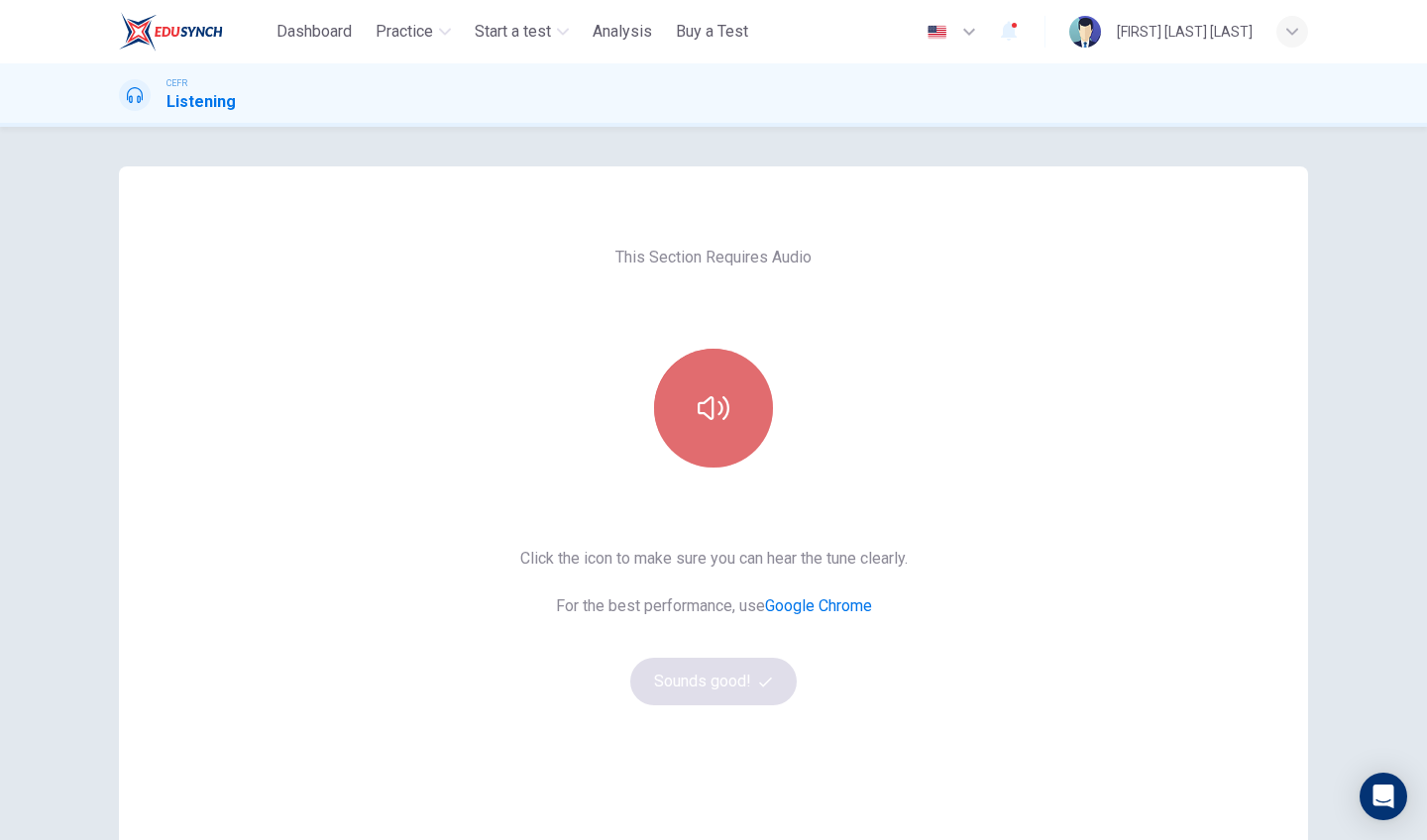 click at bounding box center [714, 408] 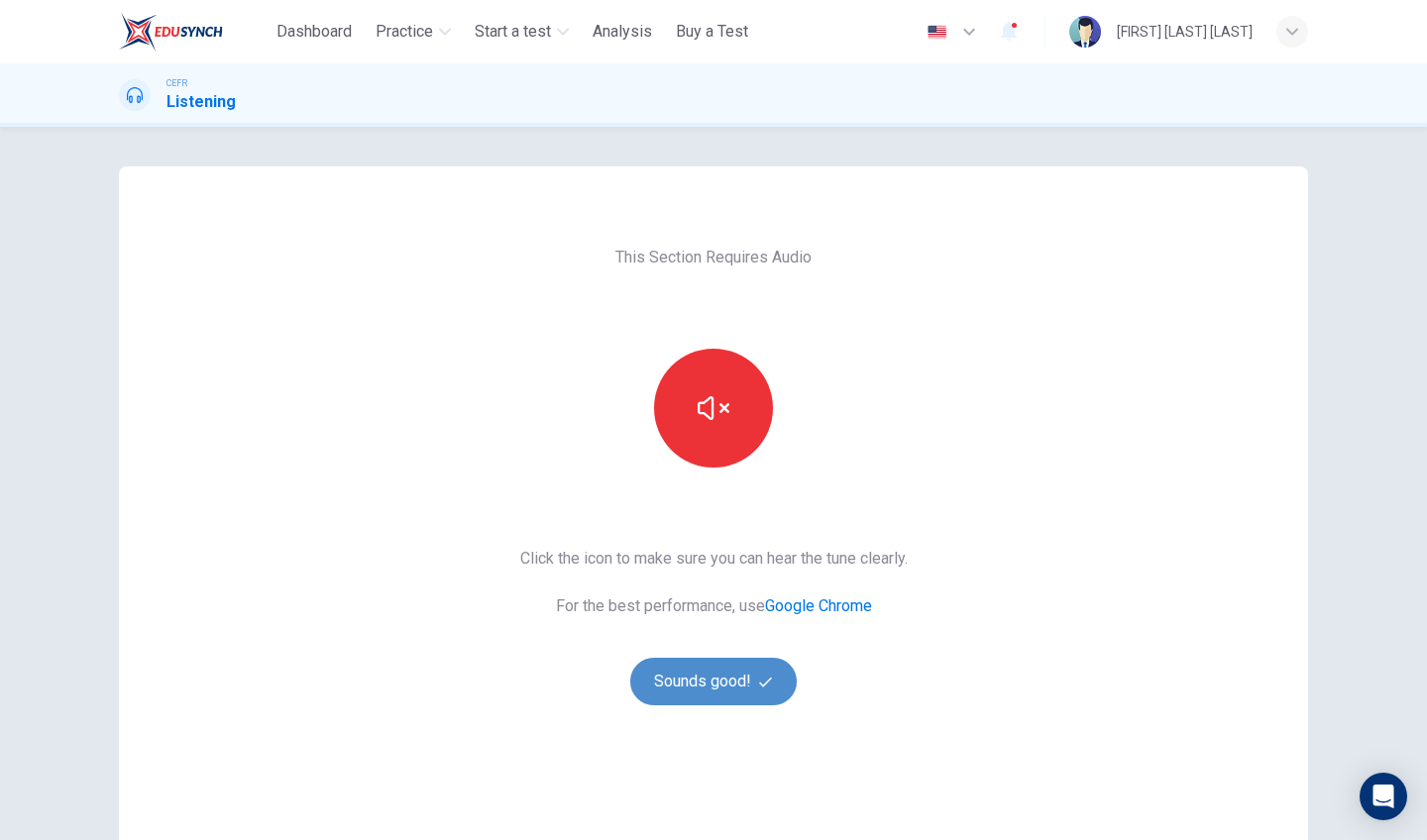 click on "Sounds good!" at bounding box center [714, 682] 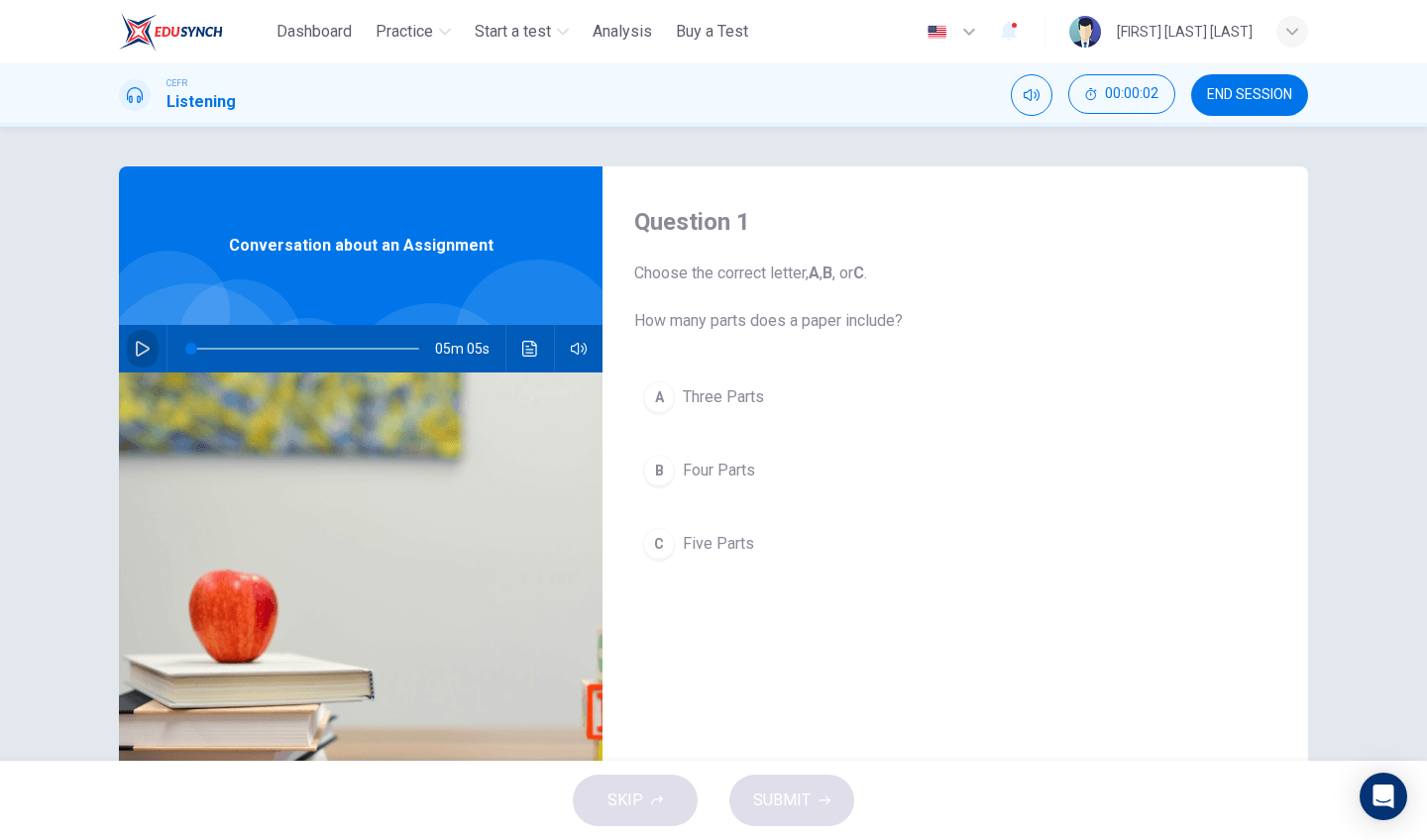 click 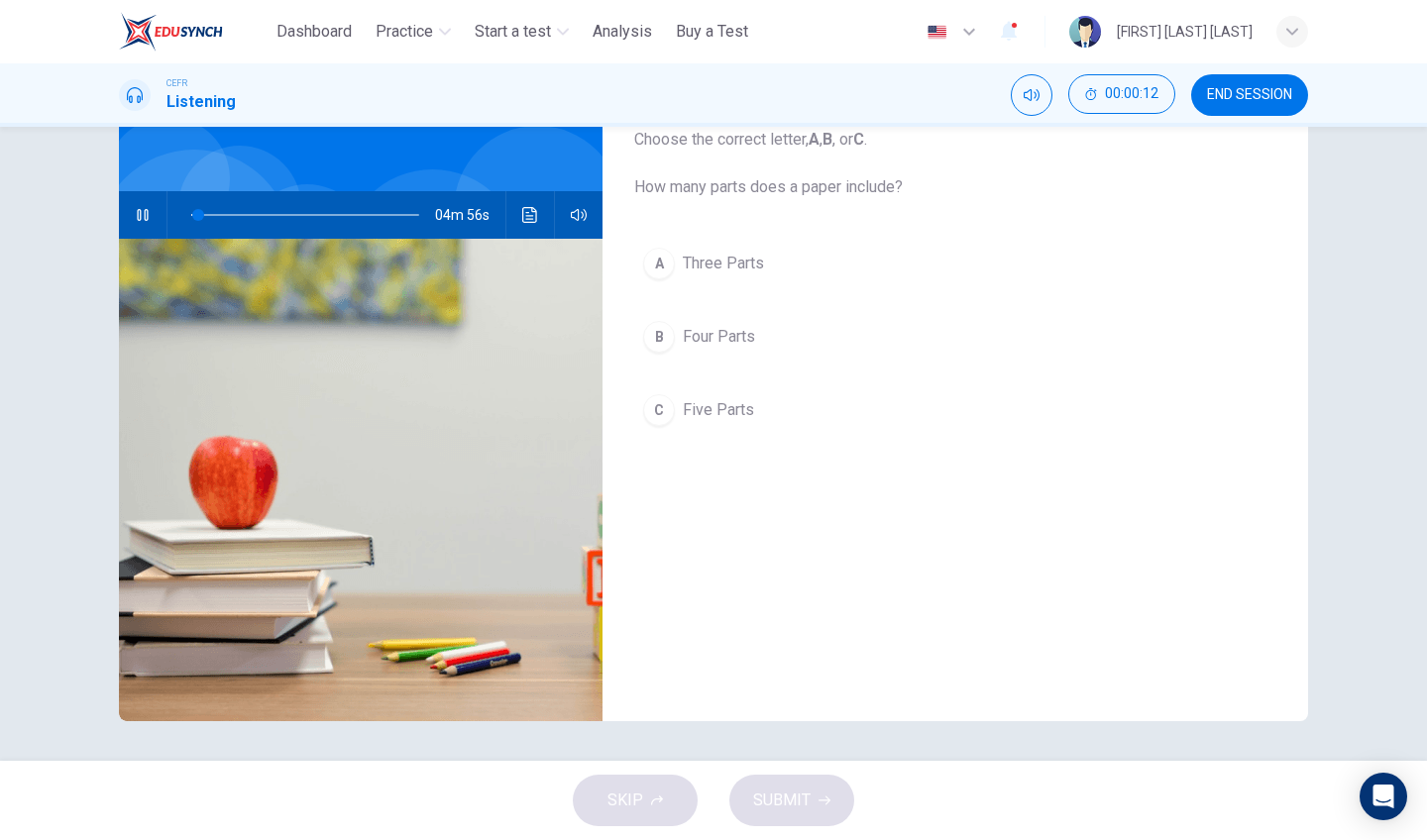 scroll, scrollTop: 134, scrollLeft: 0, axis: vertical 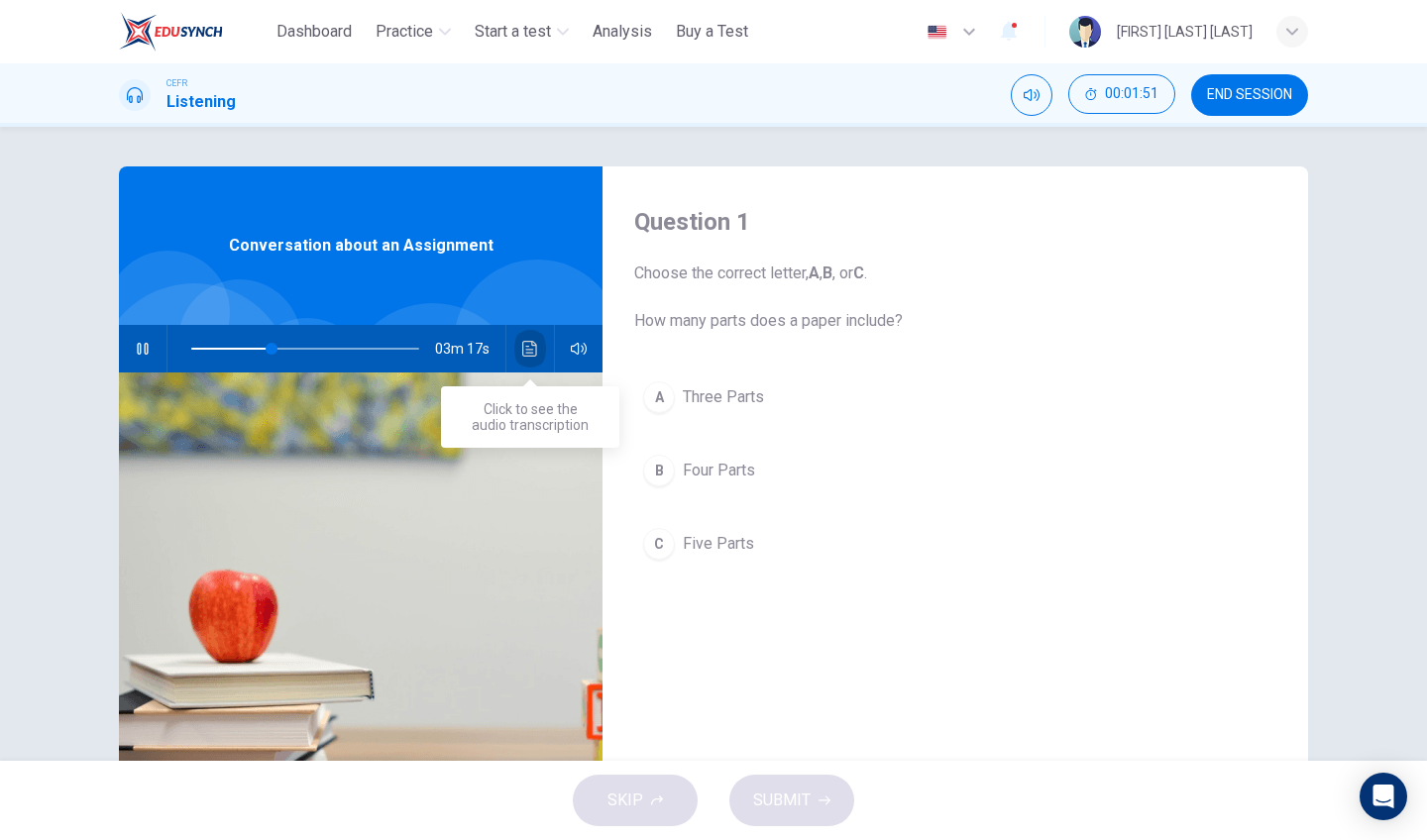 click at bounding box center (530, 349) 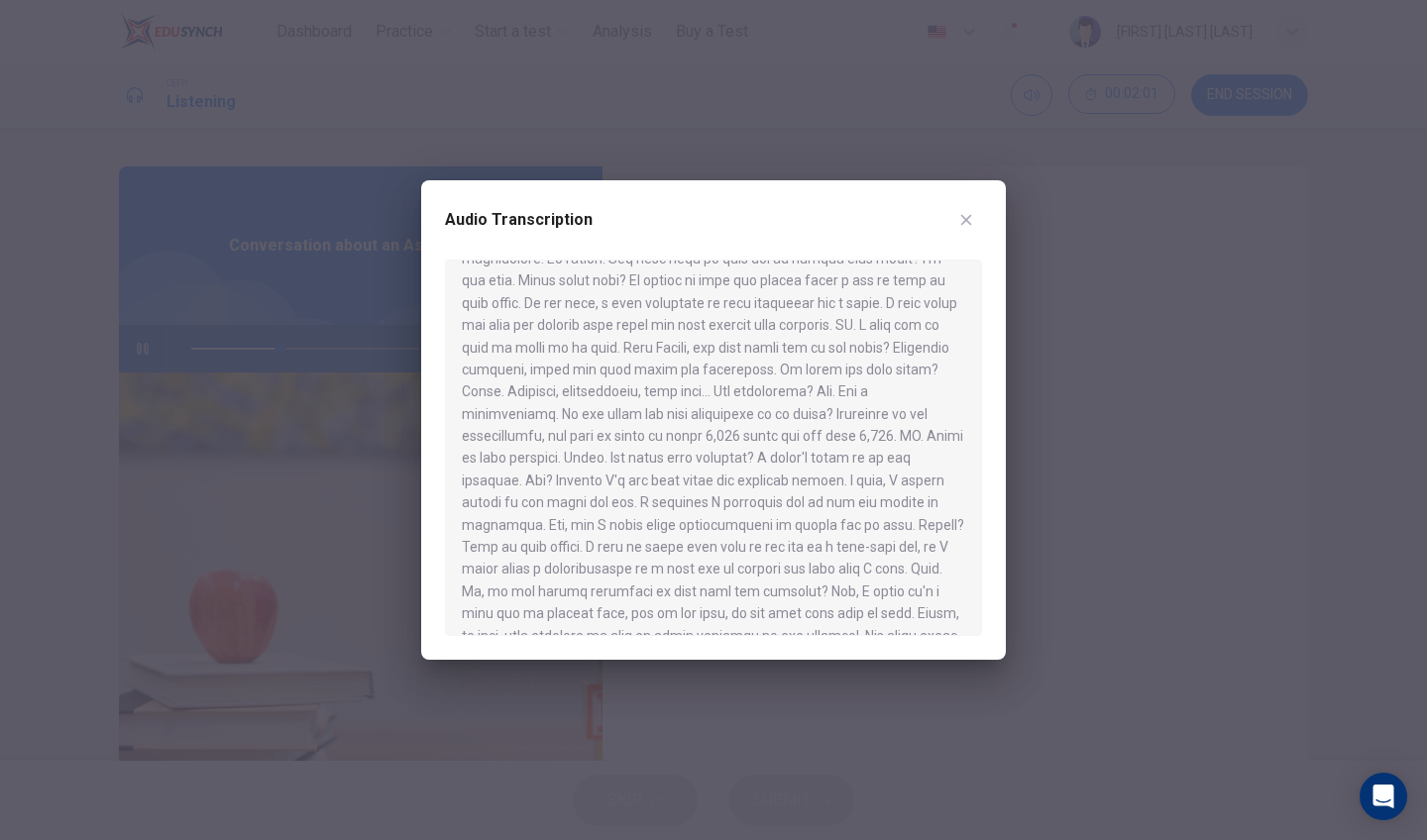 scroll, scrollTop: 146, scrollLeft: 0, axis: vertical 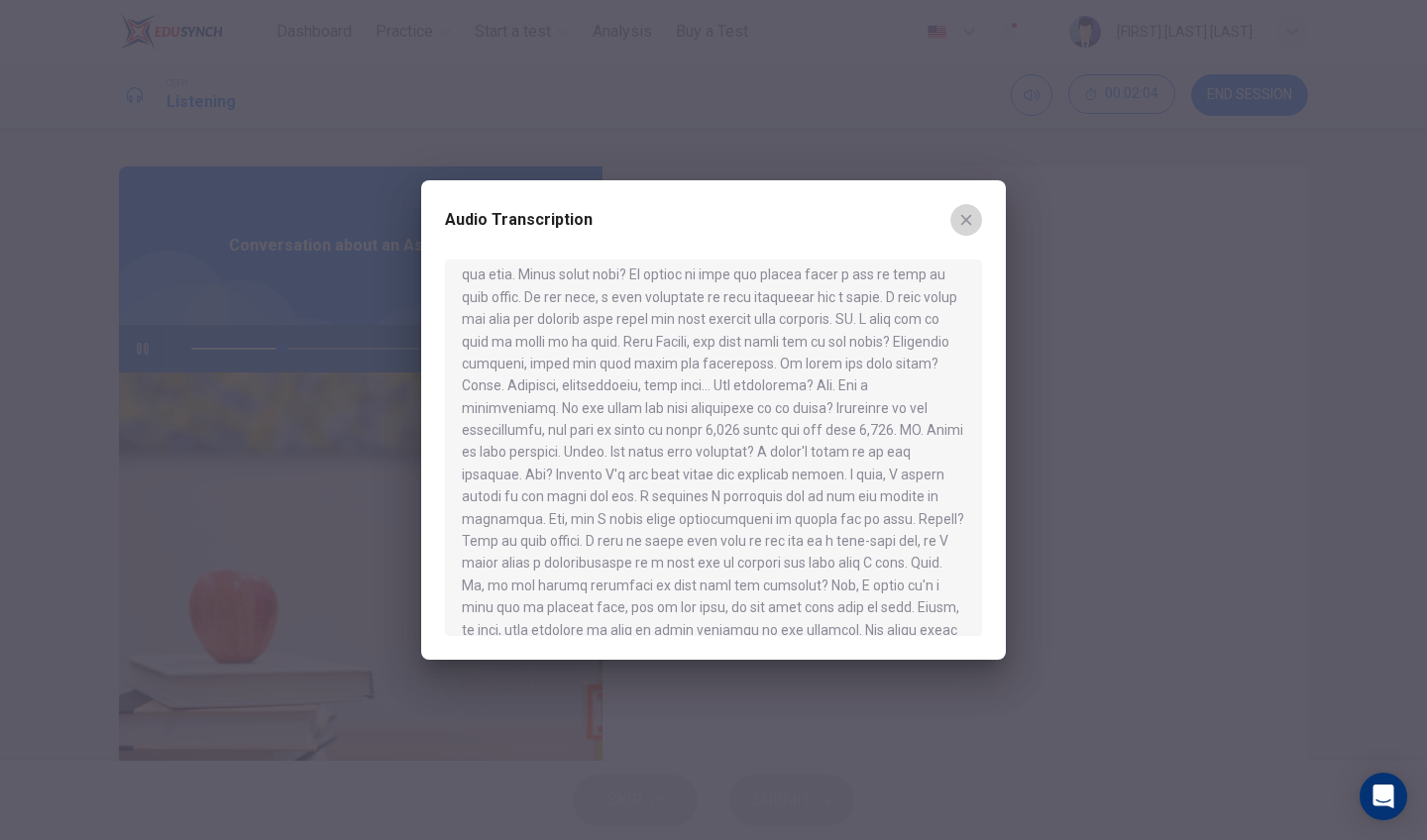 click 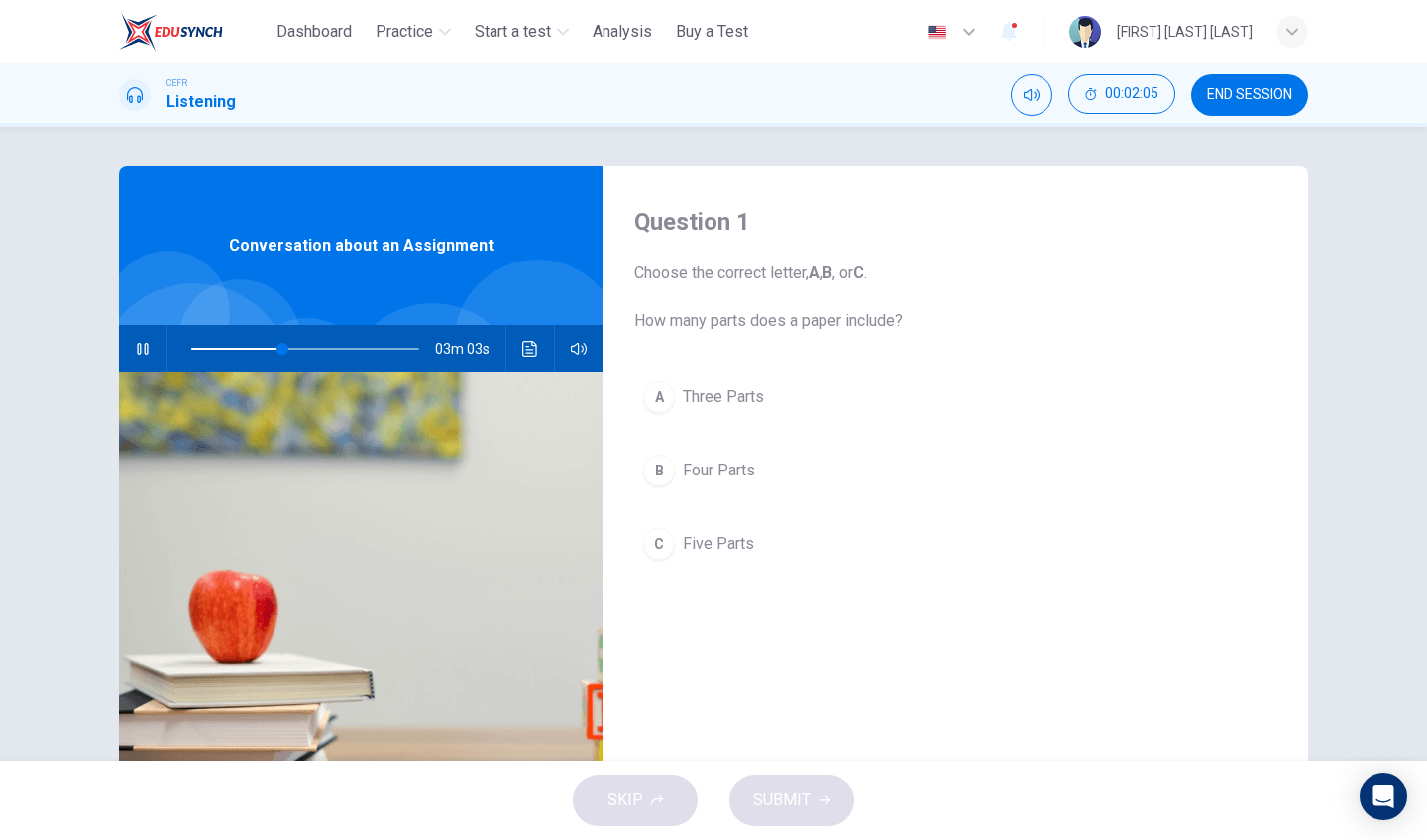 click on "C" at bounding box center [659, 544] 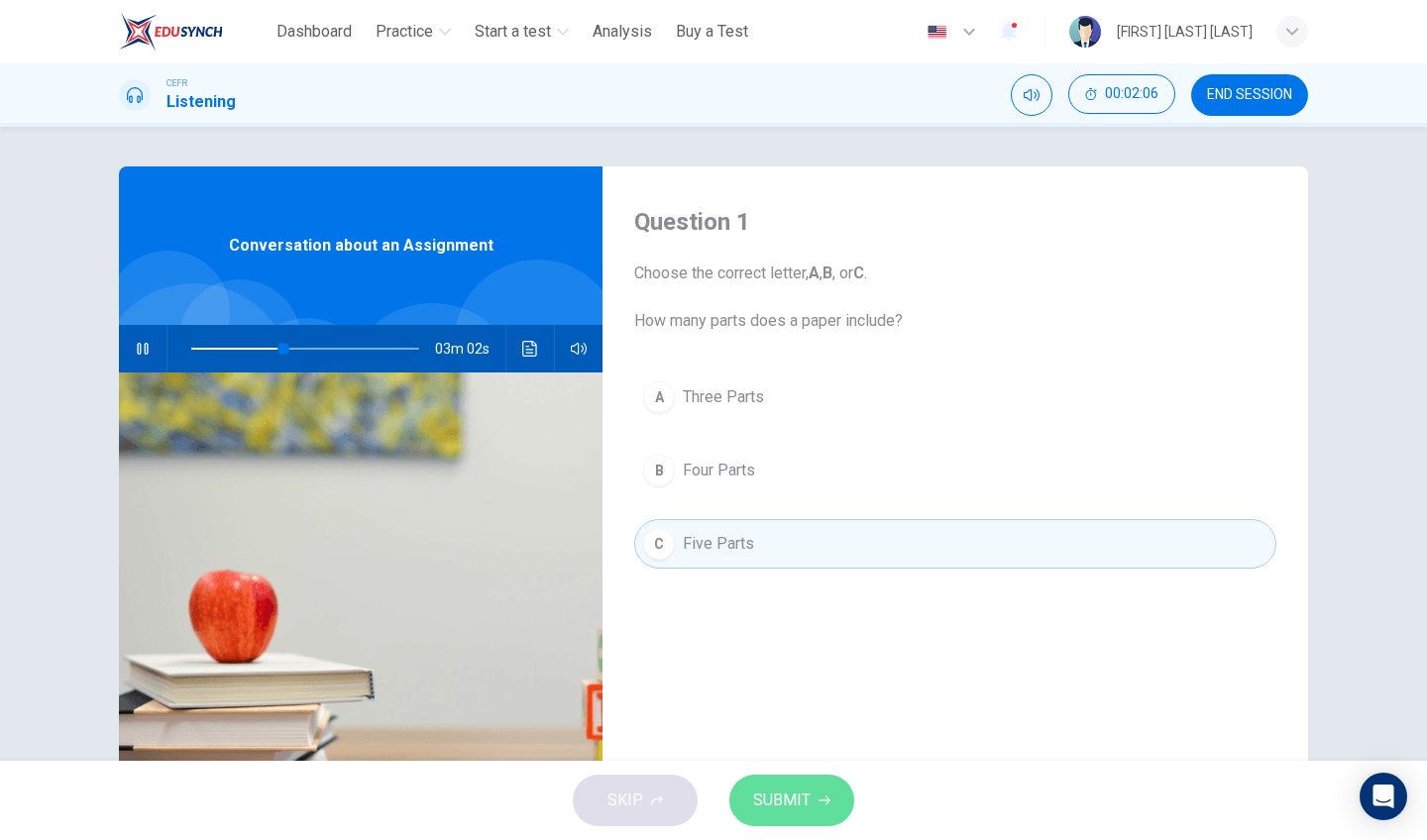 click on "SUBMIT" at bounding box center [792, 800] 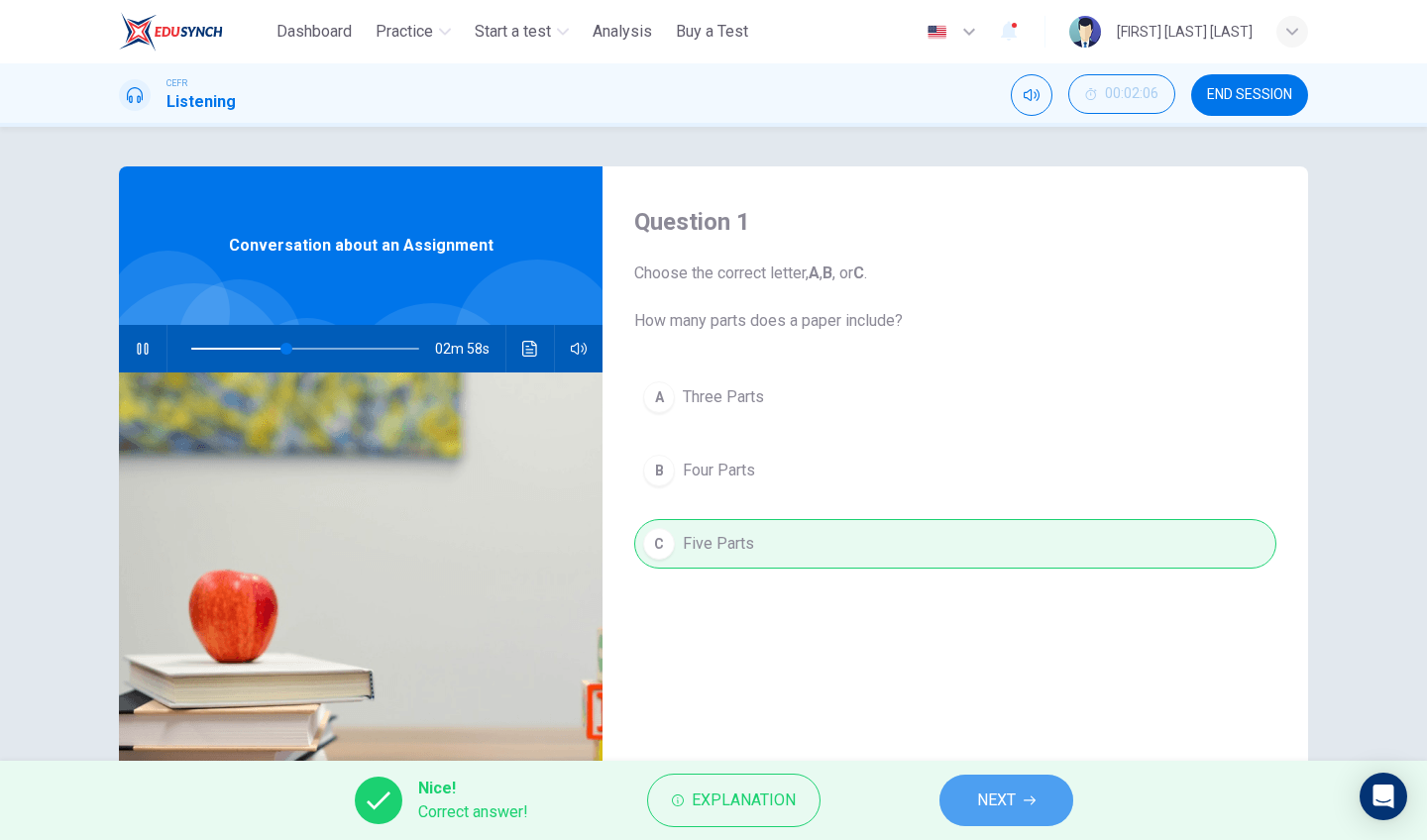 click on "NEXT" at bounding box center [996, 800] 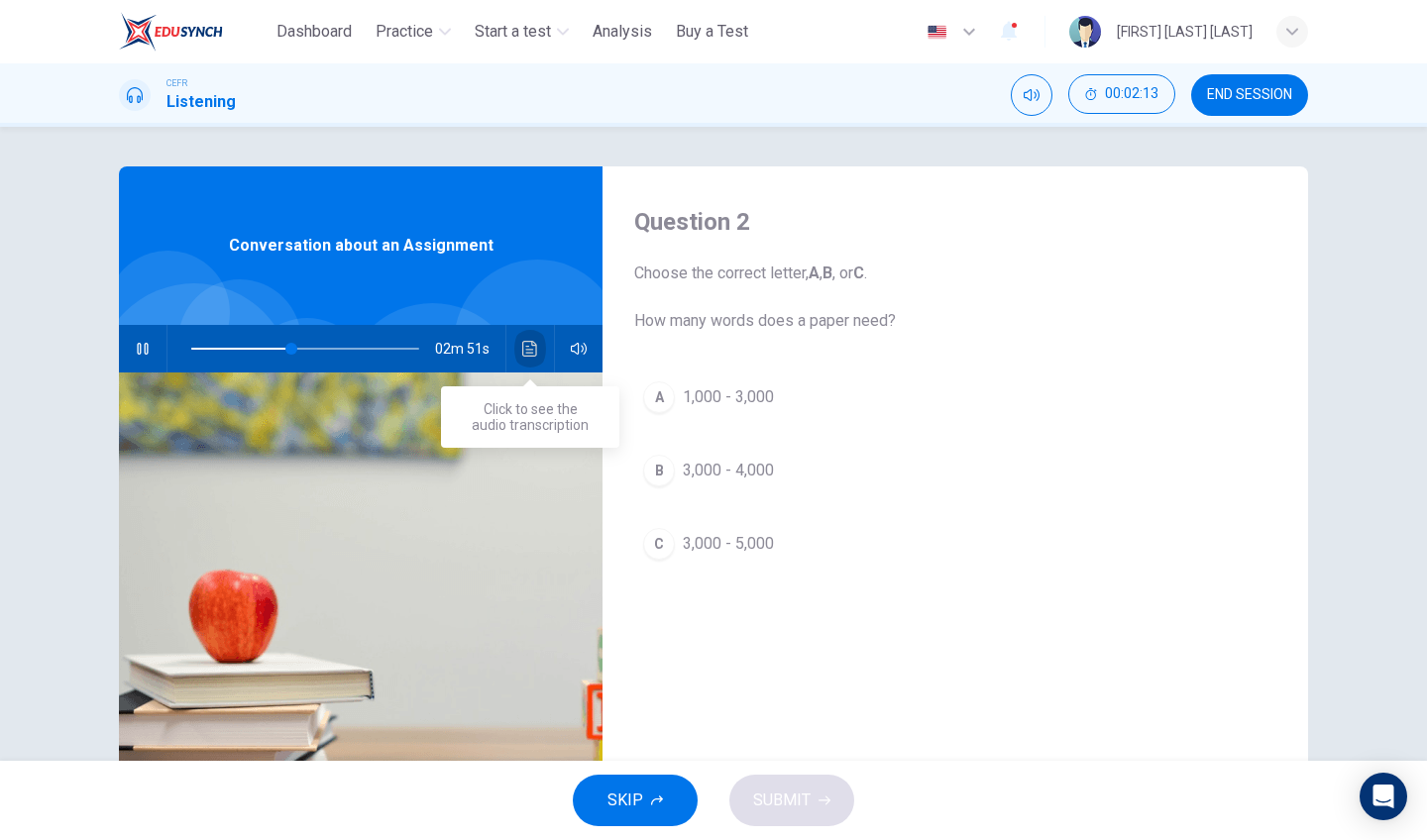 click 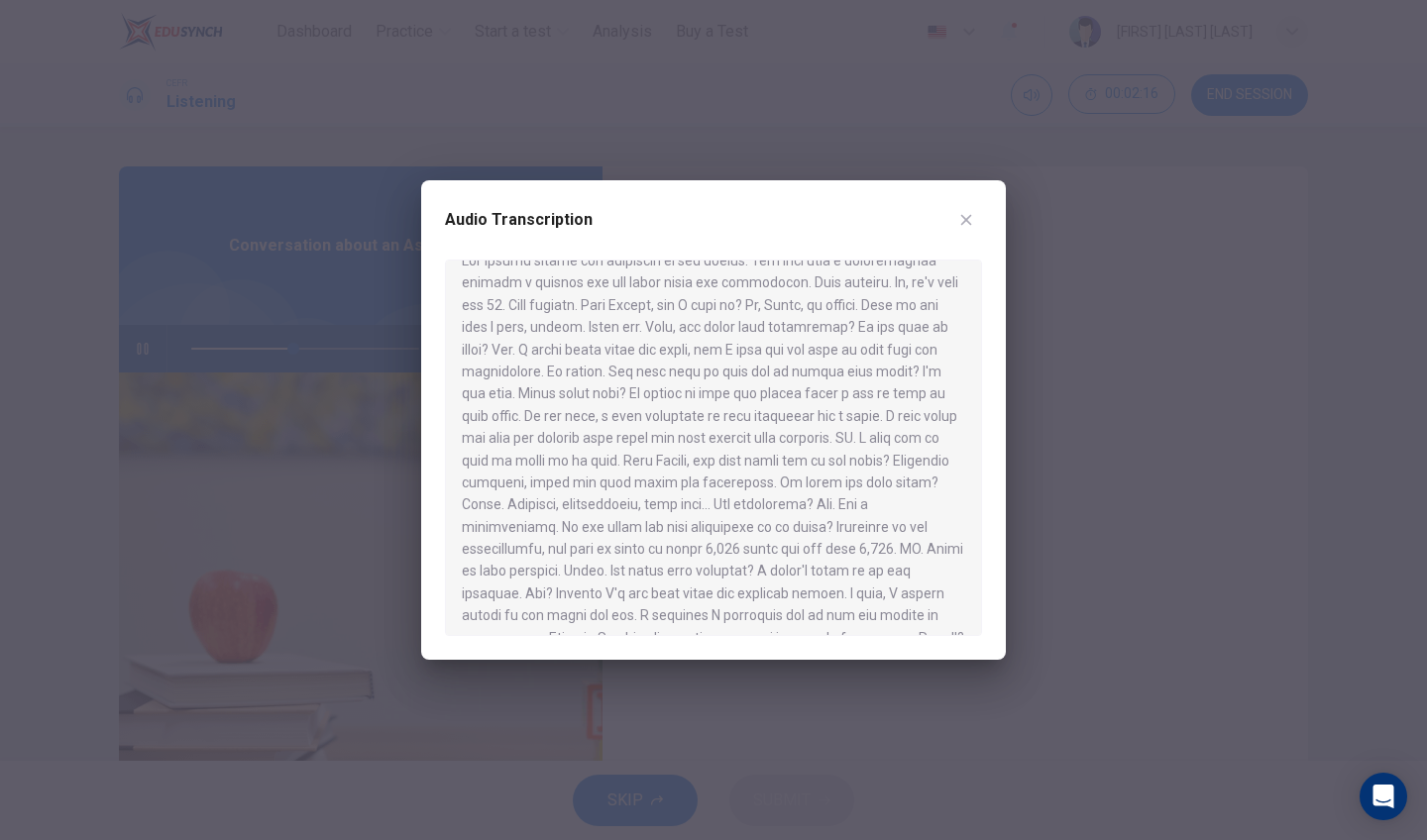 scroll, scrollTop: 30, scrollLeft: 0, axis: vertical 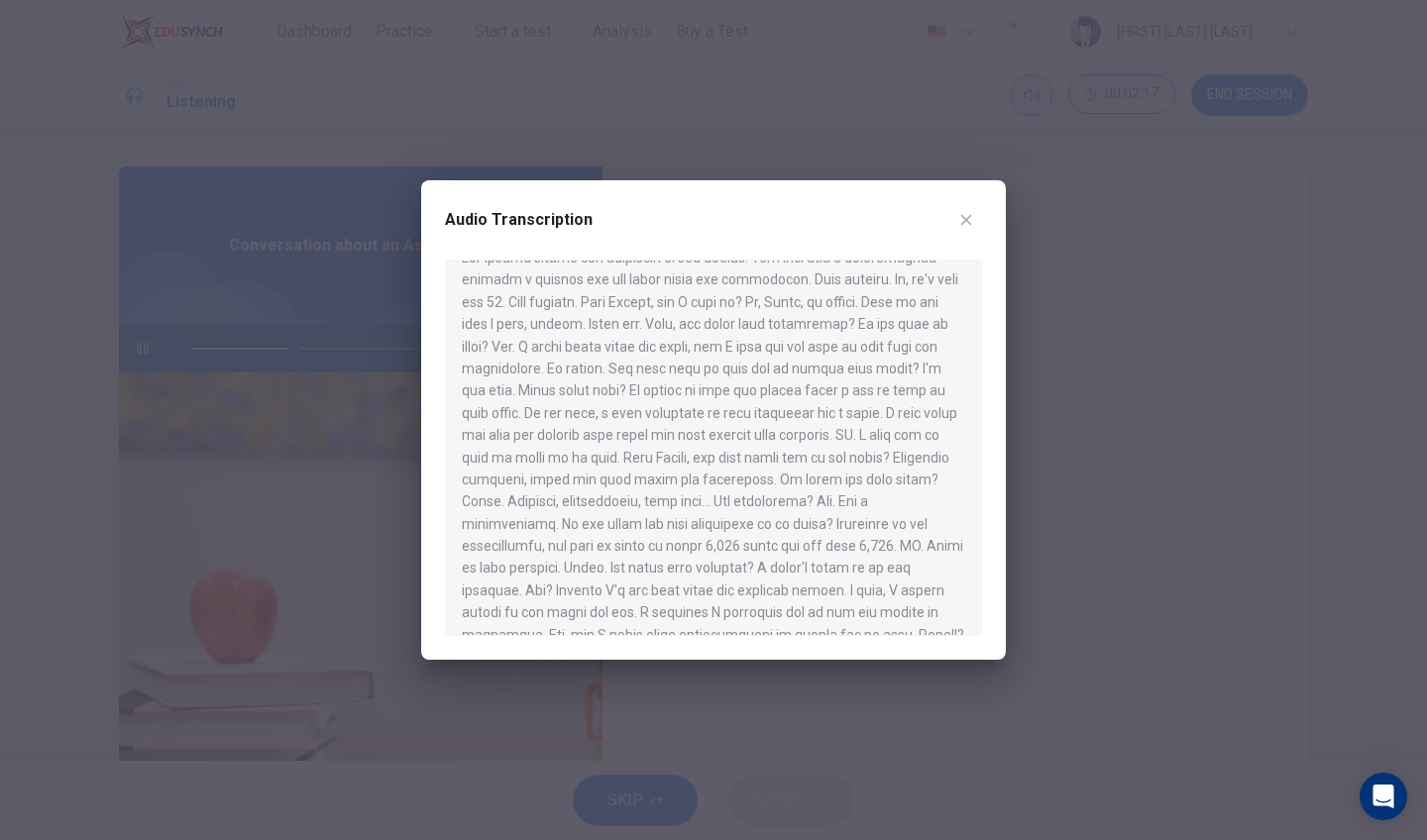 click at bounding box center (714, 420) 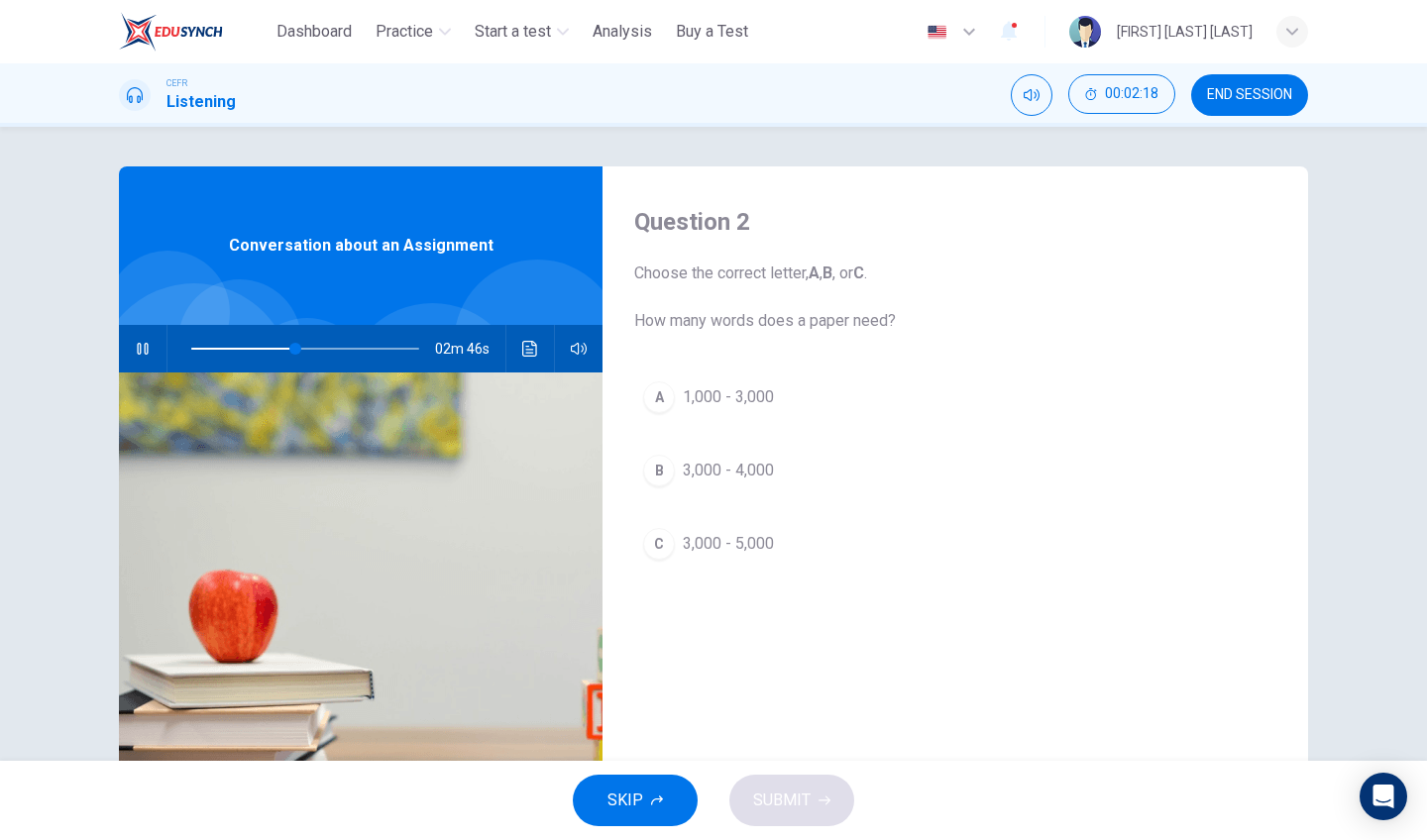 click on "C" at bounding box center (659, 544) 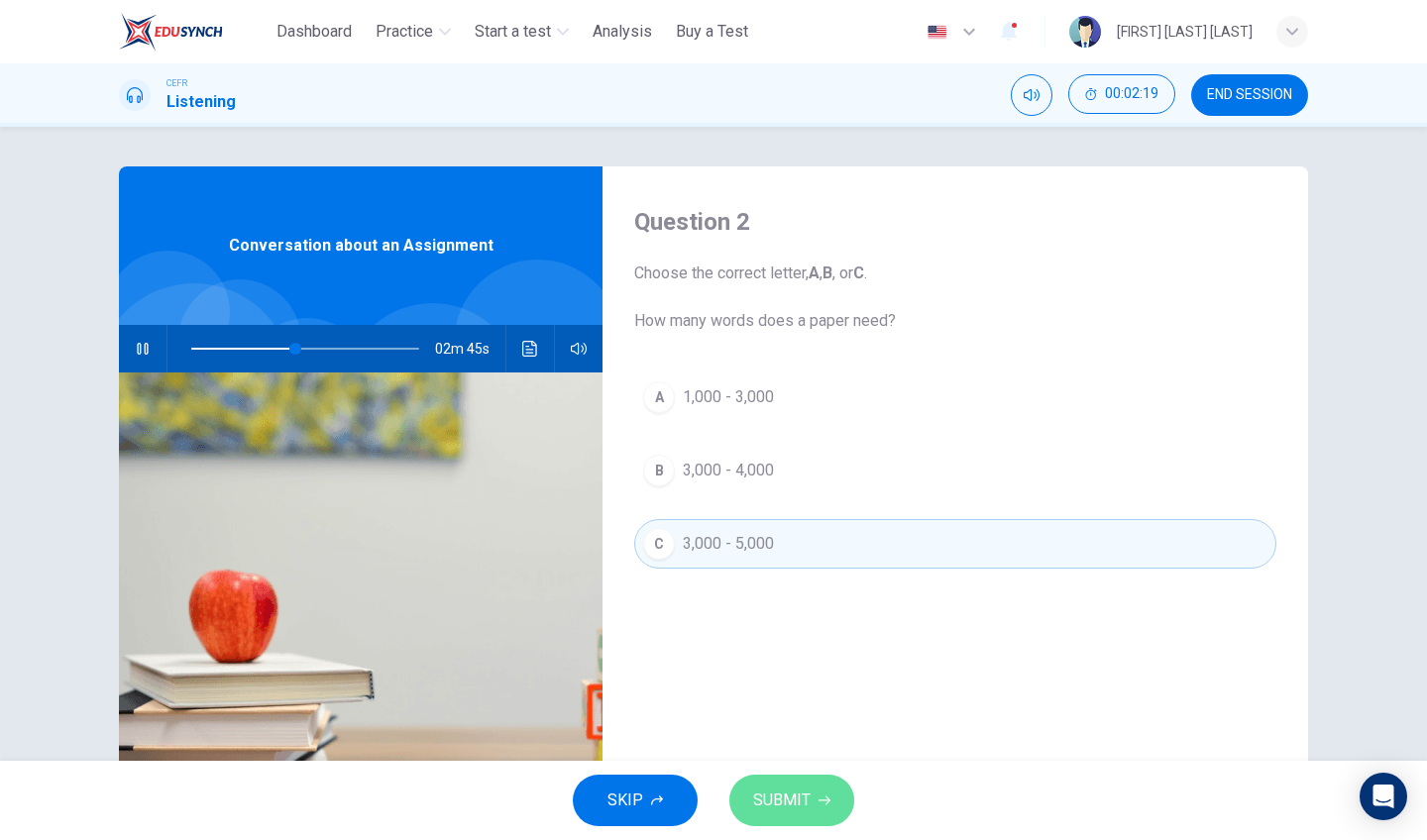 click on "SUBMIT" at bounding box center (782, 800) 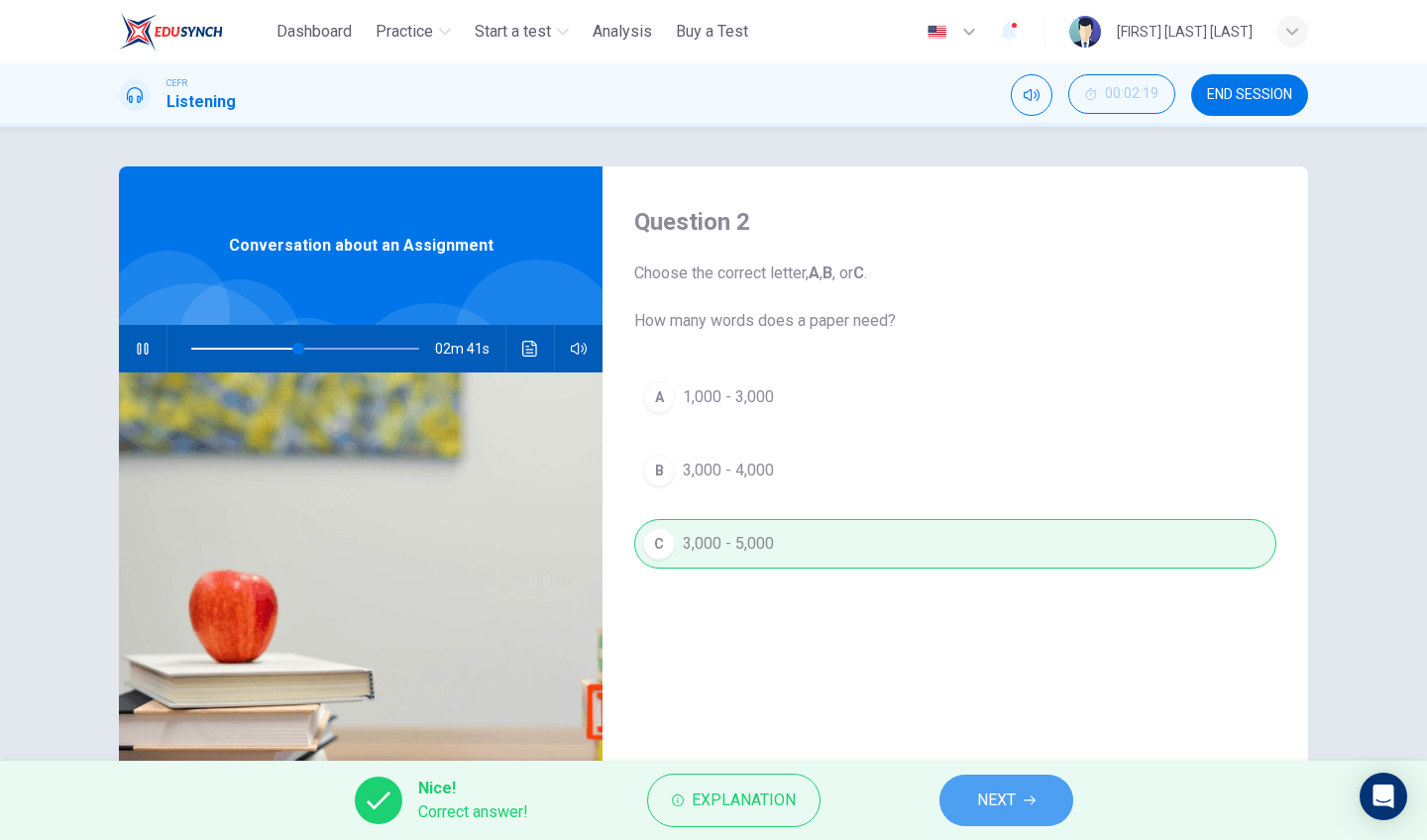 click on "NEXT" at bounding box center (996, 800) 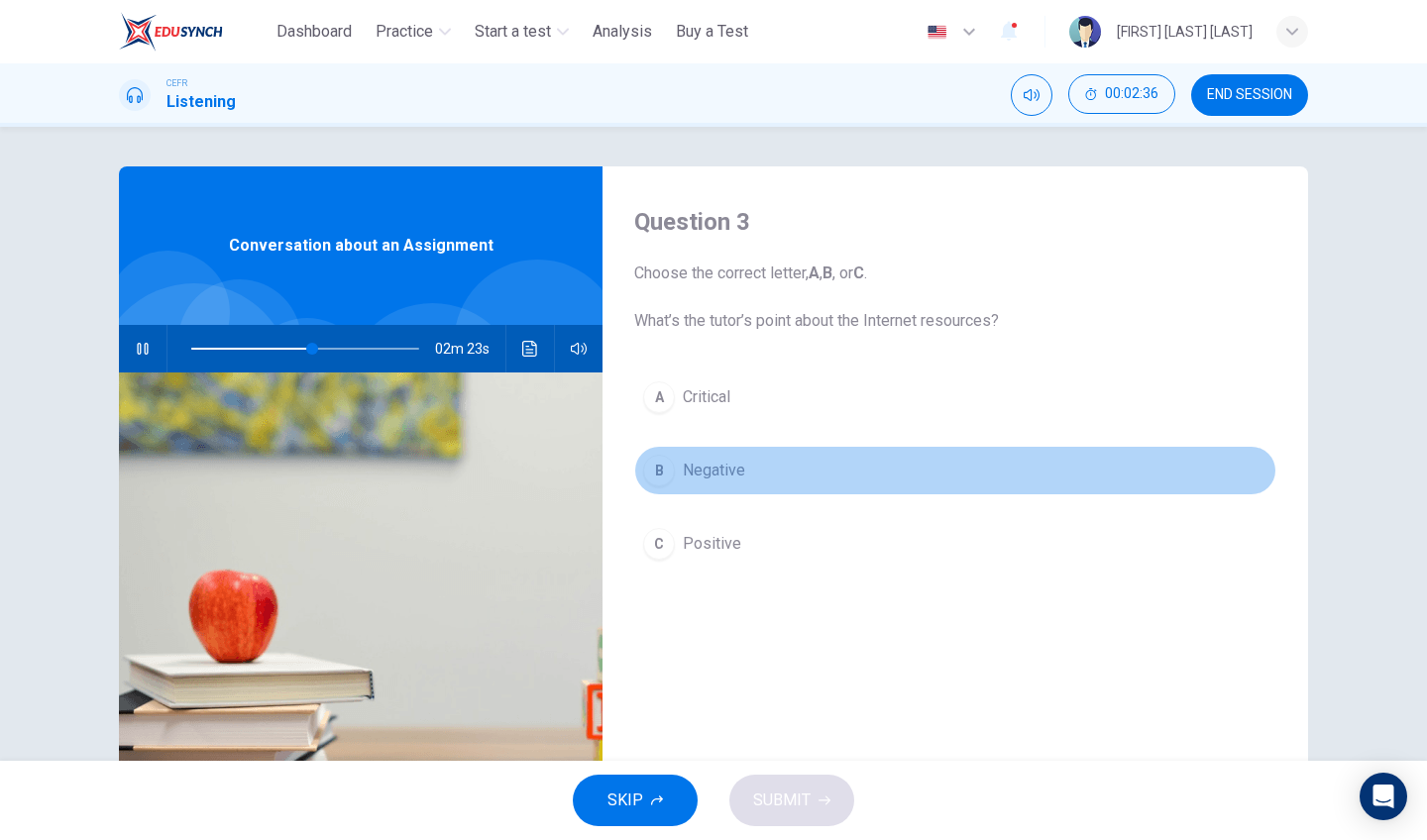 click on "B" at bounding box center [659, 471] 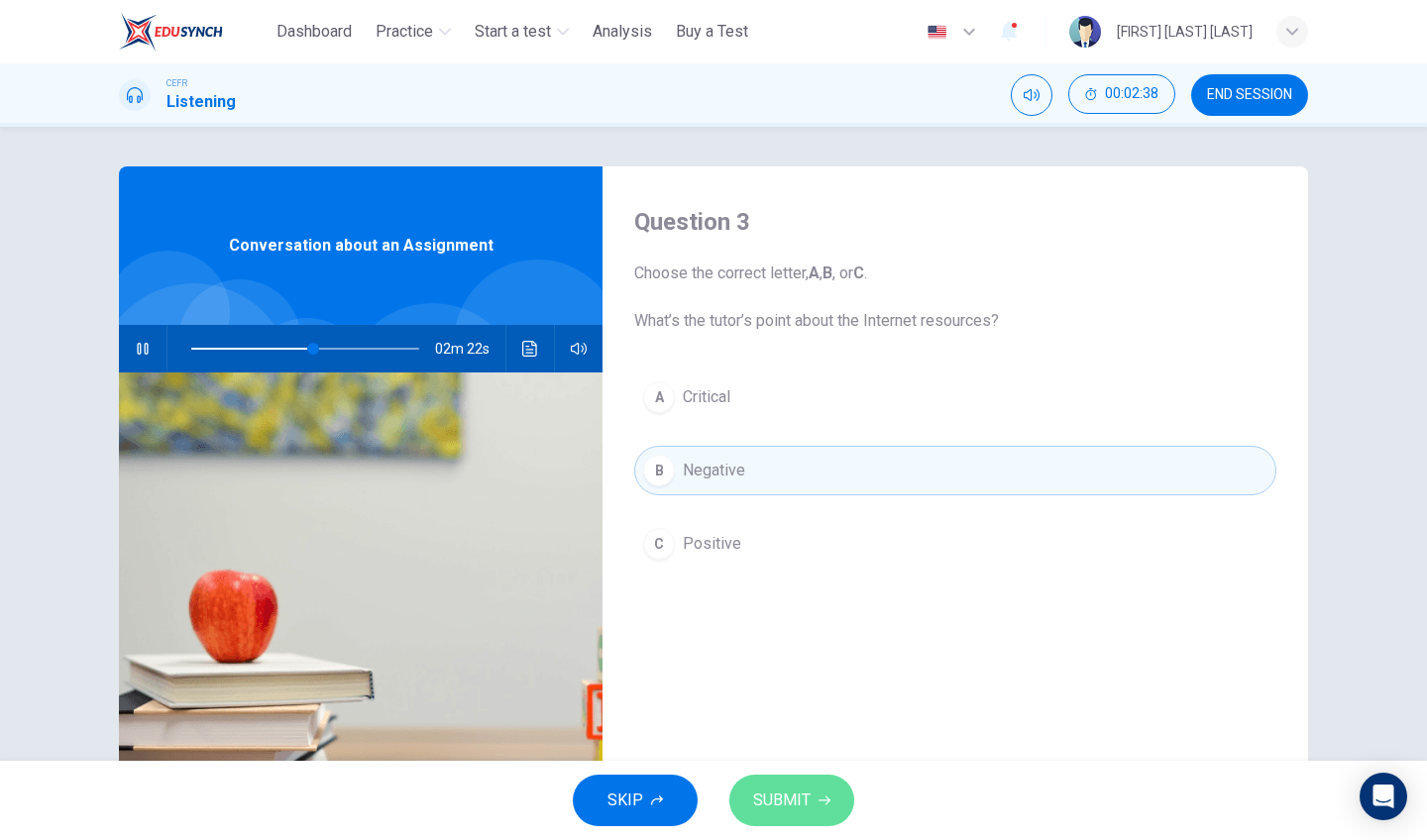 click on "SUBMIT" at bounding box center (782, 800) 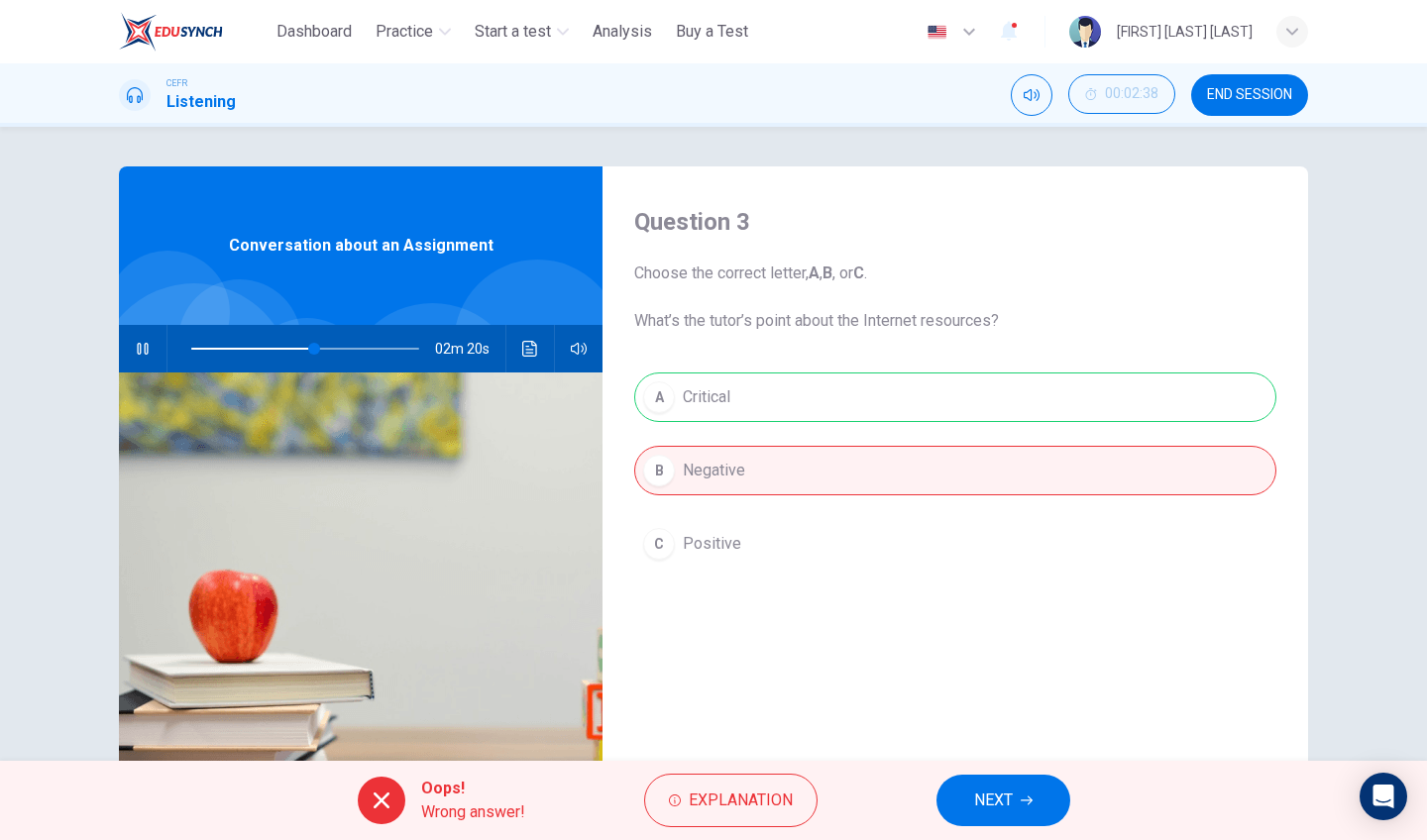 click 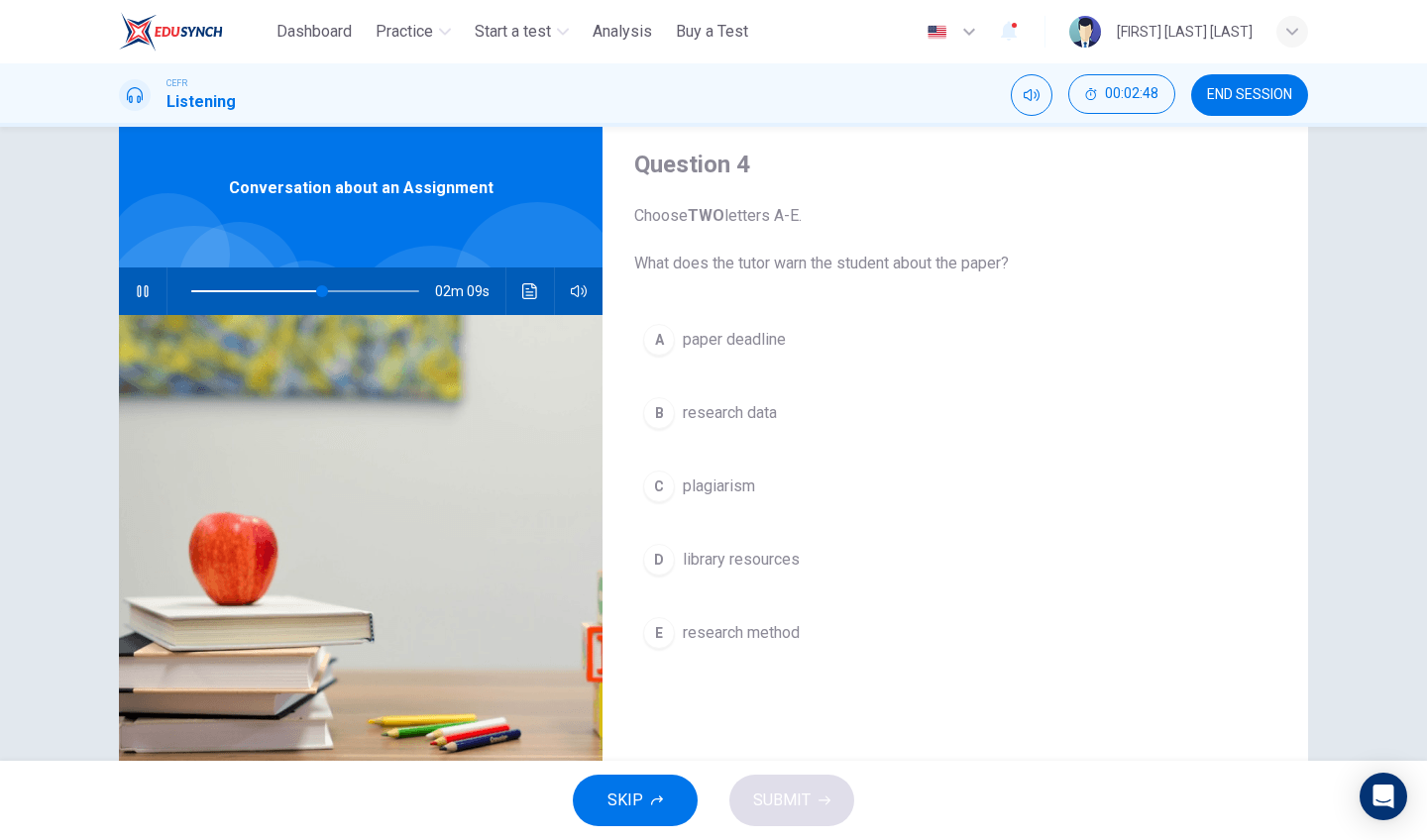 scroll, scrollTop: 78, scrollLeft: 0, axis: vertical 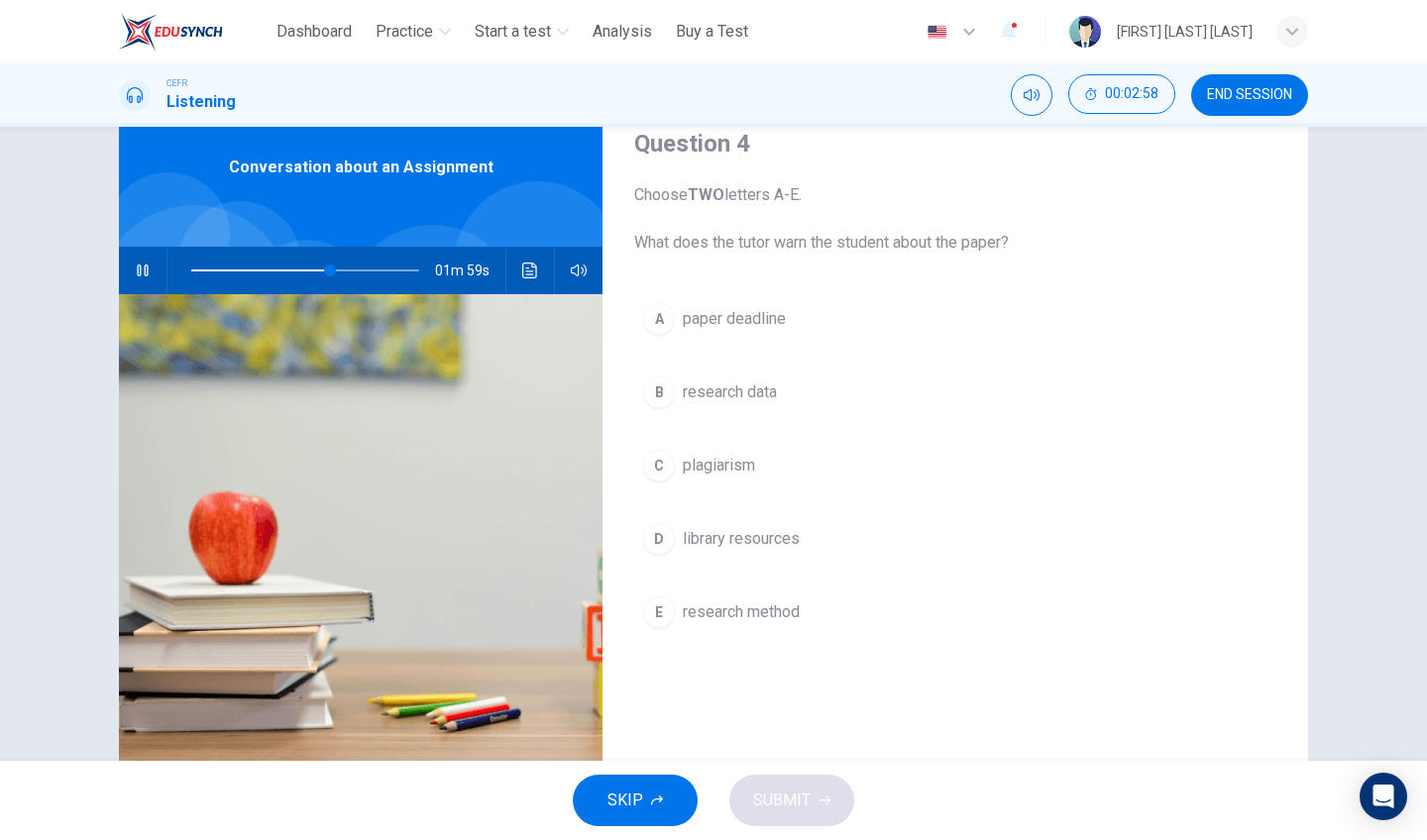click on "C" at bounding box center [659, 466] 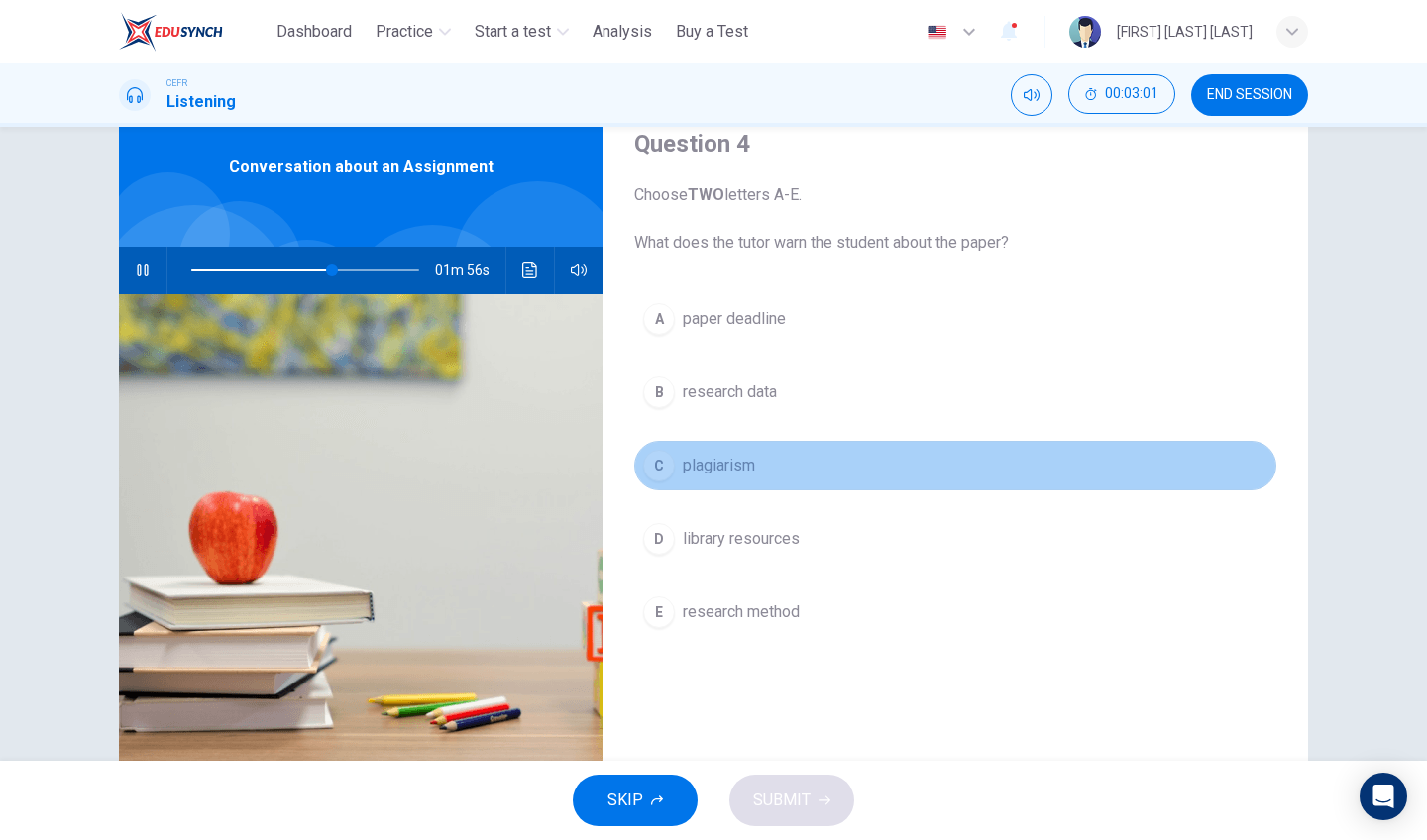 click on "plagiarism" at bounding box center (718, 466) 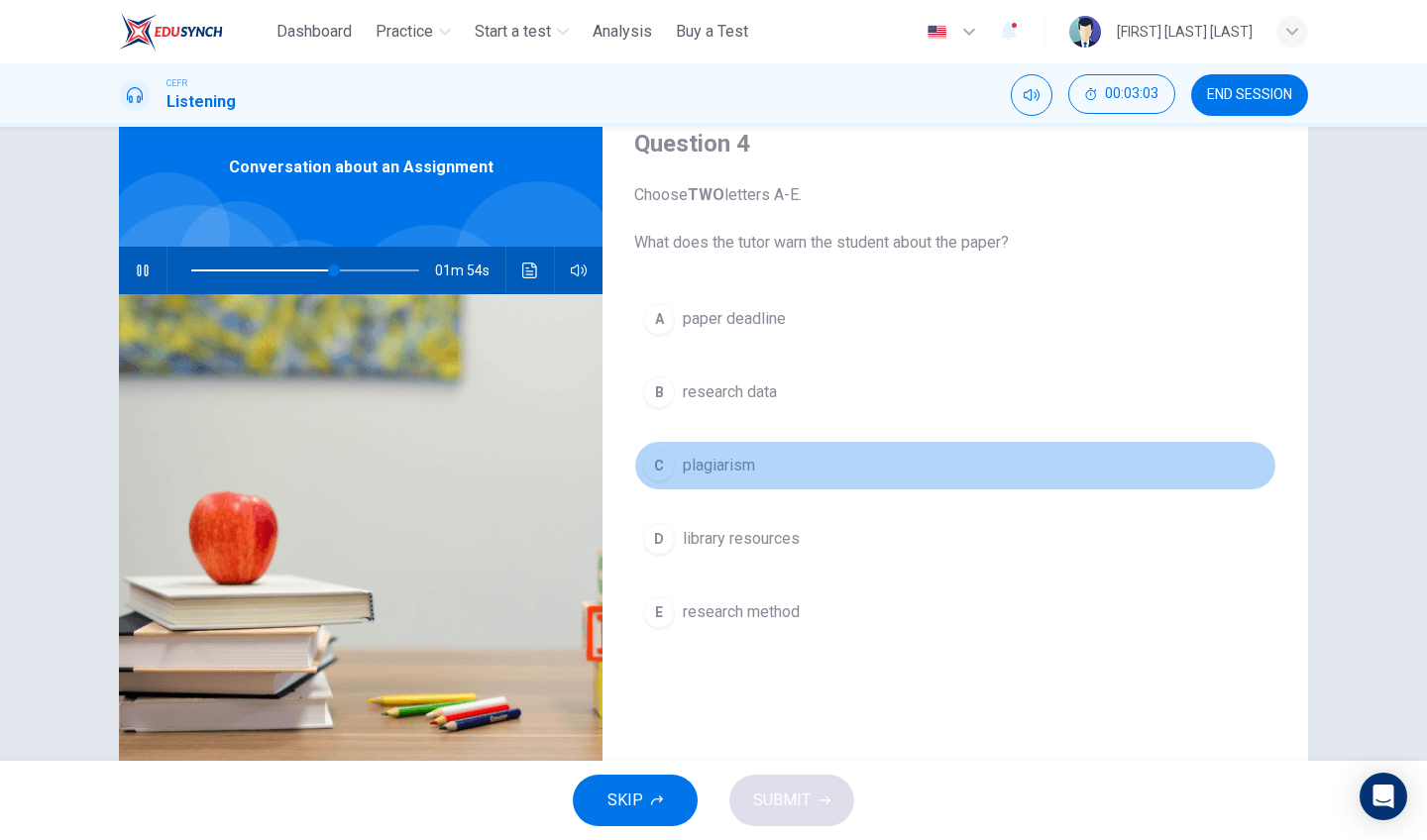 click on "C" at bounding box center [659, 466] 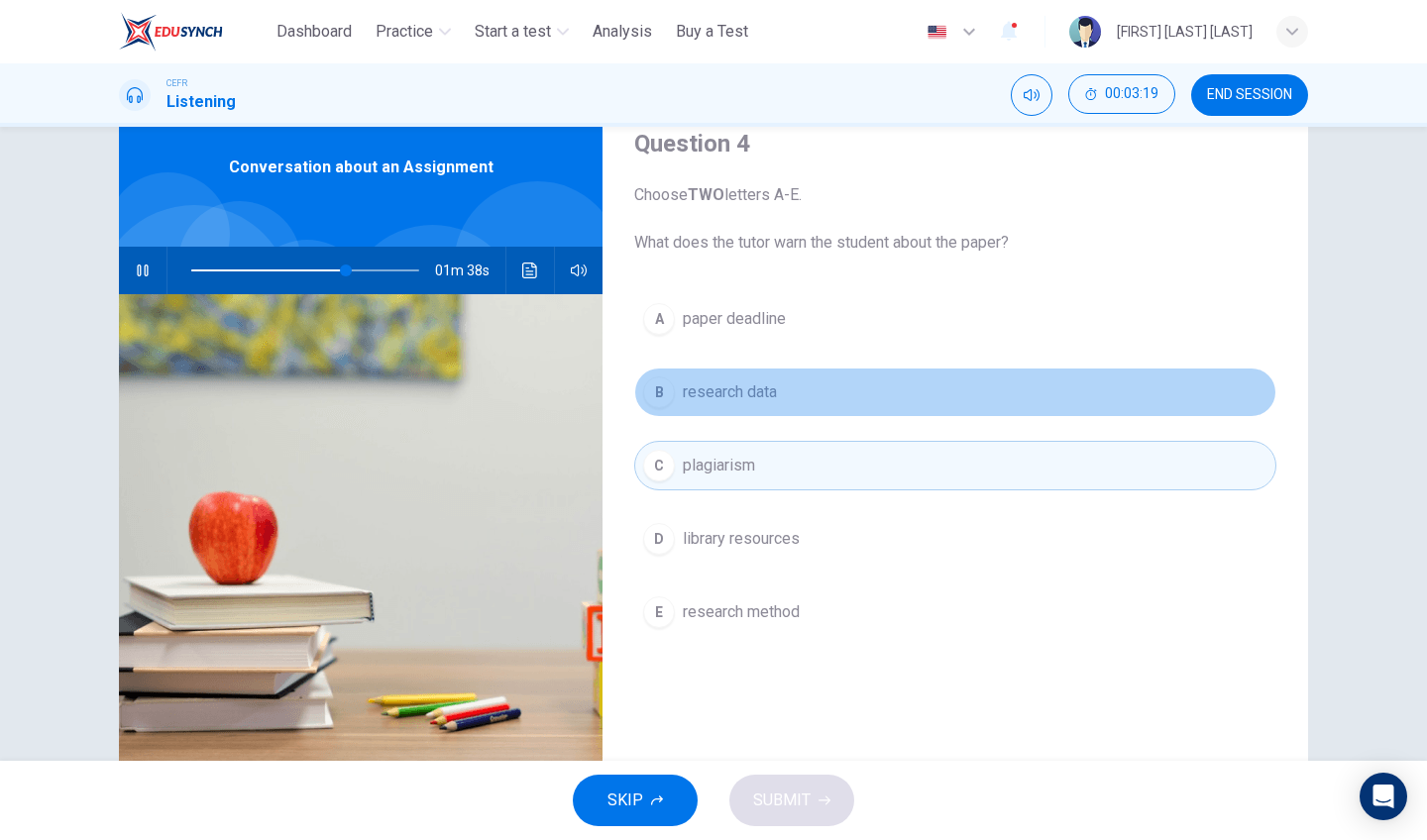 click on "research data" at bounding box center [729, 392] 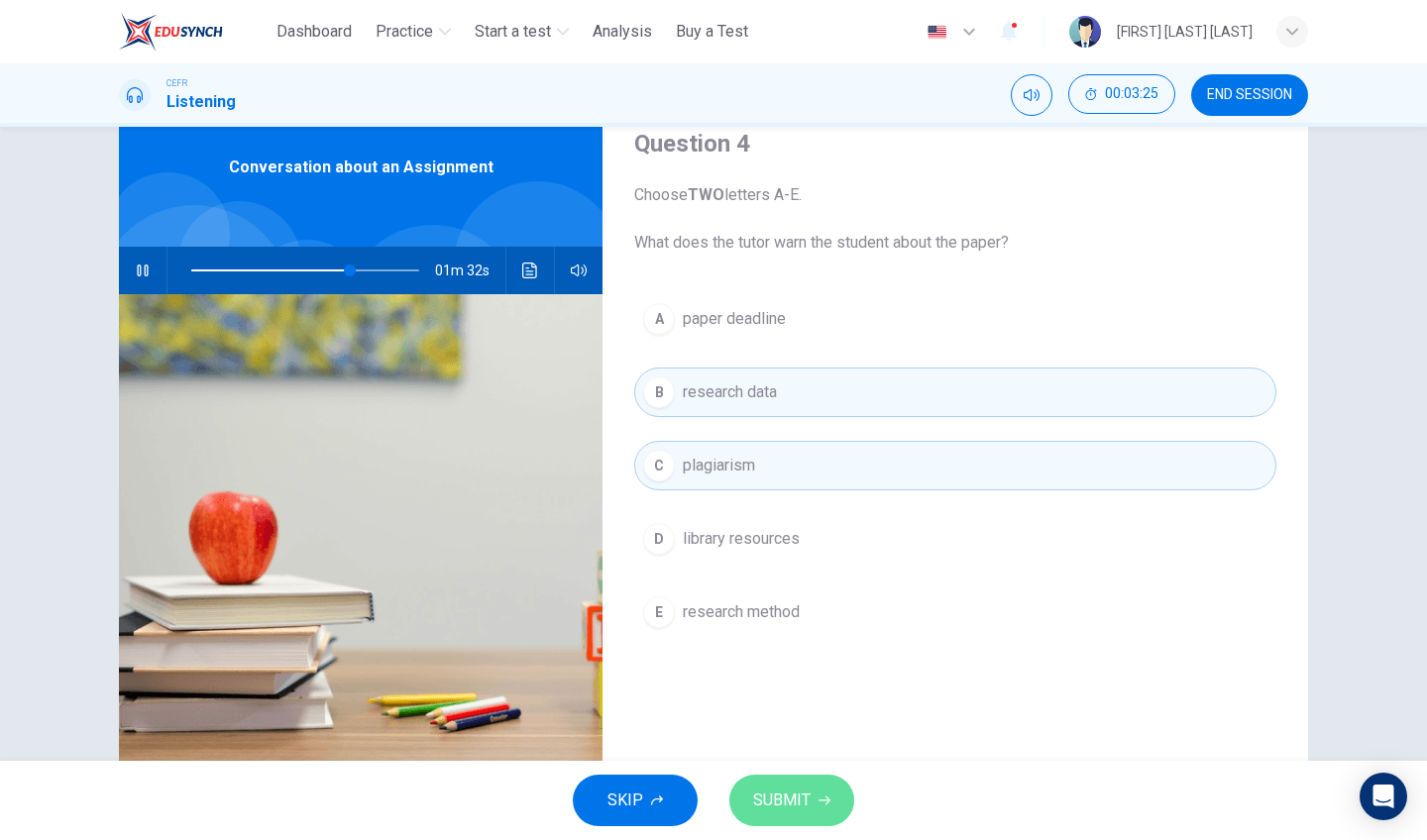 click on "SUBMIT" at bounding box center (792, 800) 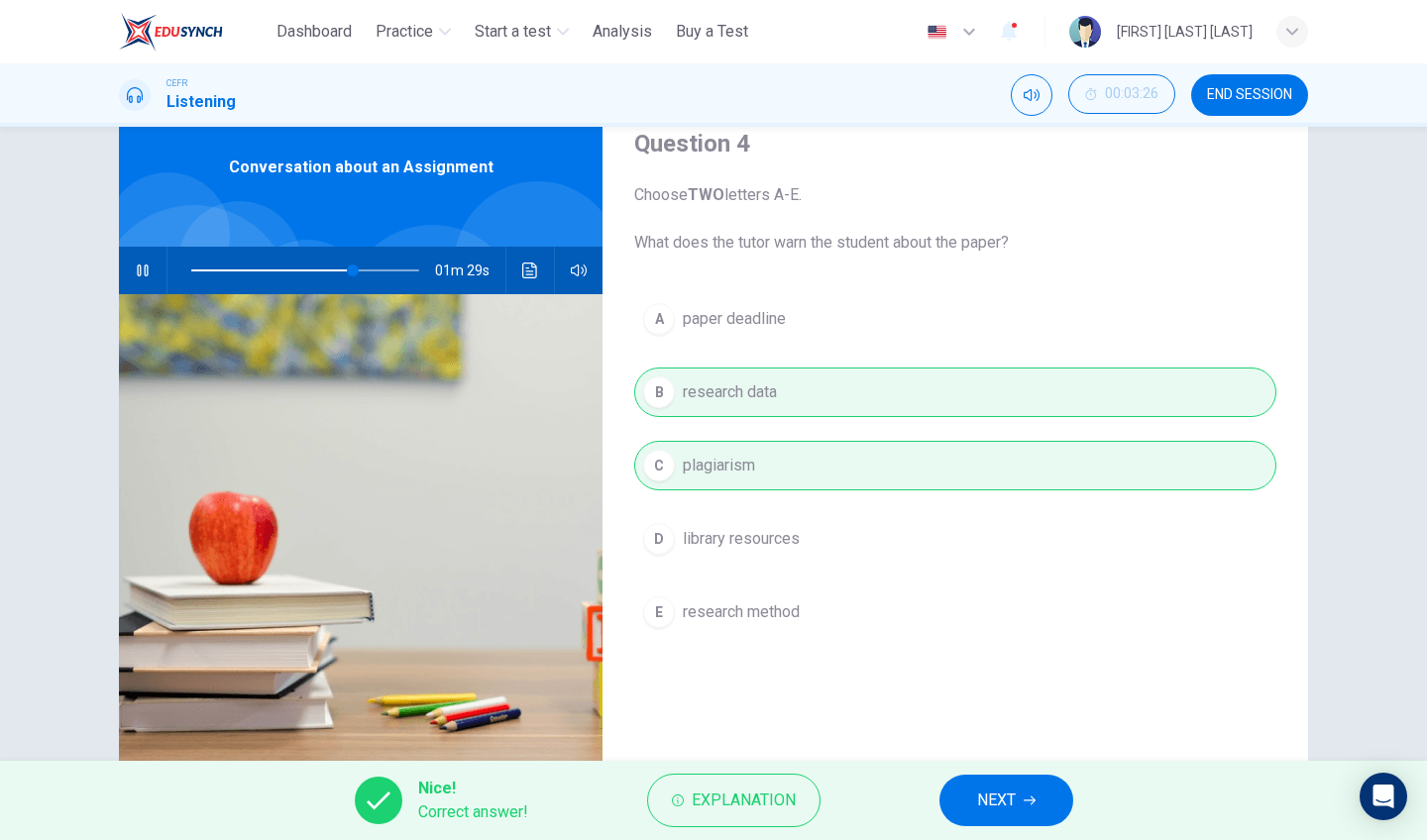 click on "NEXT" at bounding box center [1006, 800] 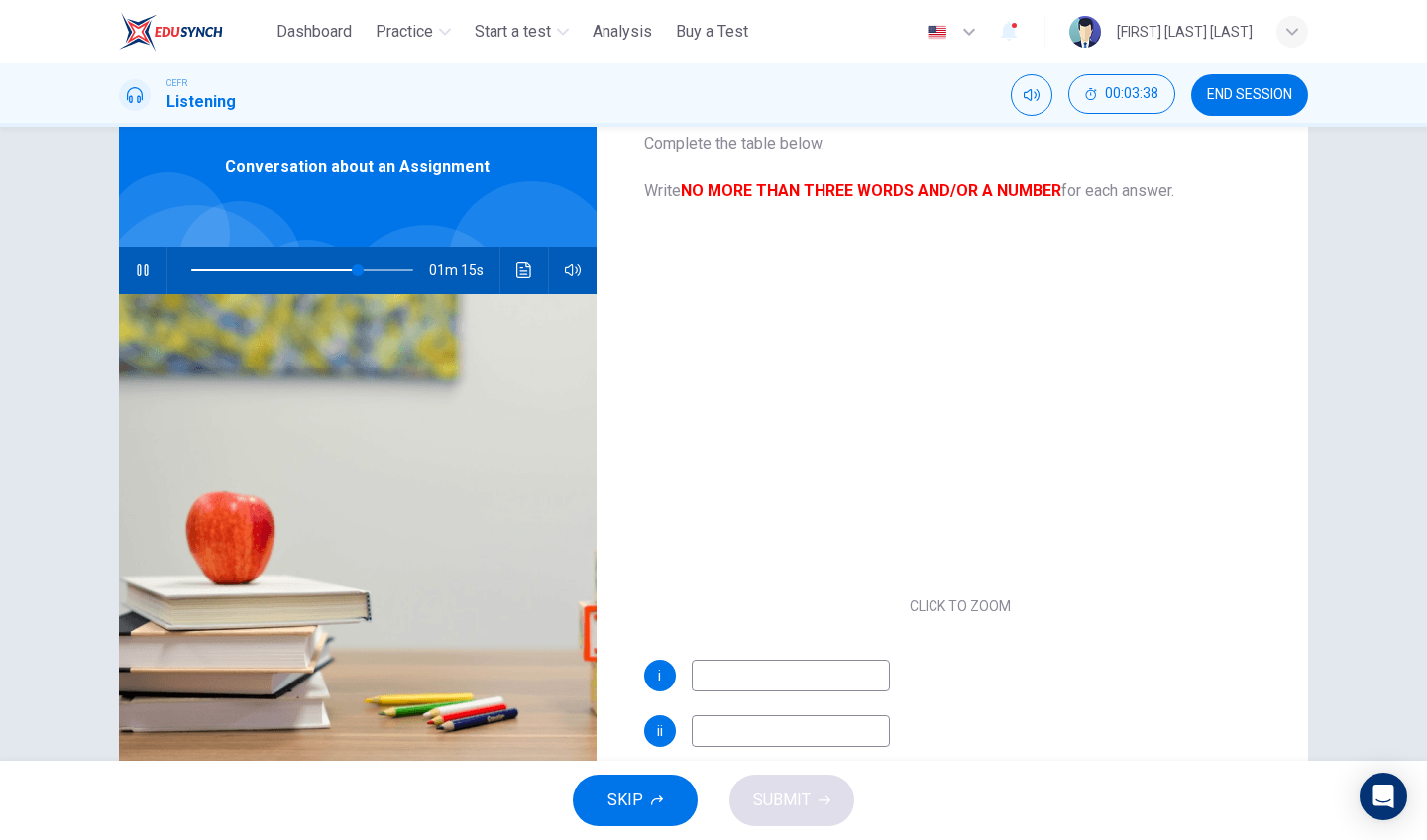 scroll, scrollTop: 44, scrollLeft: 0, axis: vertical 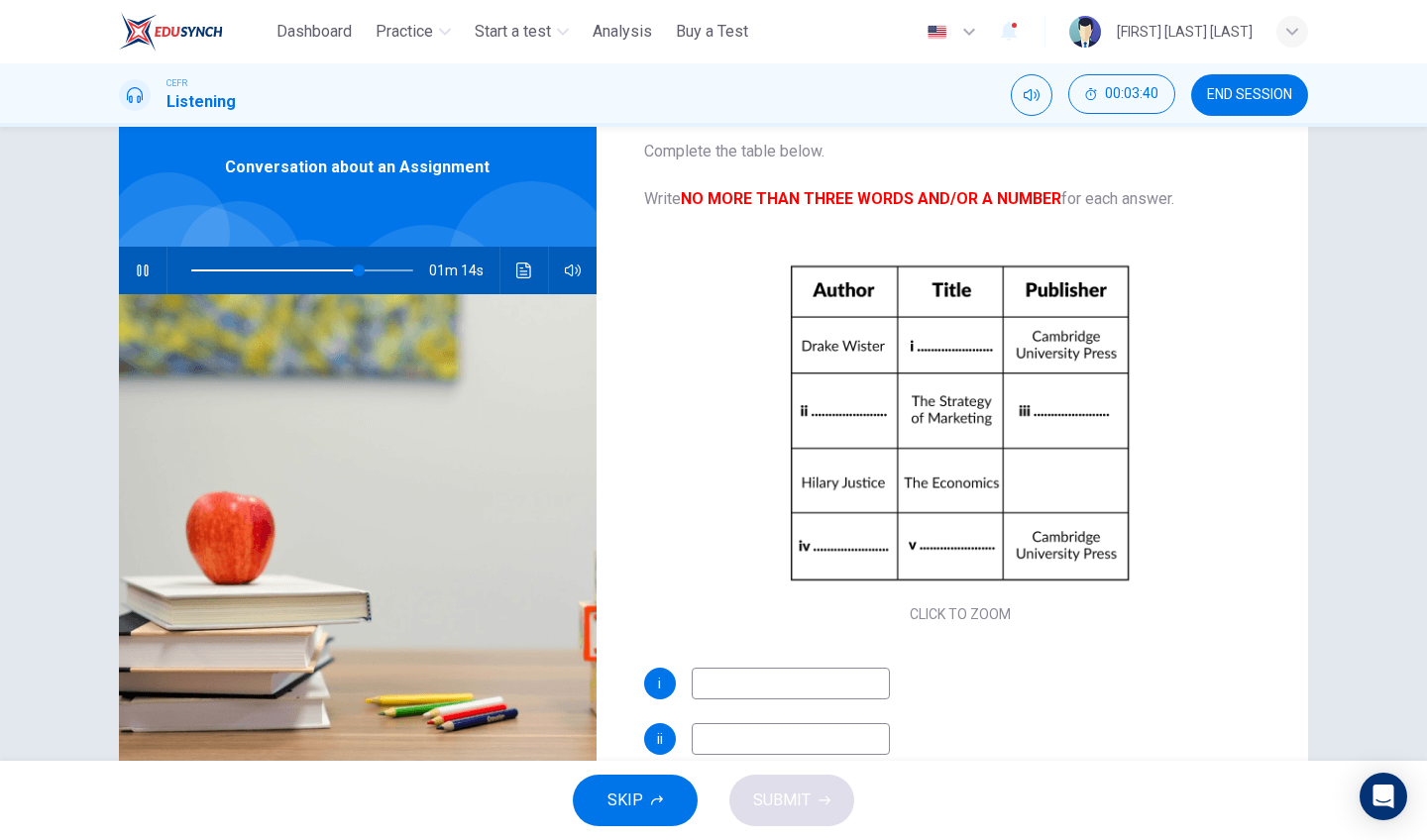 click at bounding box center [791, 683] 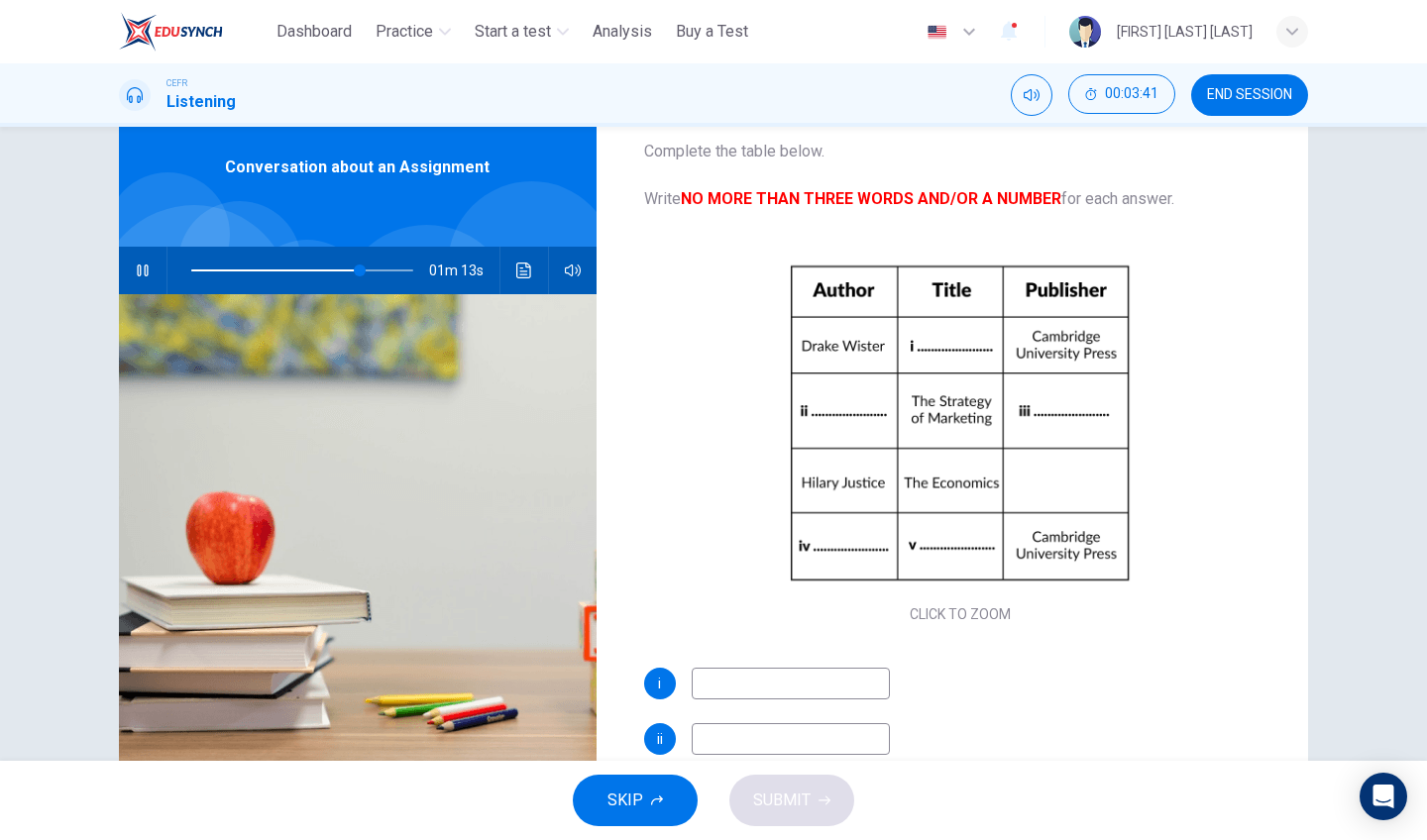 type on "*" 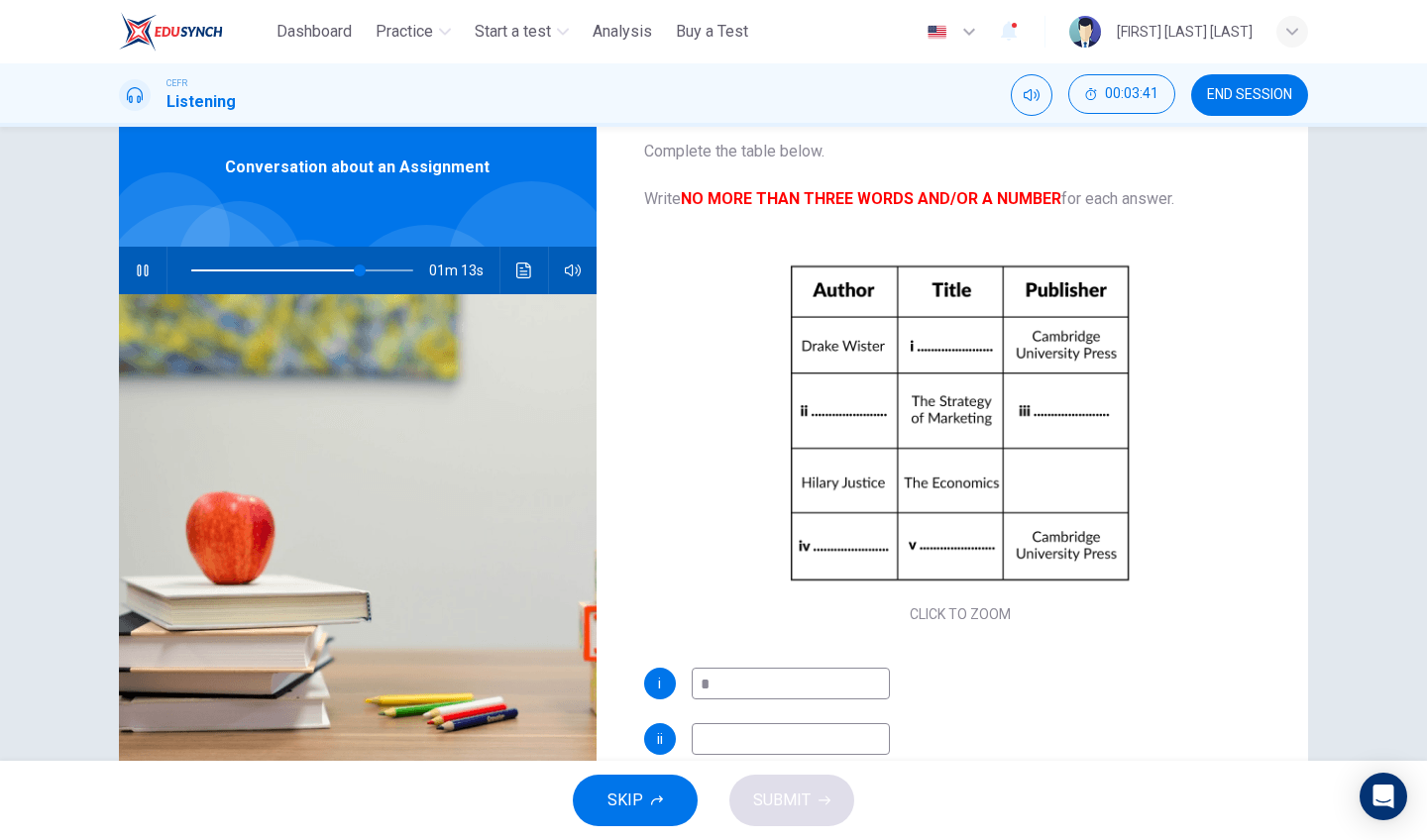 type on "**" 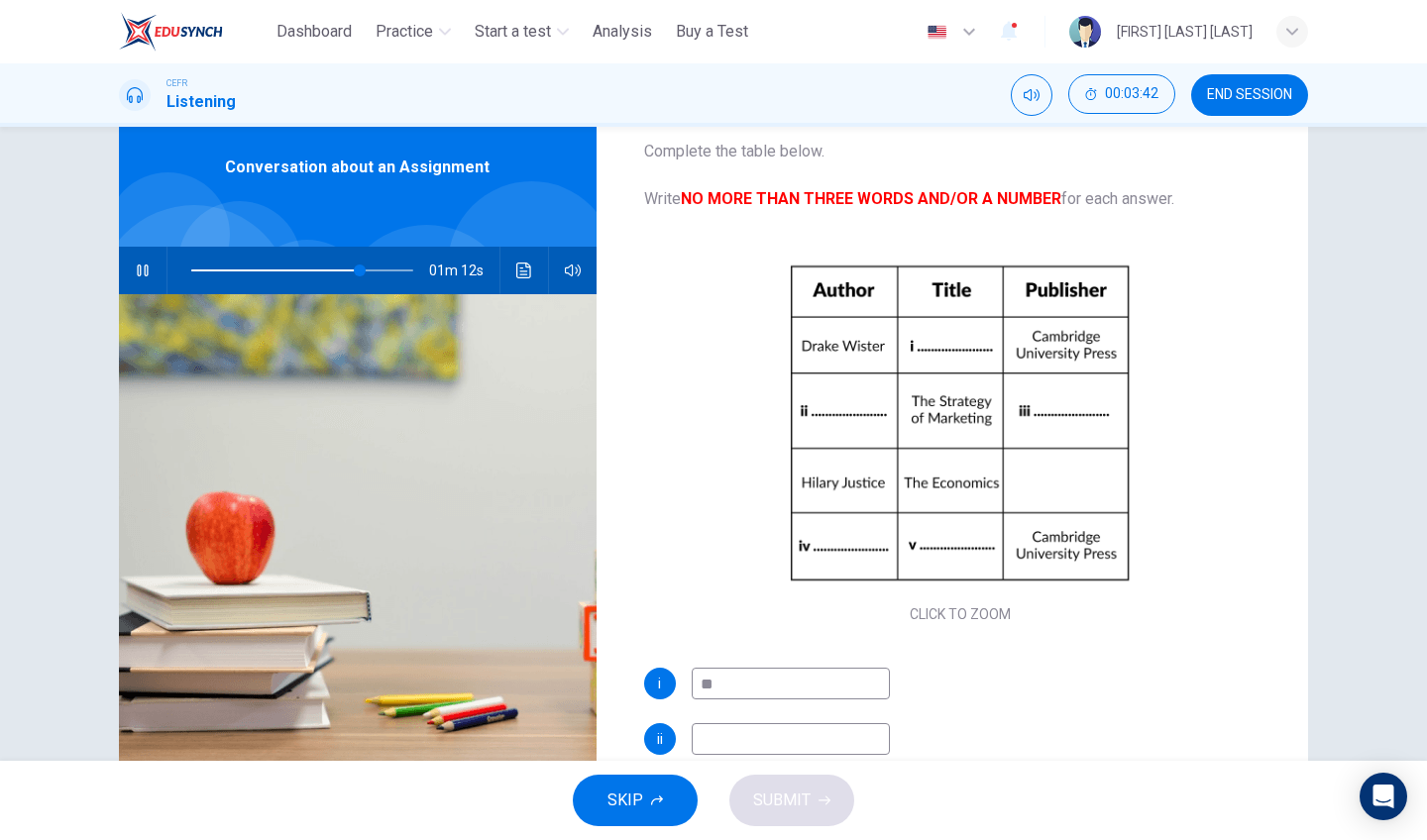 type on "***" 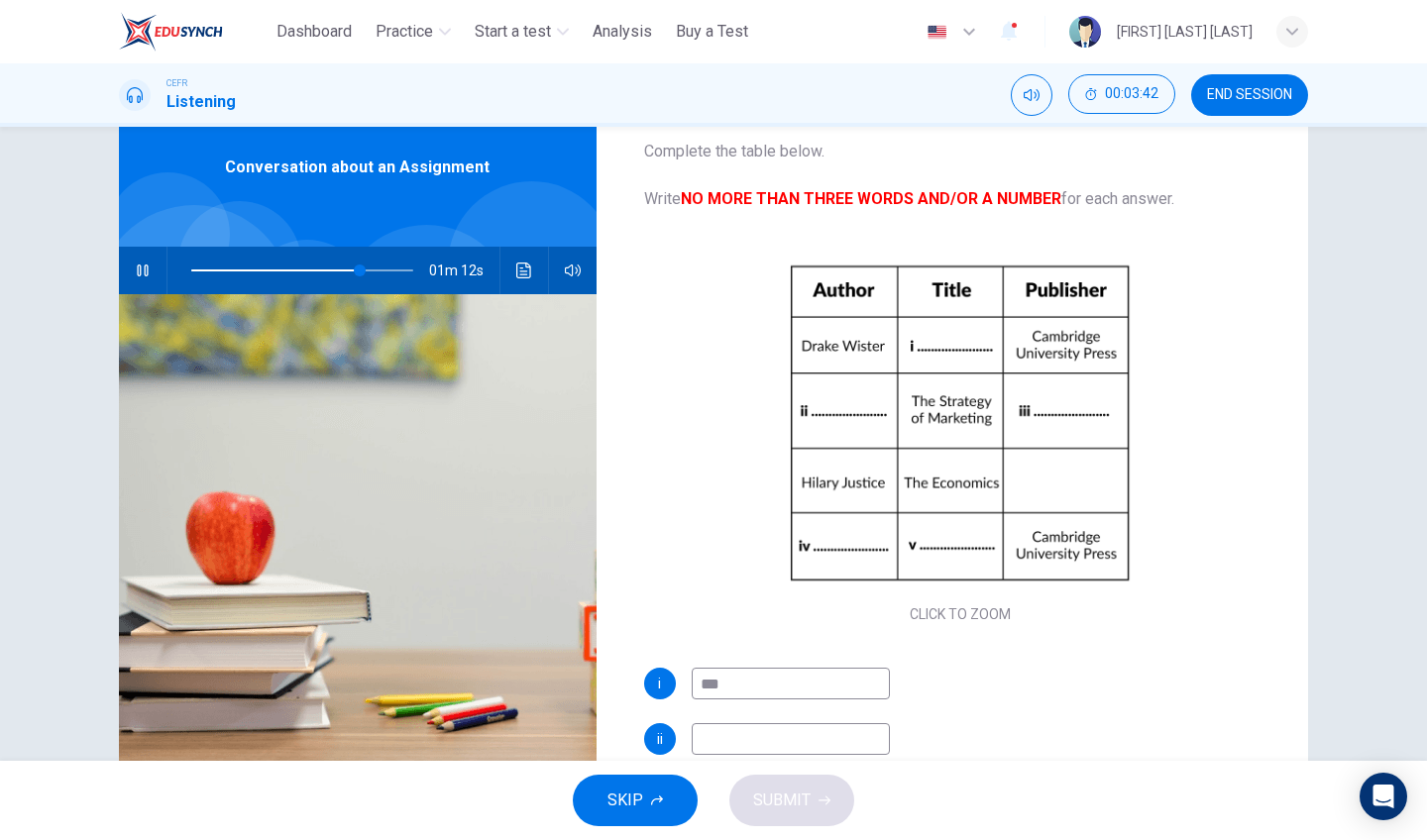 type on "**" 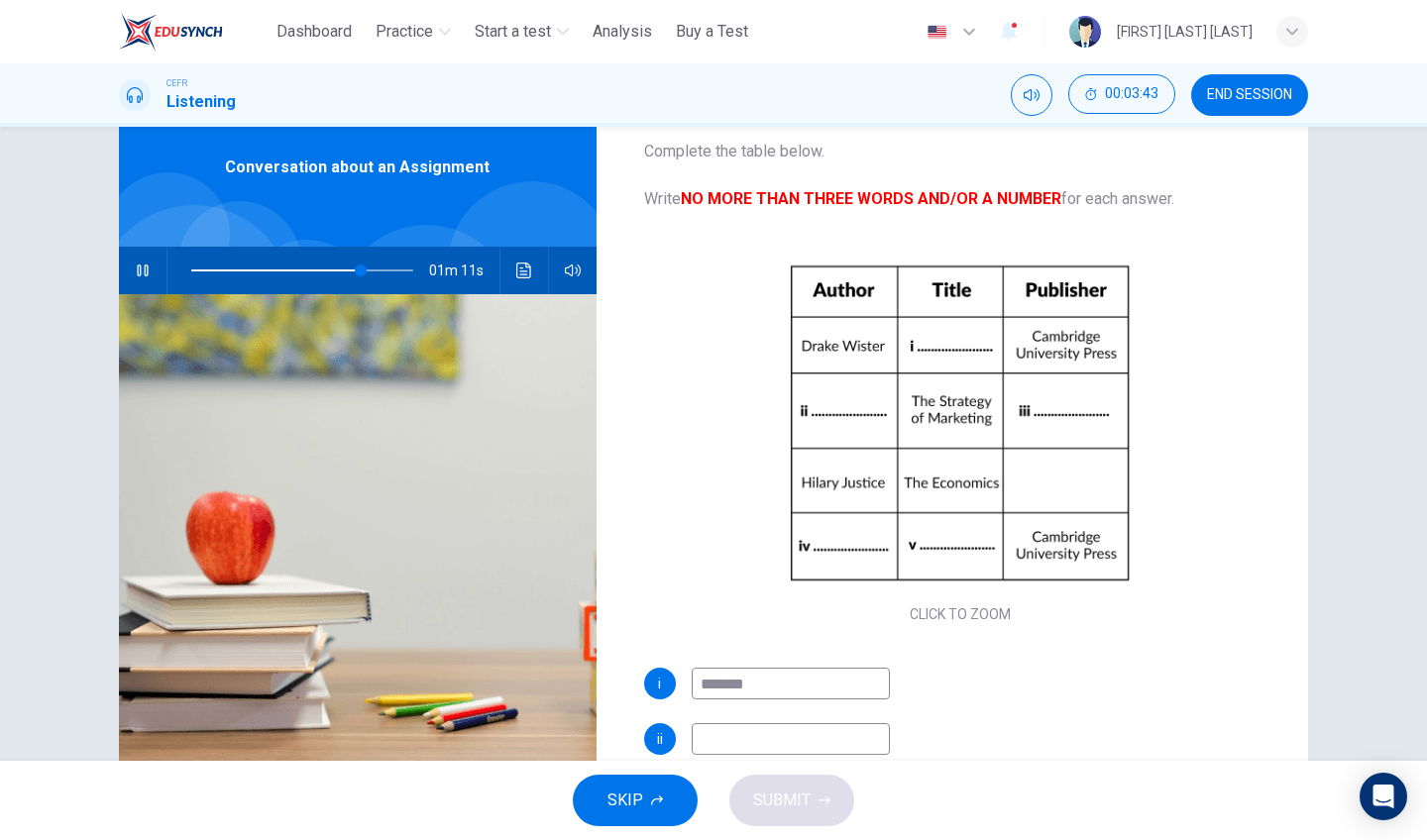 type on "********" 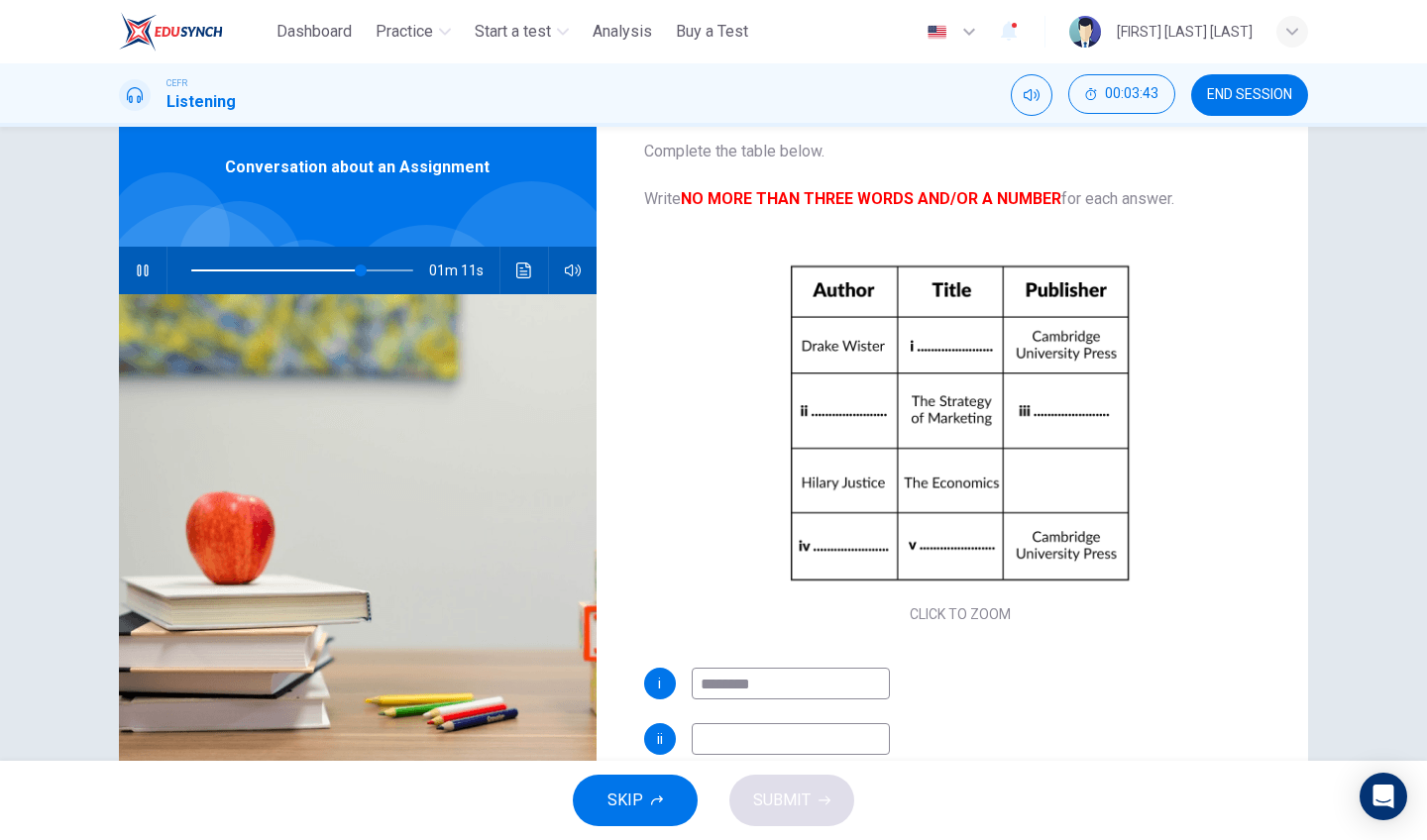 type on "**" 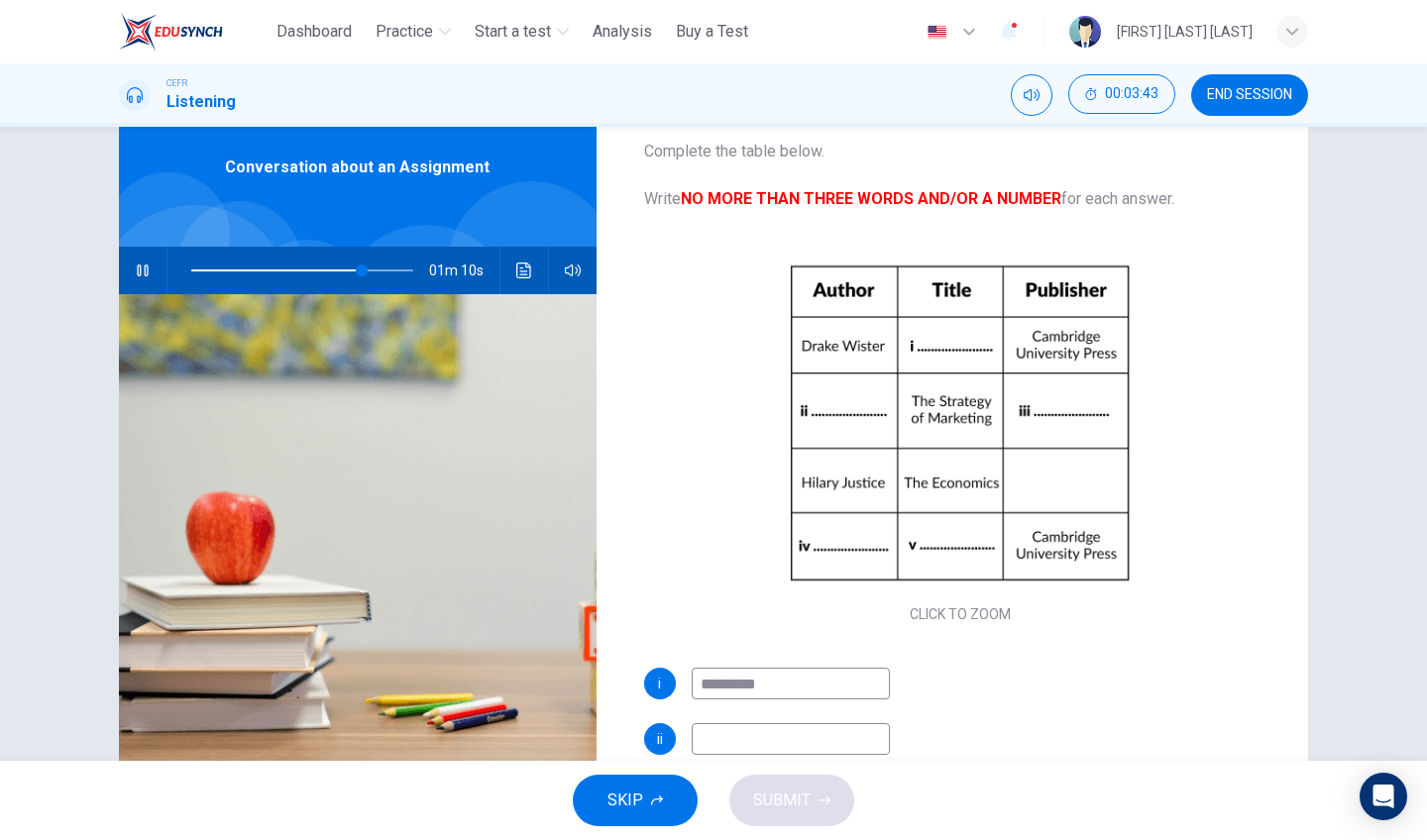 type on "**********" 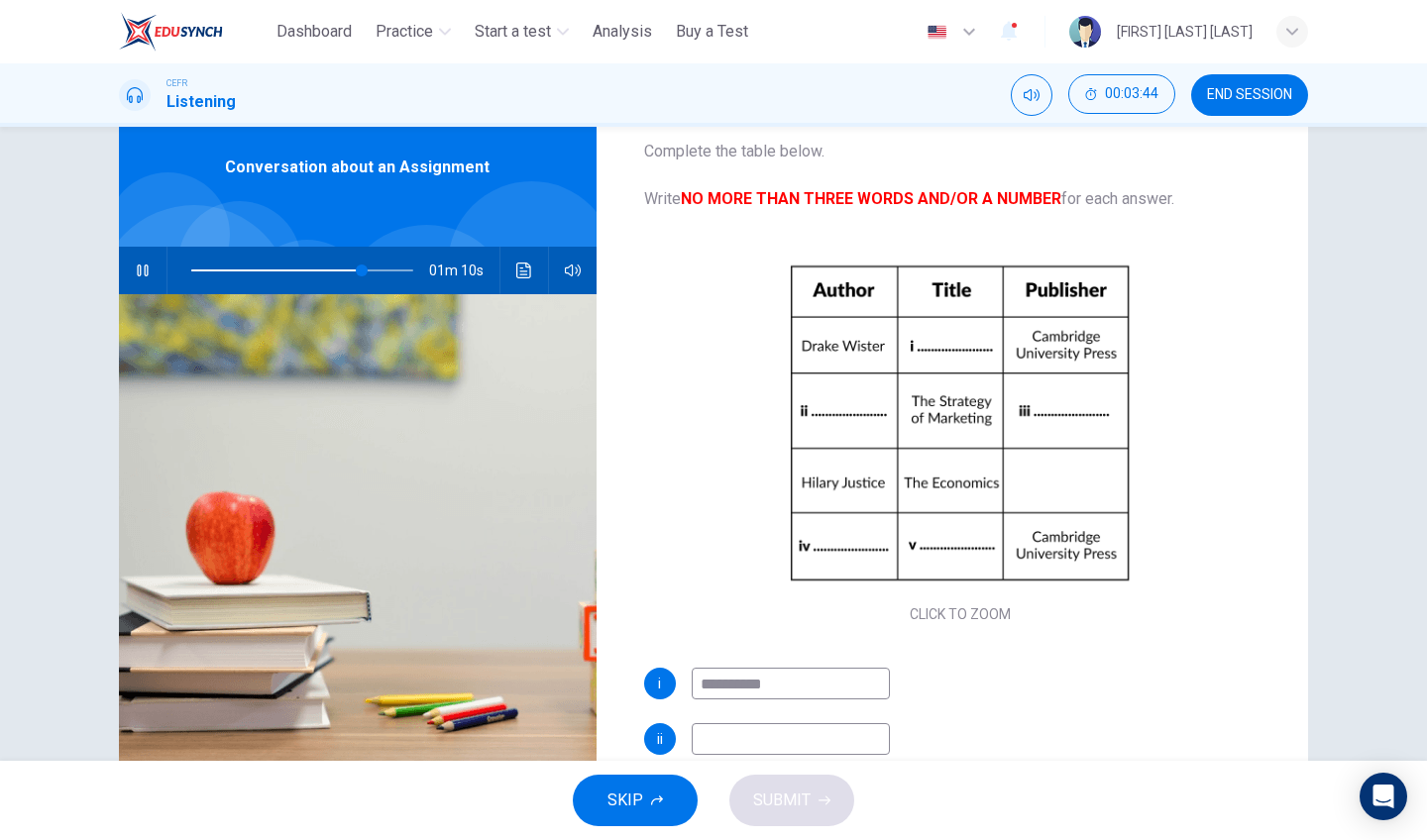 type on "**" 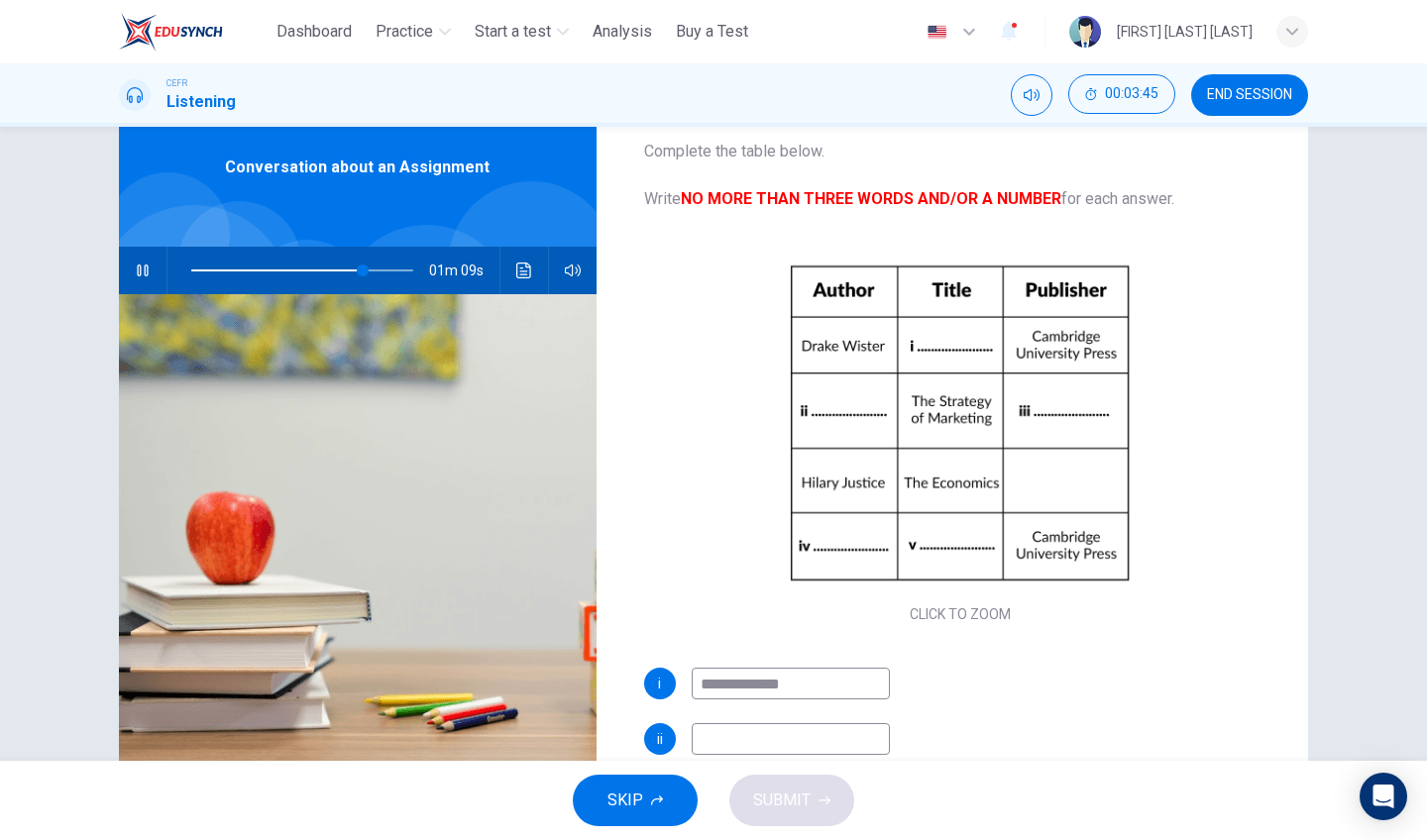 type on "**********" 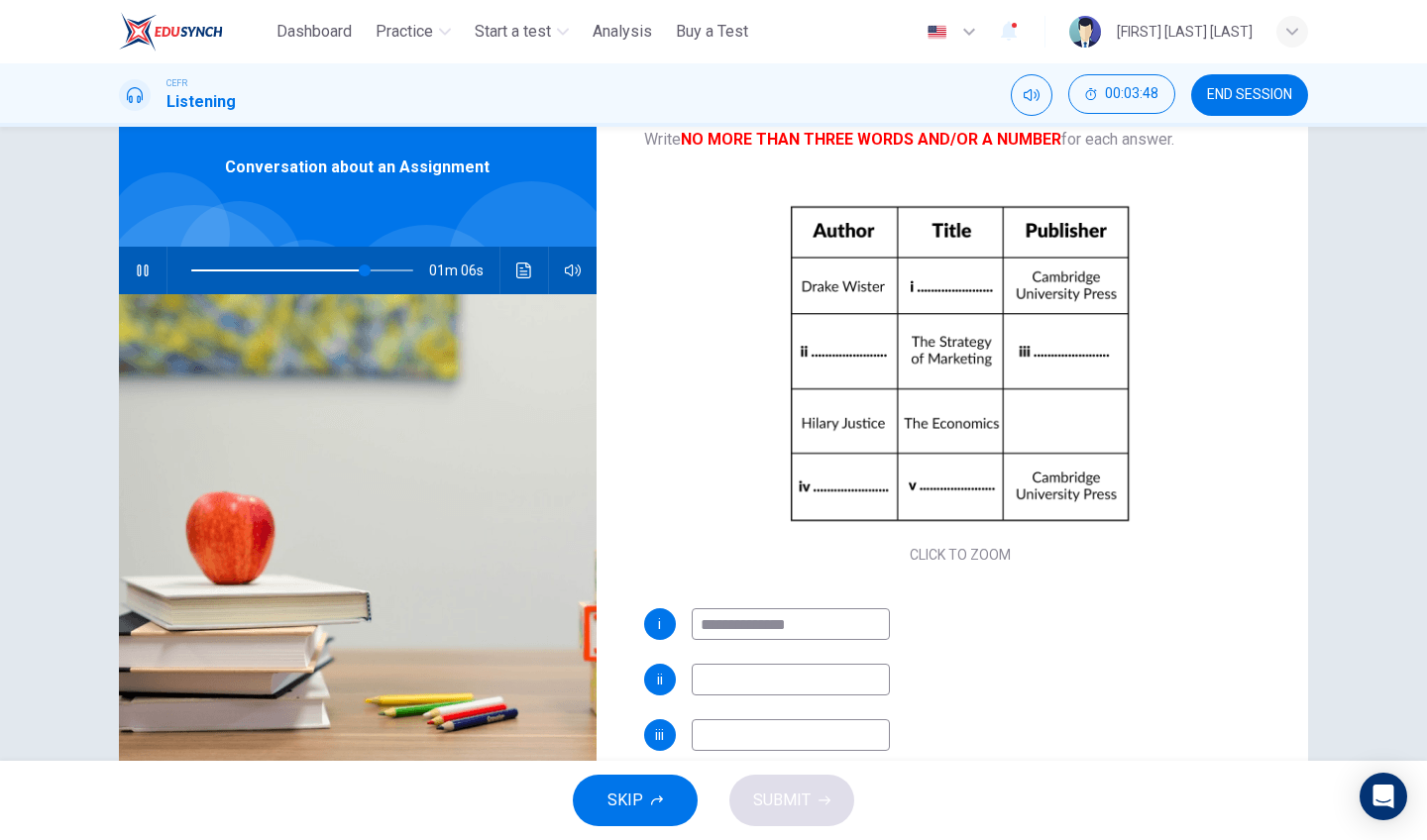 type on "**" 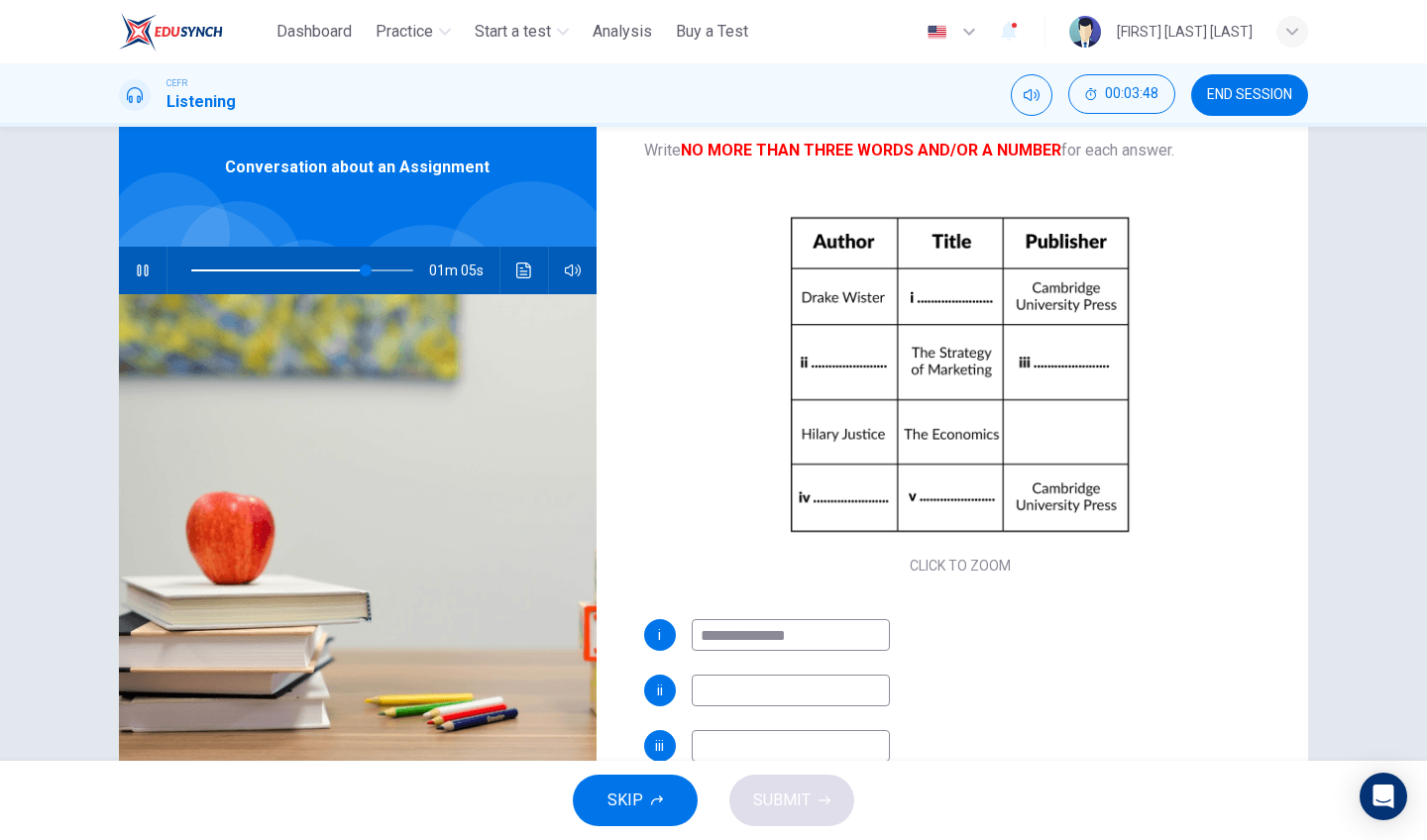 scroll, scrollTop: 85, scrollLeft: 0, axis: vertical 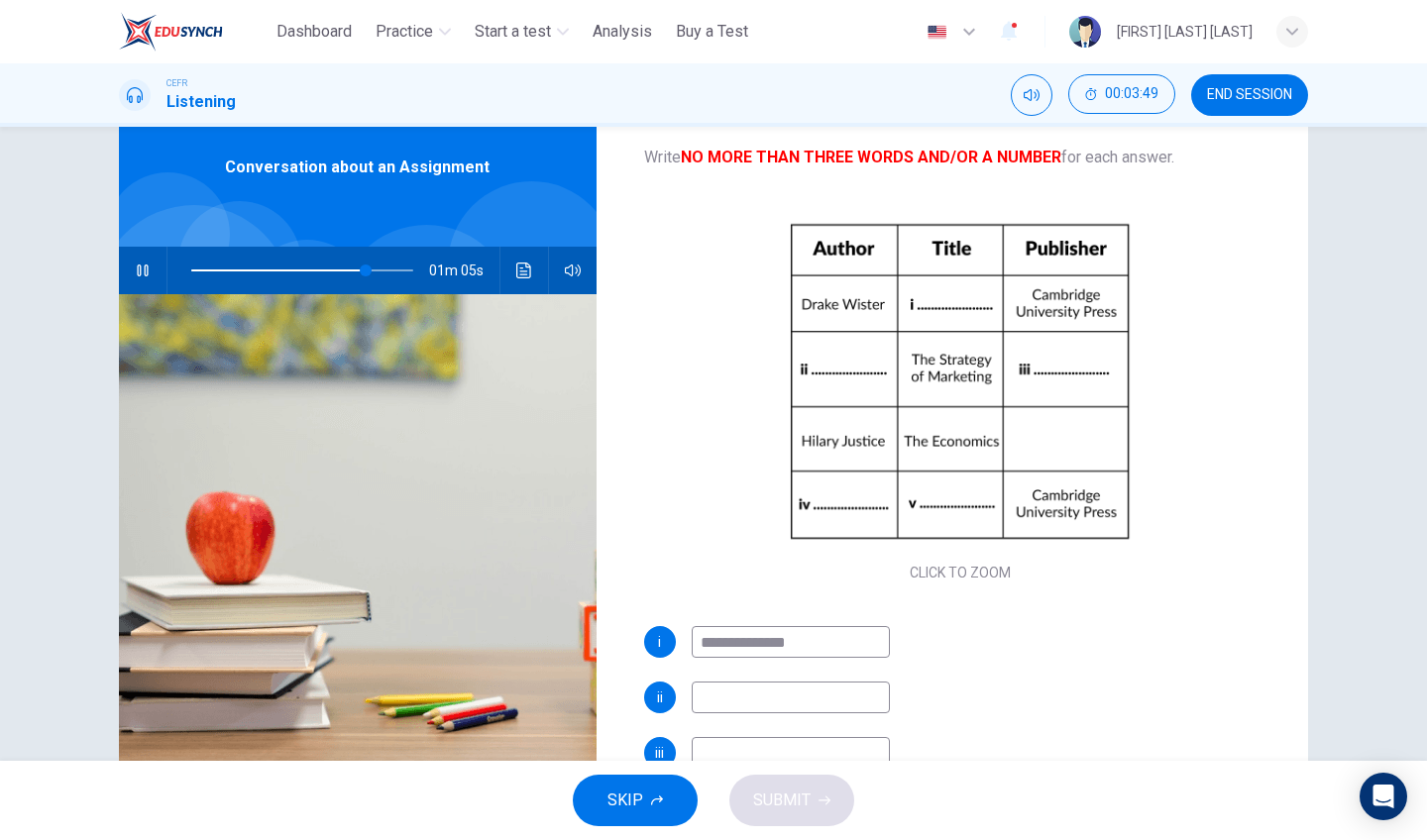 type on "**********" 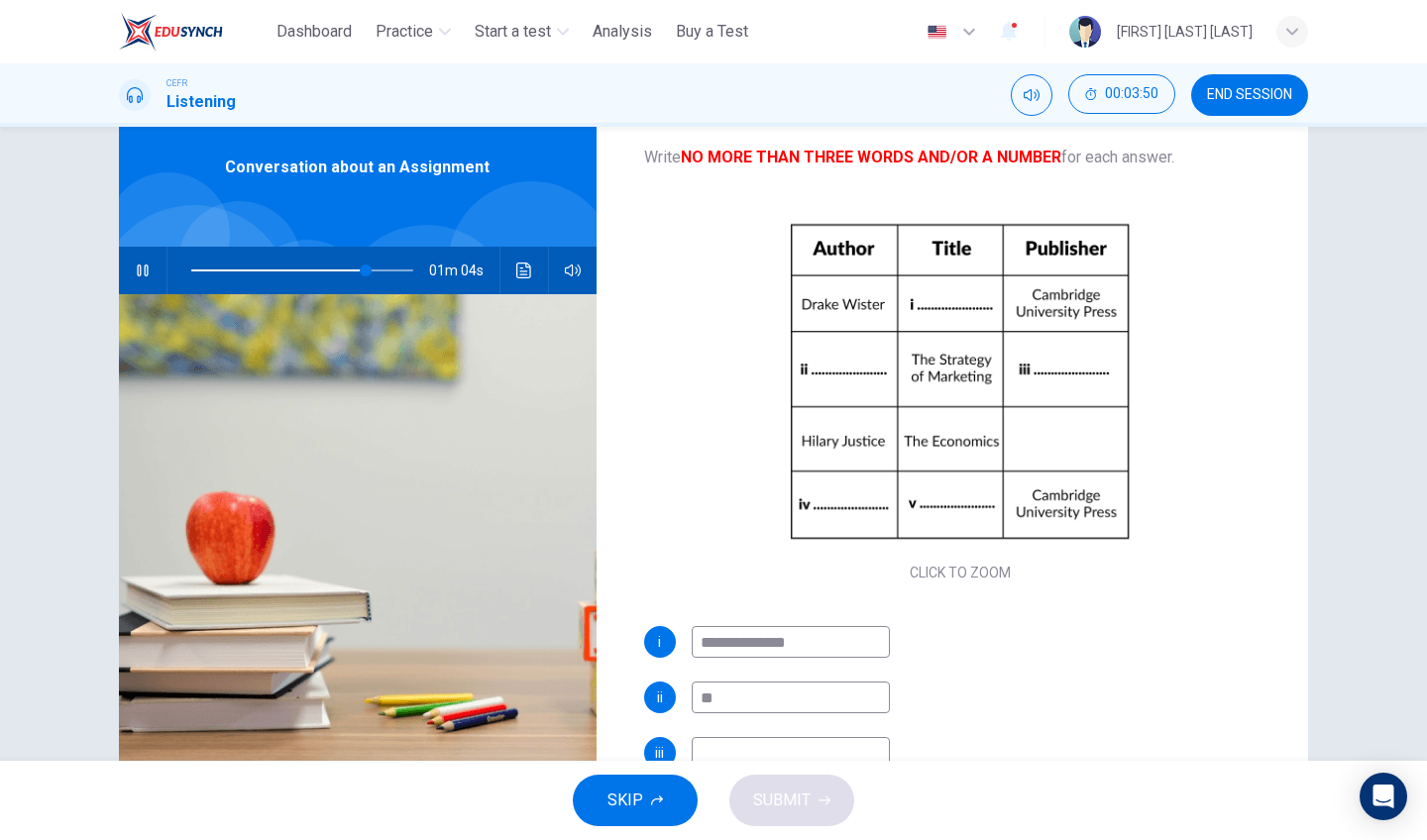 type on "***" 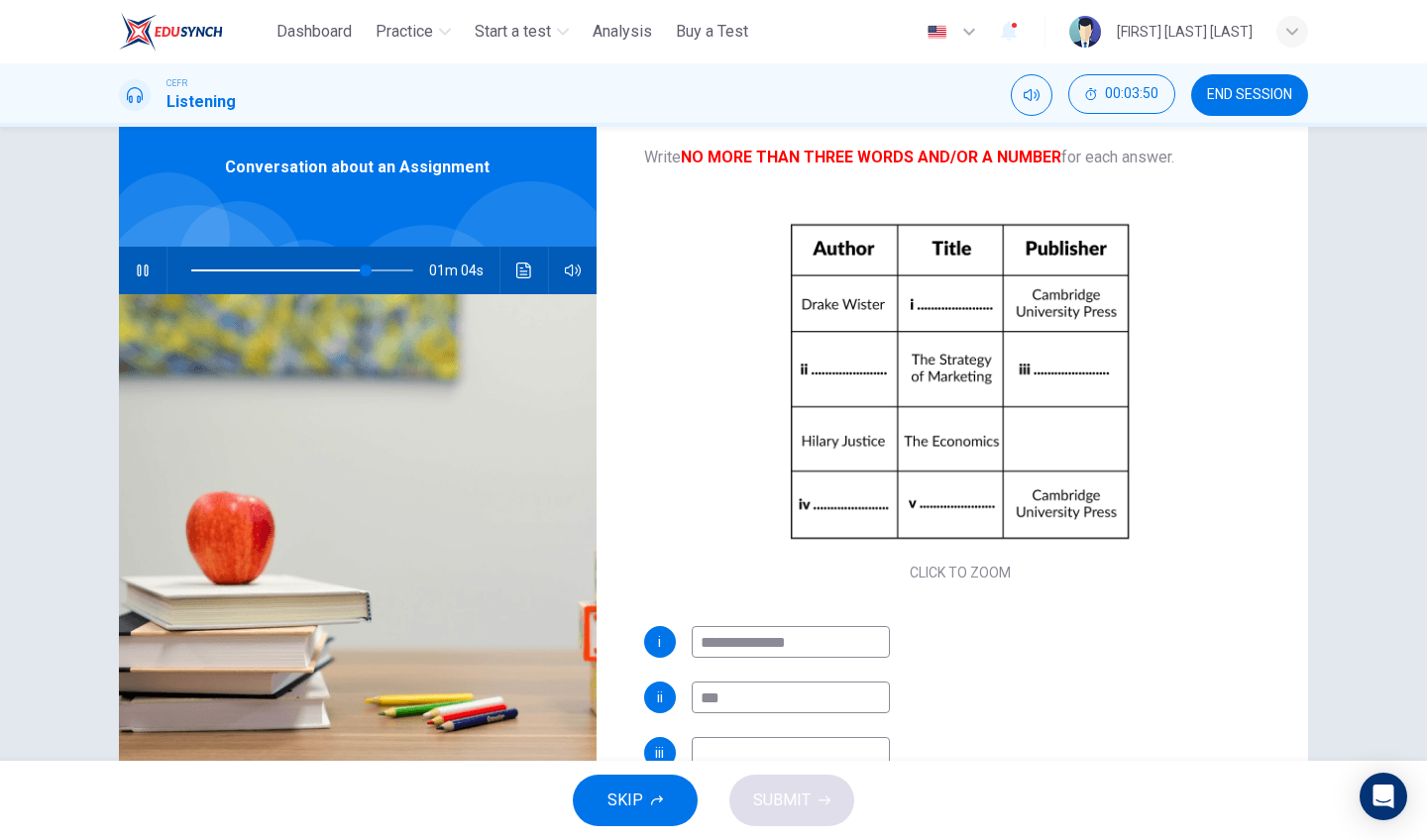 type on "**" 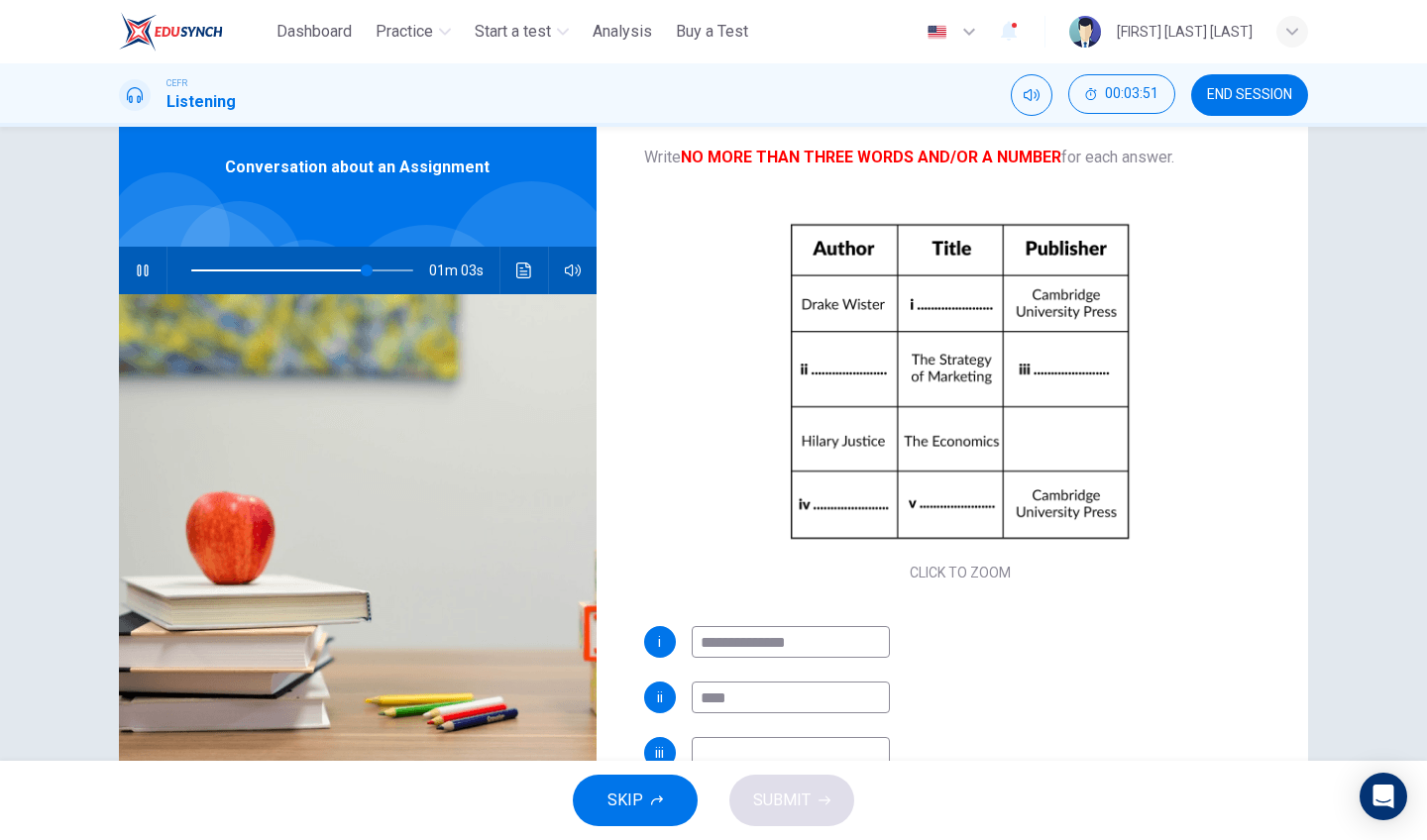 type on "*****" 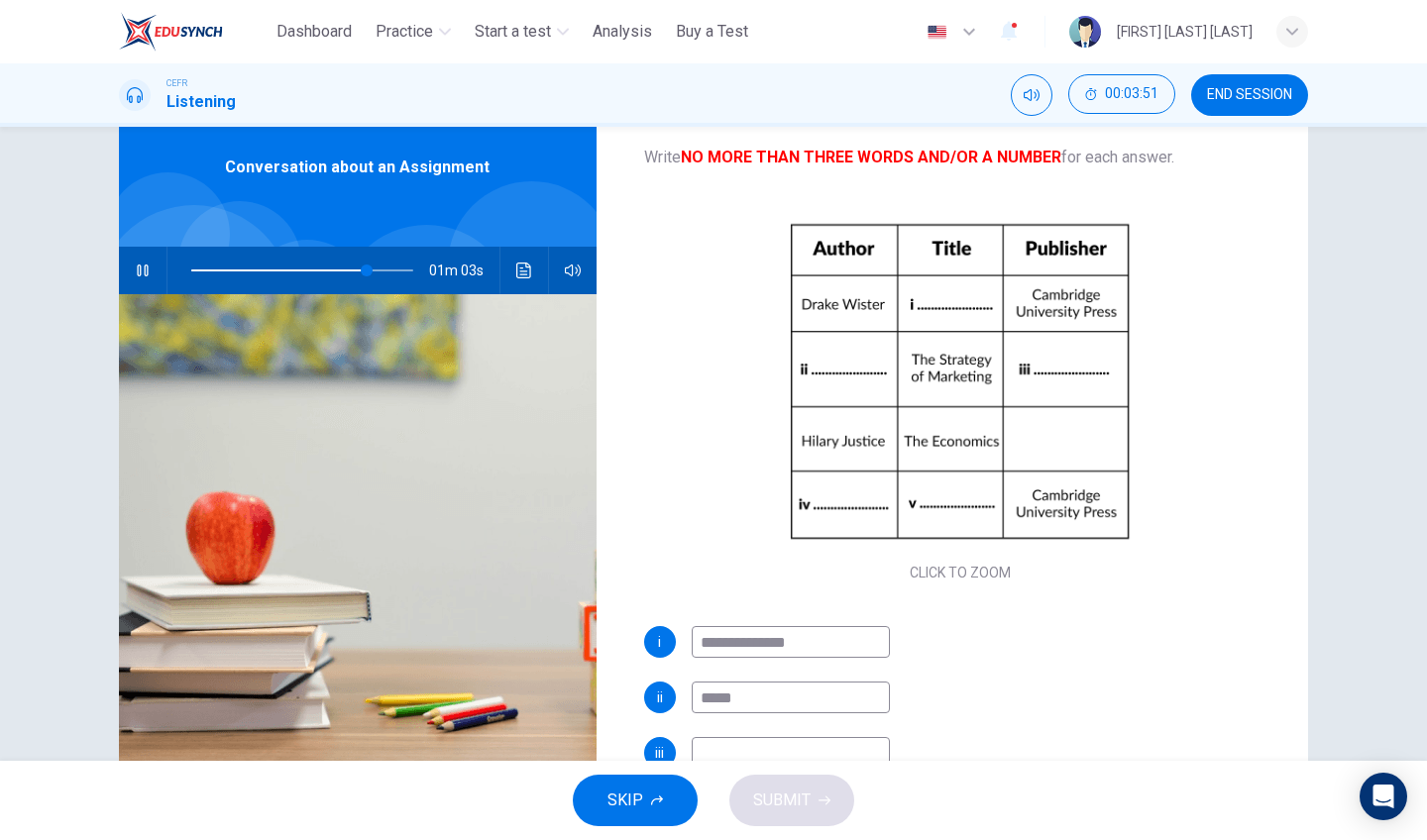 type on "**" 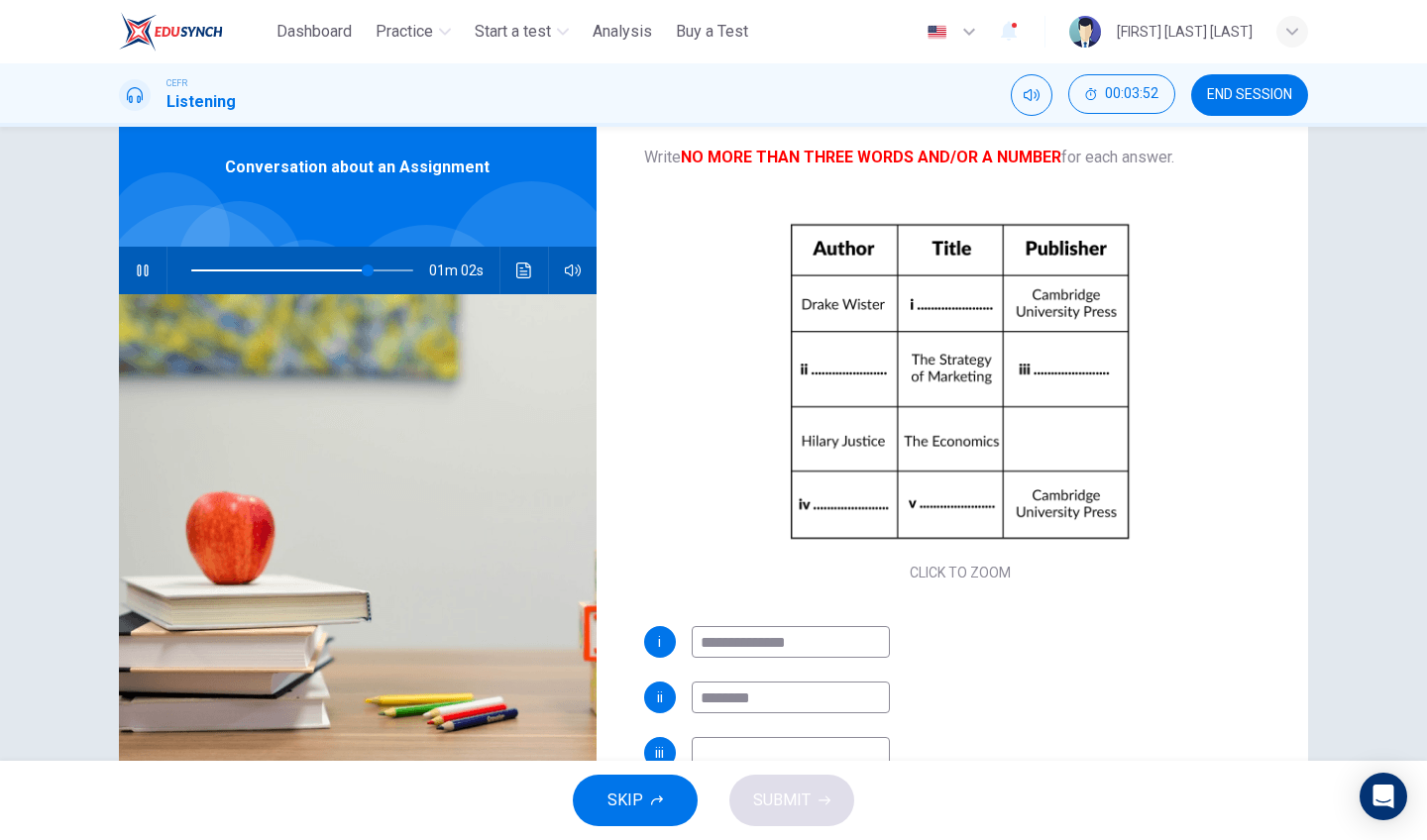 type on "********" 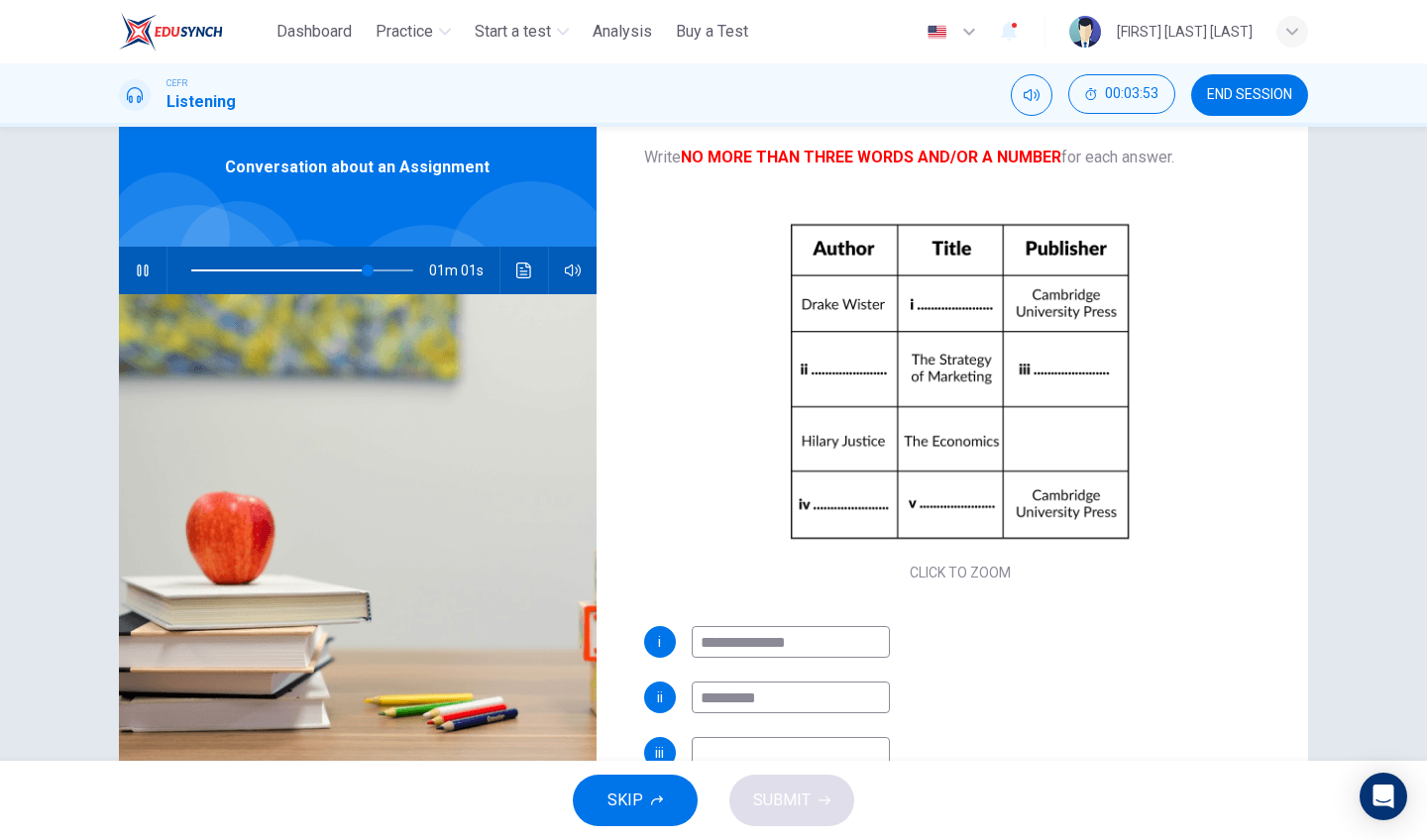 type on "**" 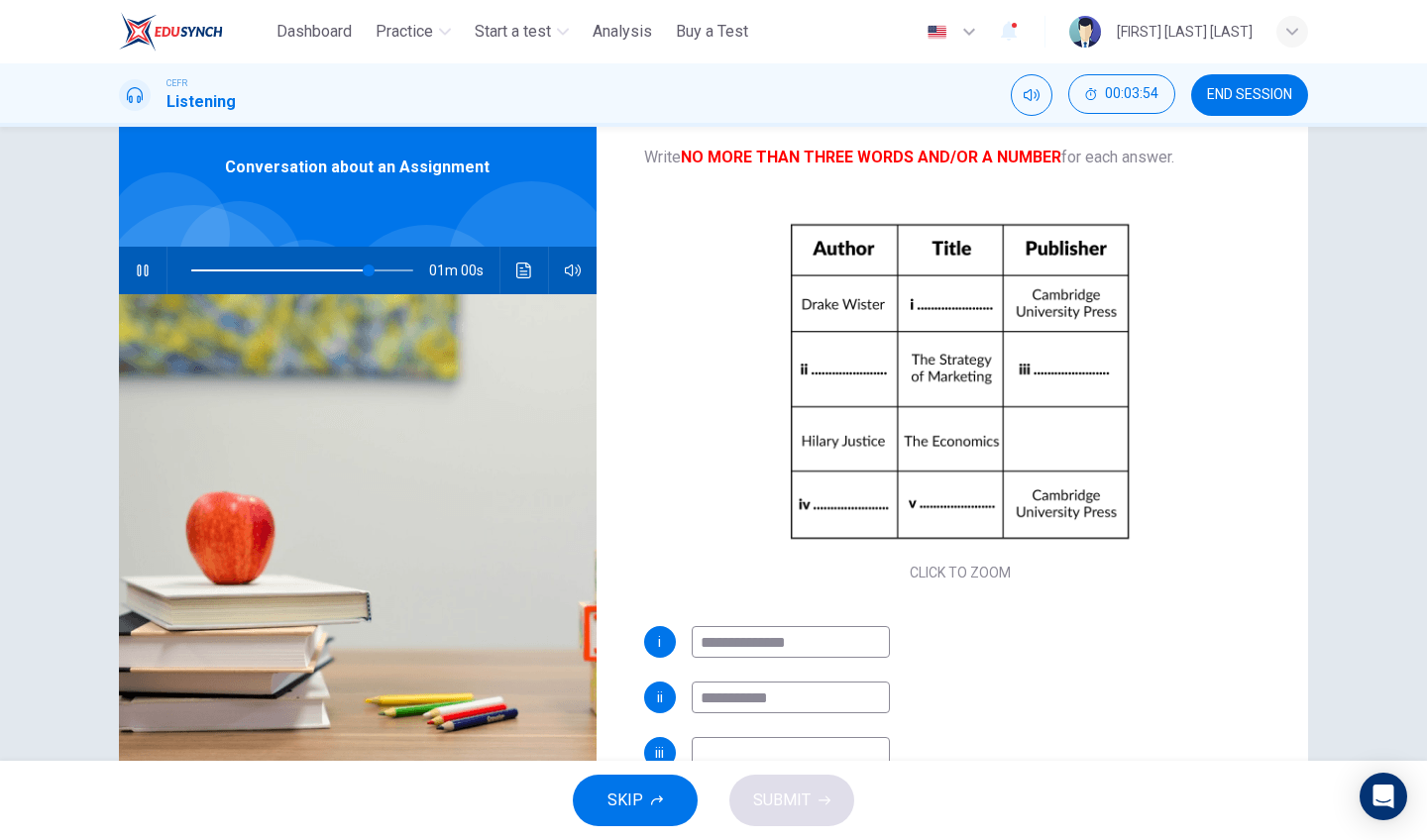 type on "**********" 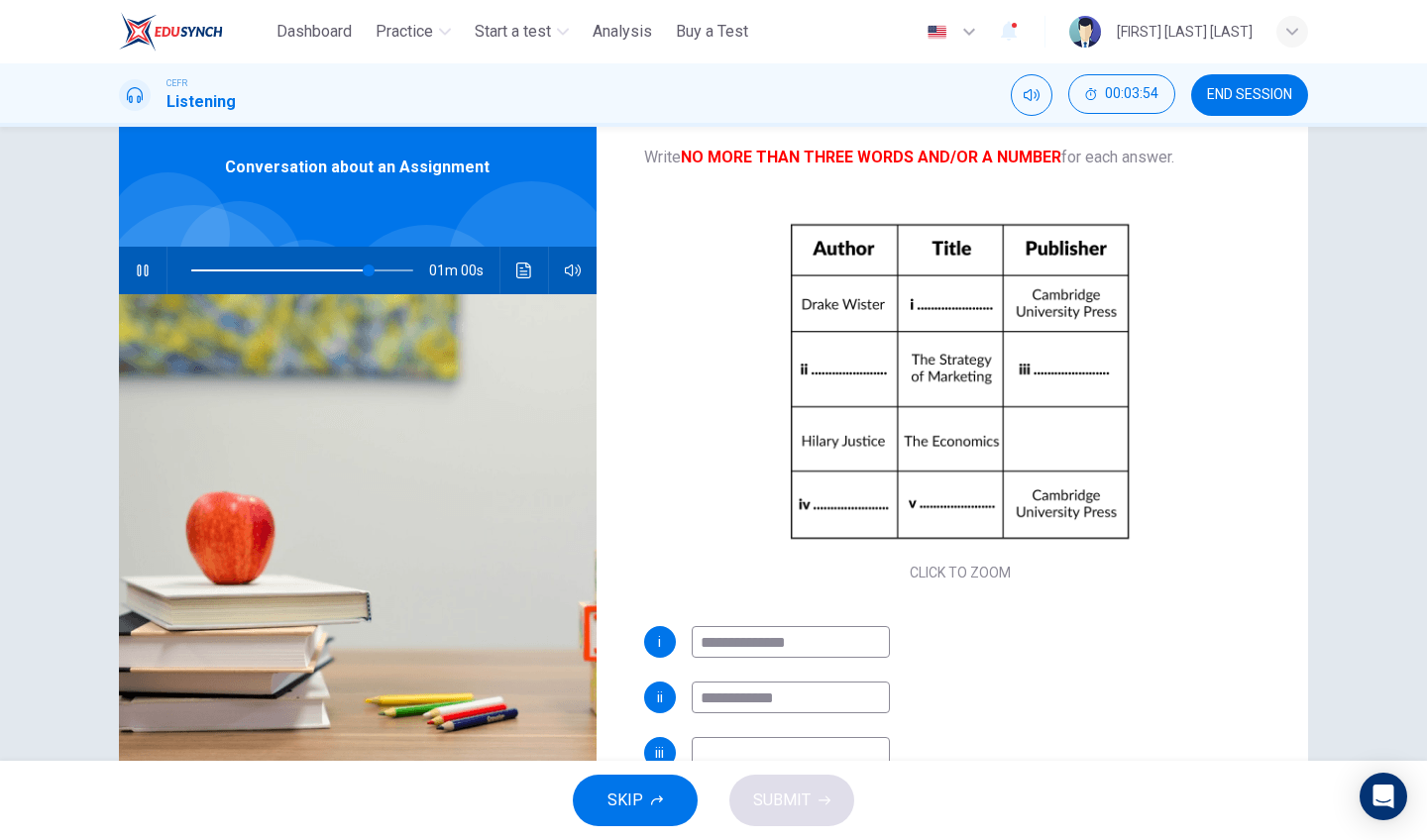 type on "**" 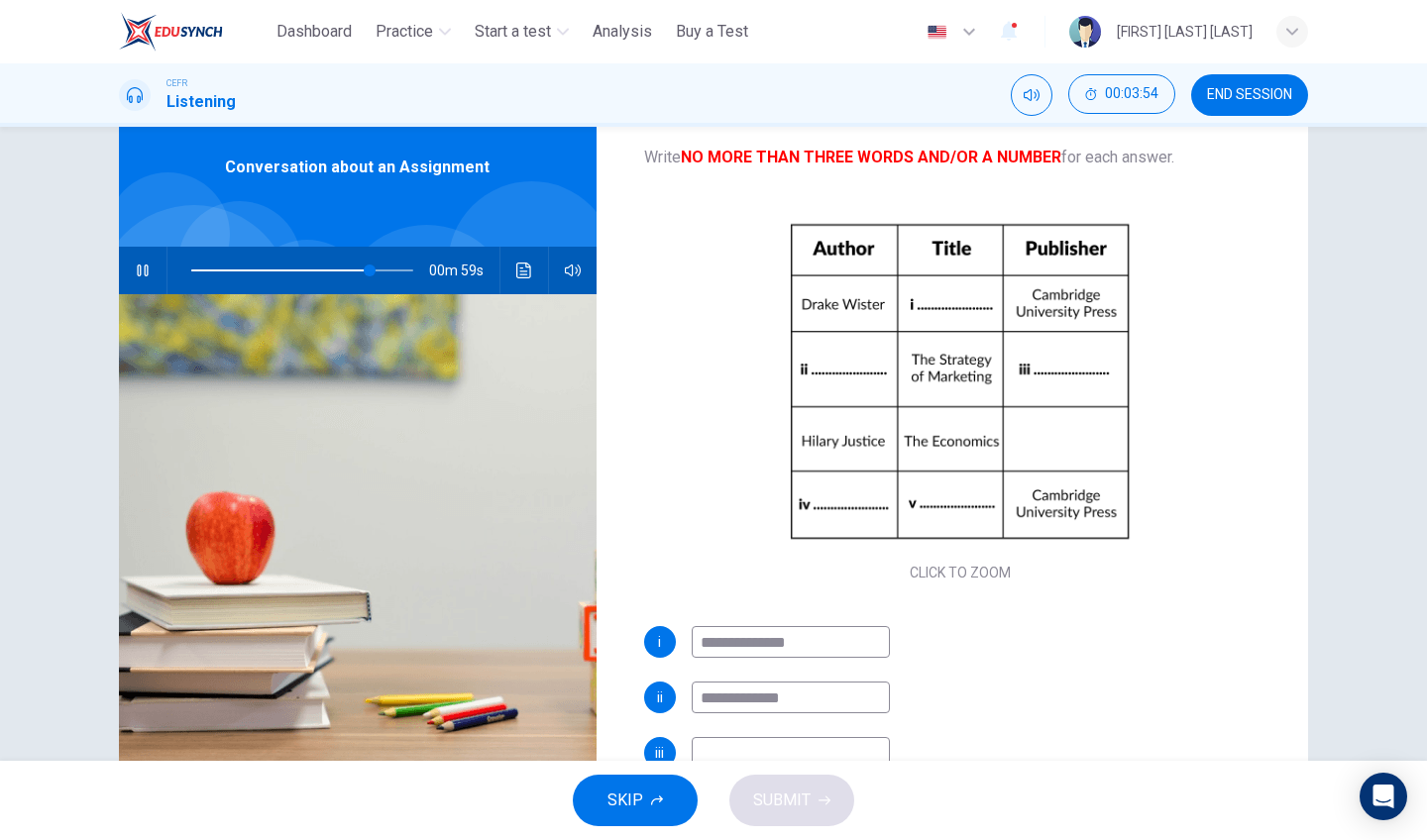 type on "**********" 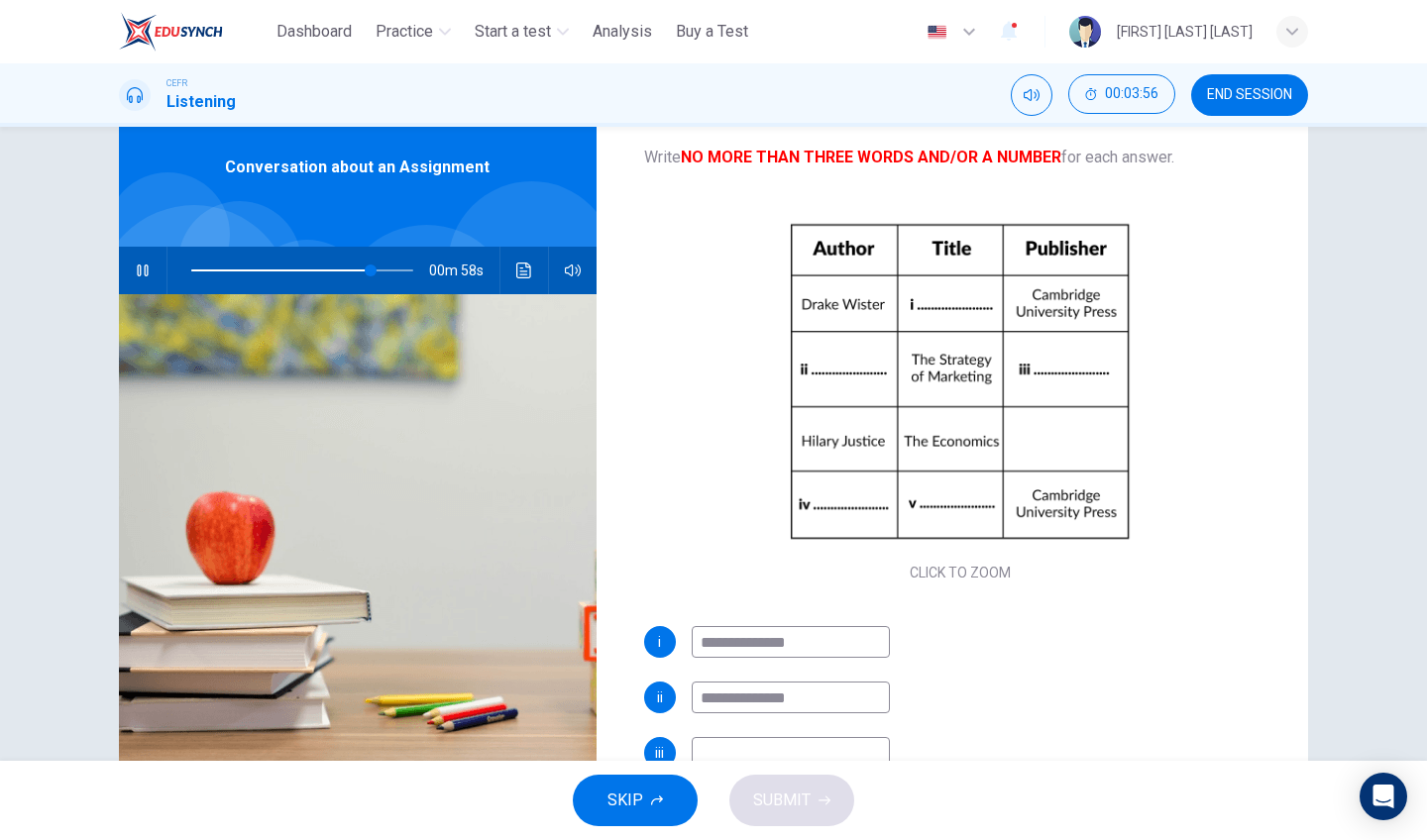 scroll, scrollTop: 131, scrollLeft: 0, axis: vertical 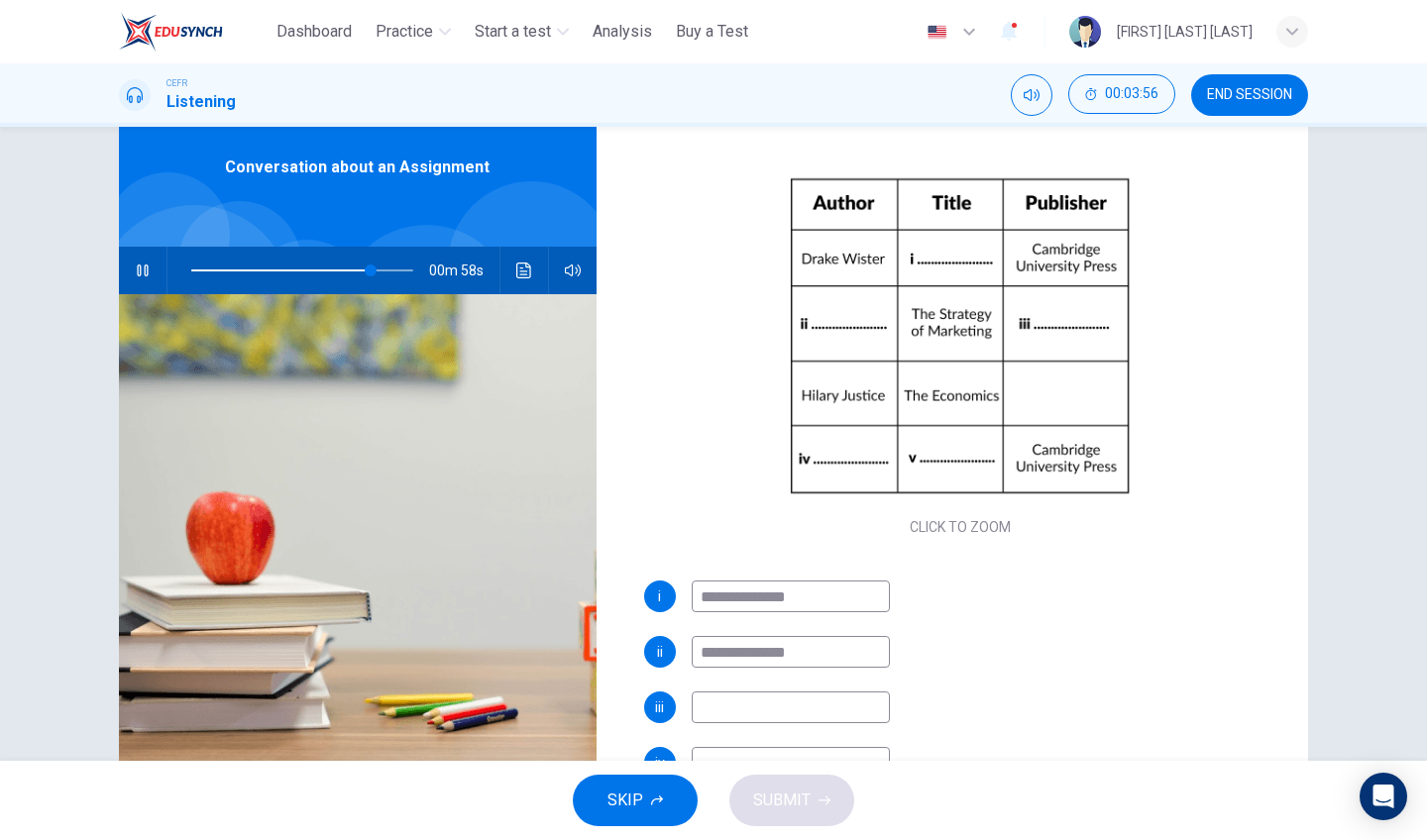 type on "**" 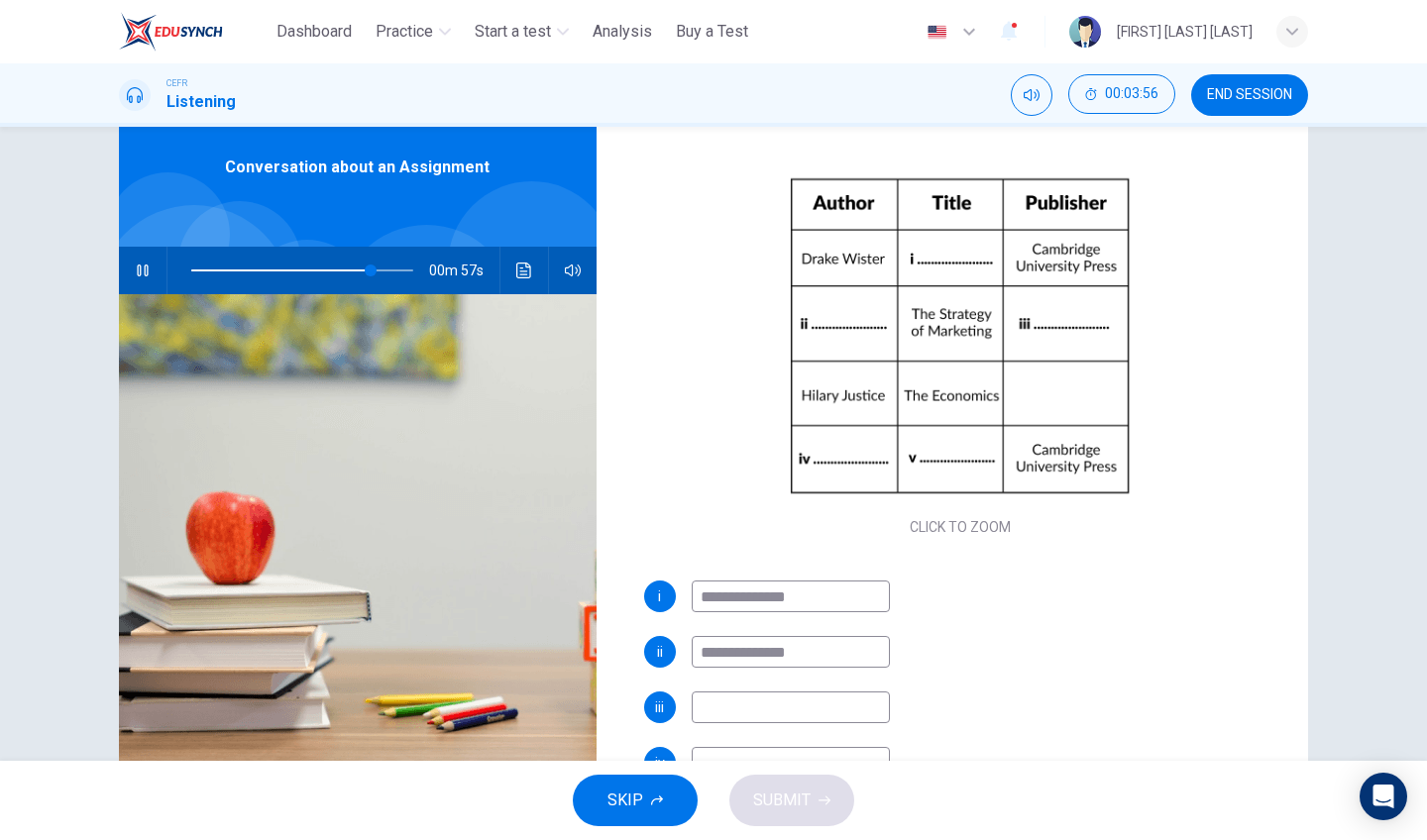 type on "**********" 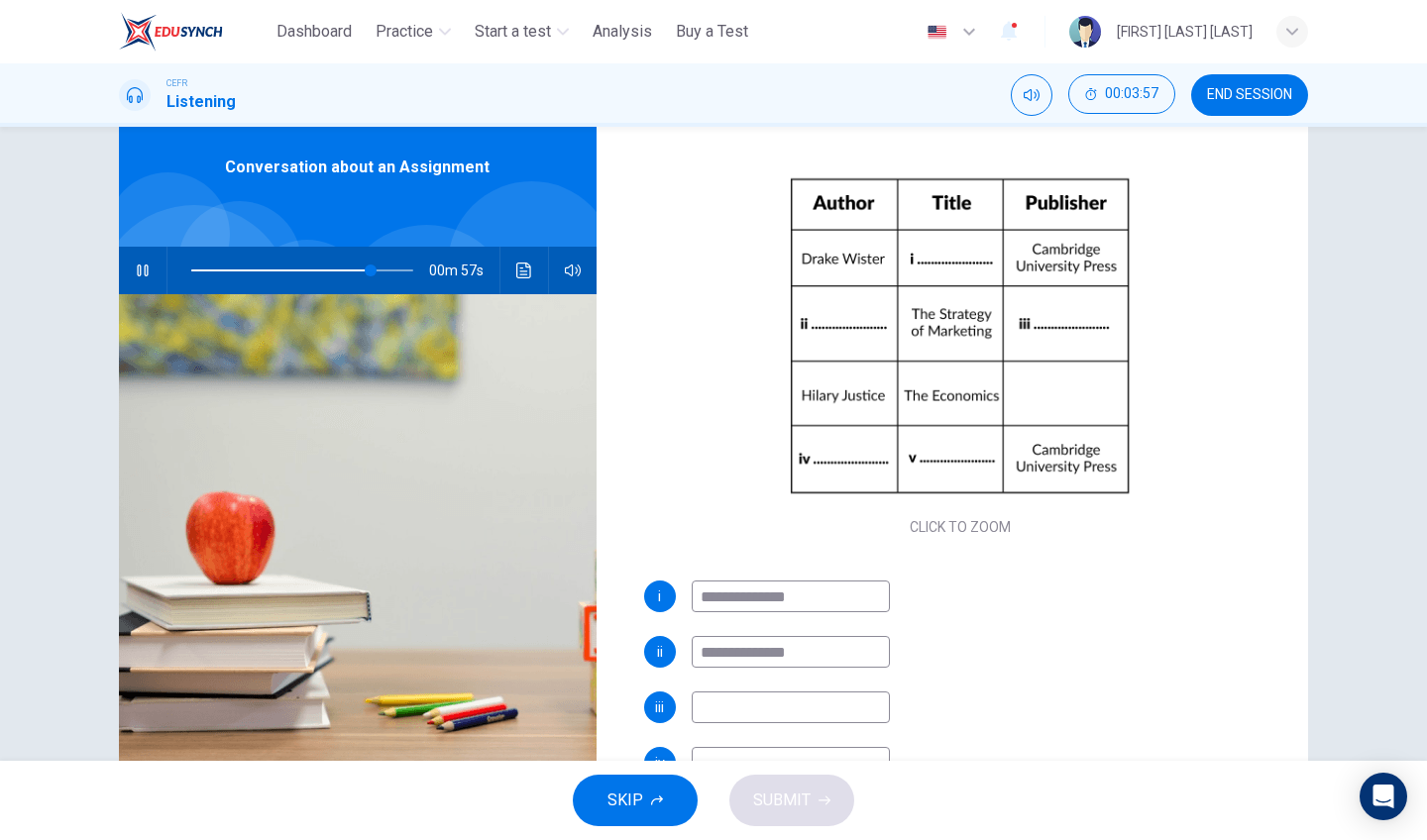 type on "*" 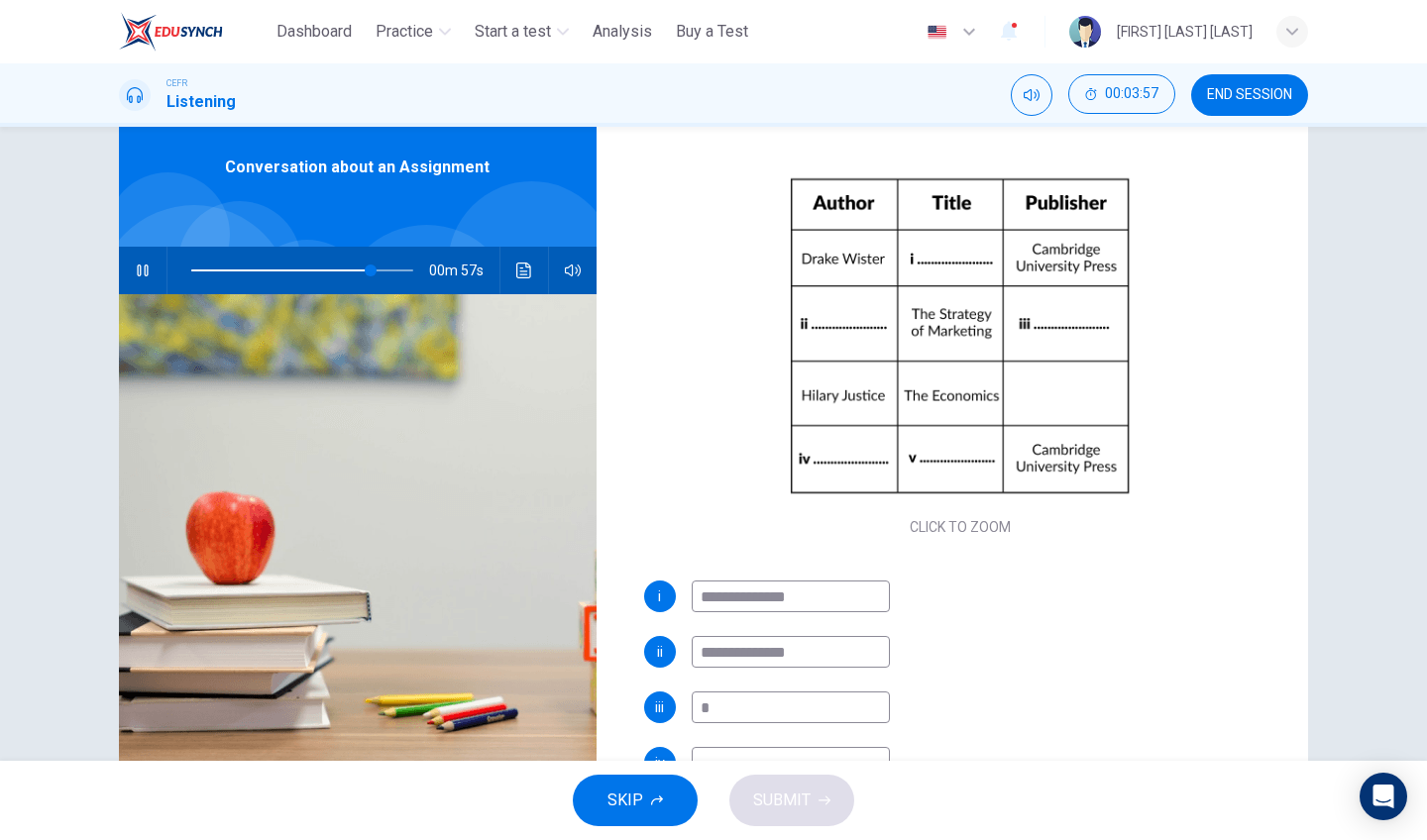 type on "**" 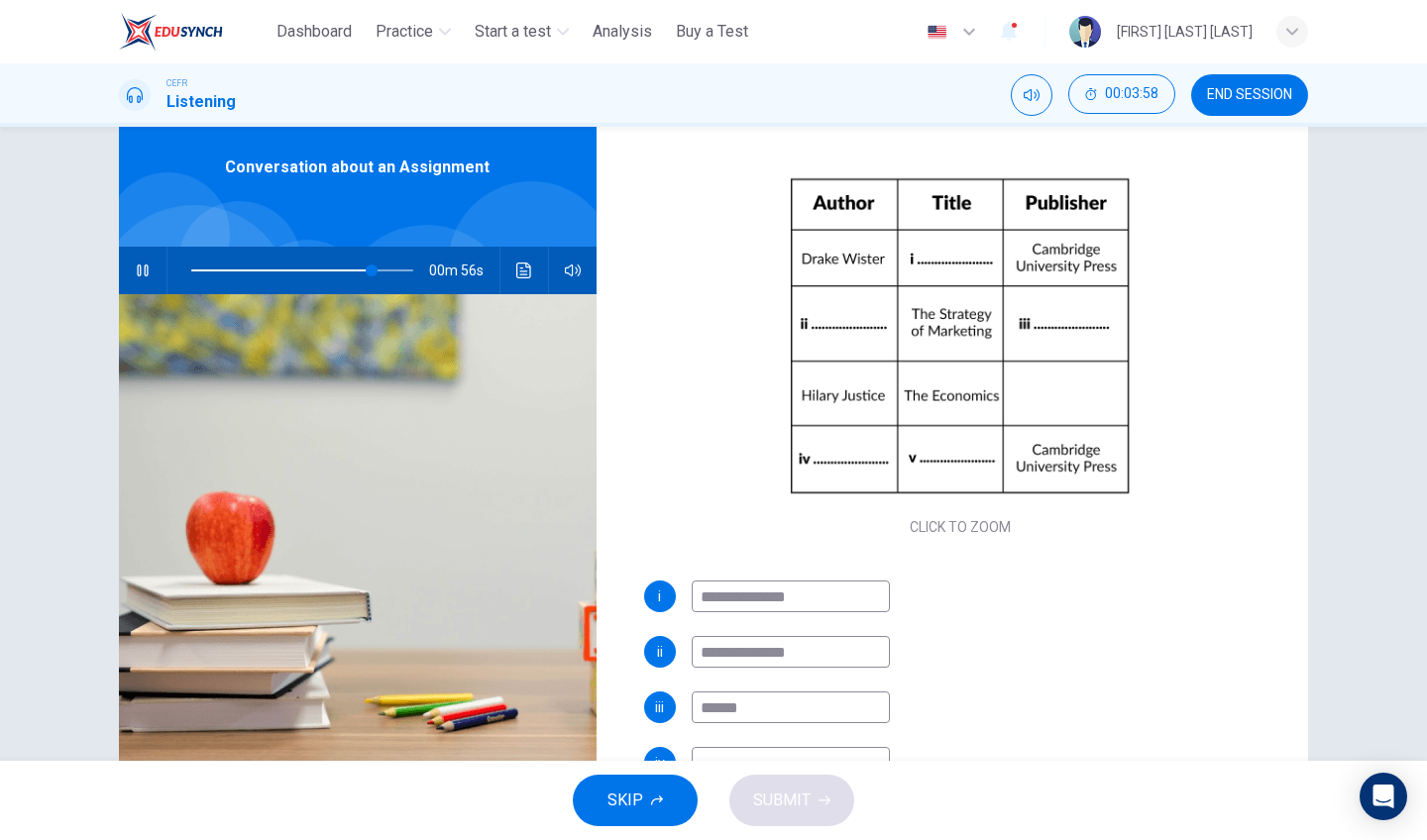 type on "******" 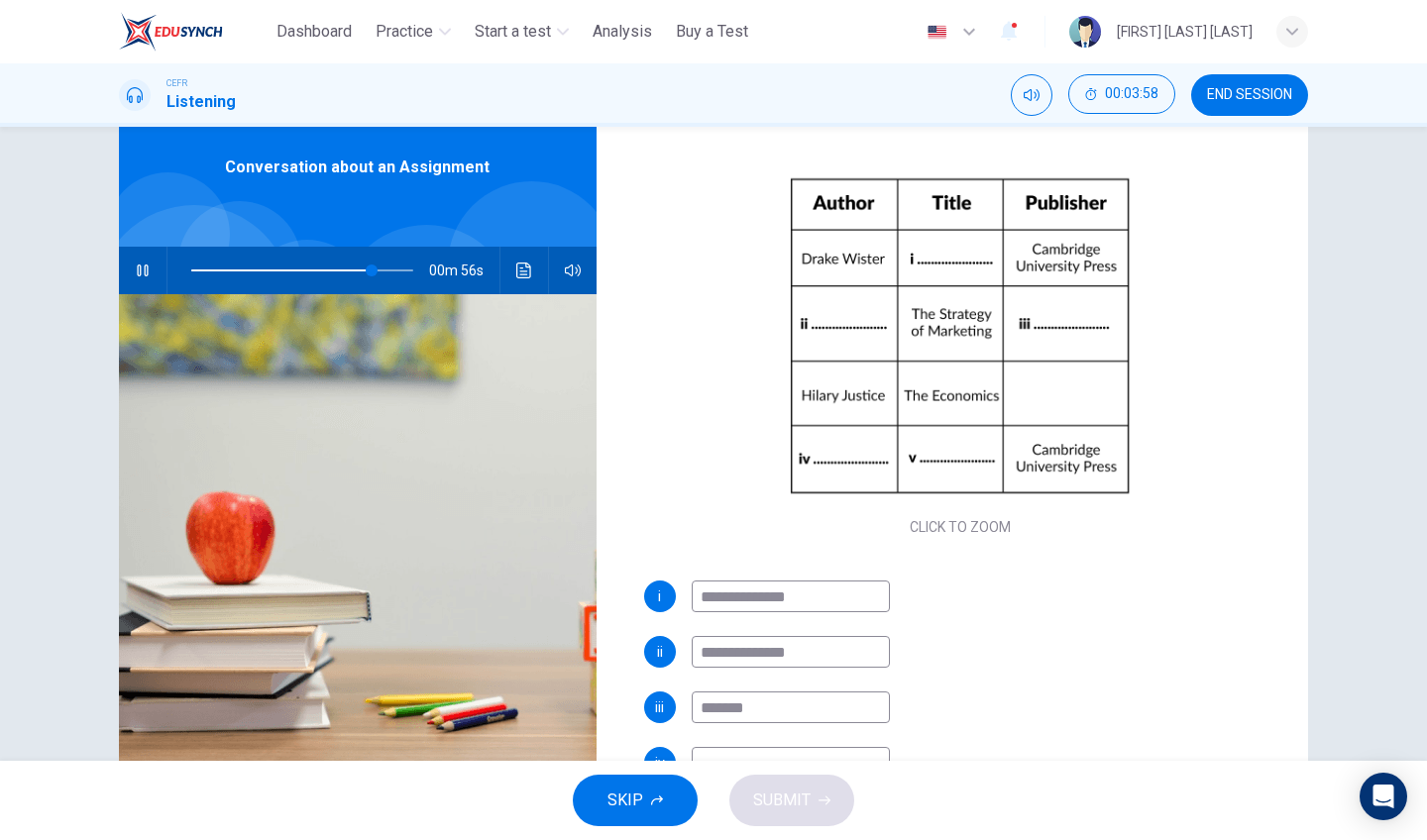 type on "**" 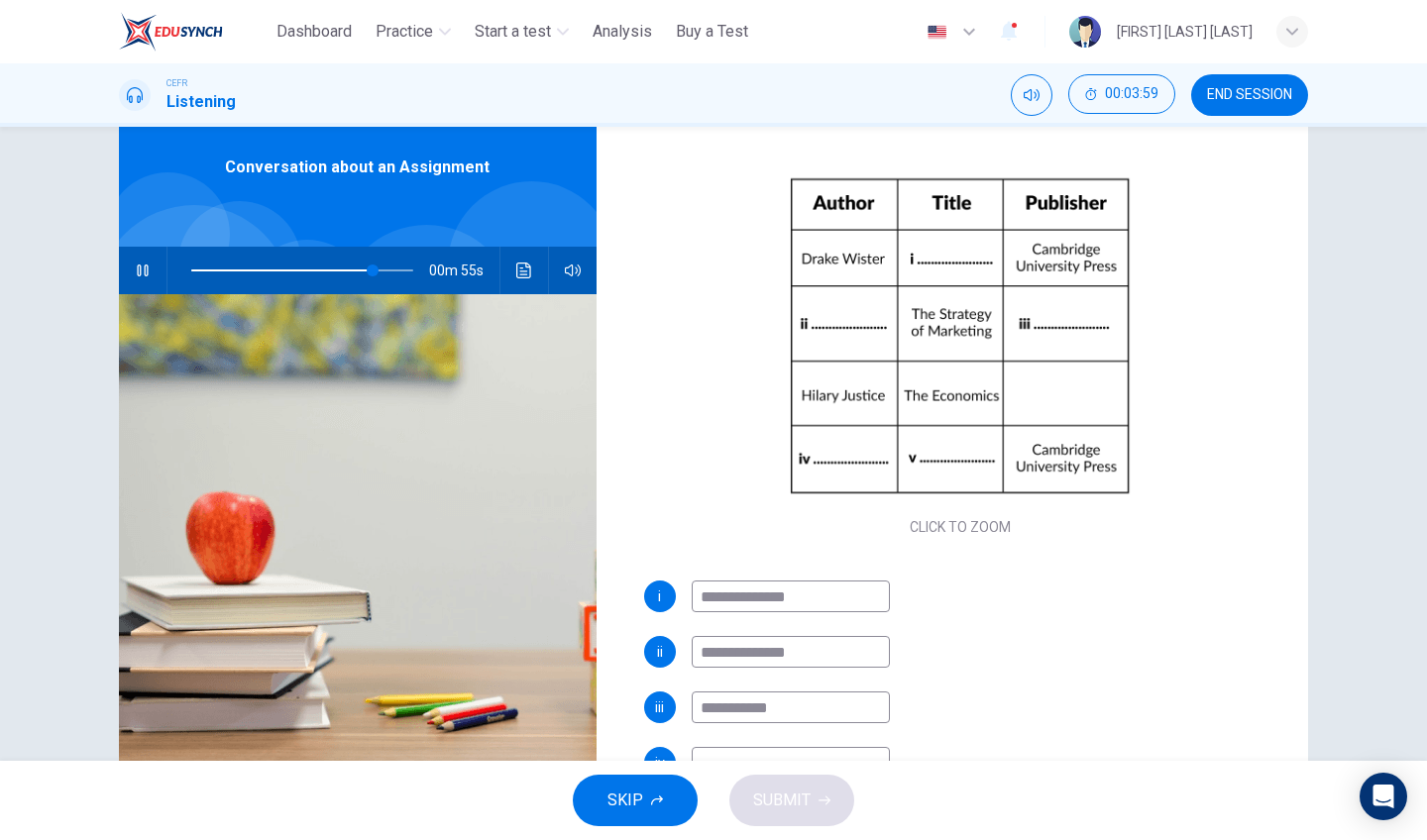 type on "**********" 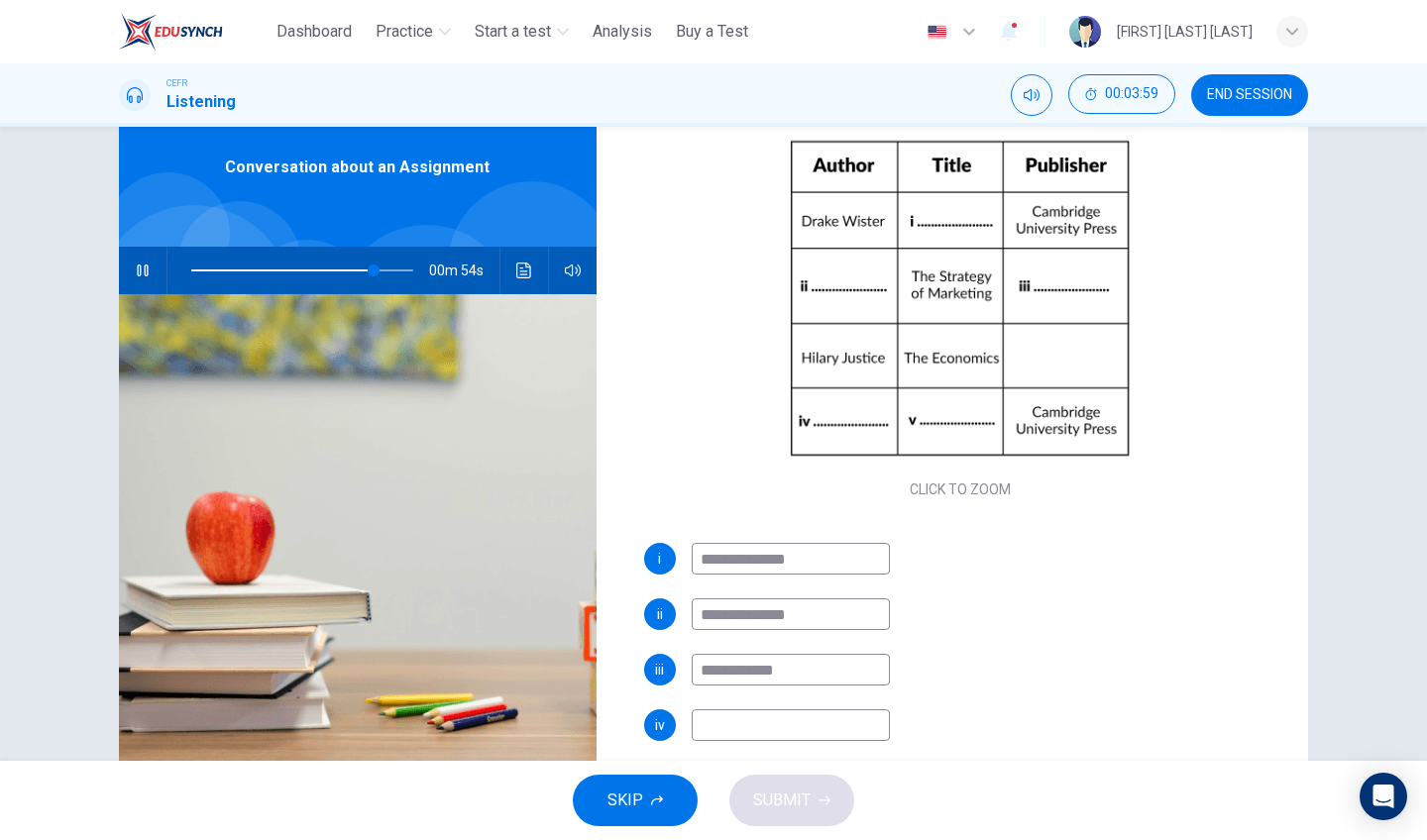 scroll, scrollTop: 184, scrollLeft: 0, axis: vertical 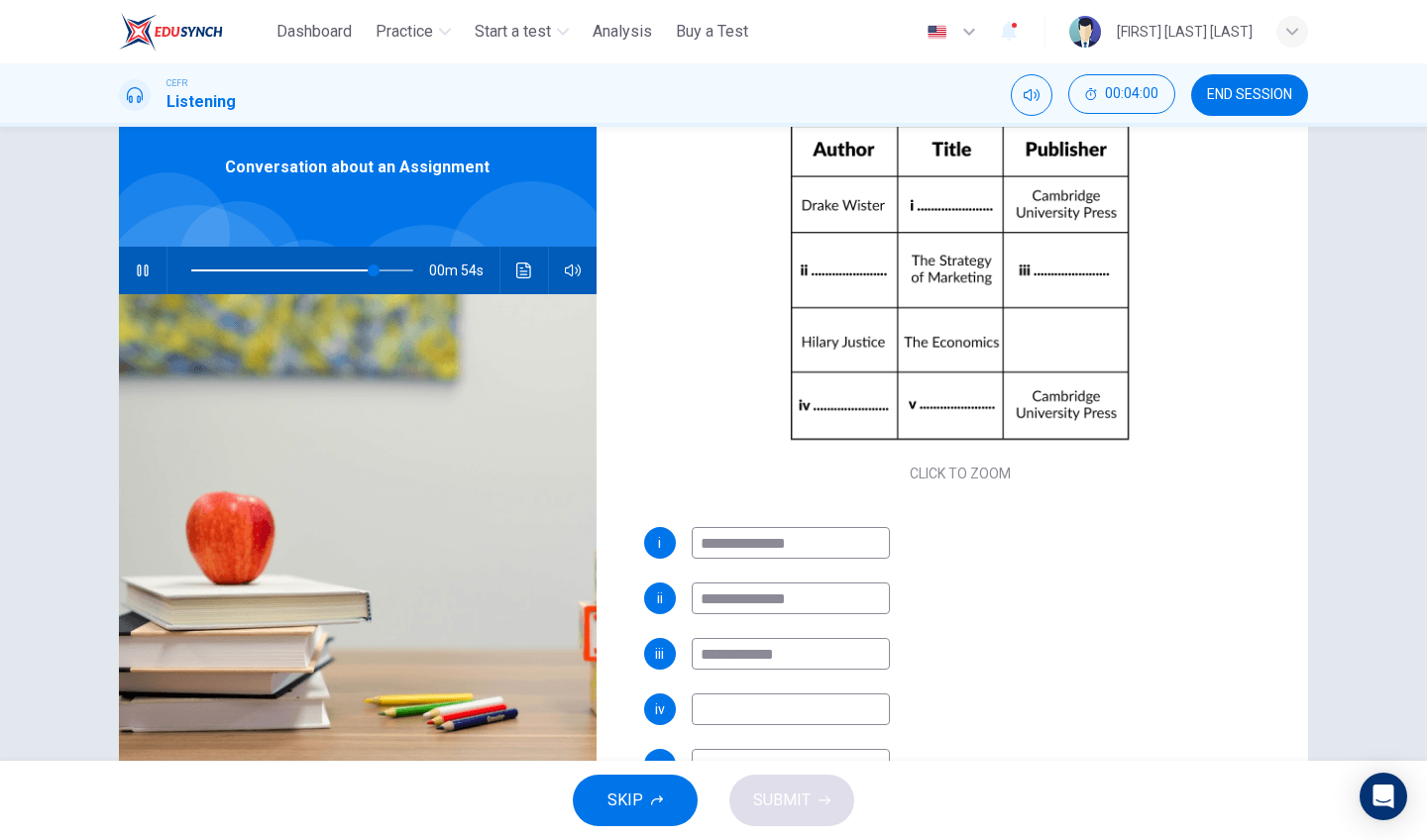 type on "**" 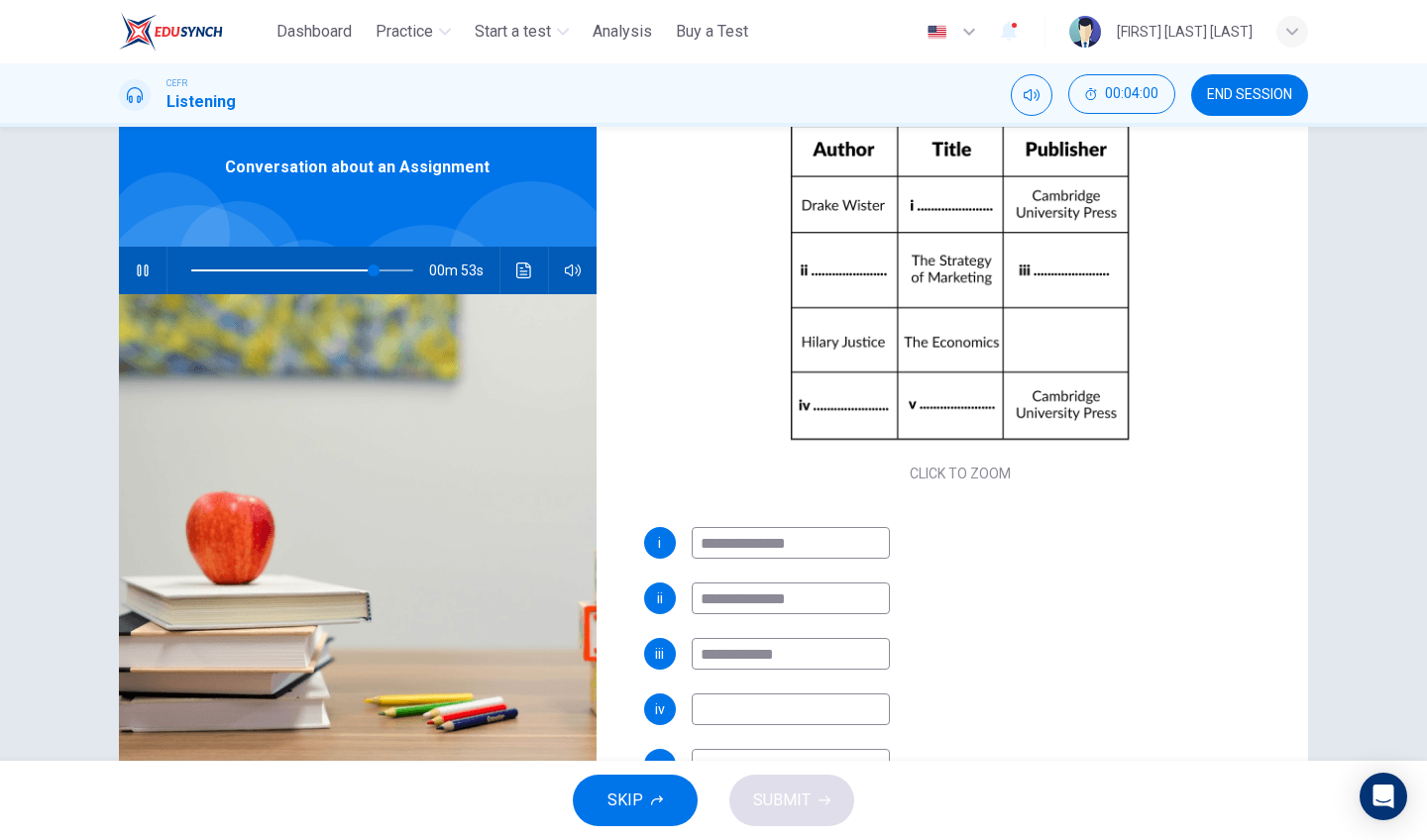 type on "**********" 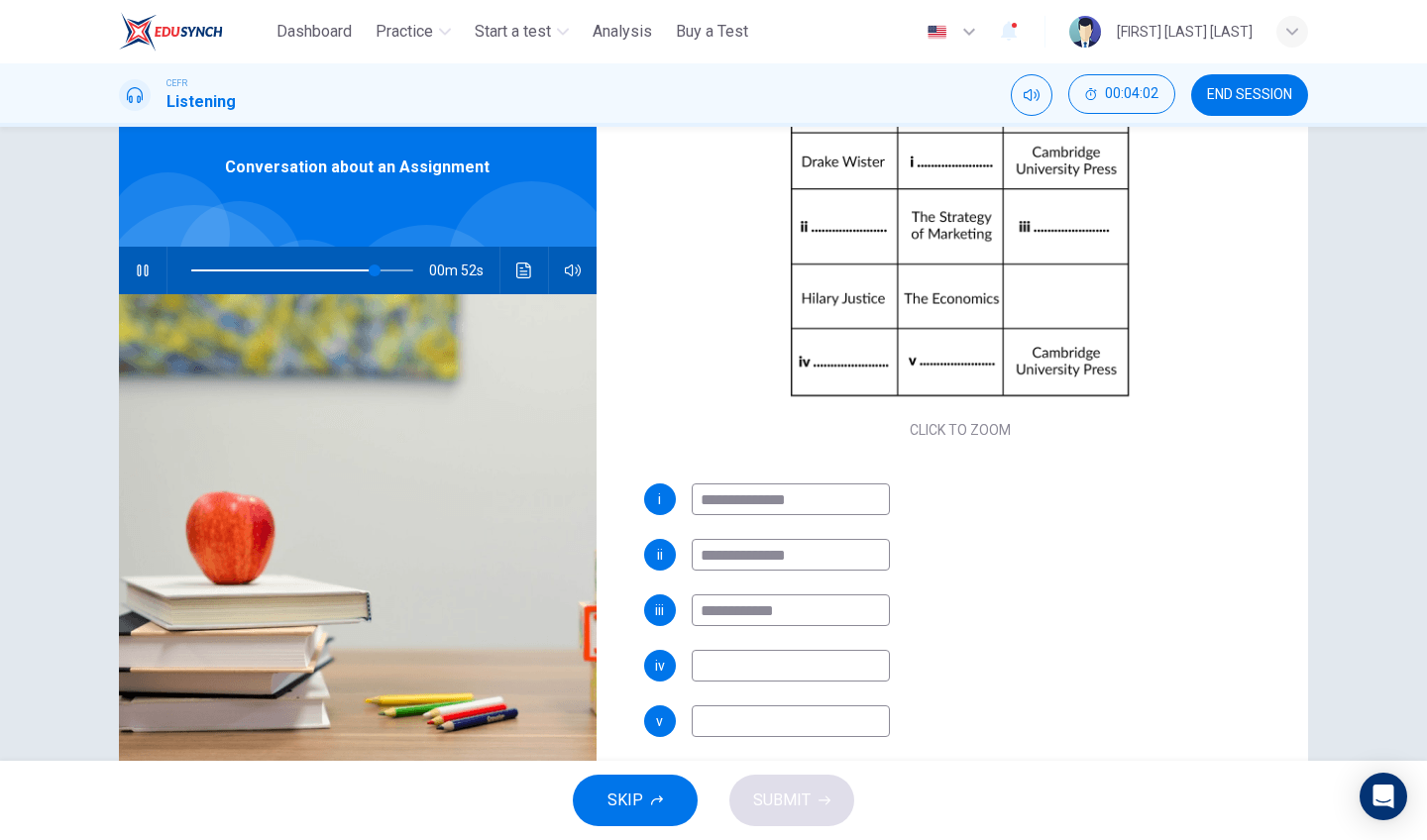 scroll, scrollTop: 228, scrollLeft: 0, axis: vertical 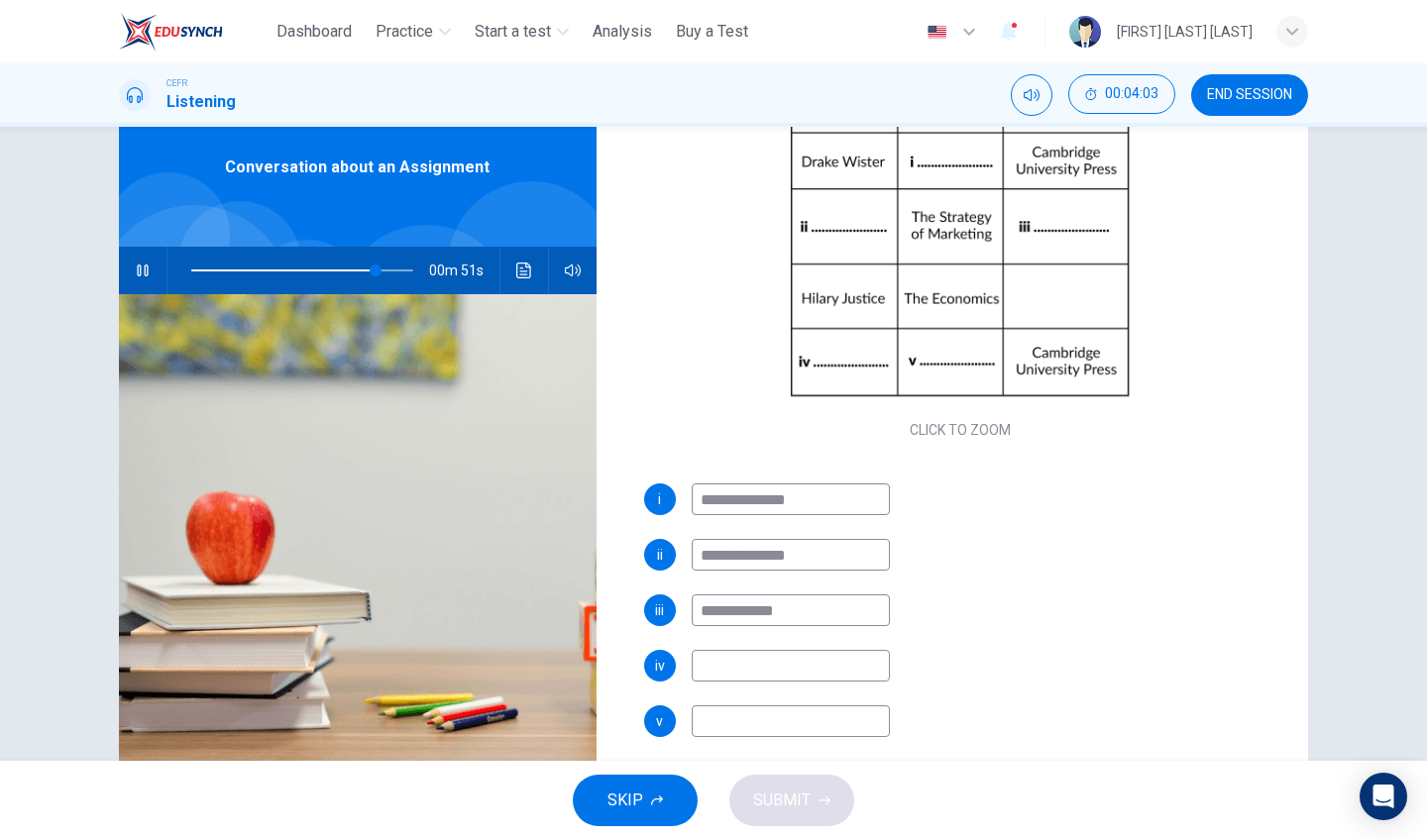type on "**" 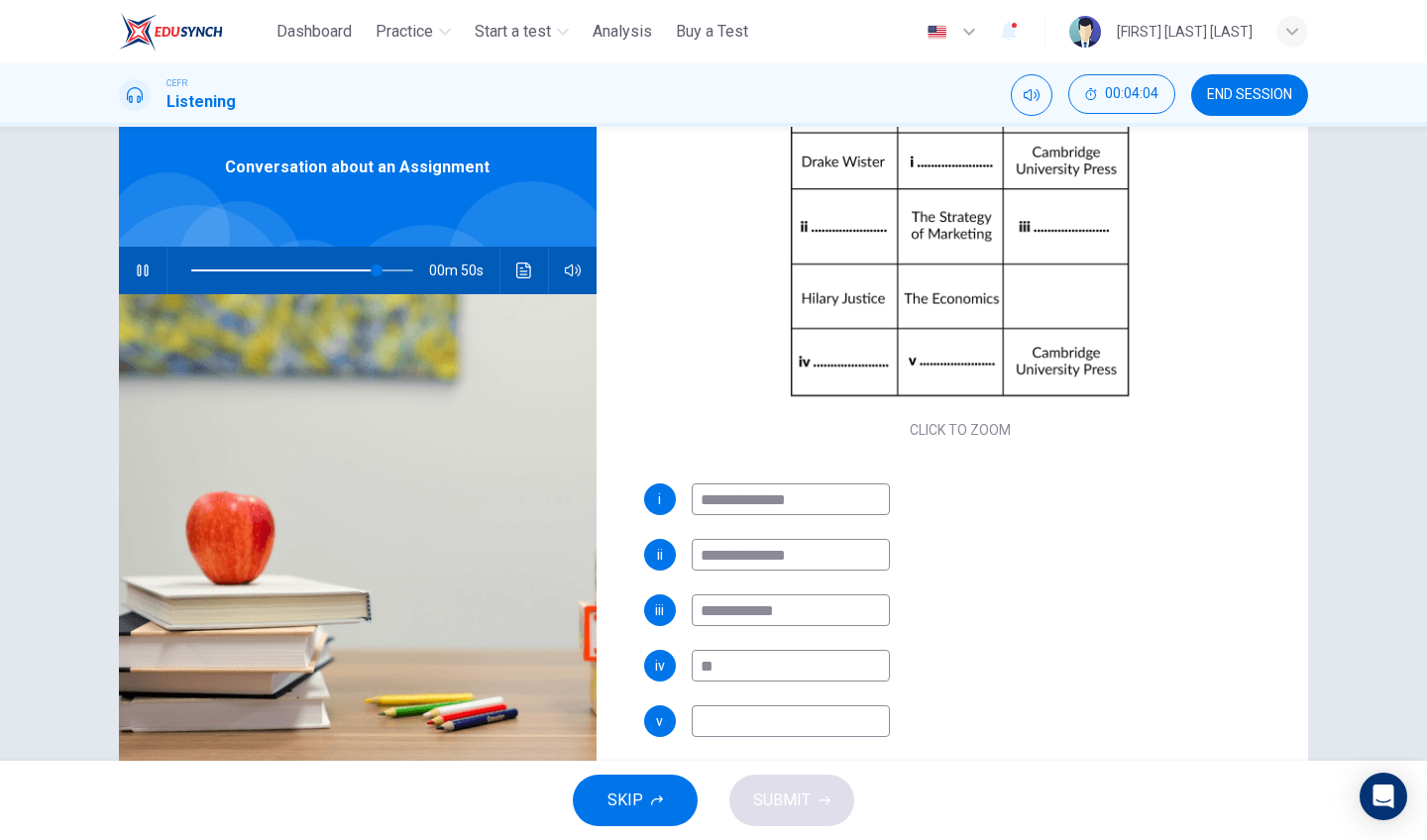 type on "***" 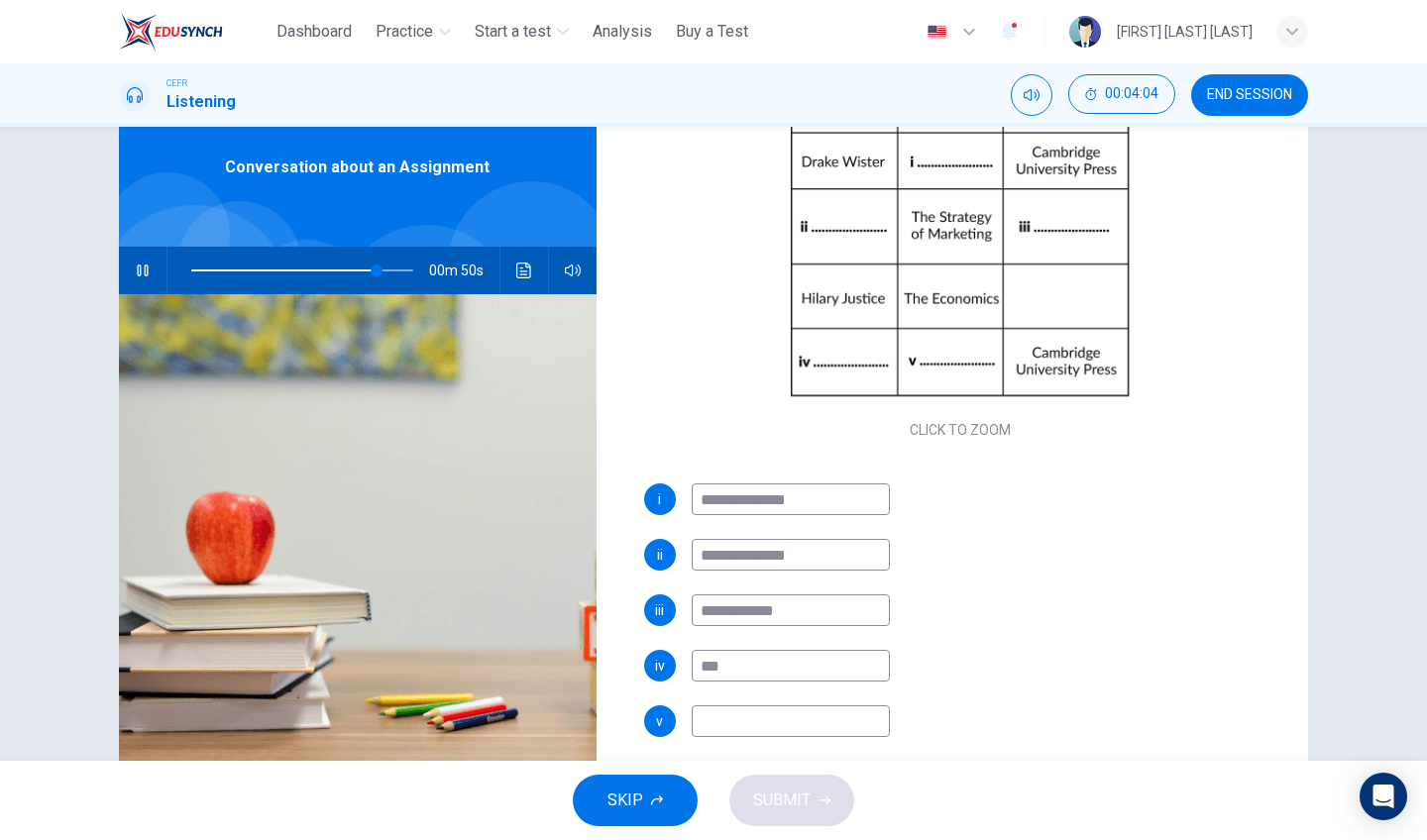 type on "**" 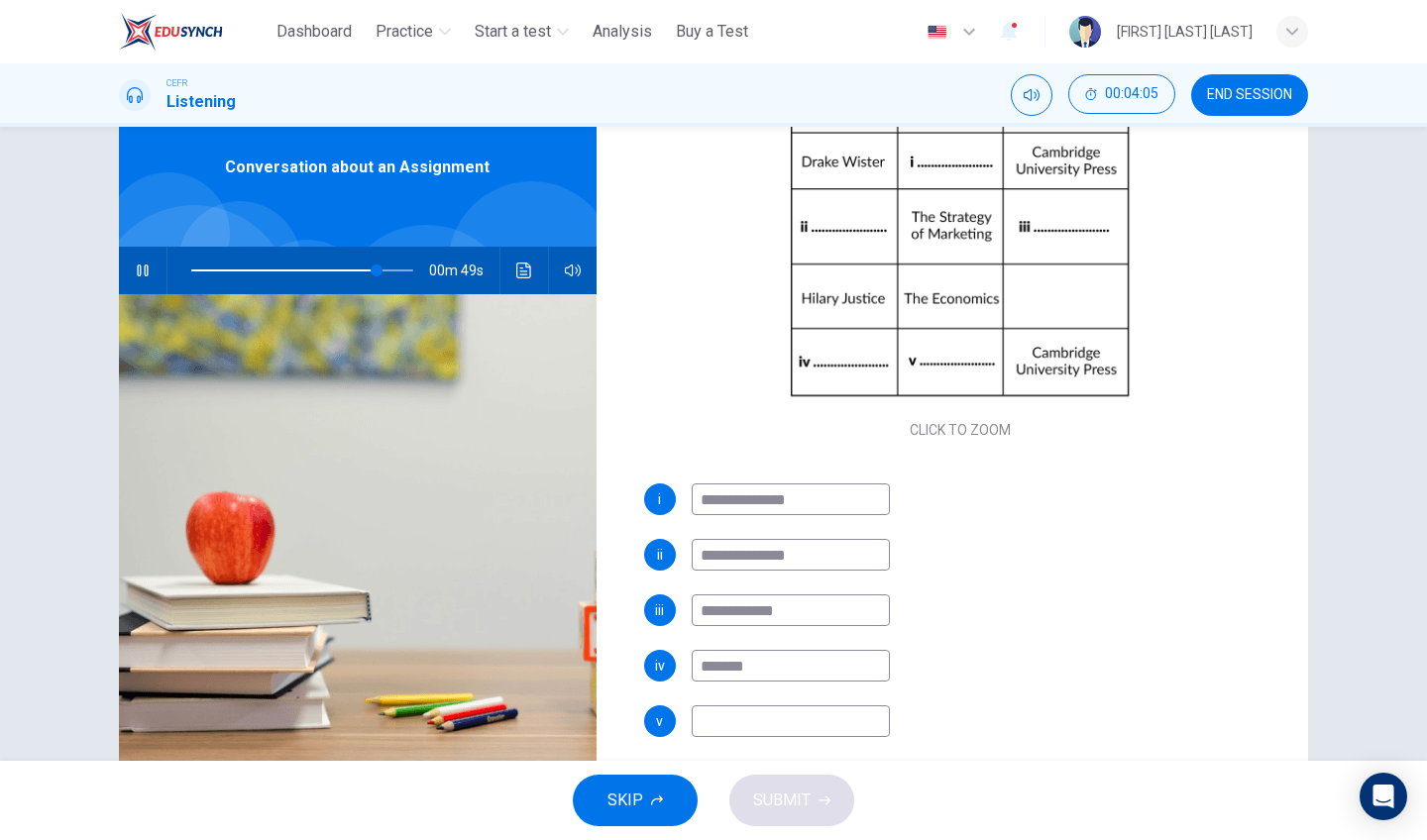 type on "********" 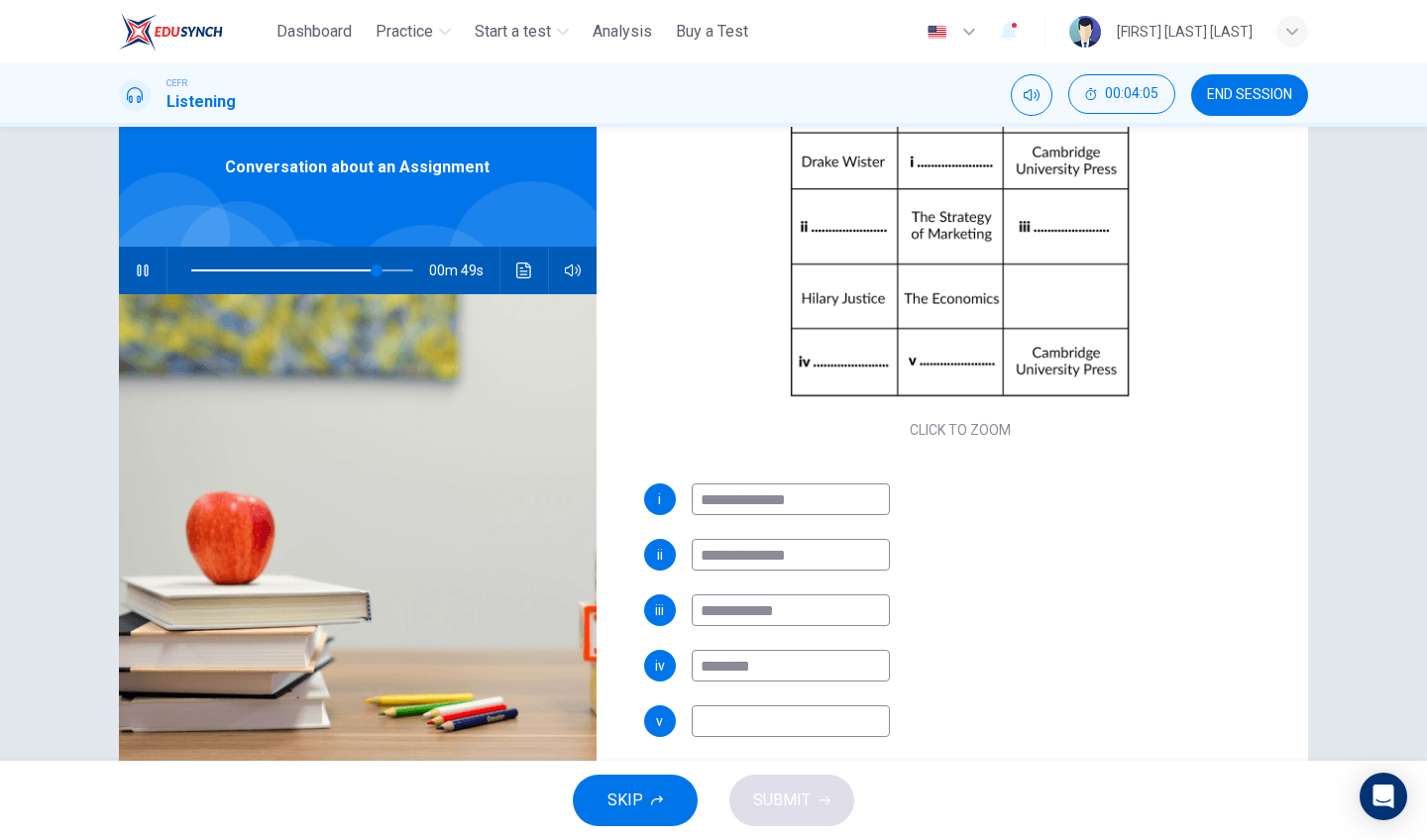 type on "**" 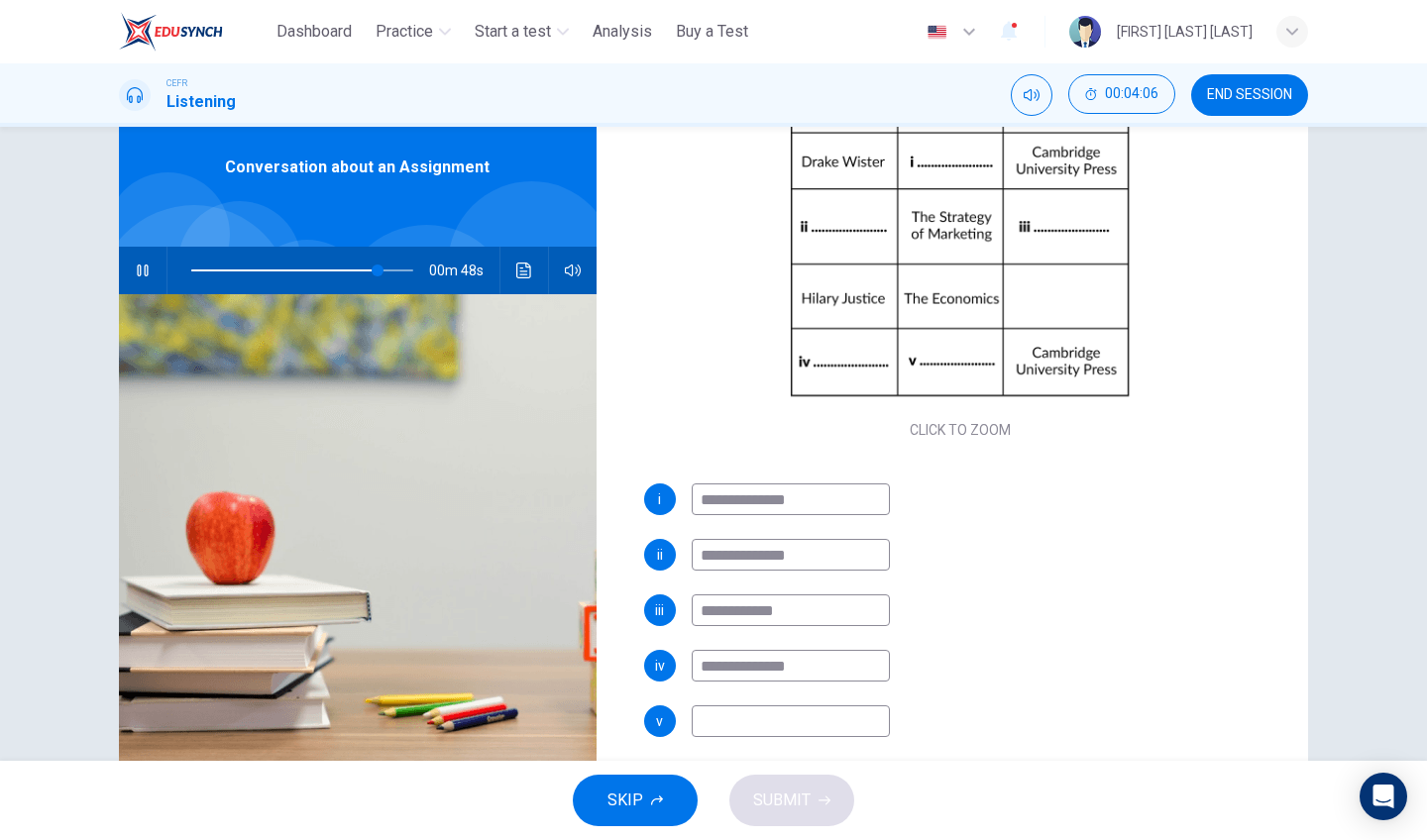 type on "**********" 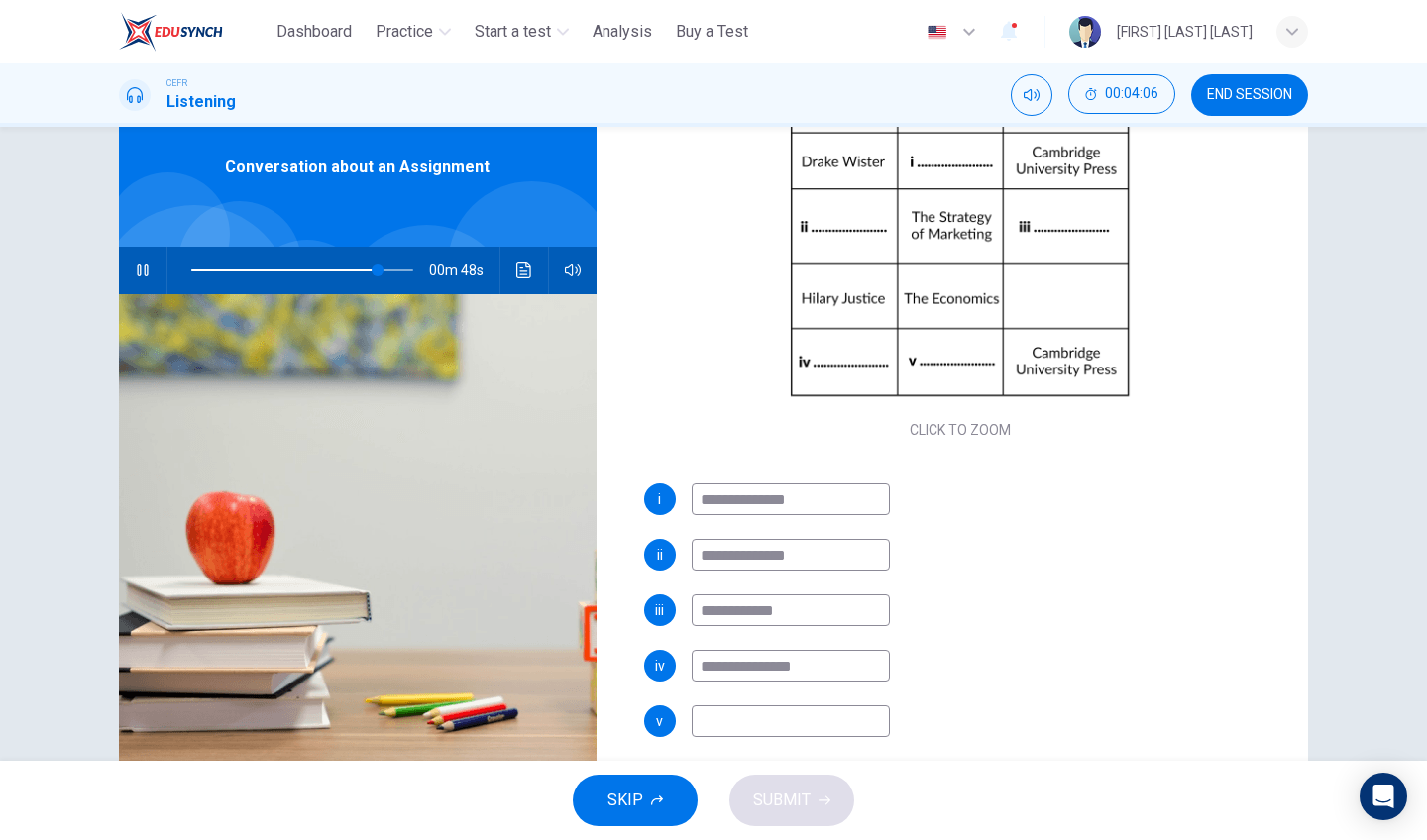 type on "**" 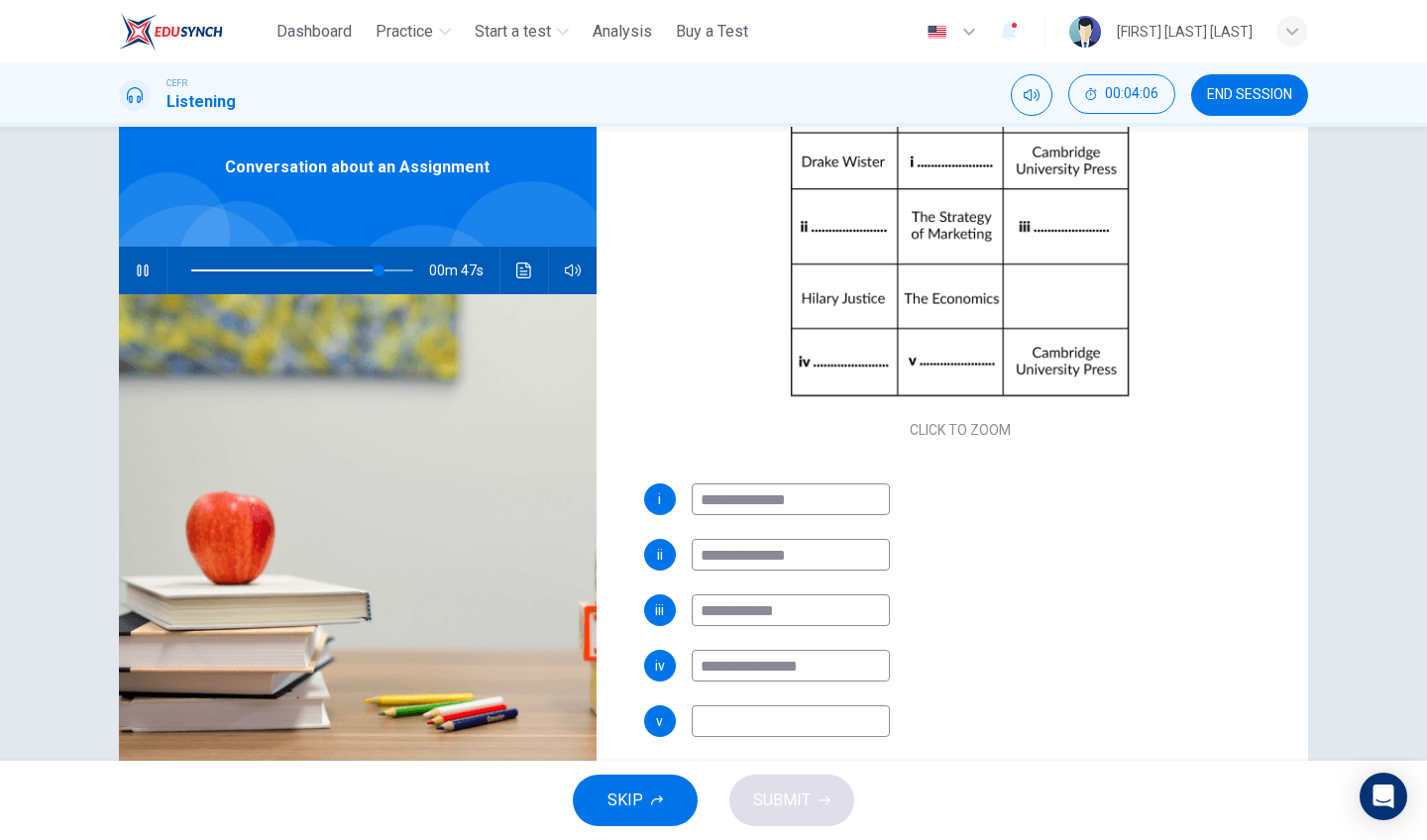 type on "**********" 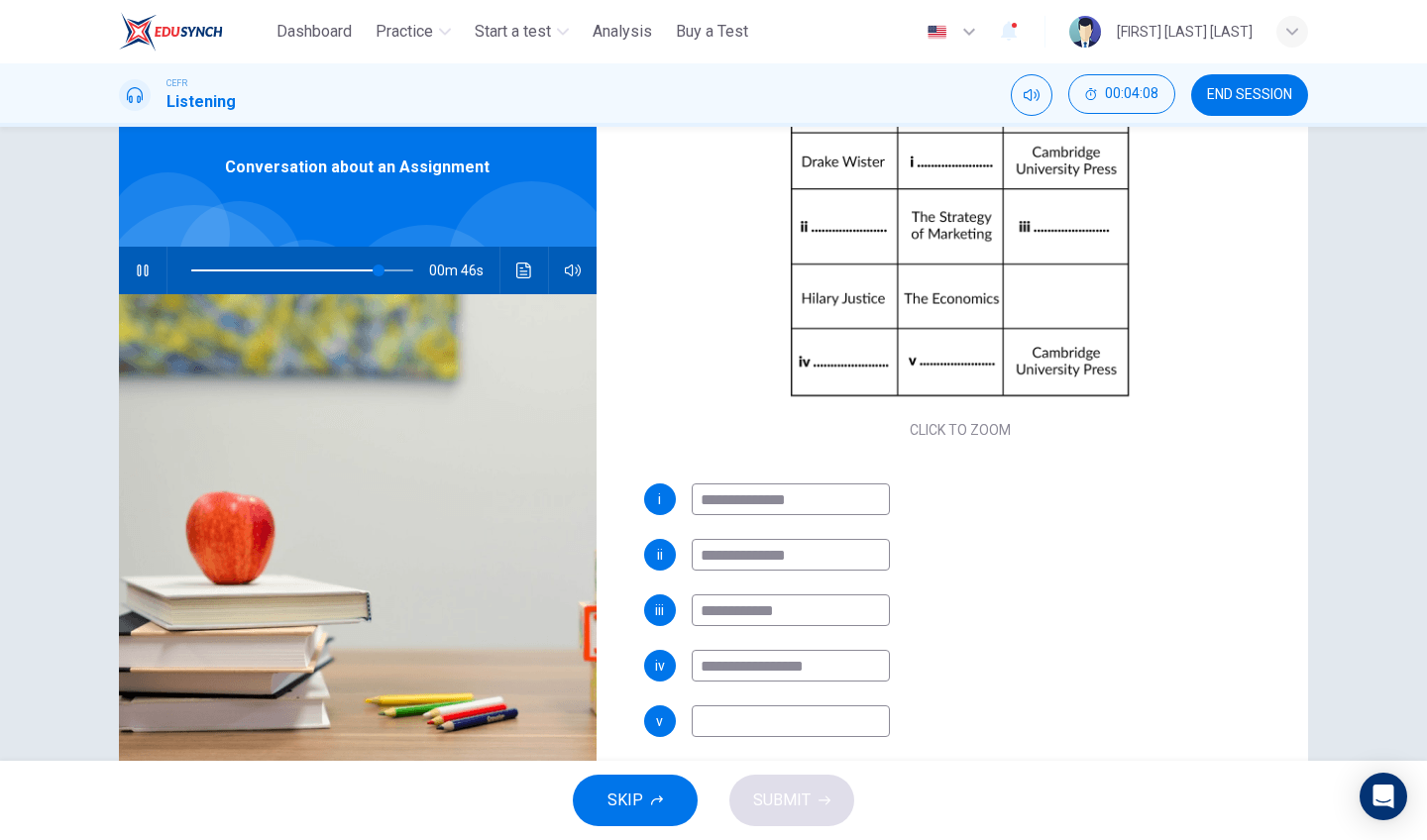 type on "**" 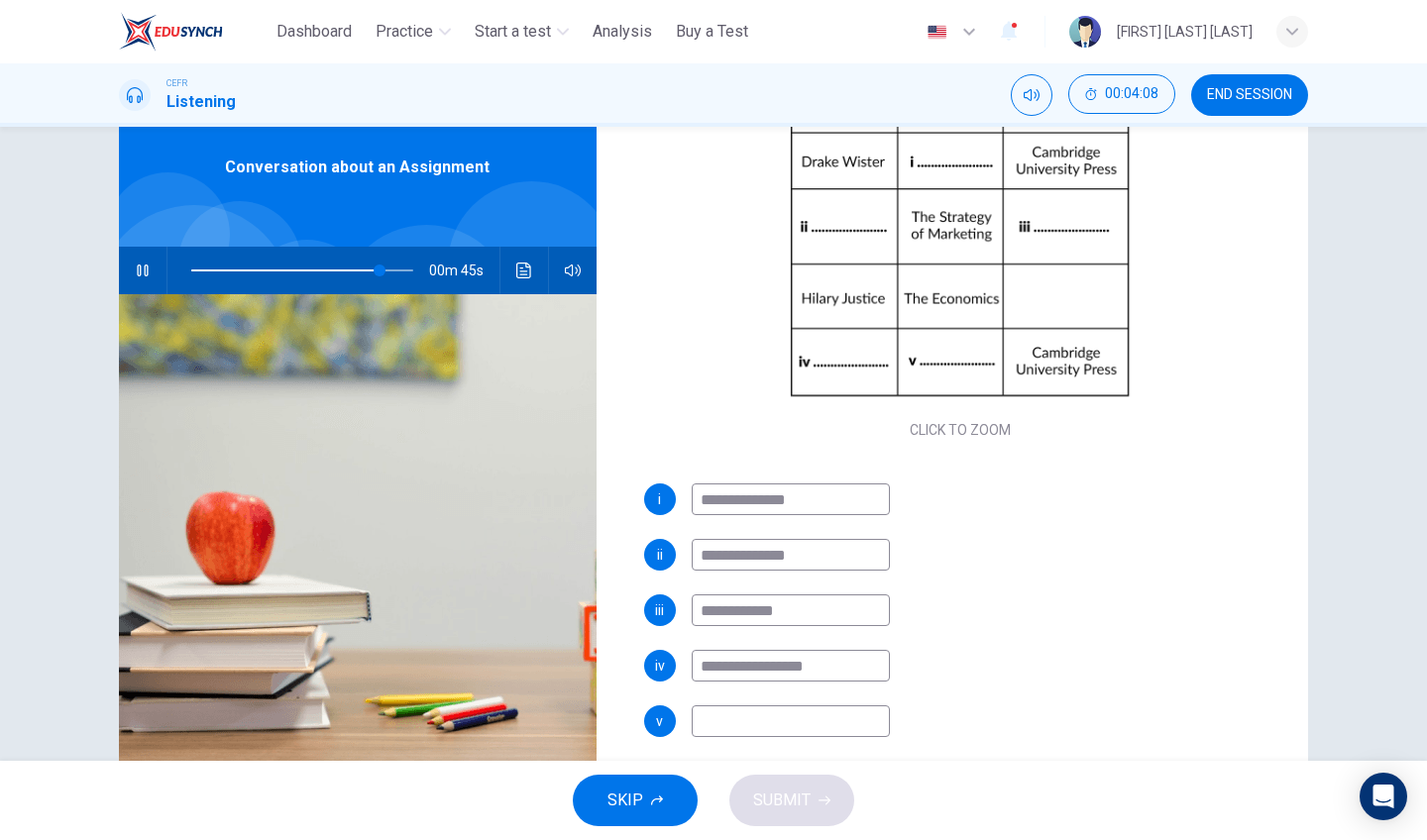 type on "**********" 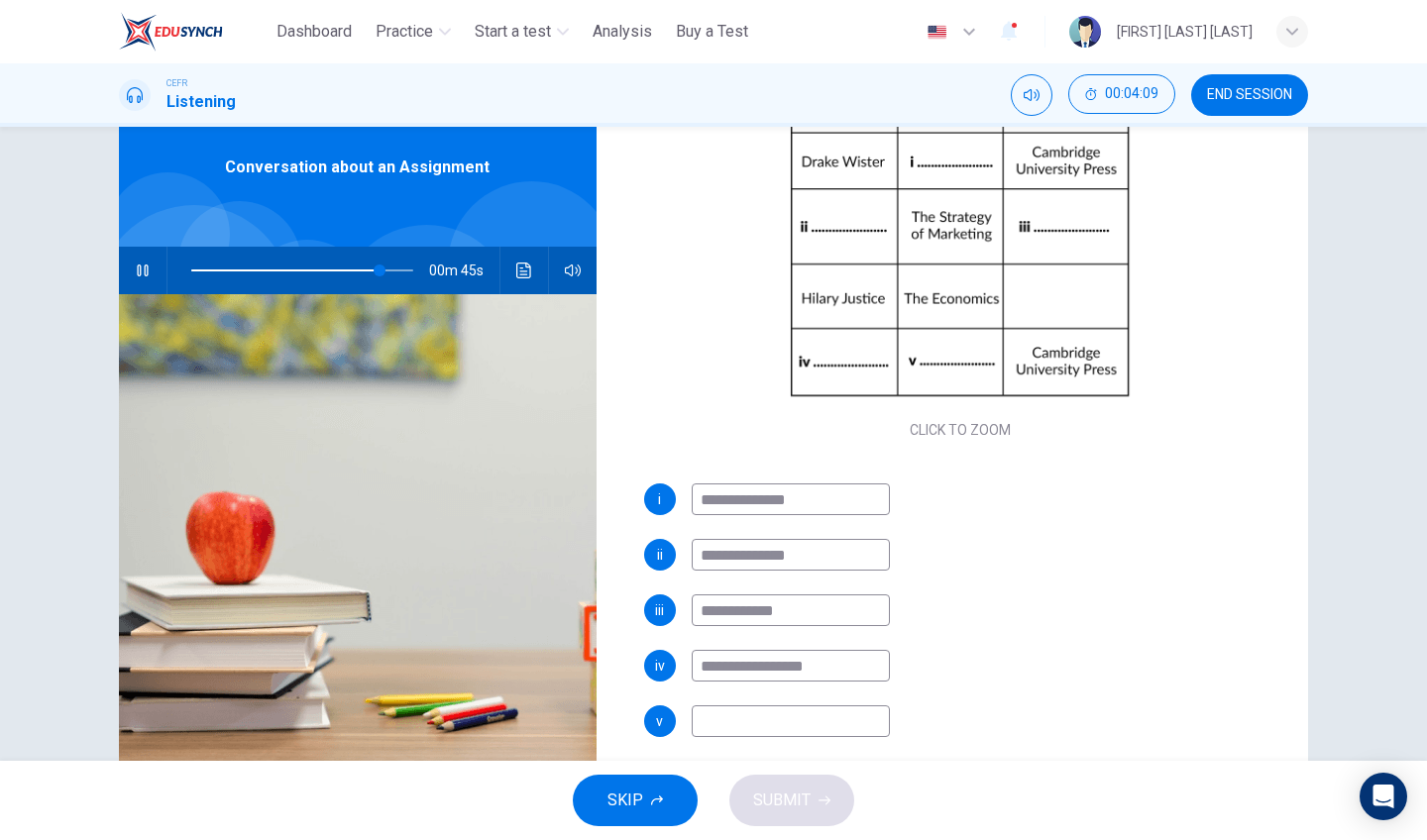 click at bounding box center (791, 721) 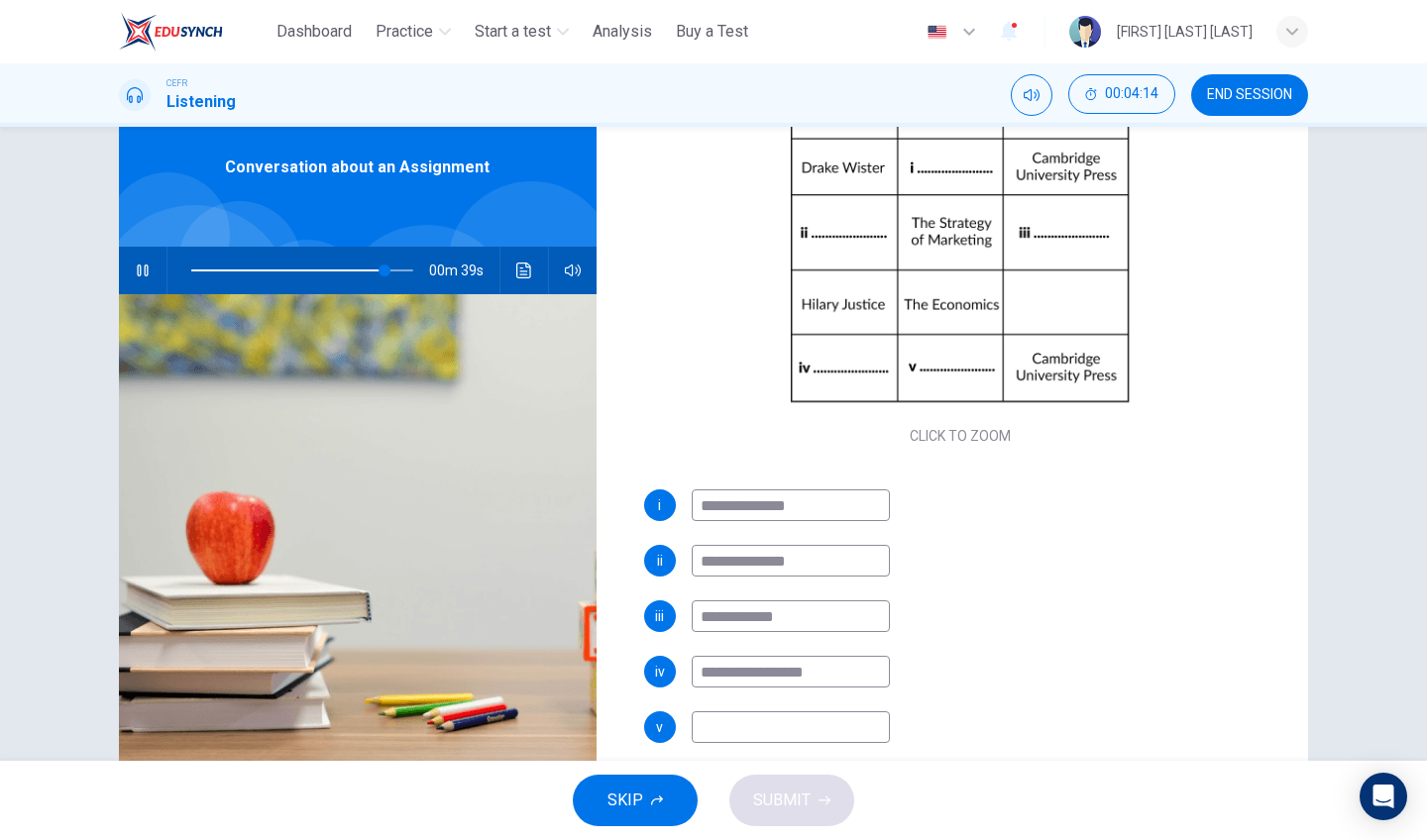 scroll, scrollTop: 218, scrollLeft: 0, axis: vertical 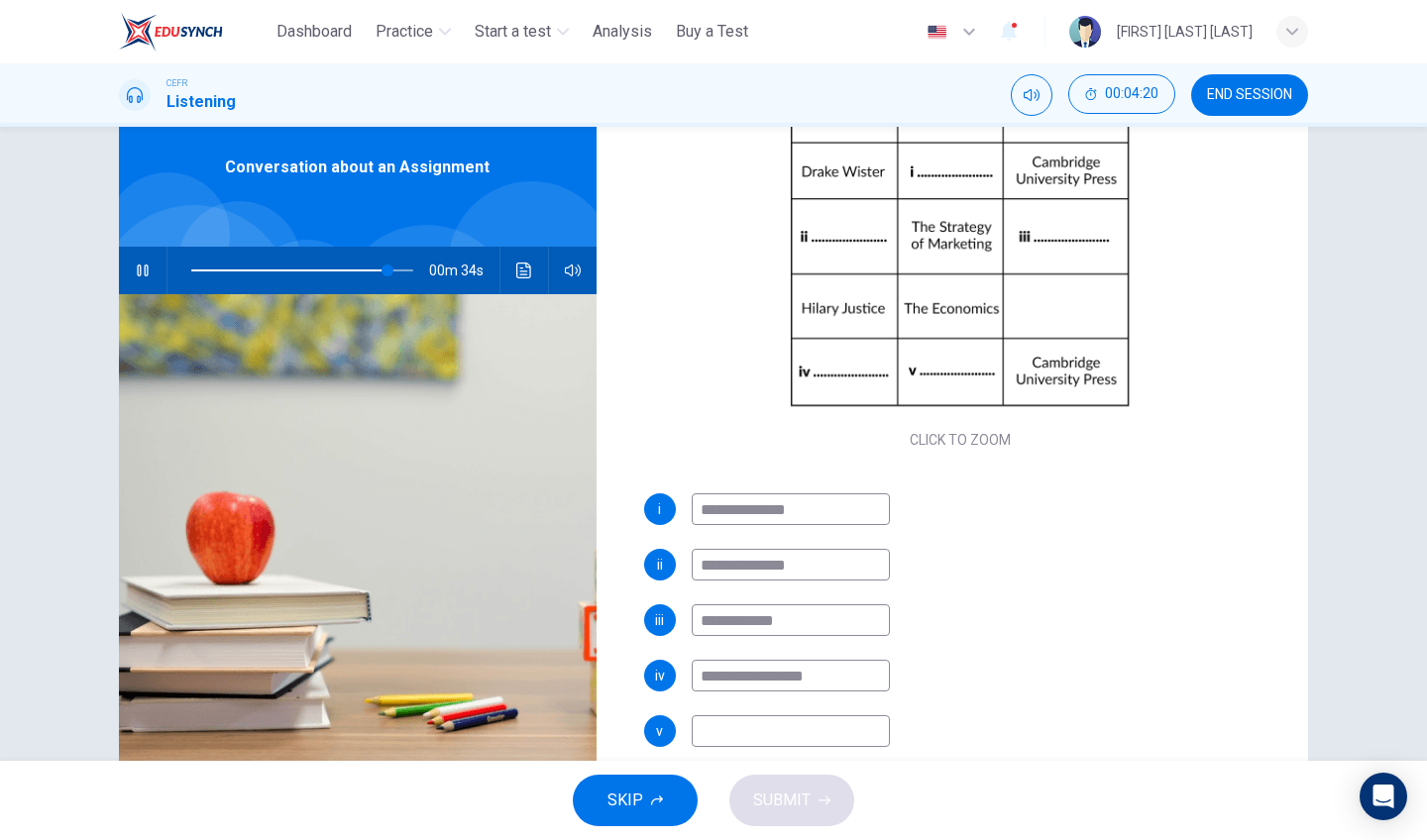 drag, startPoint x: 842, startPoint y: 669, endPoint x: 664, endPoint y: 663, distance: 178.10109 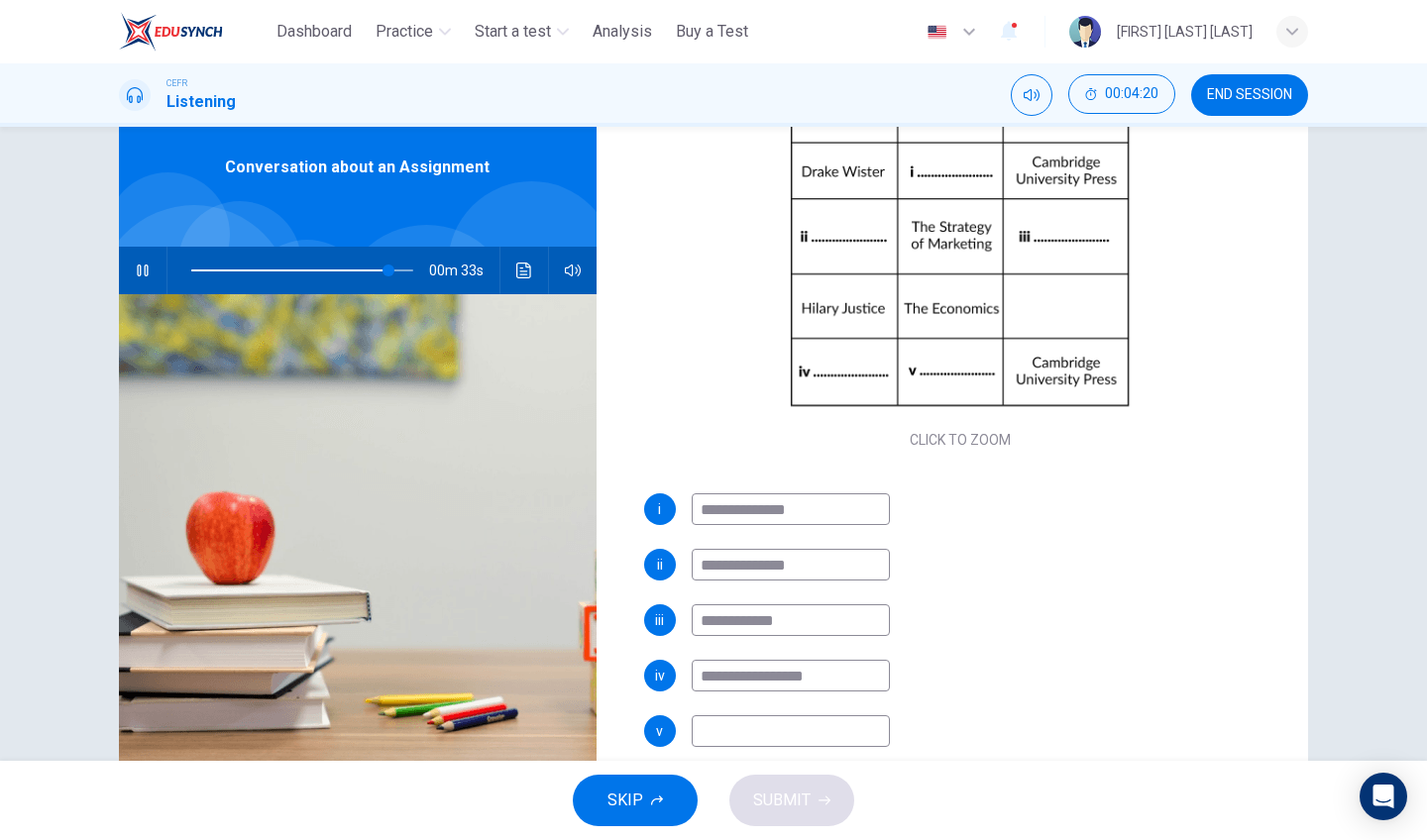 type 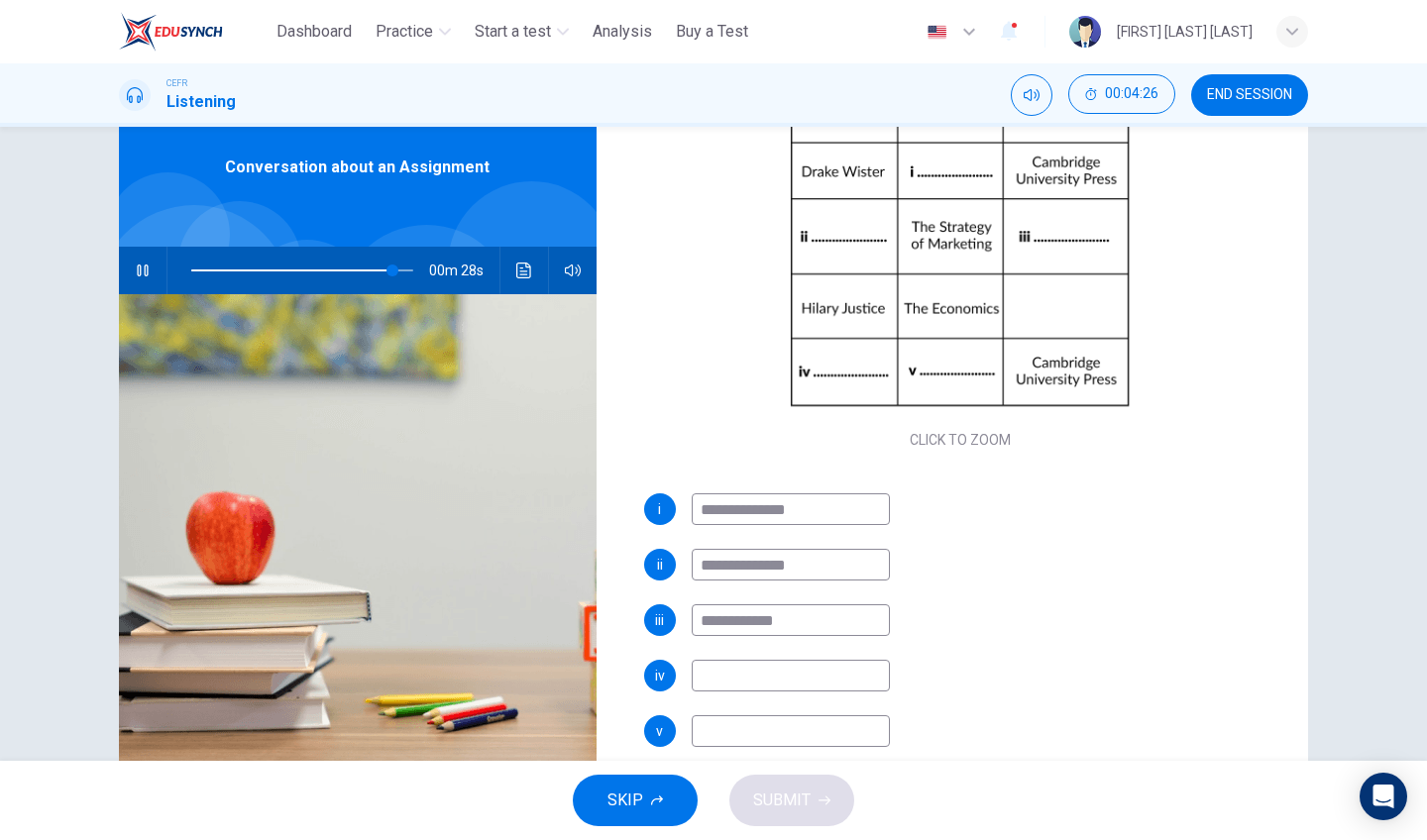 type on "**" 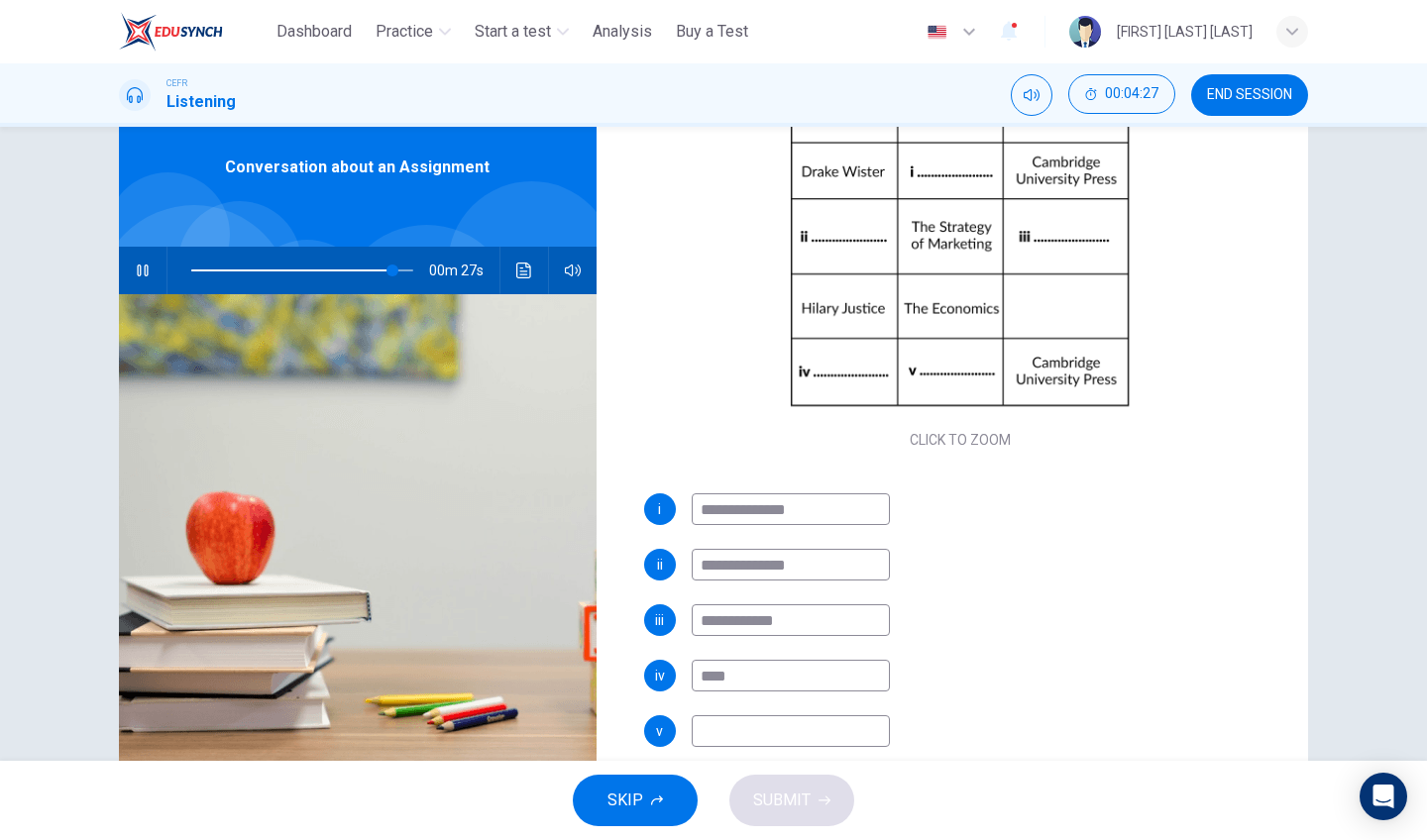 type on "*****" 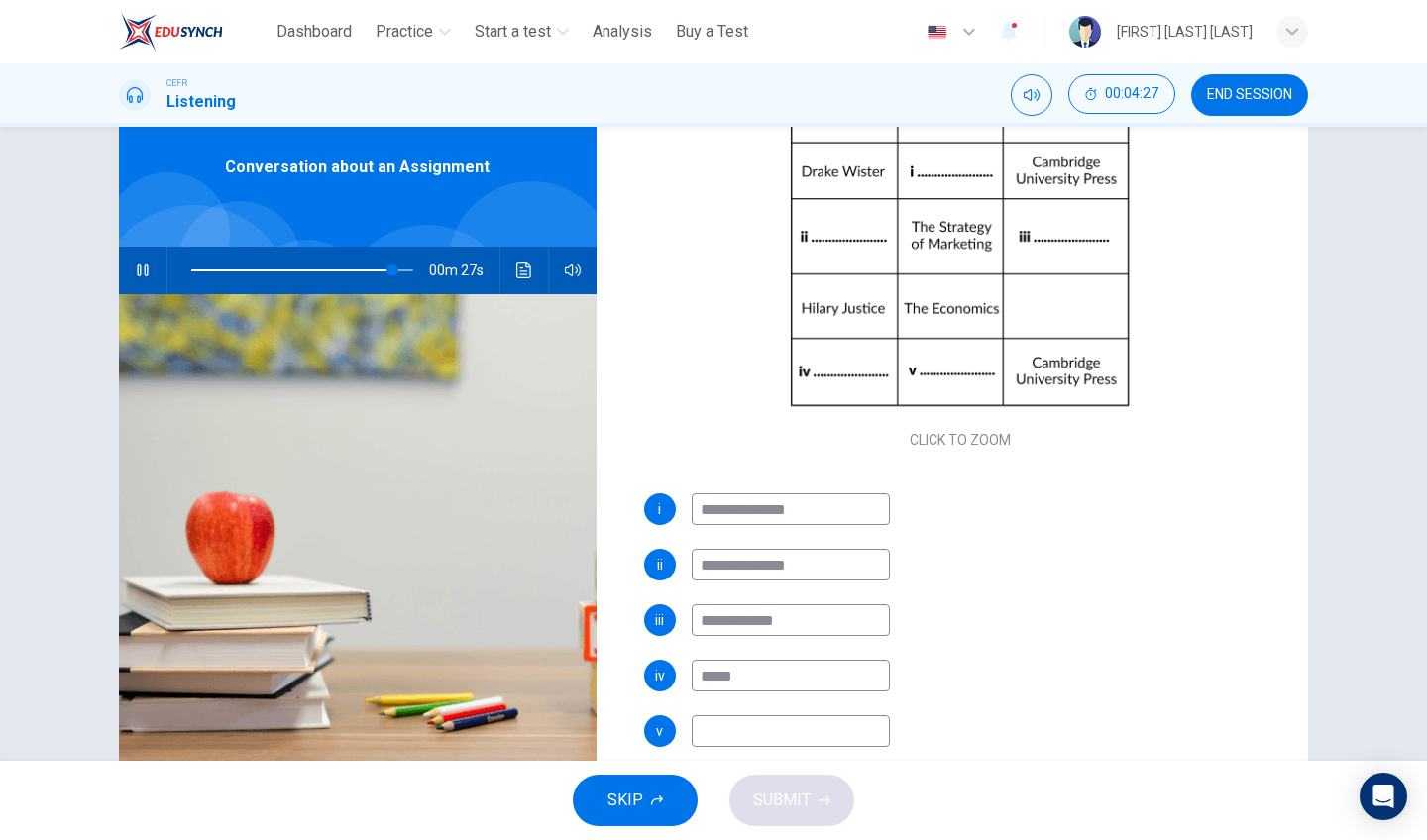 type on "**" 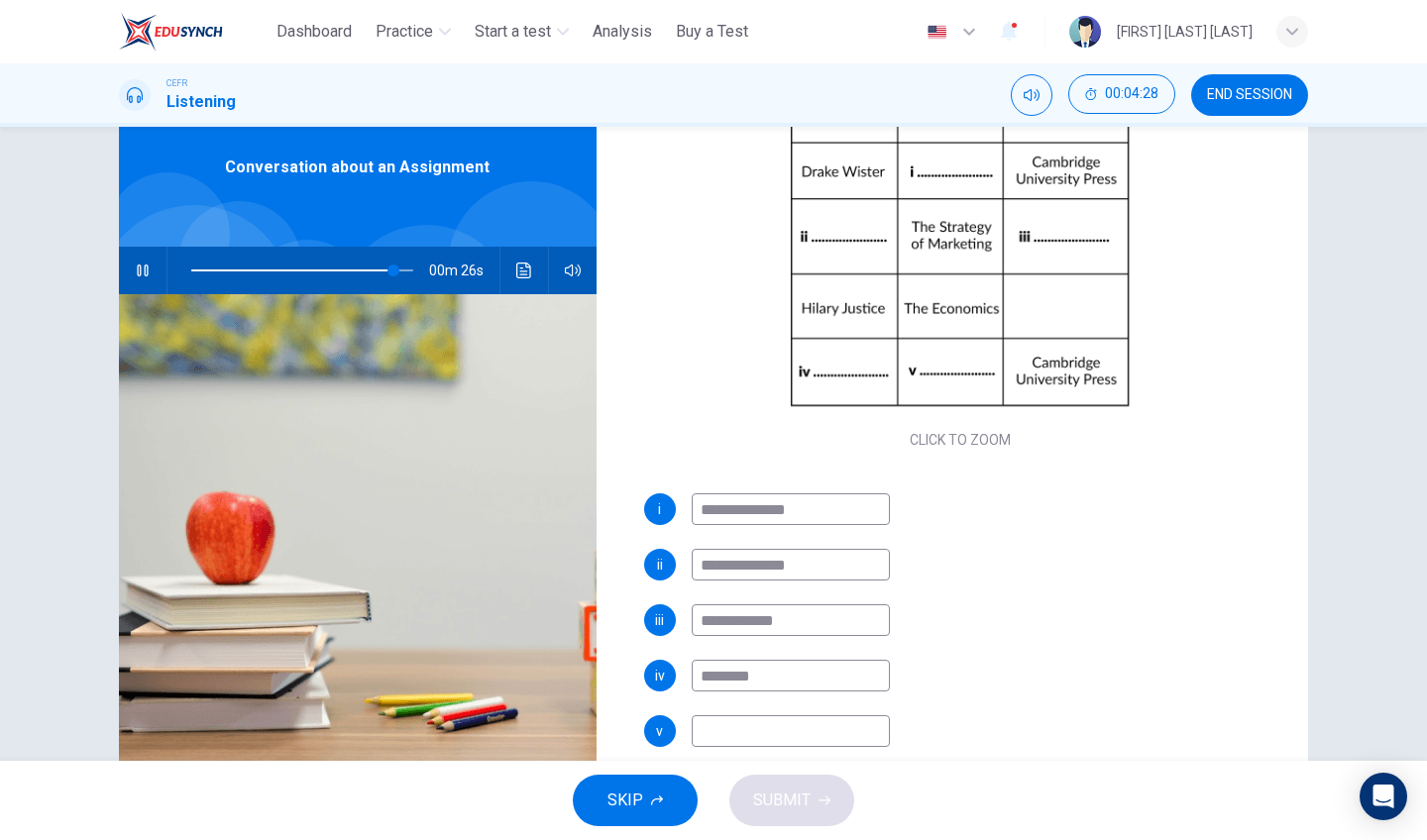 type on "*********" 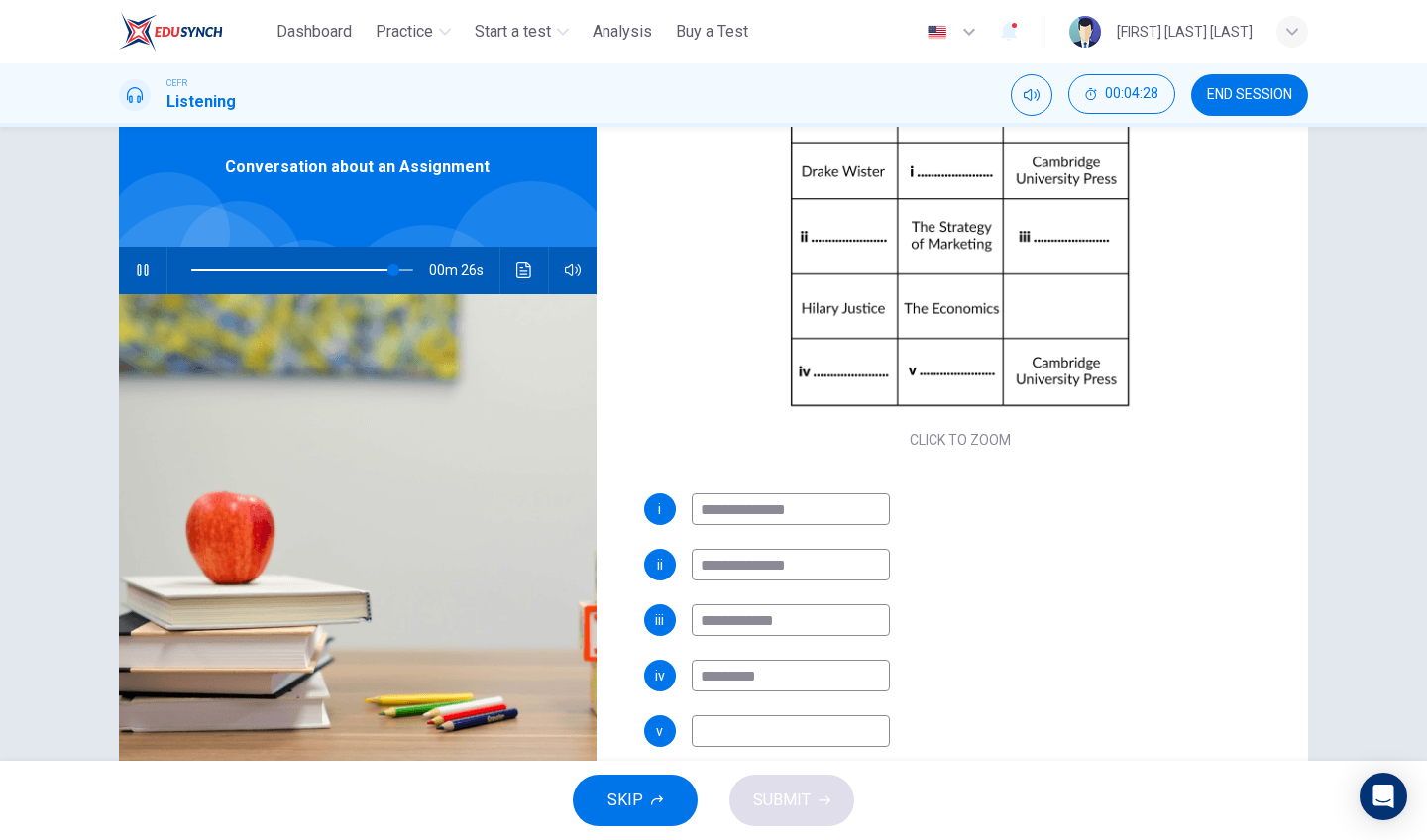 type on "**" 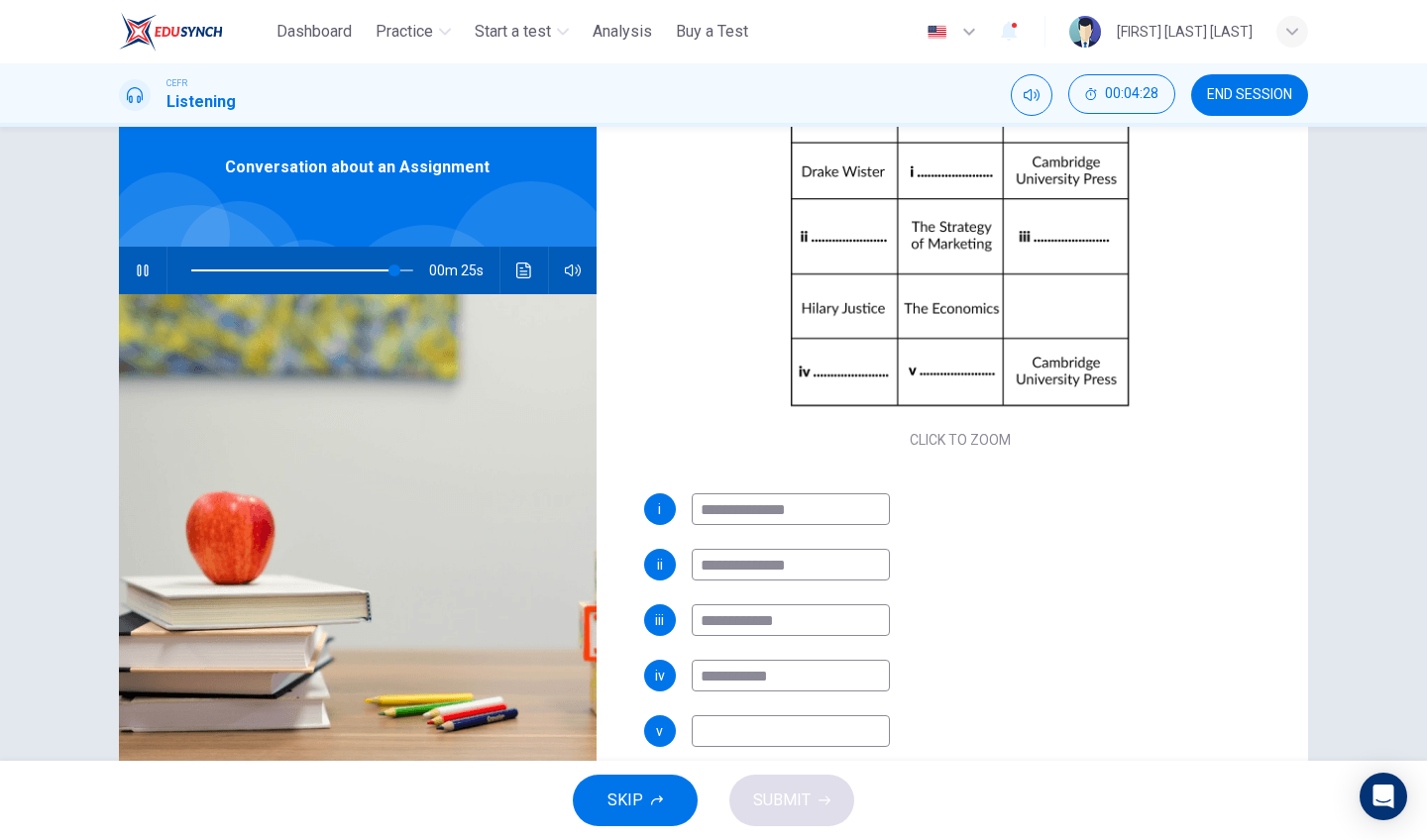 type on "**********" 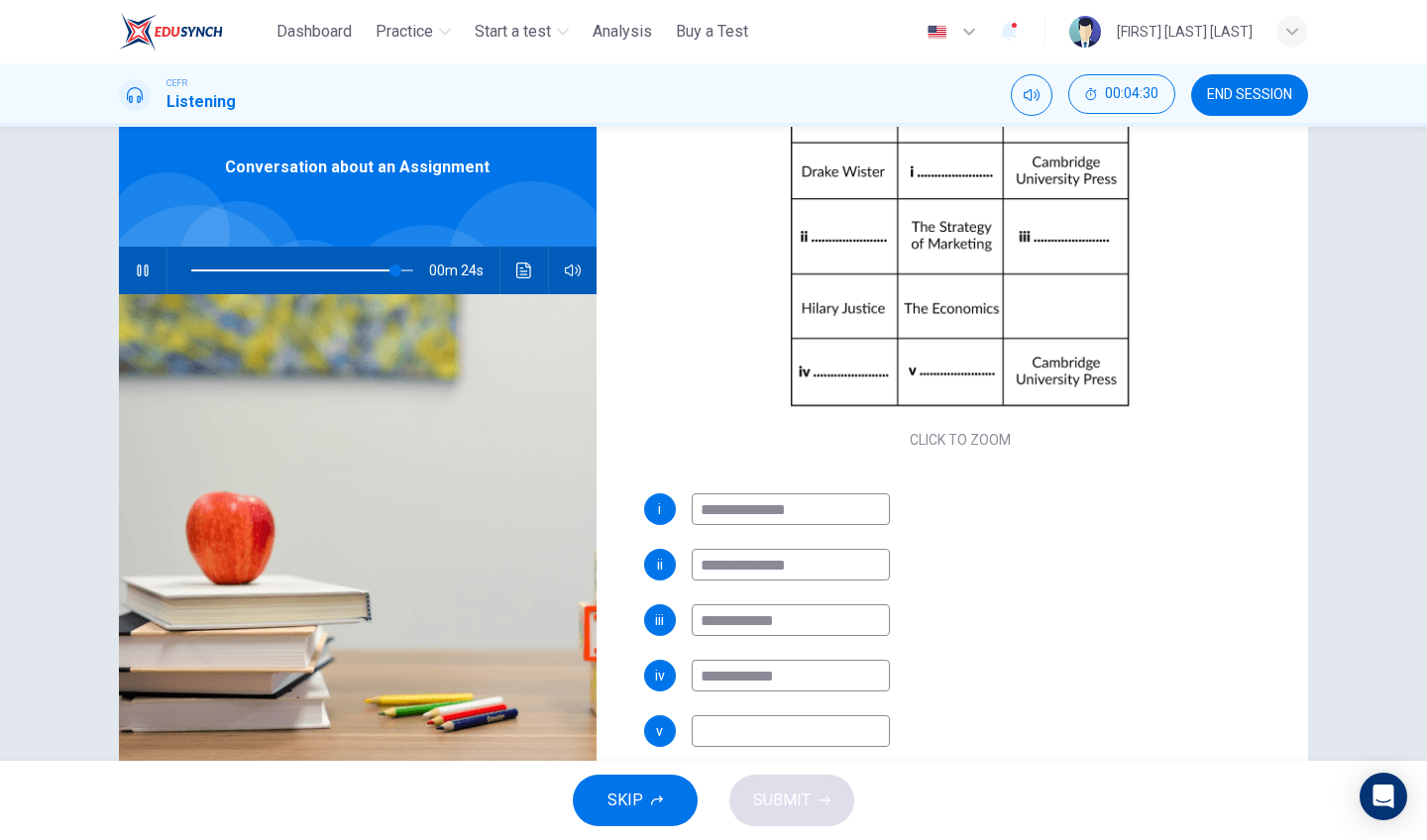 type on "**" 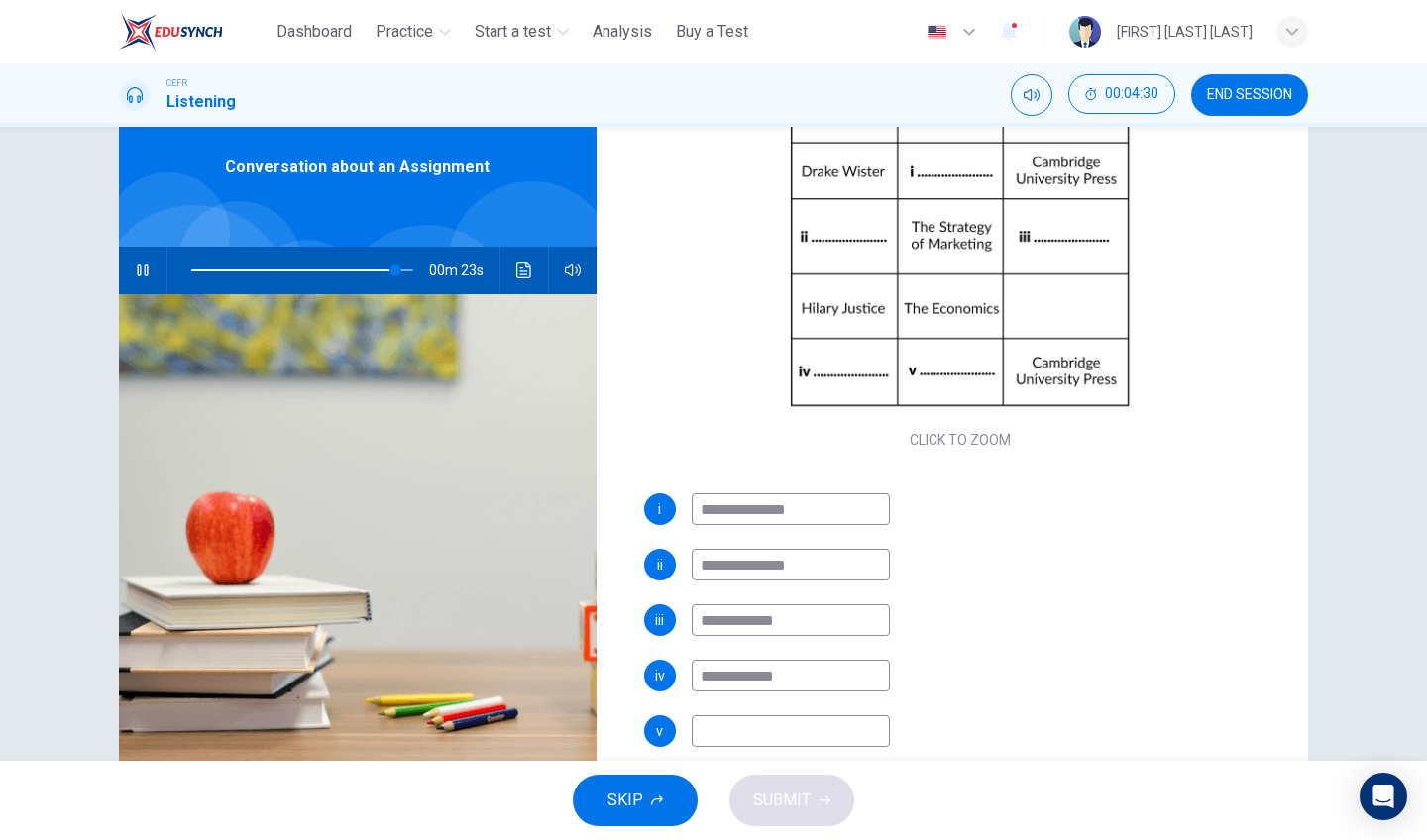 type on "**********" 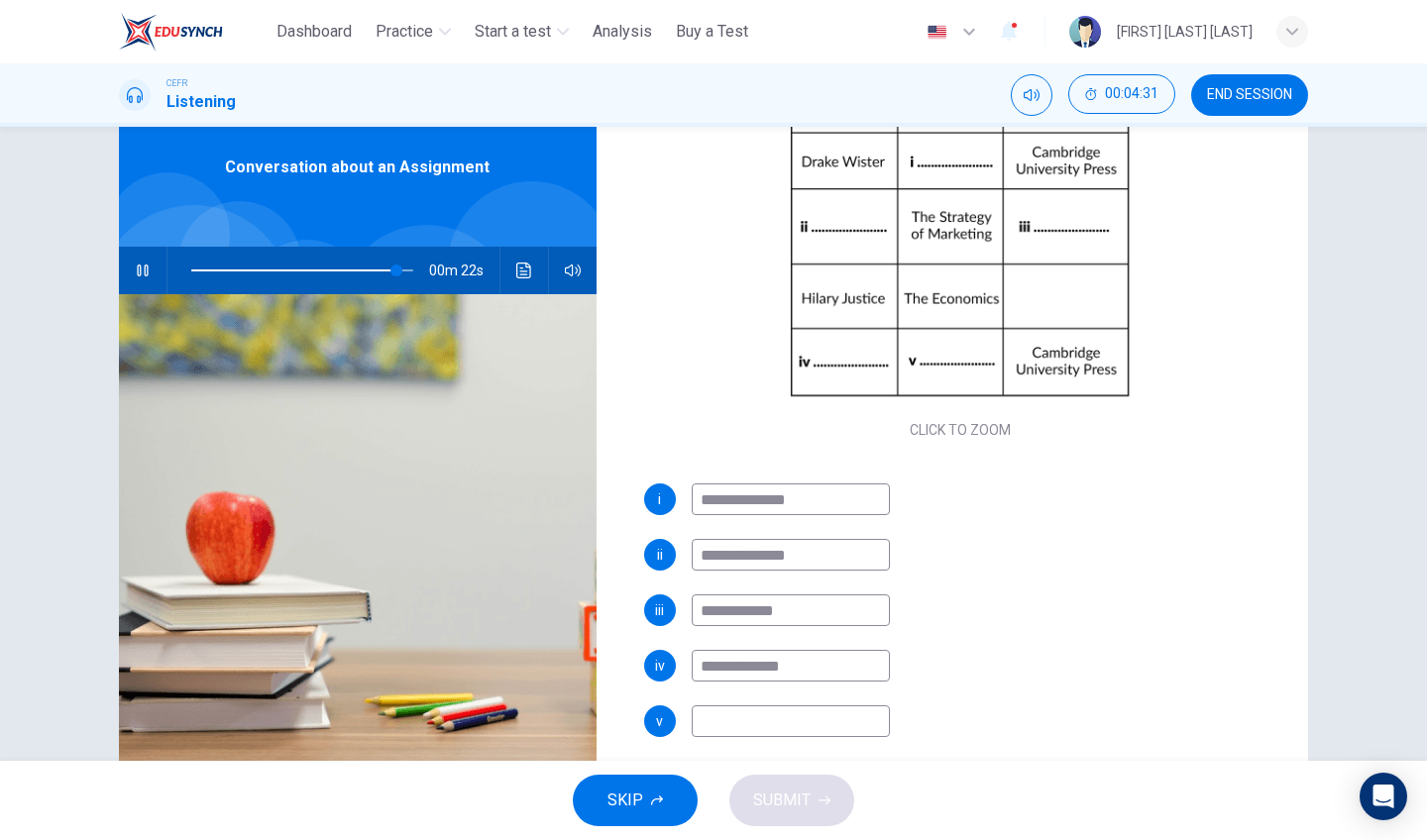 scroll, scrollTop: 228, scrollLeft: 0, axis: vertical 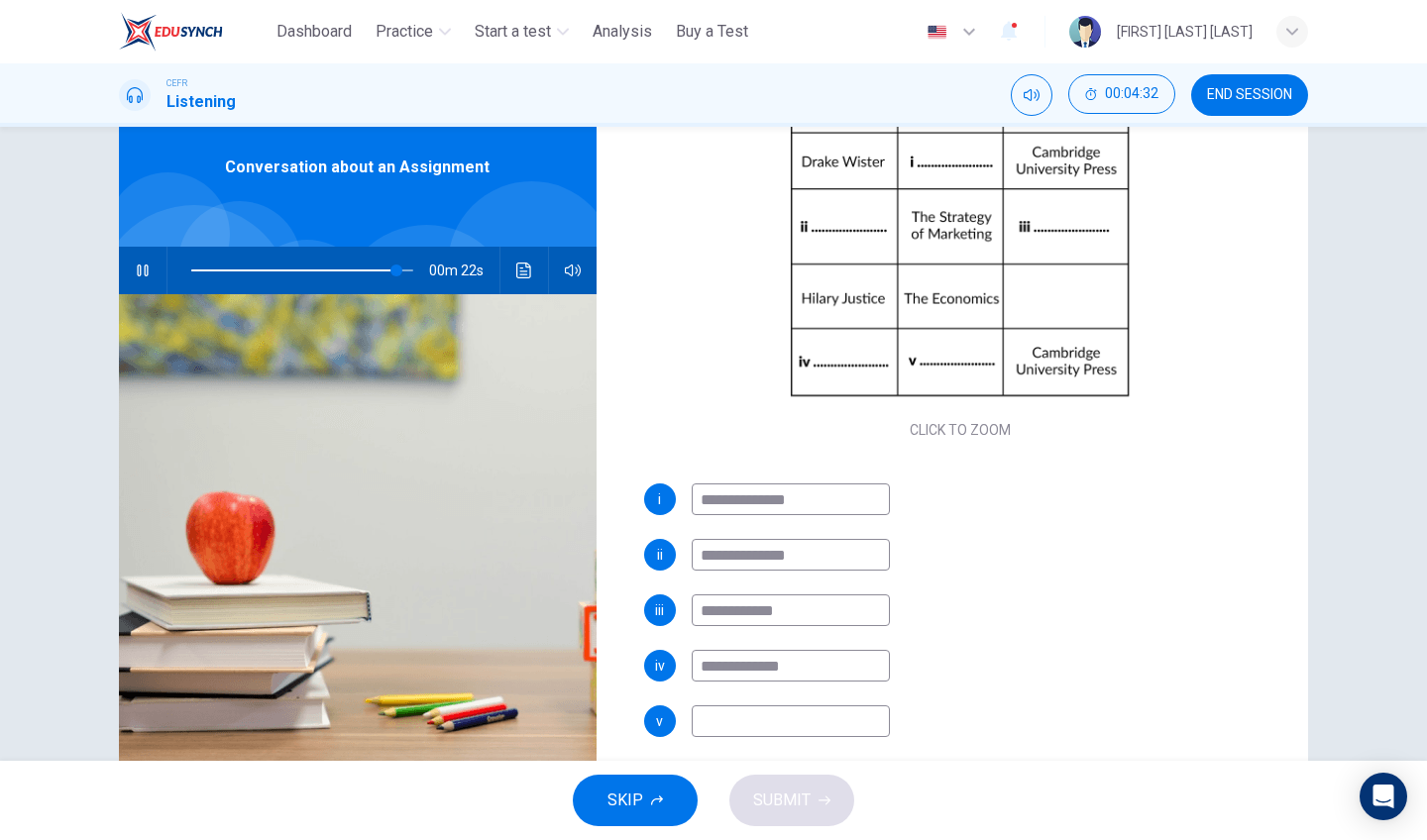type on "**" 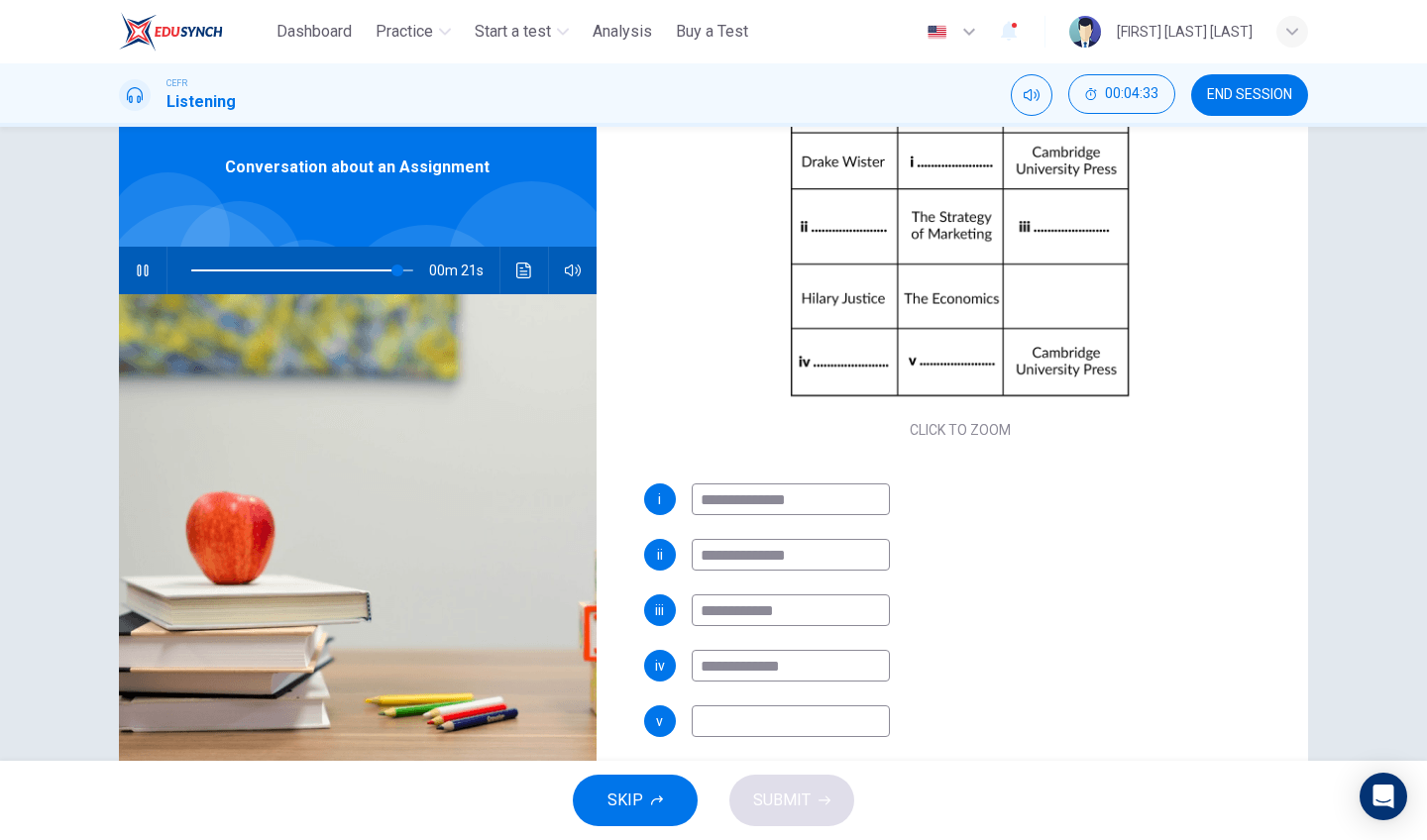 type on "**********" 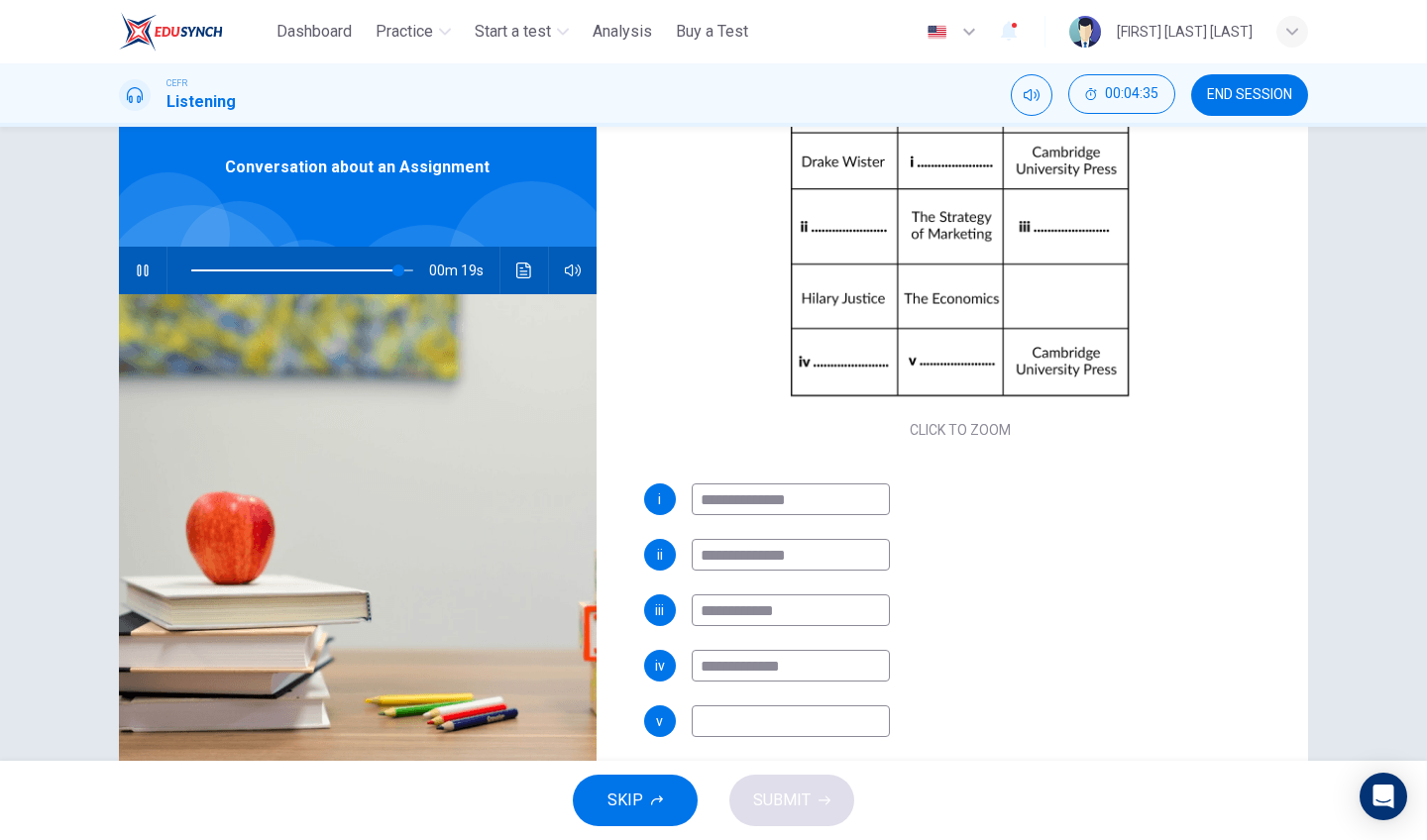 type on "**" 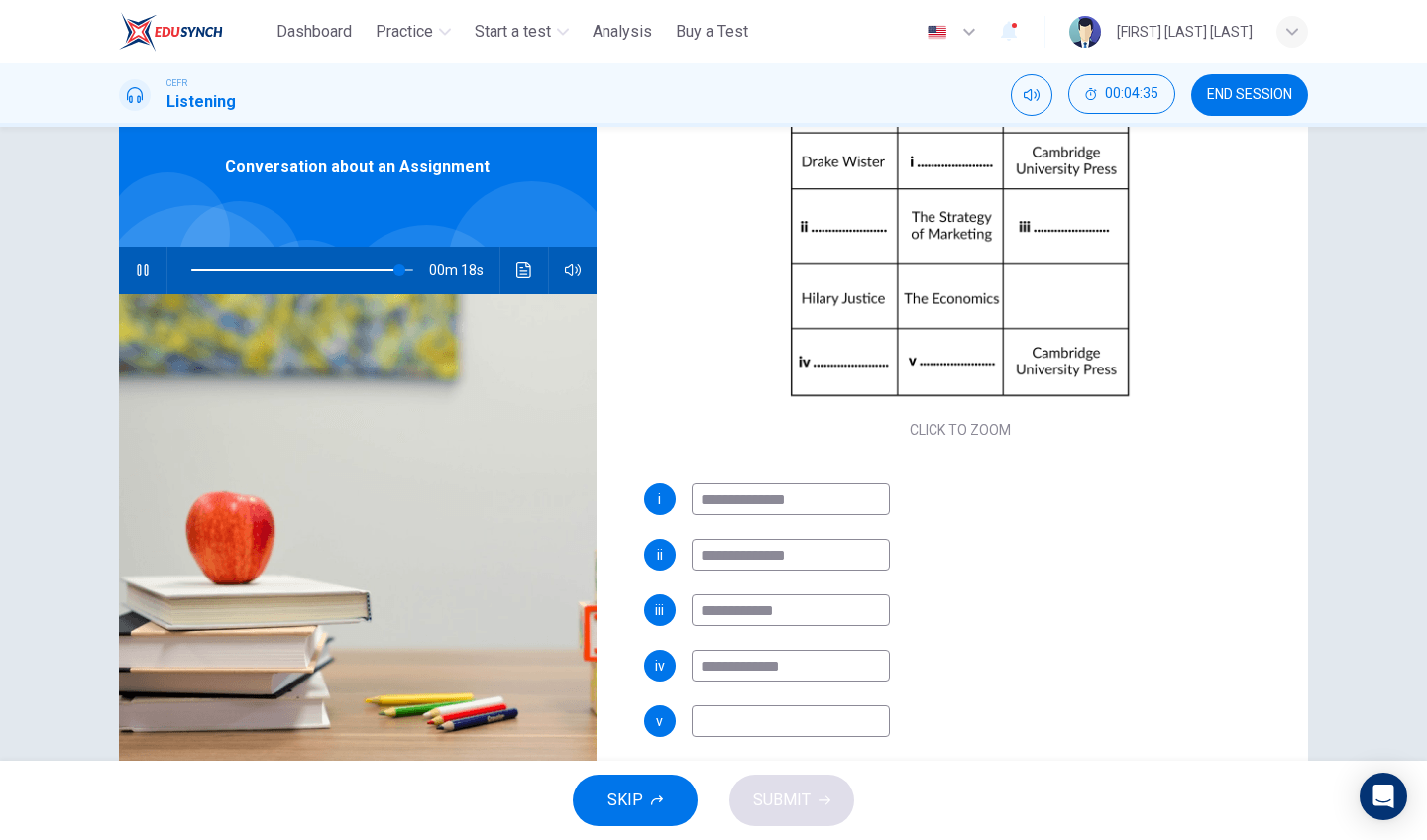 type on "*" 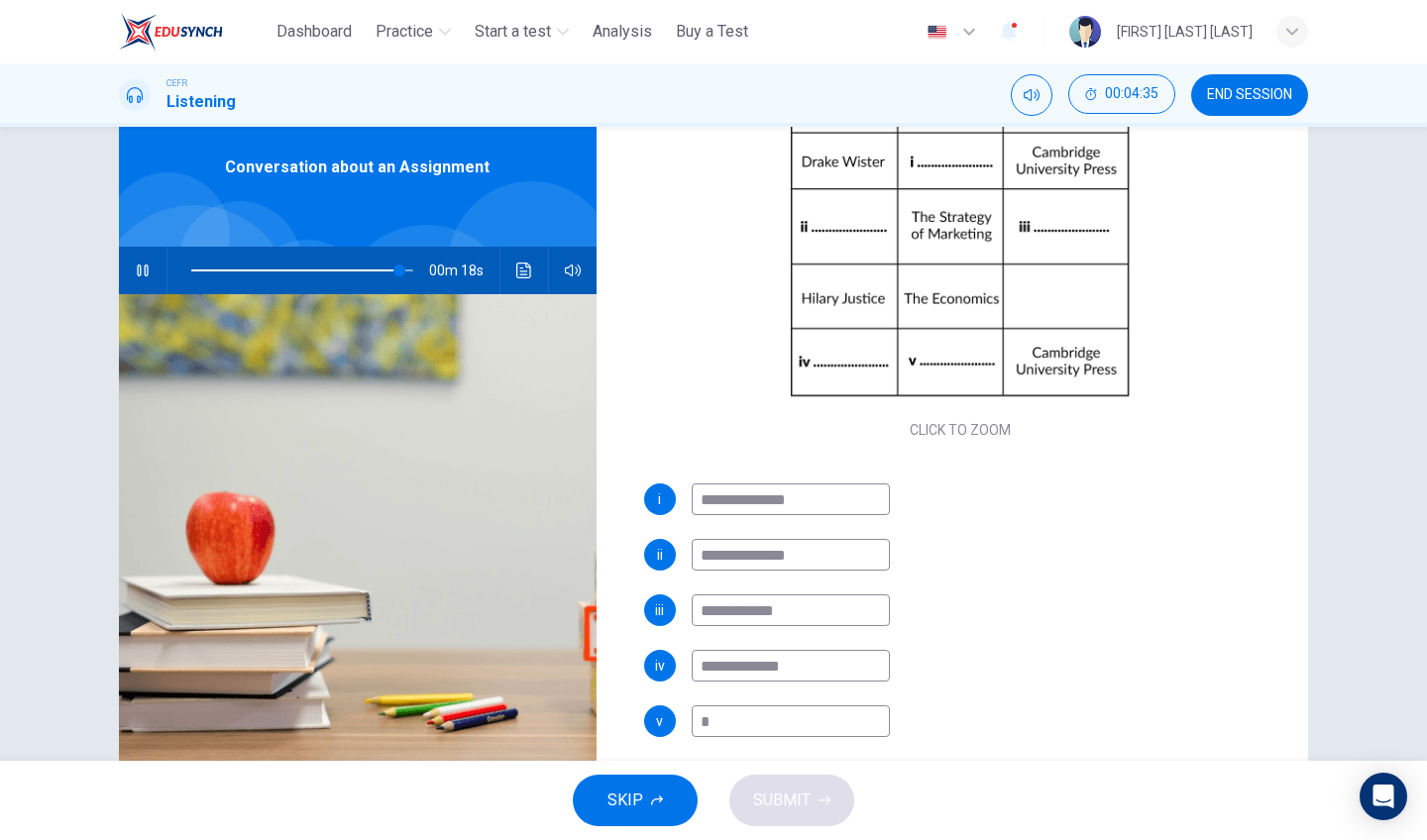 type on "**" 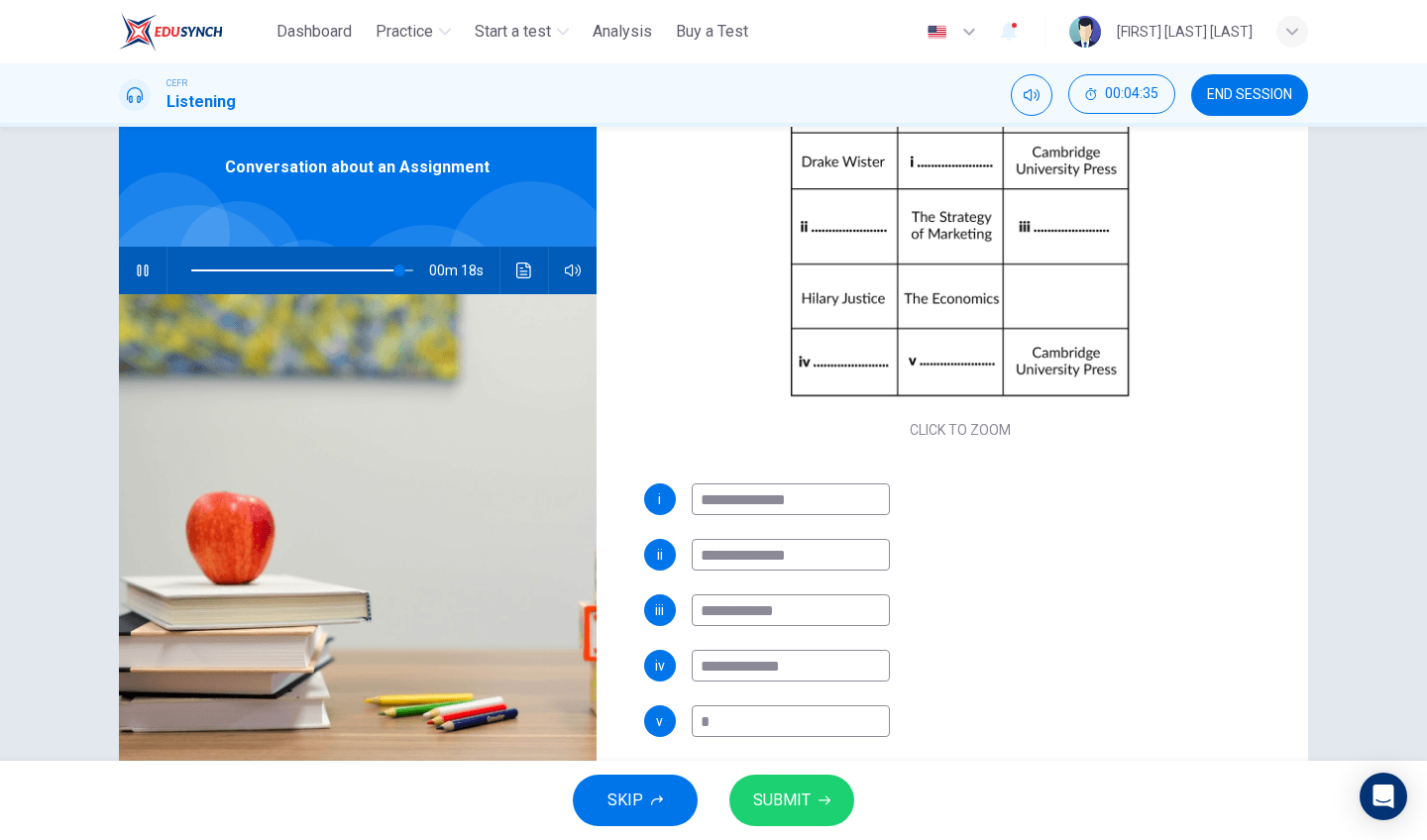 type on "**" 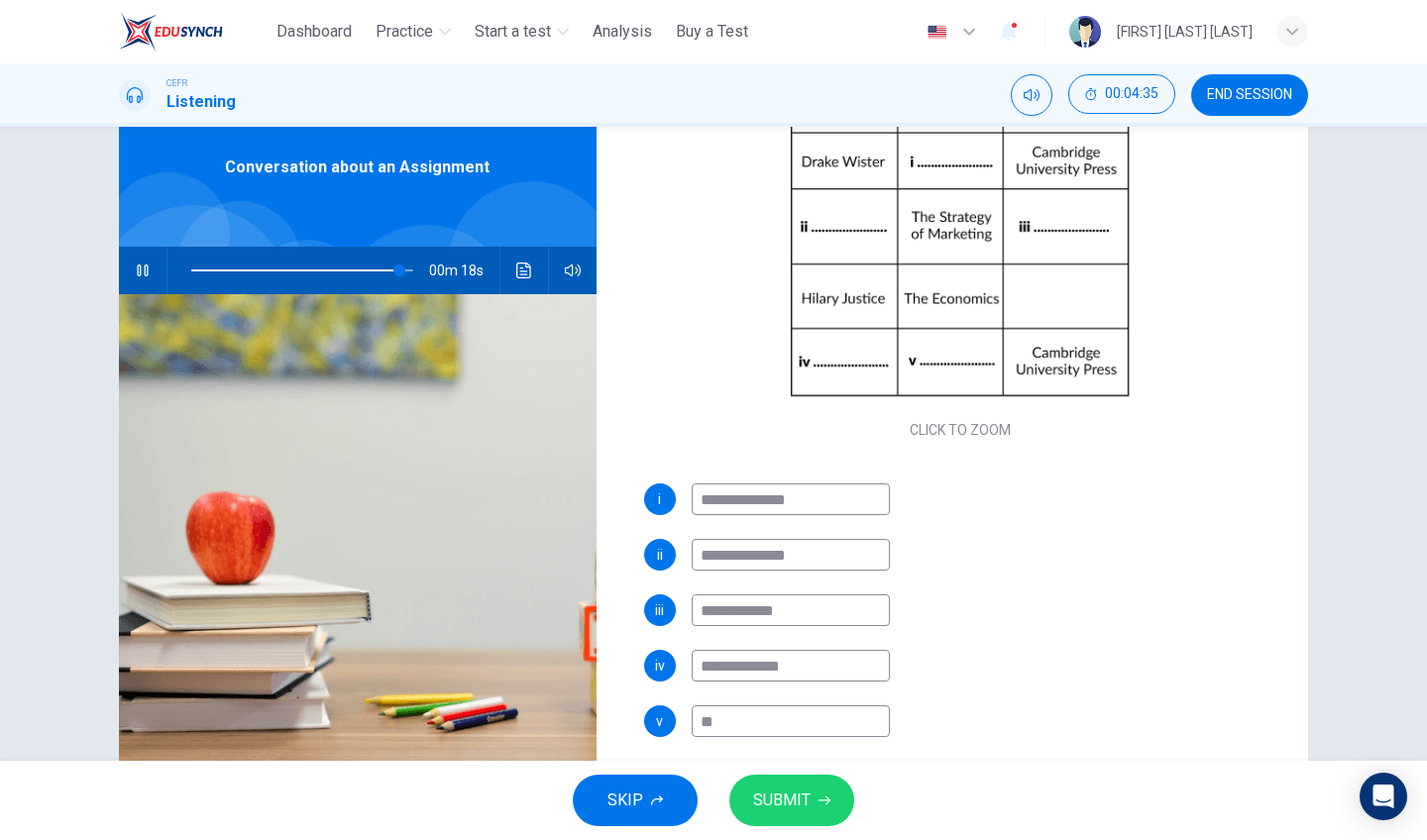 type on "**" 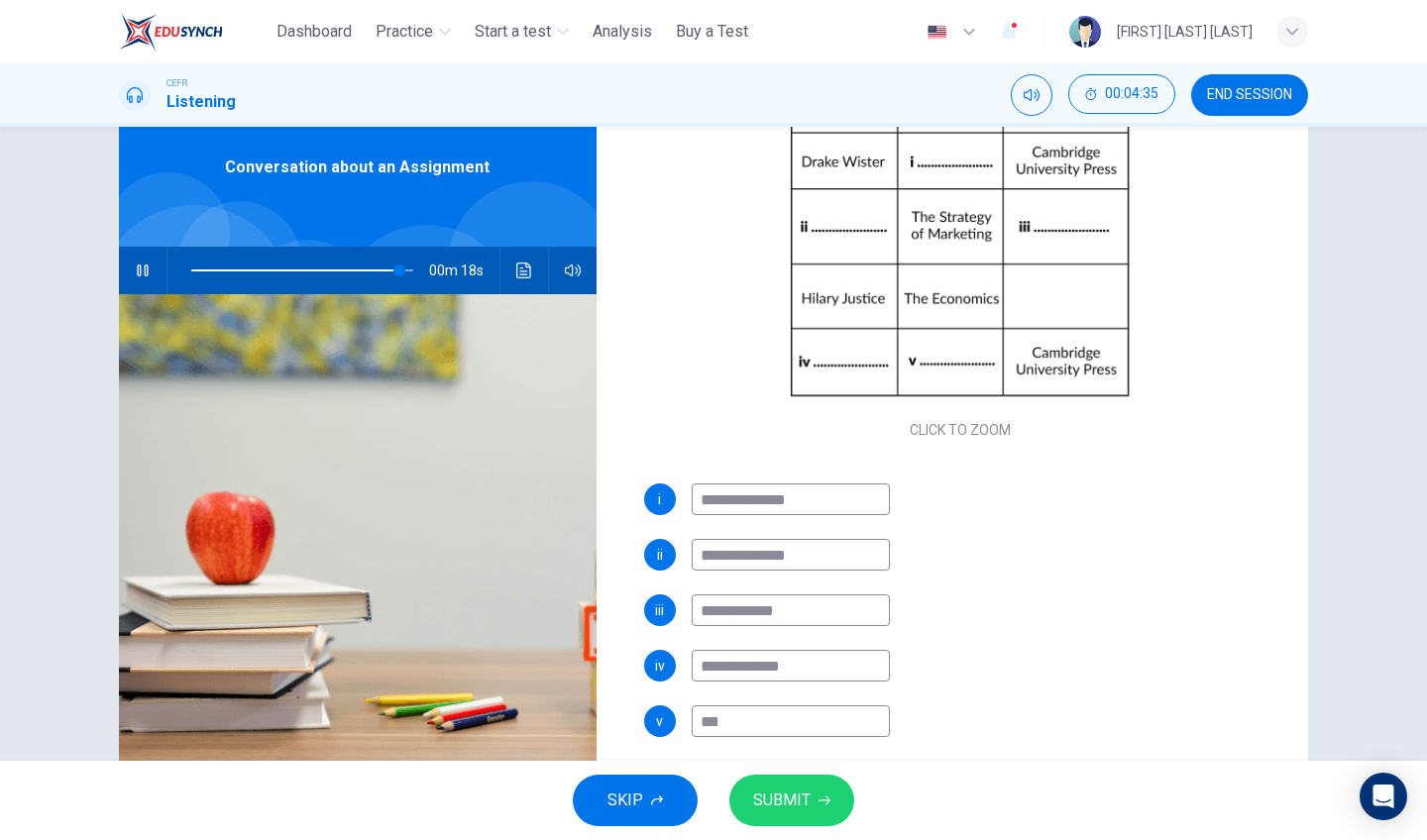type on "**" 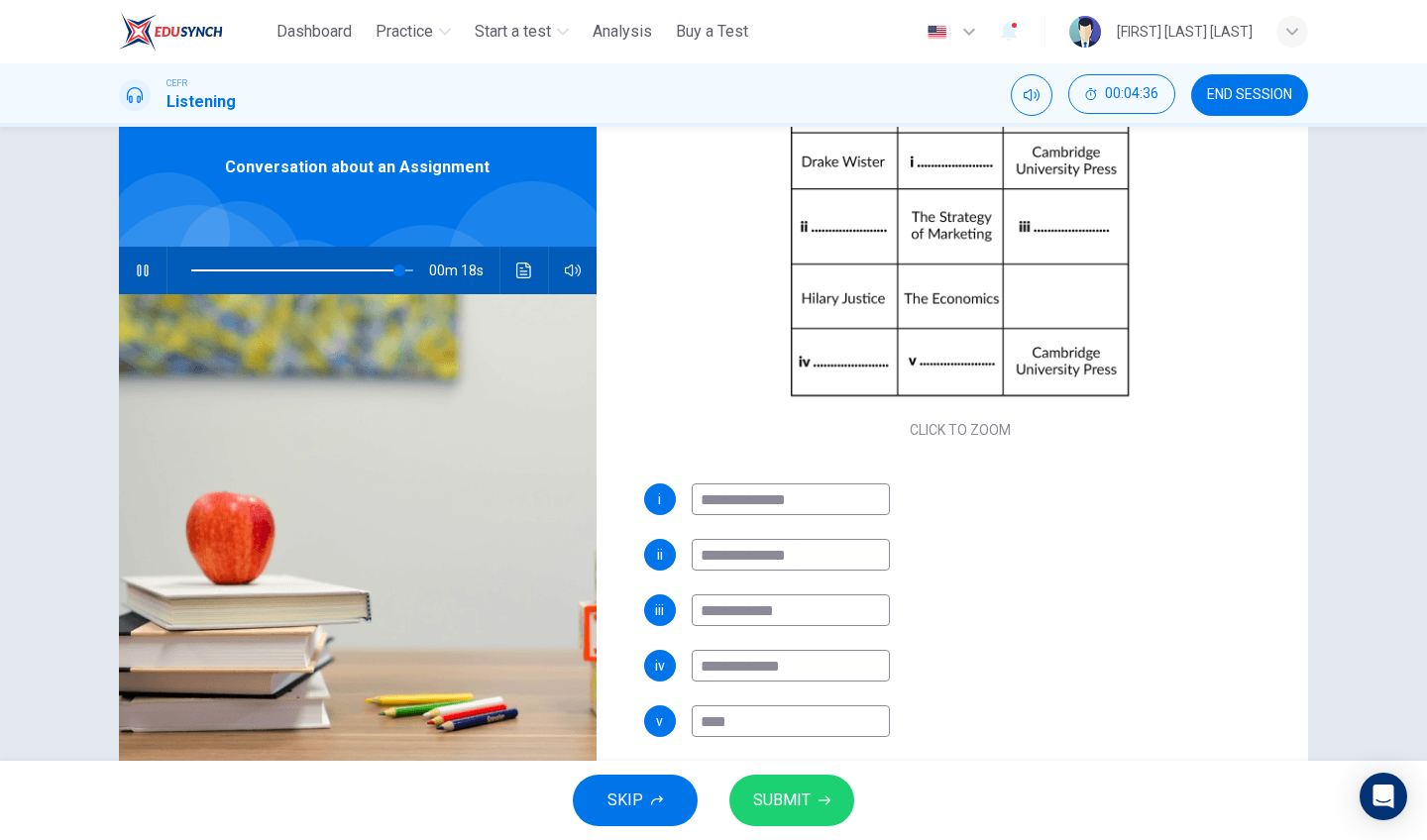 type on "**" 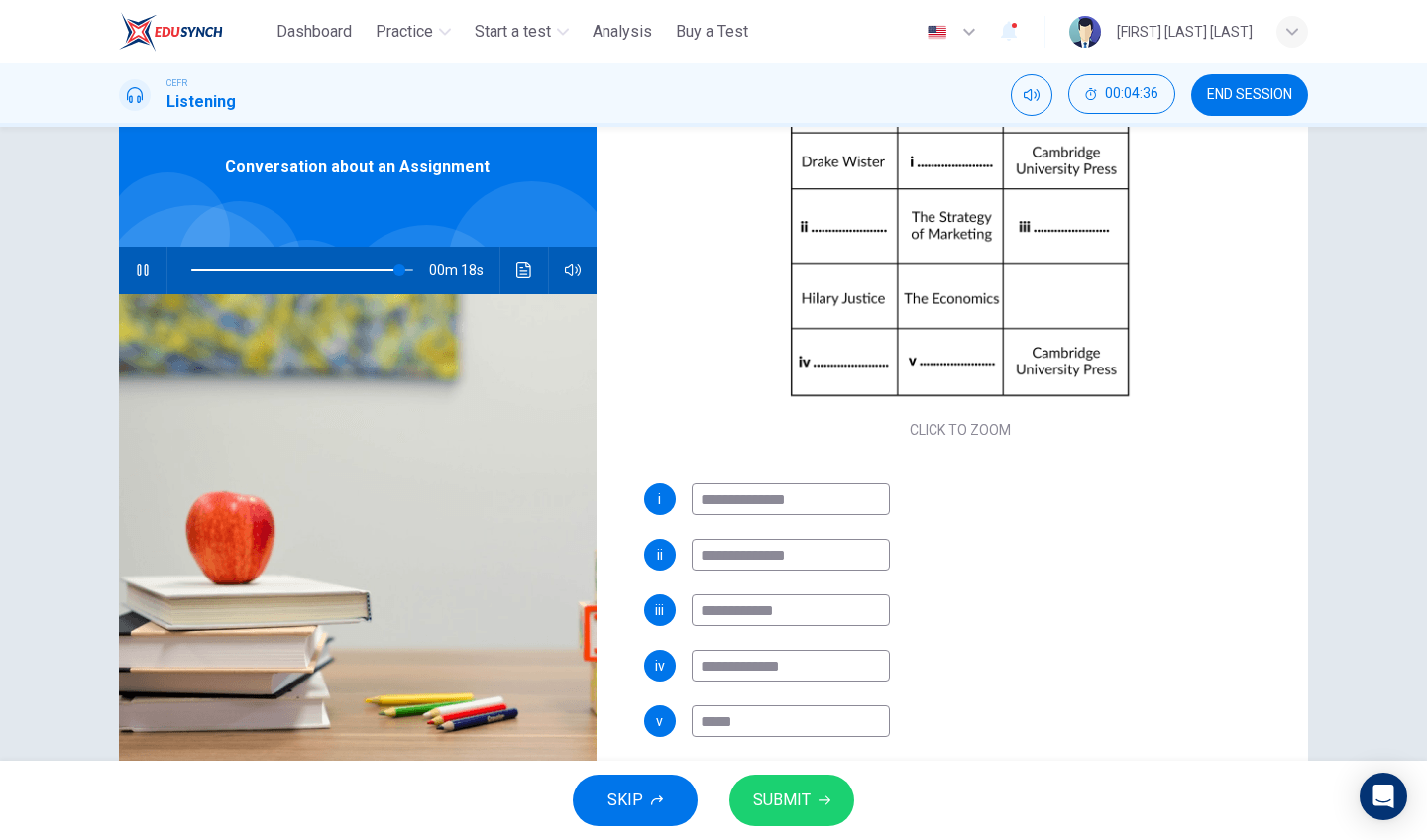 type on "**" 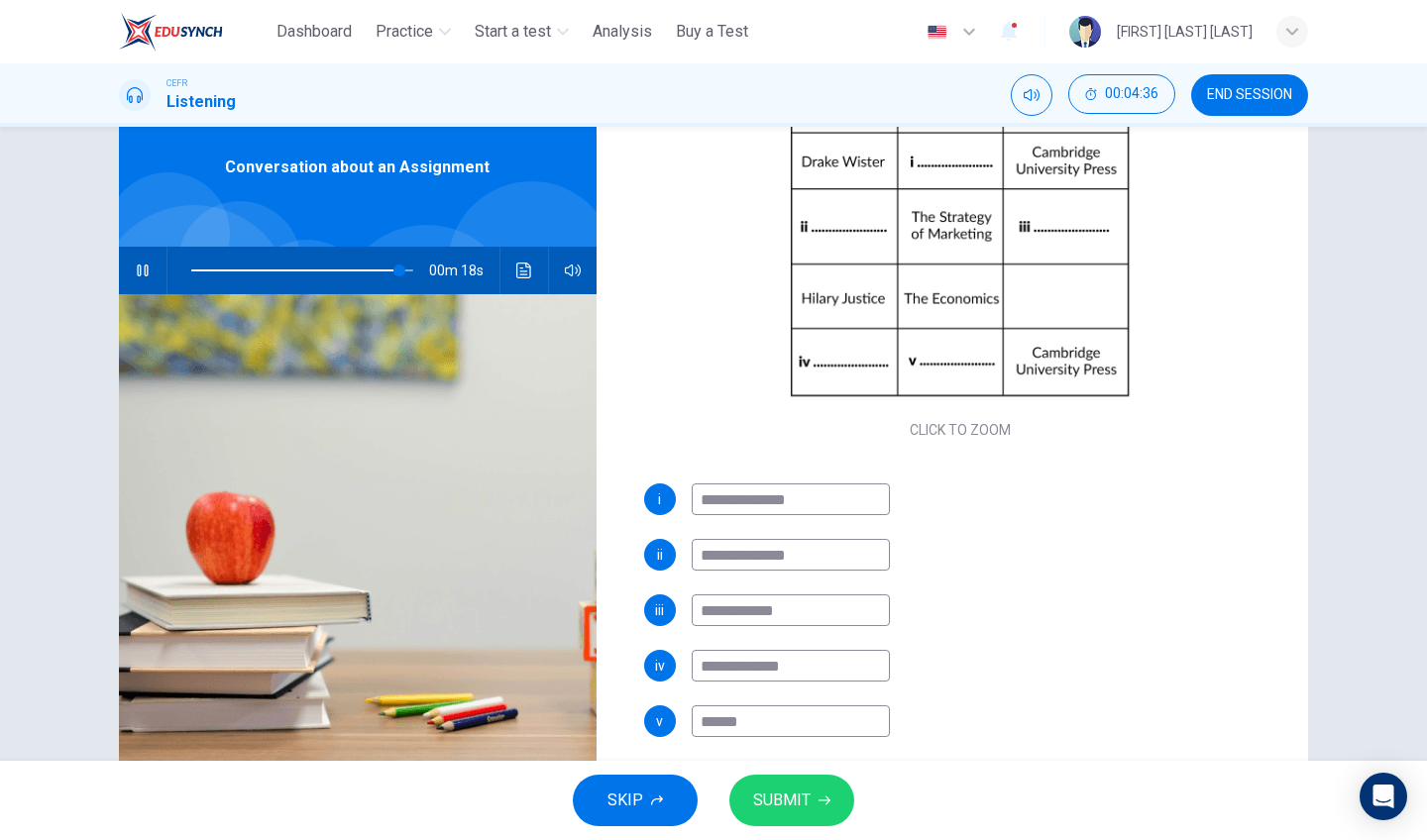 type on "**" 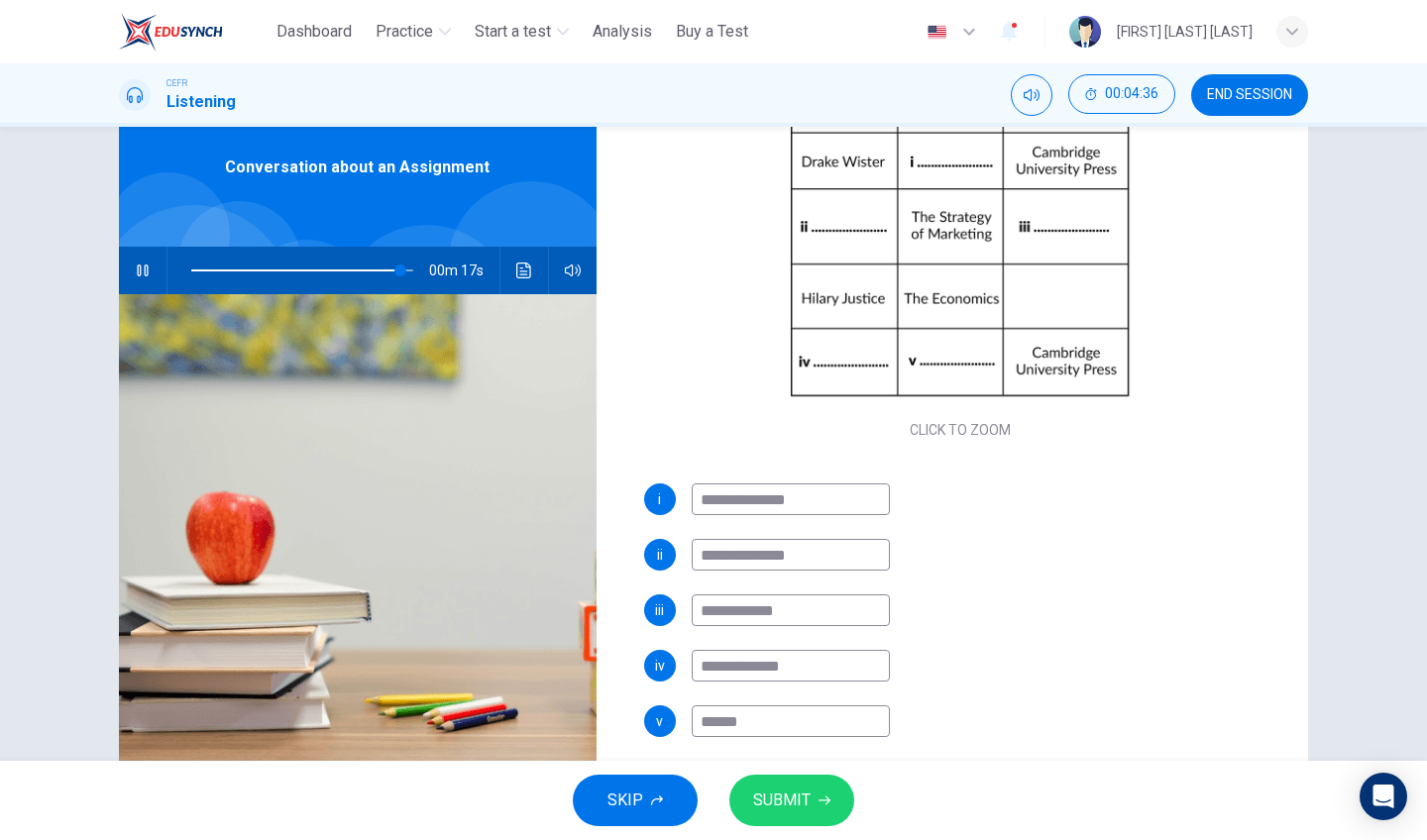 type on "*******" 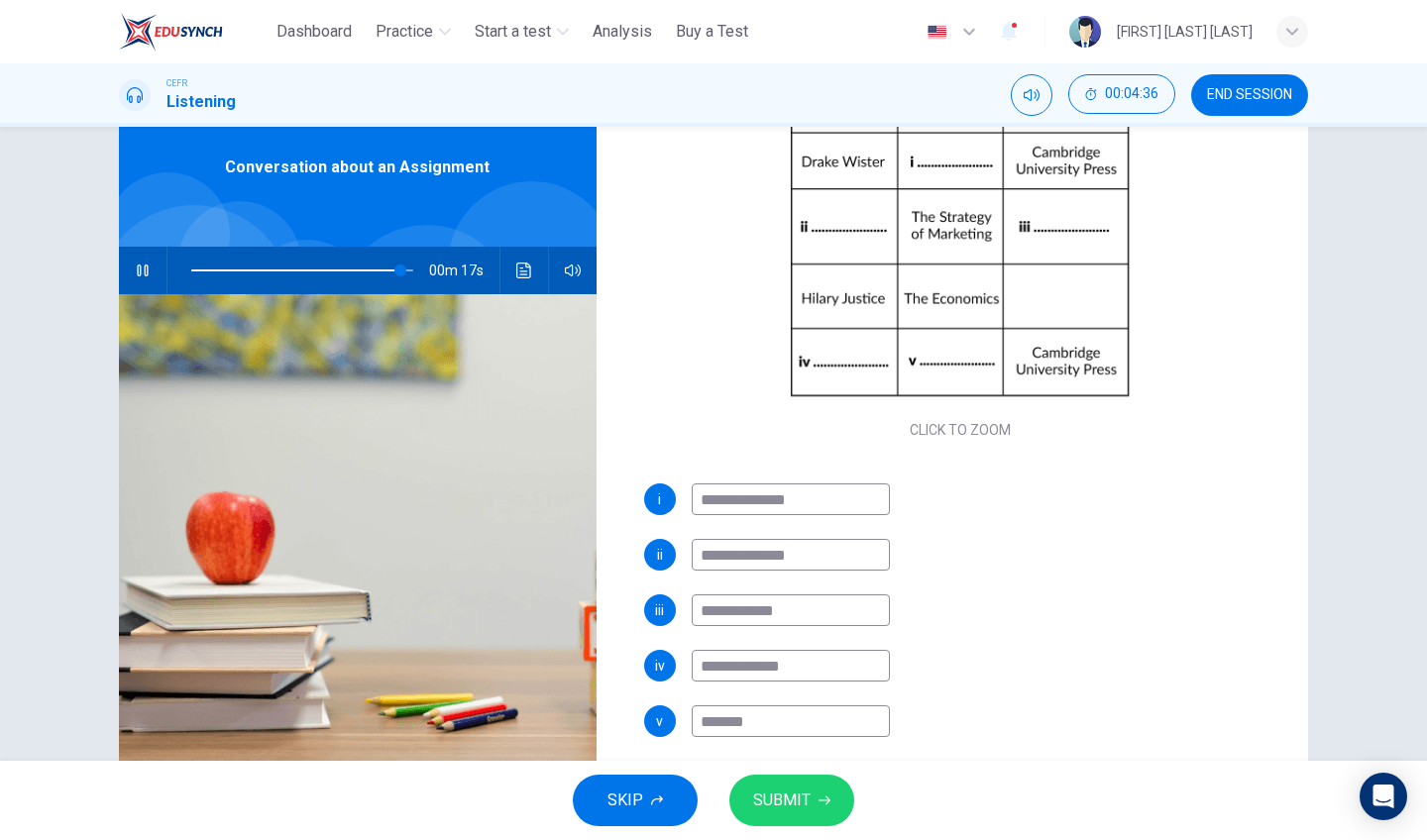 type on "**" 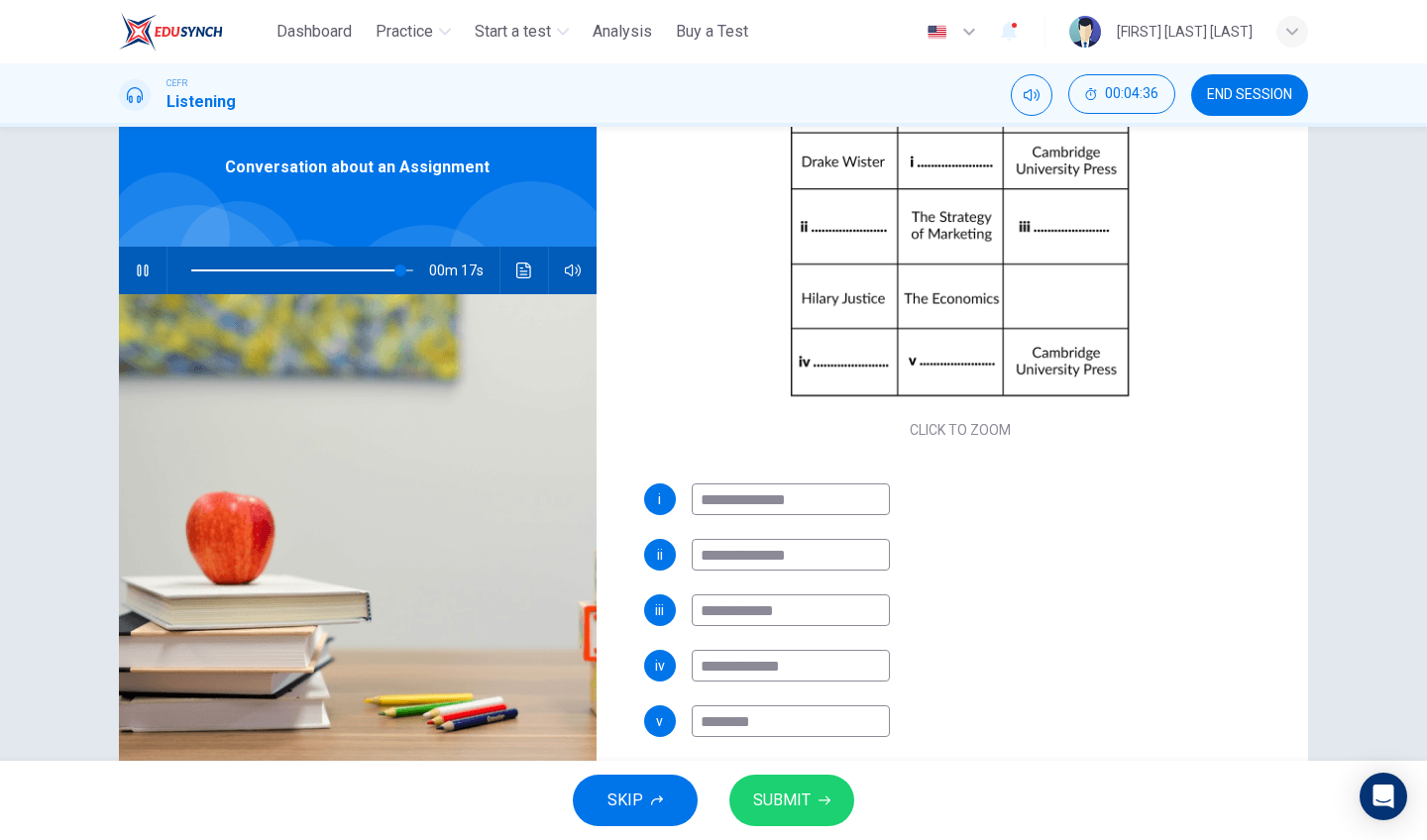 type on "**" 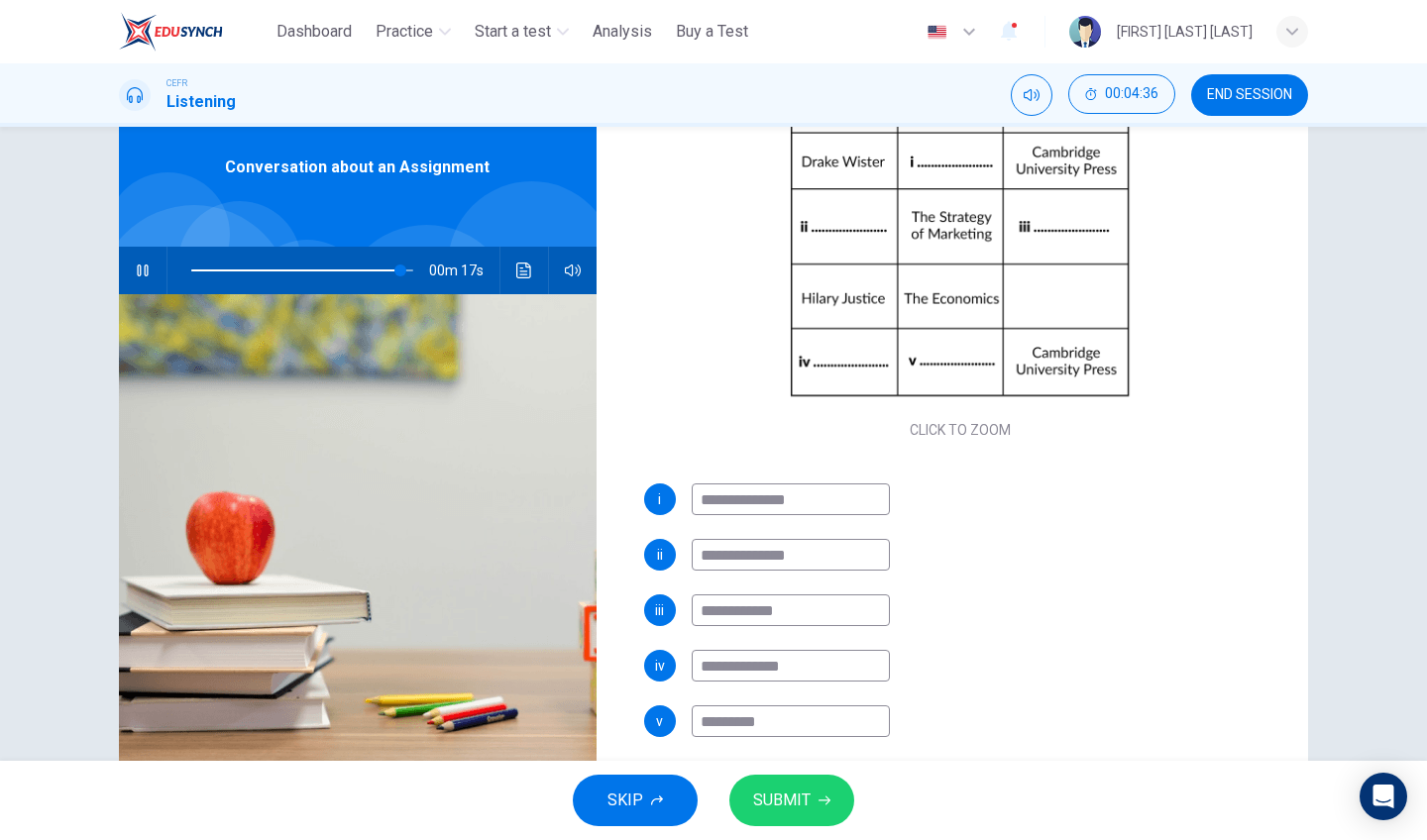 type on "**" 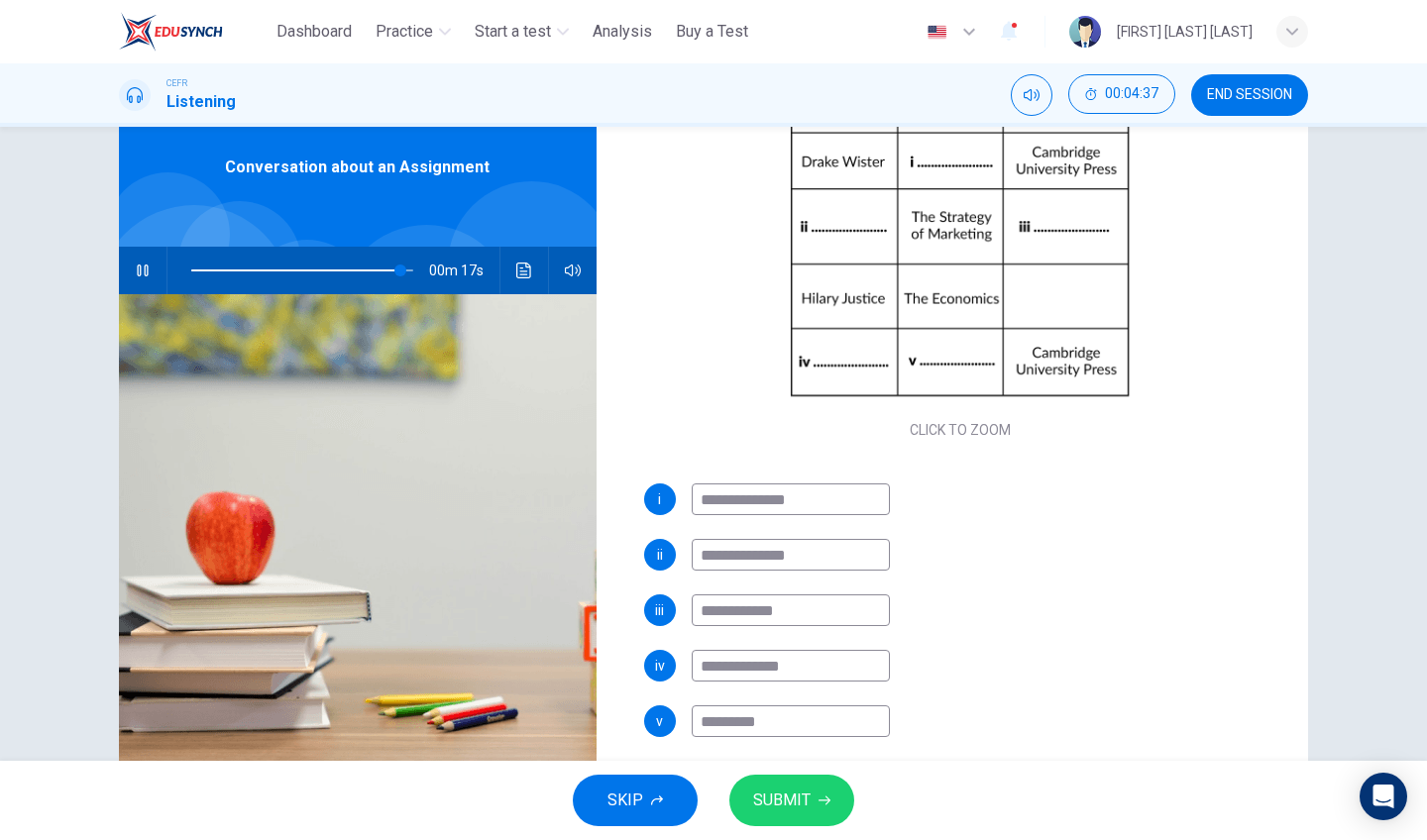 type on "**********" 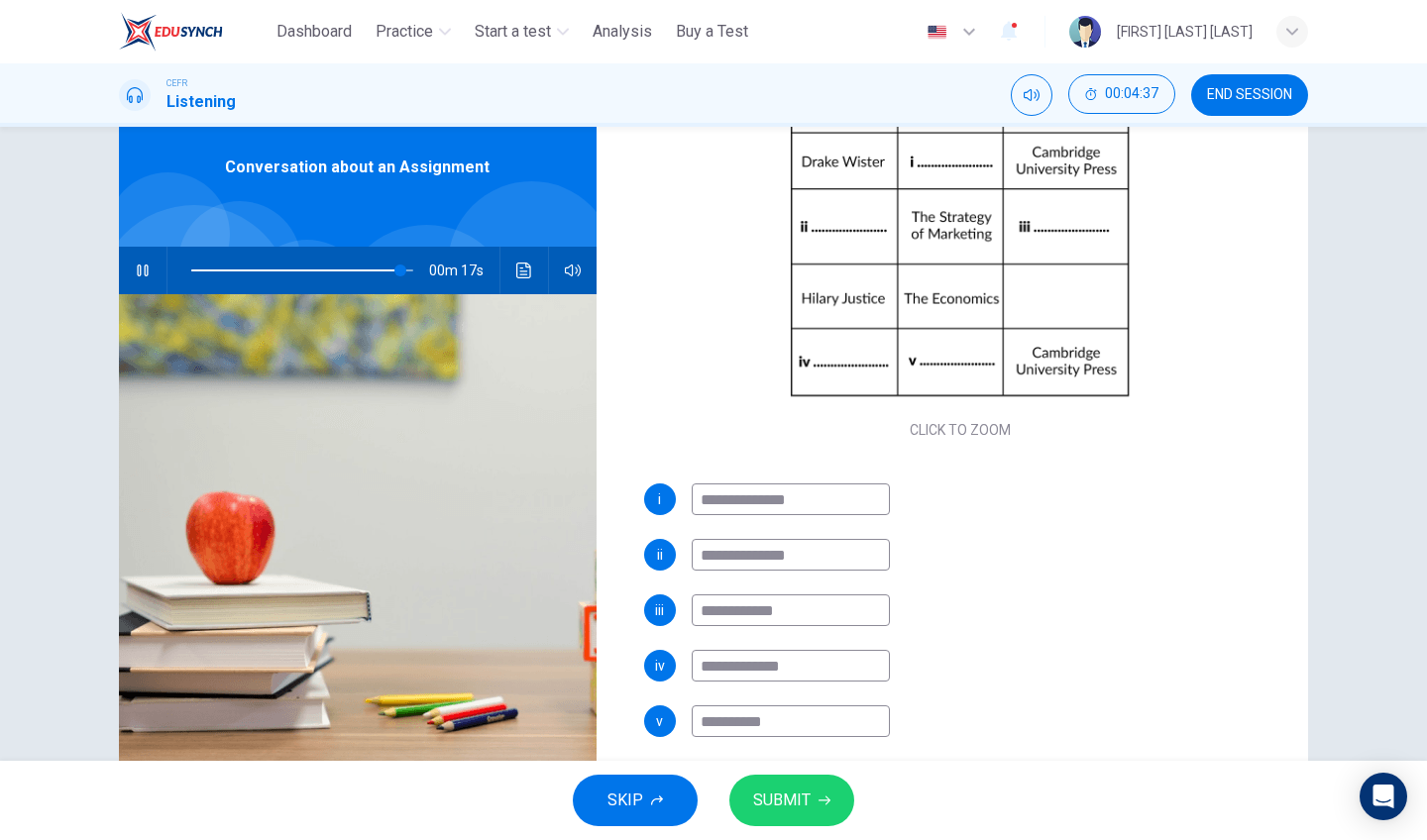 type on "**" 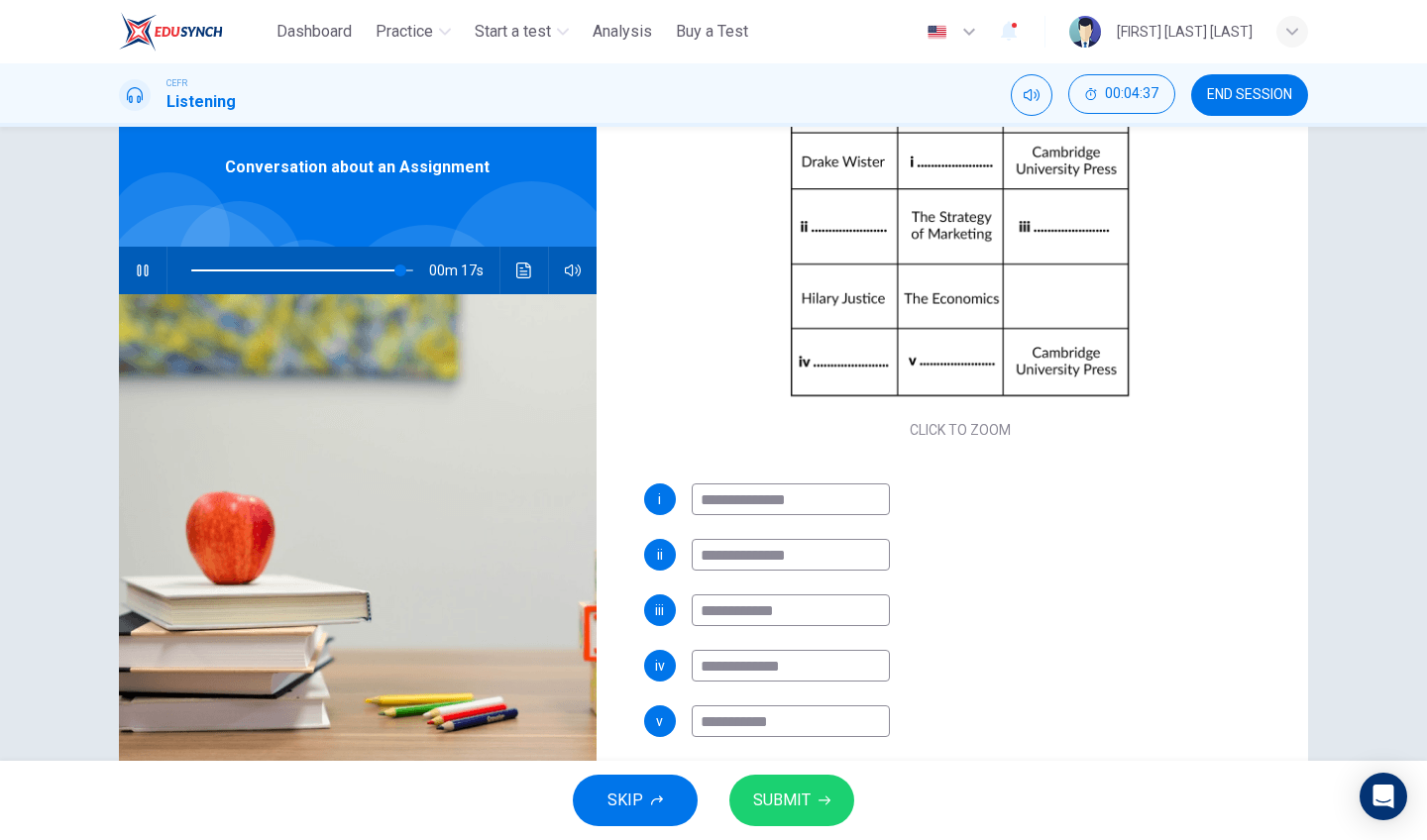 type on "**" 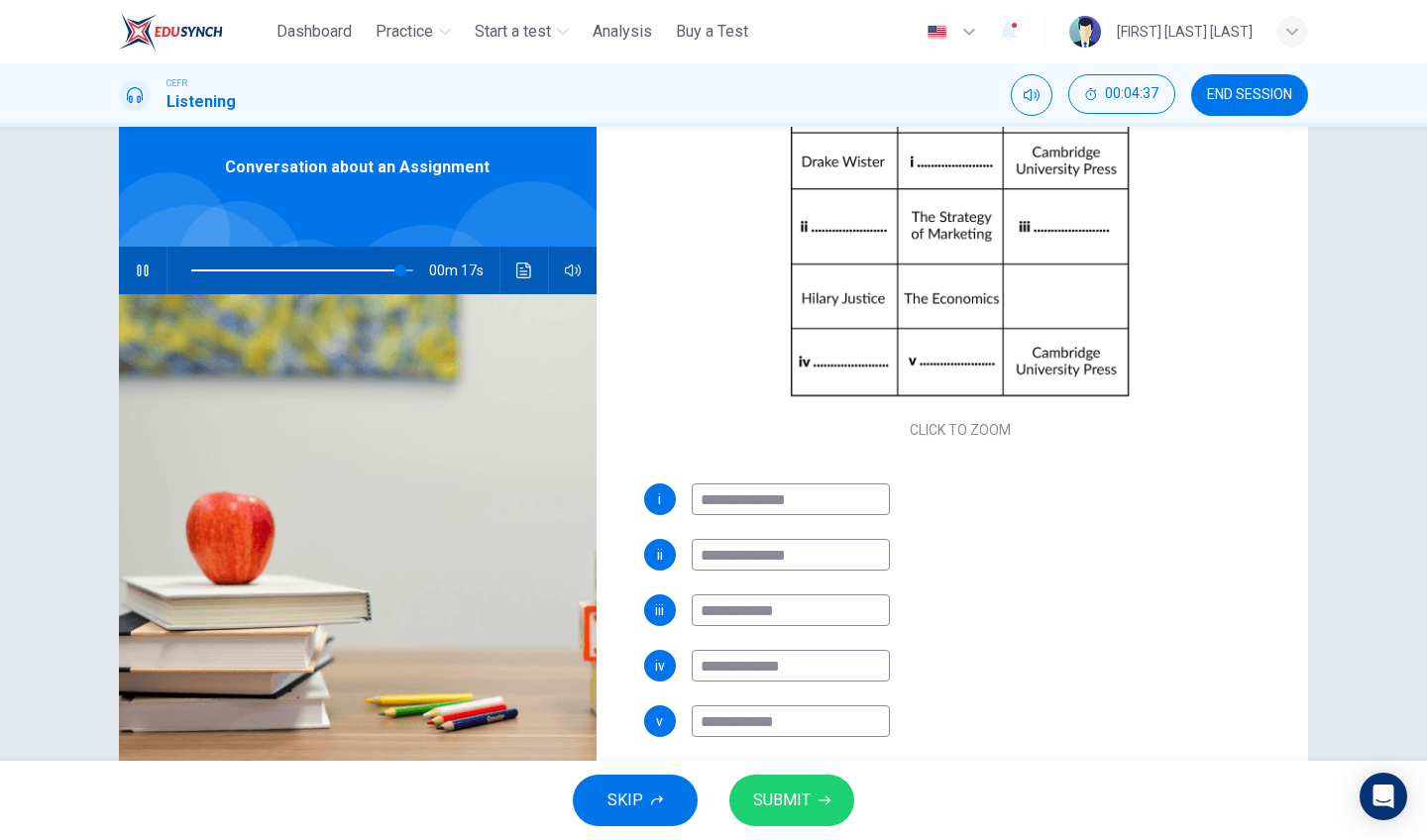 type on "**" 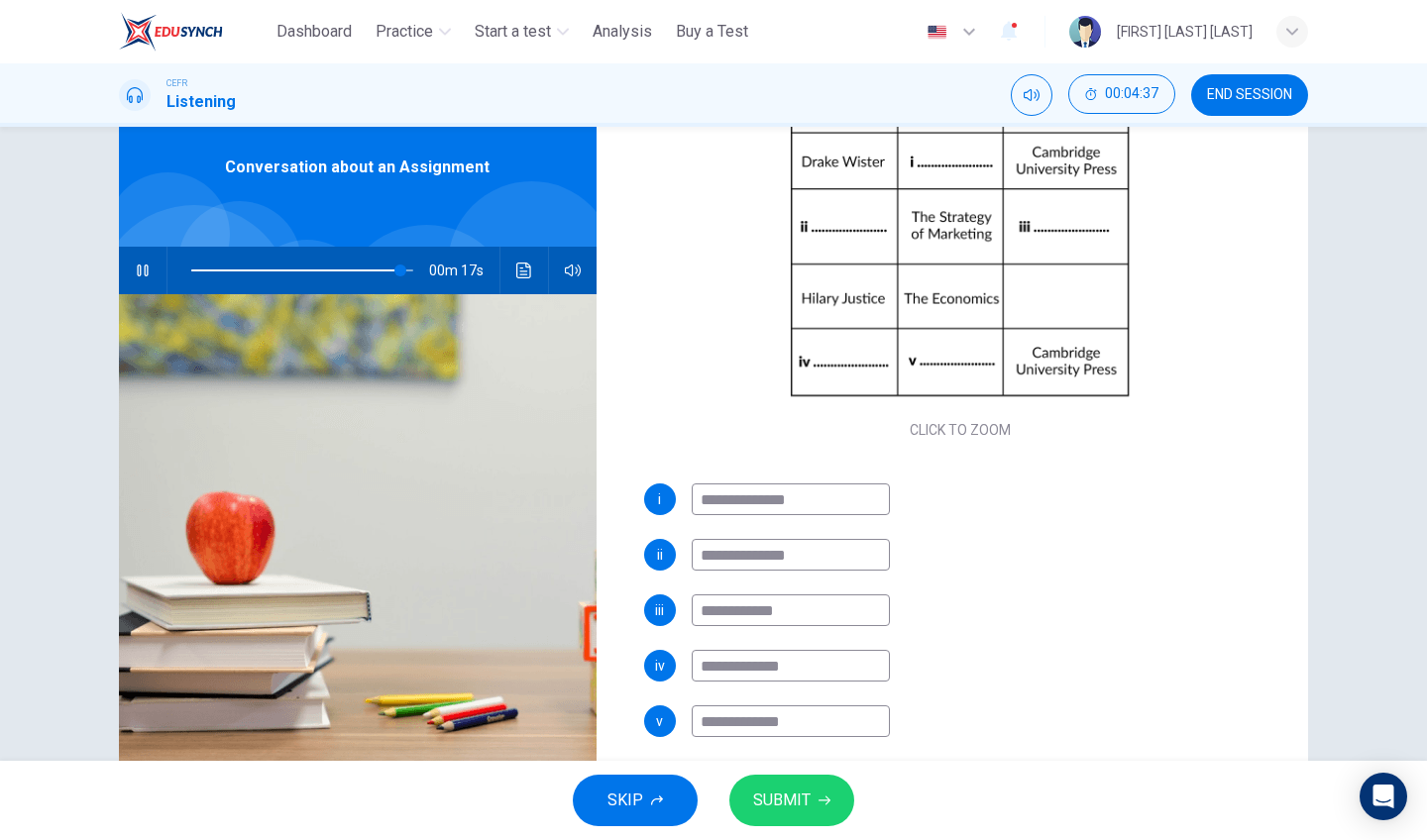 type on "**" 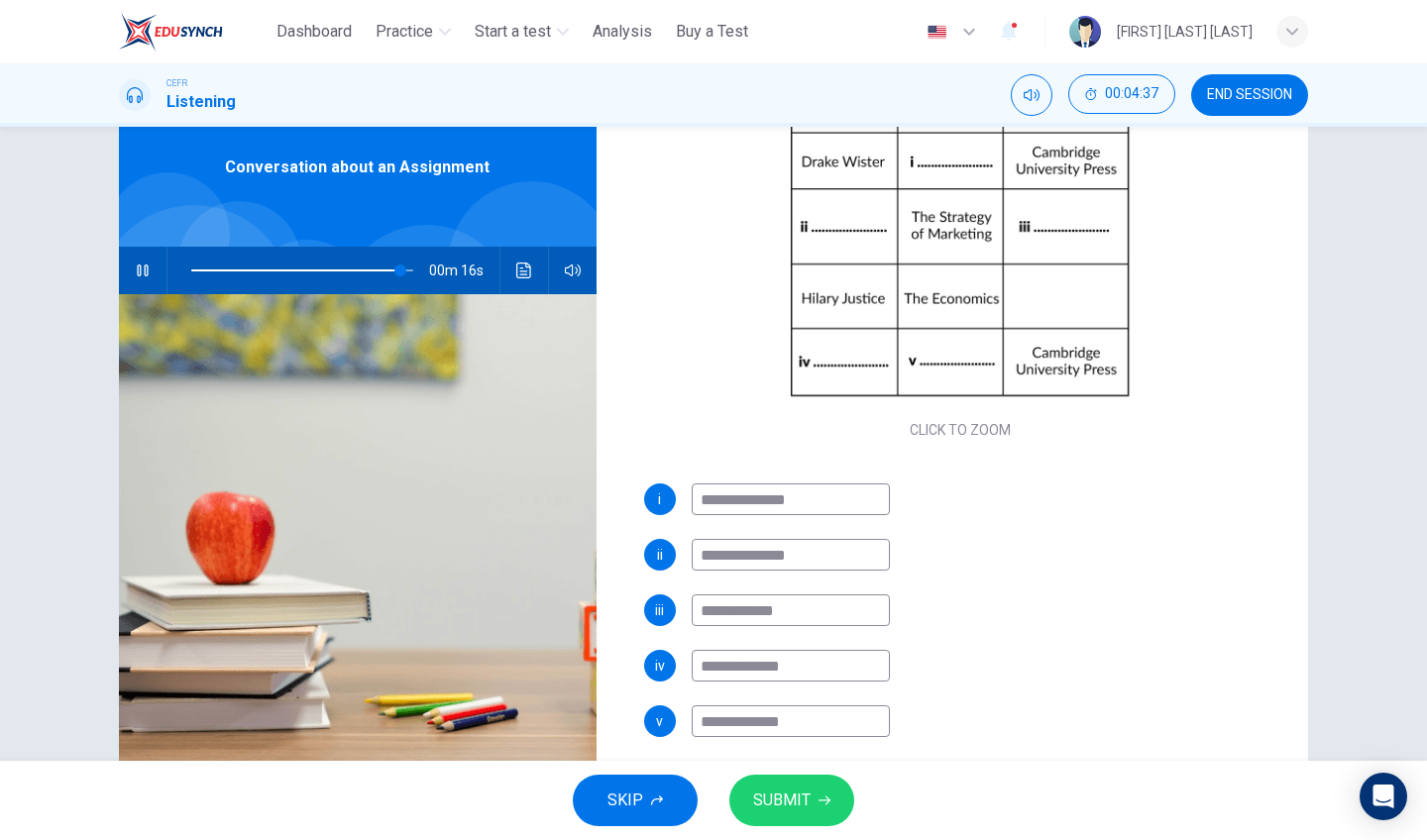 type on "**********" 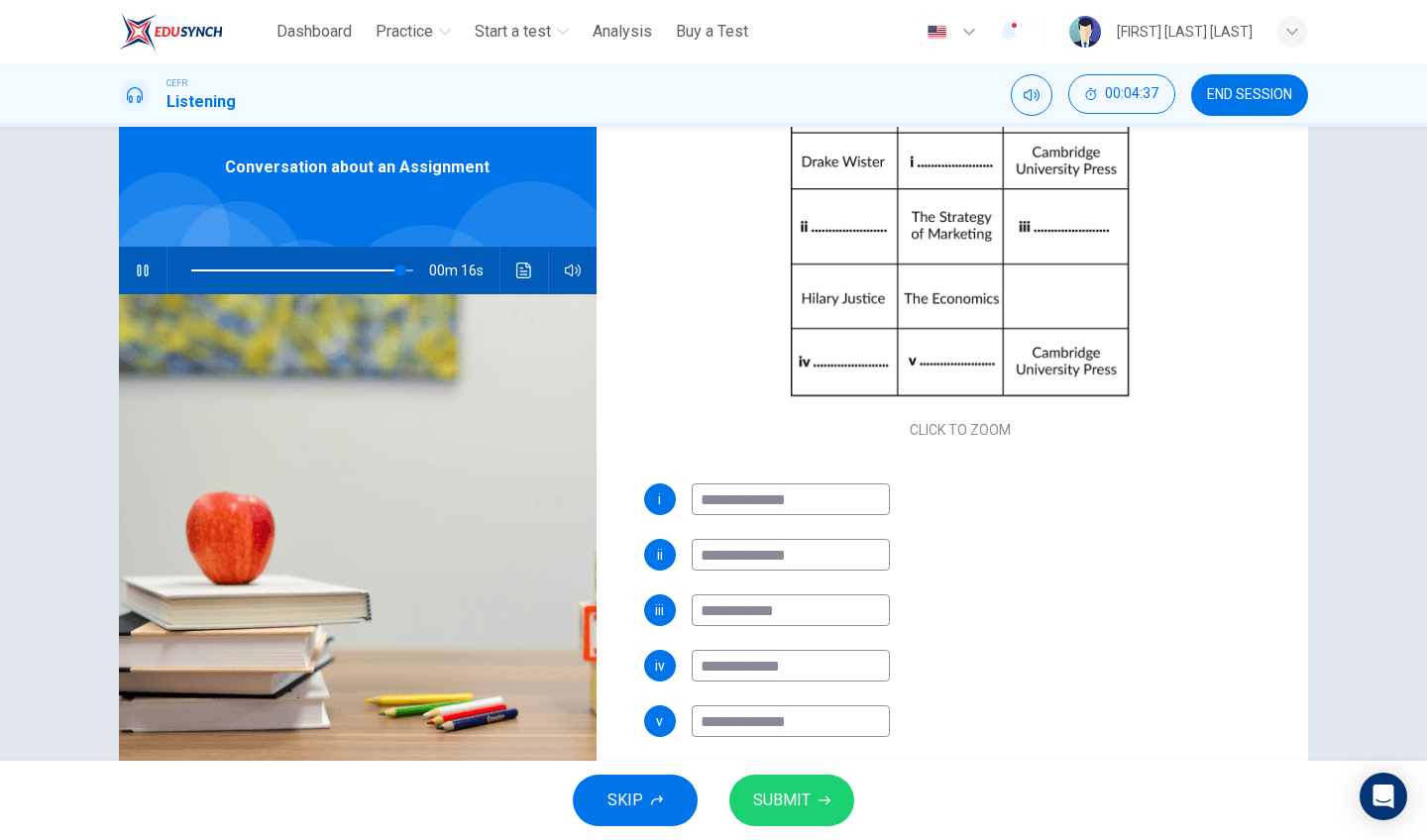 type on "**" 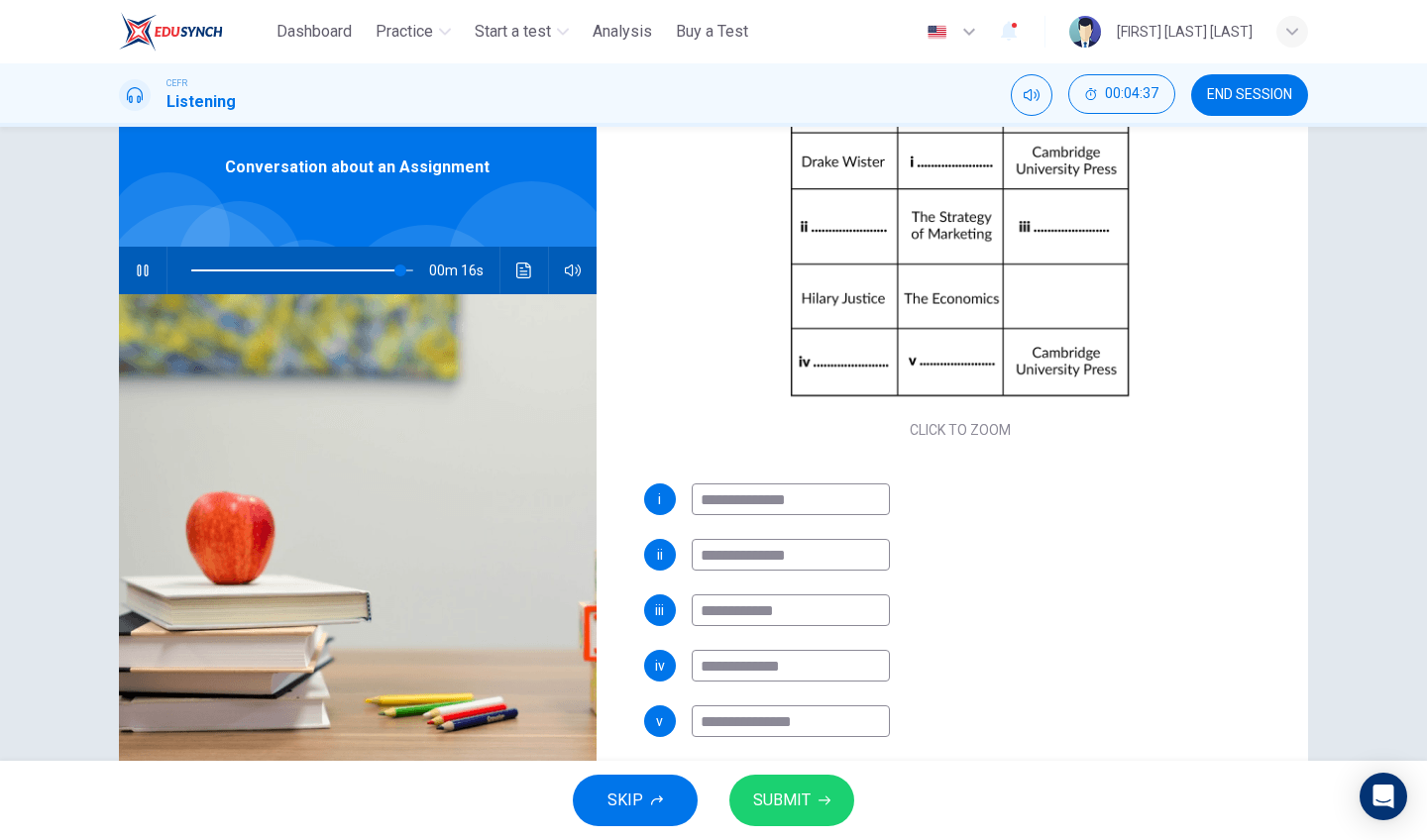 type on "**" 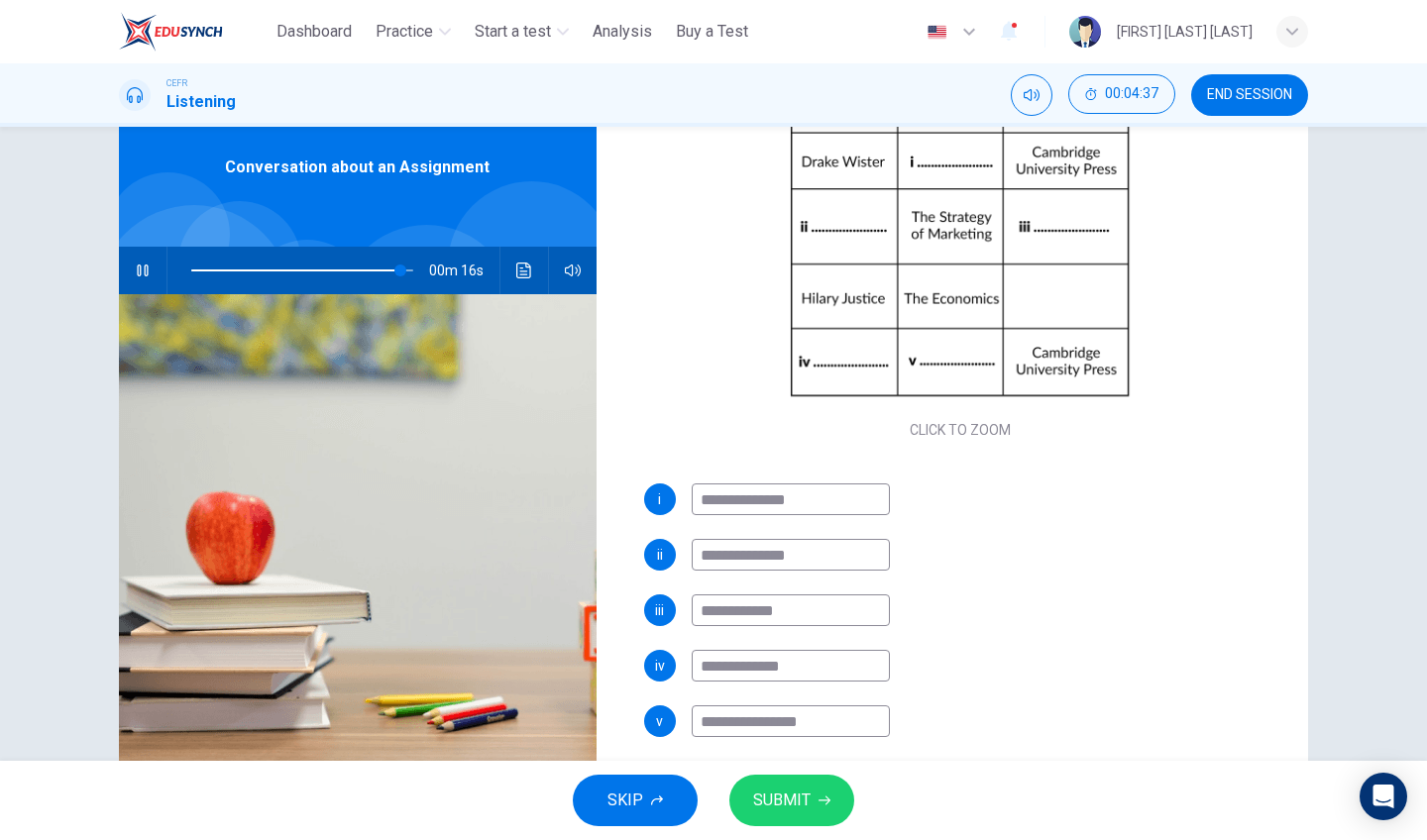 type on "**" 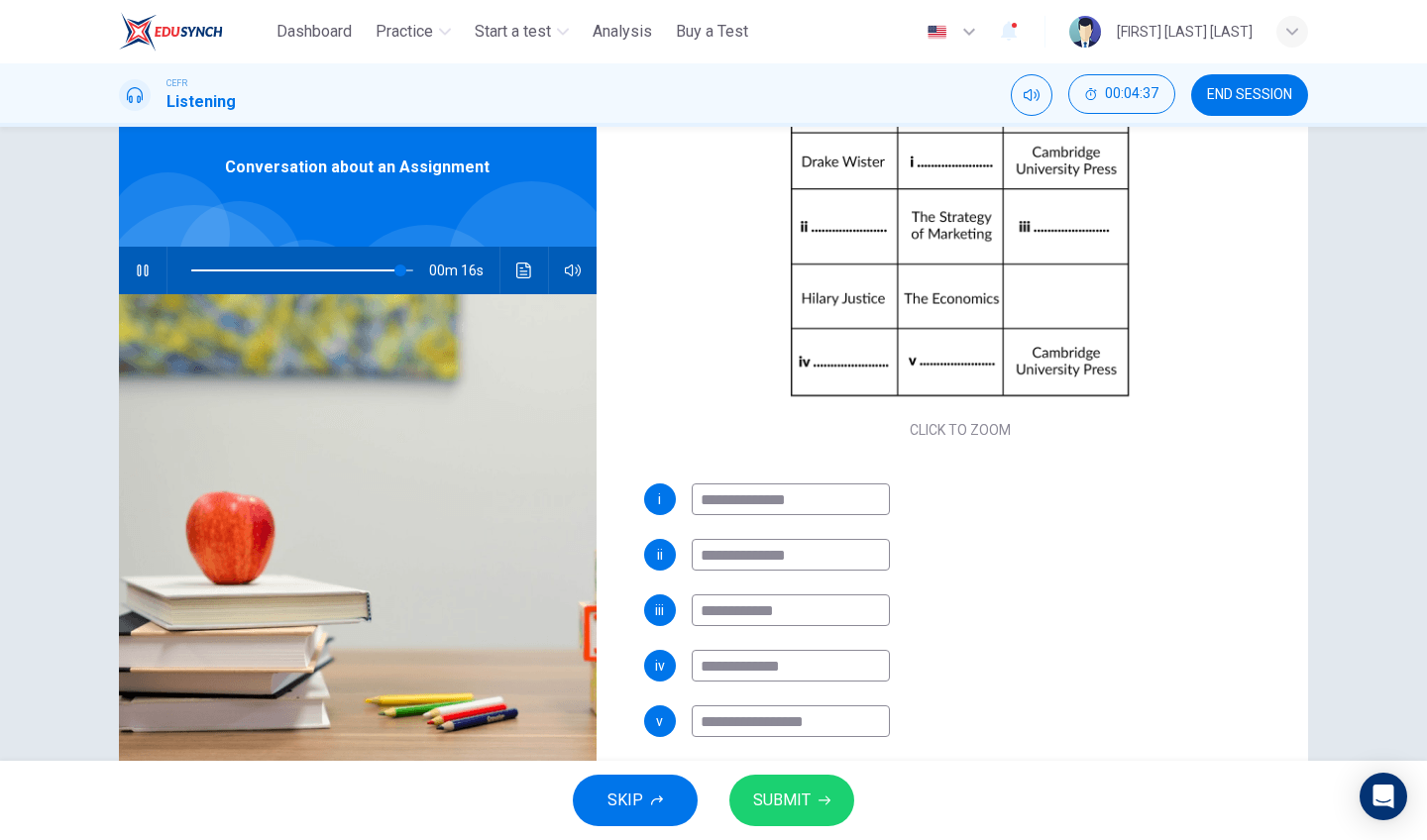 type on "**" 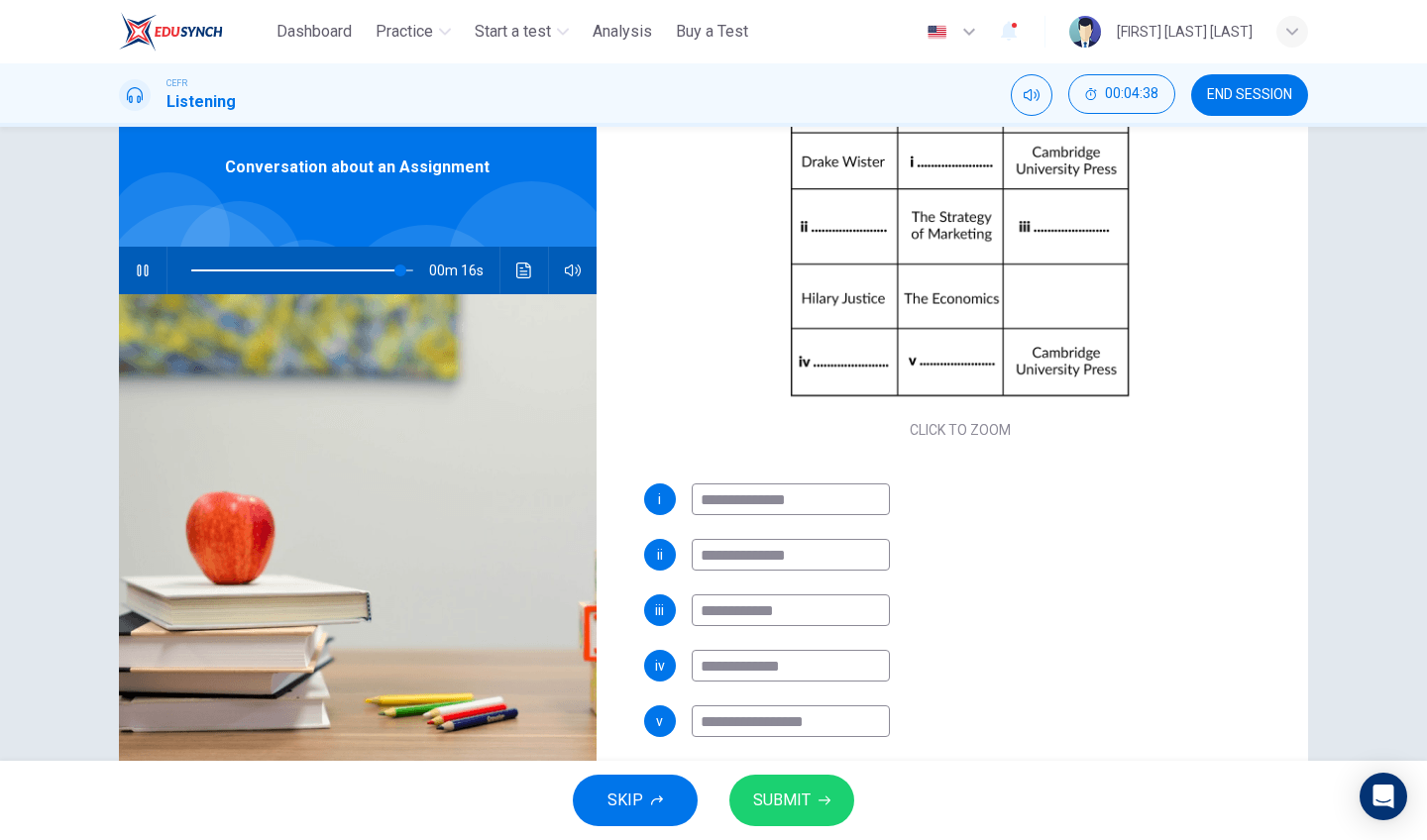 type on "**********" 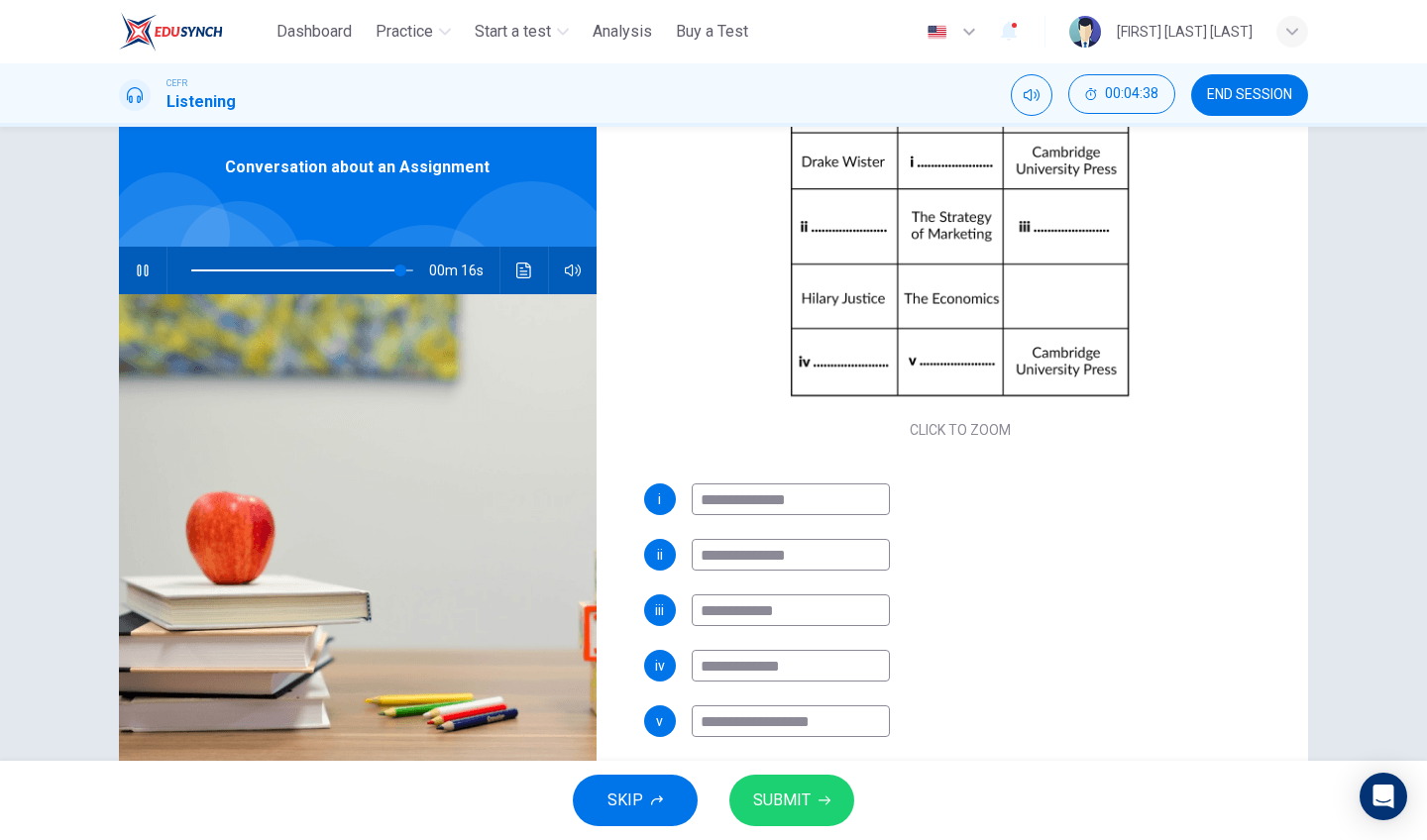 type on "**" 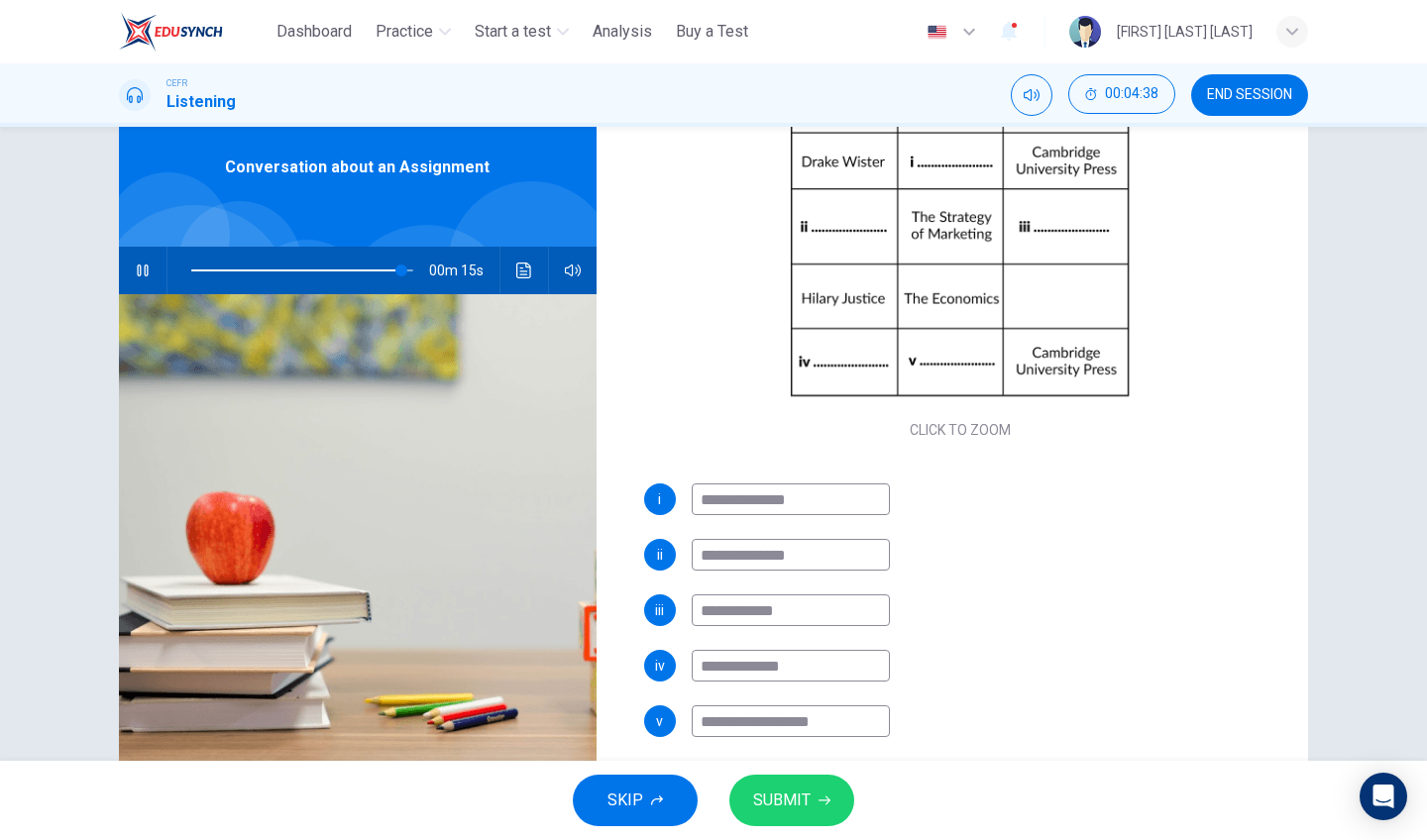 type on "**********" 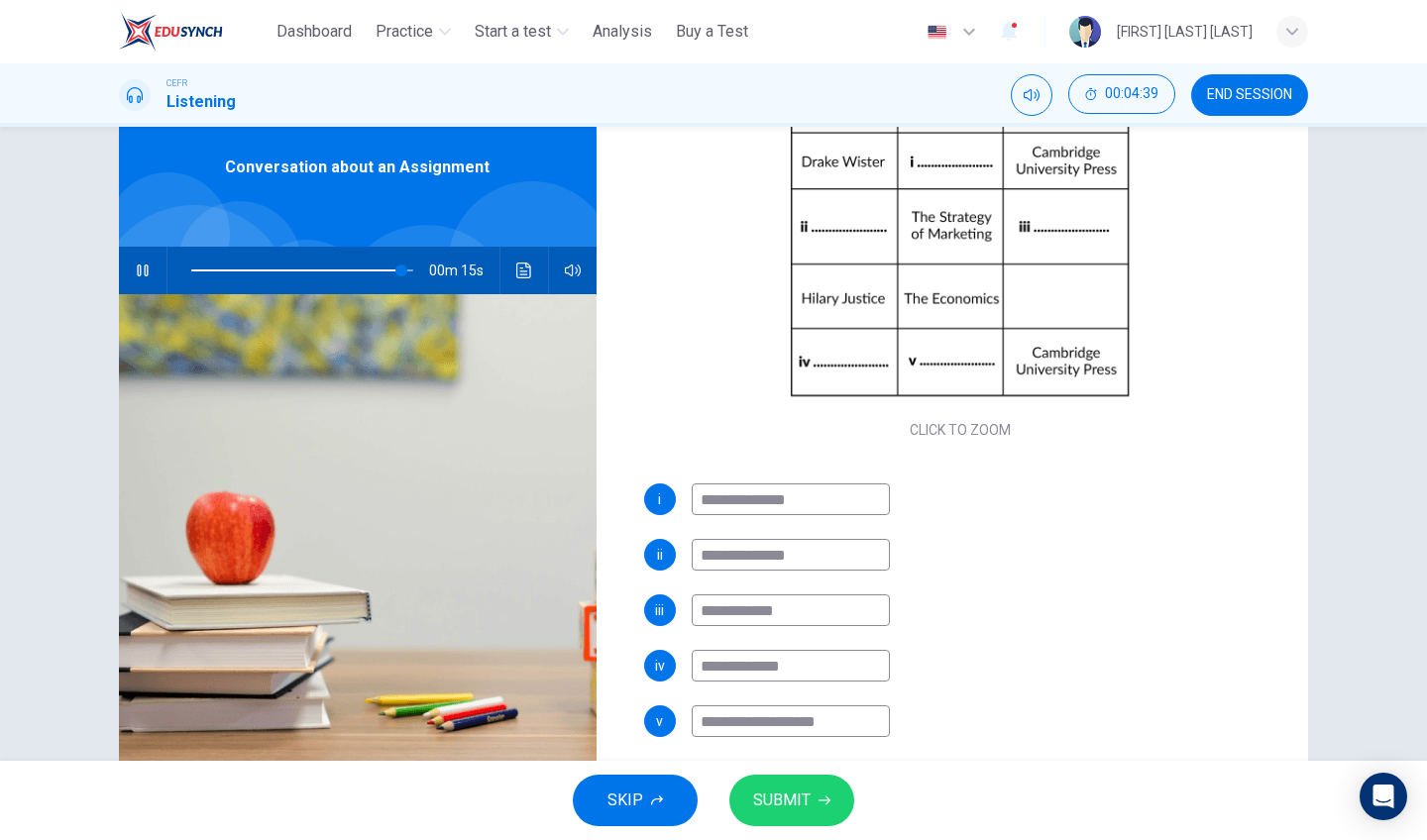type on "**" 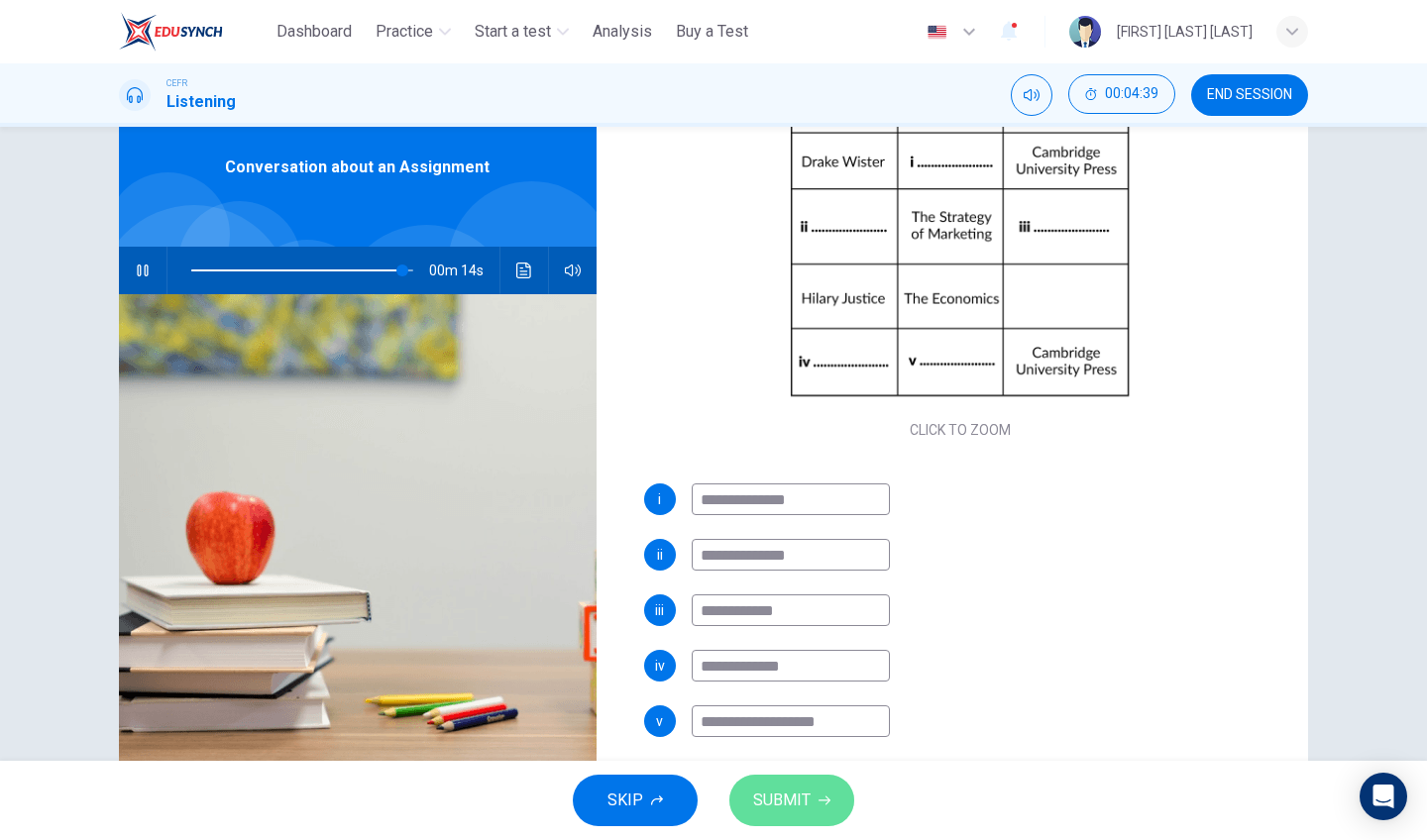 click on "SUBMIT" at bounding box center [782, 800] 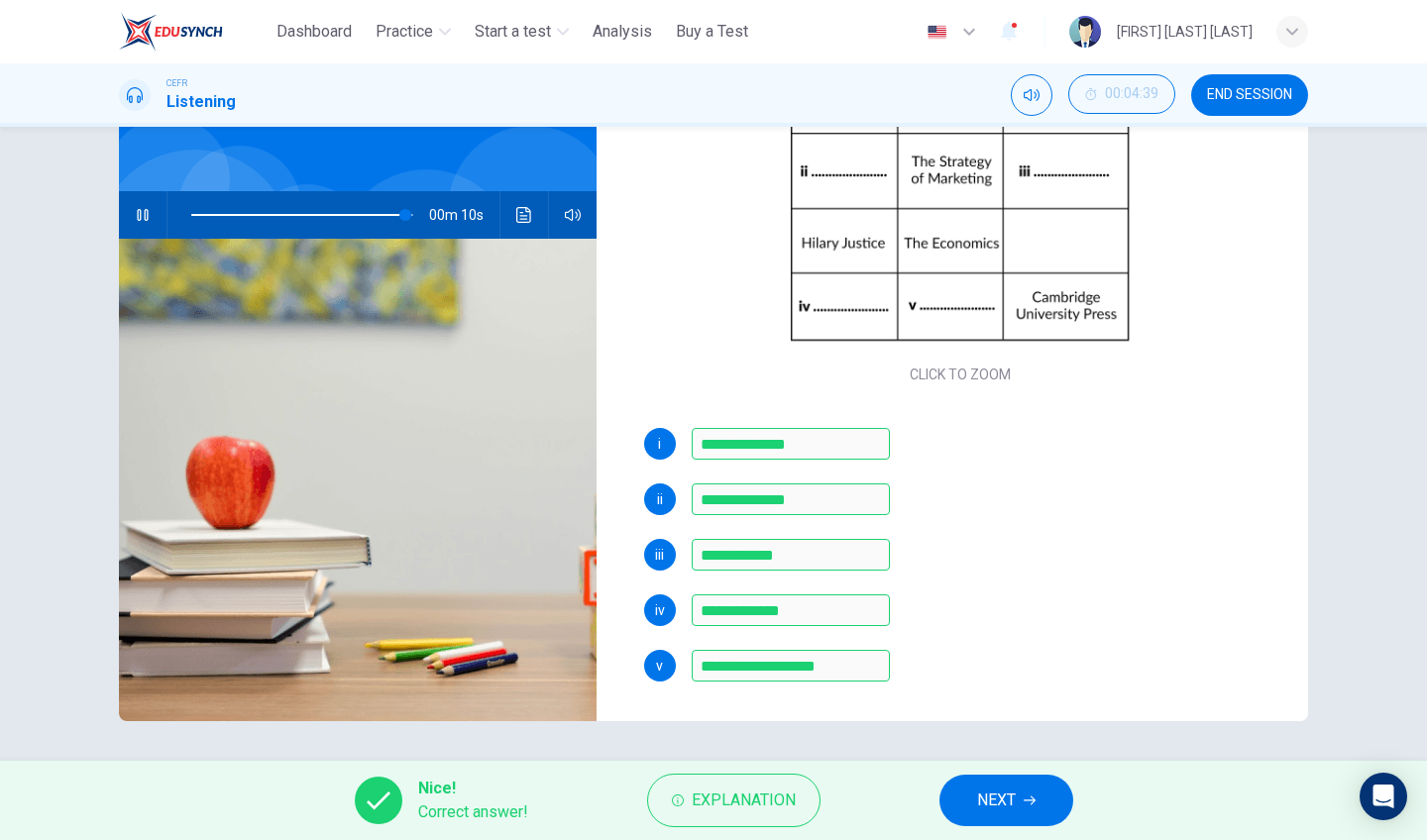 scroll, scrollTop: 134, scrollLeft: 0, axis: vertical 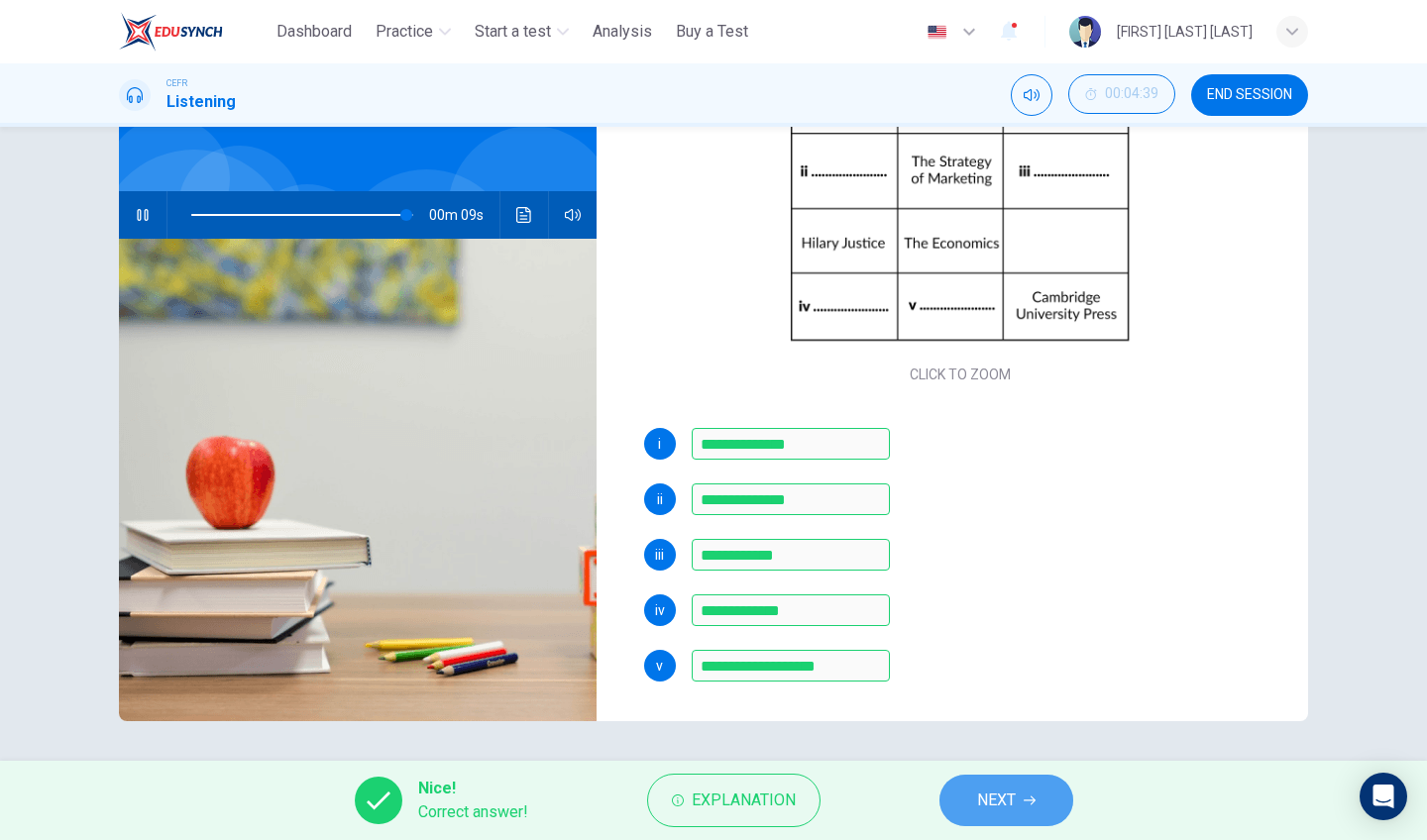 click 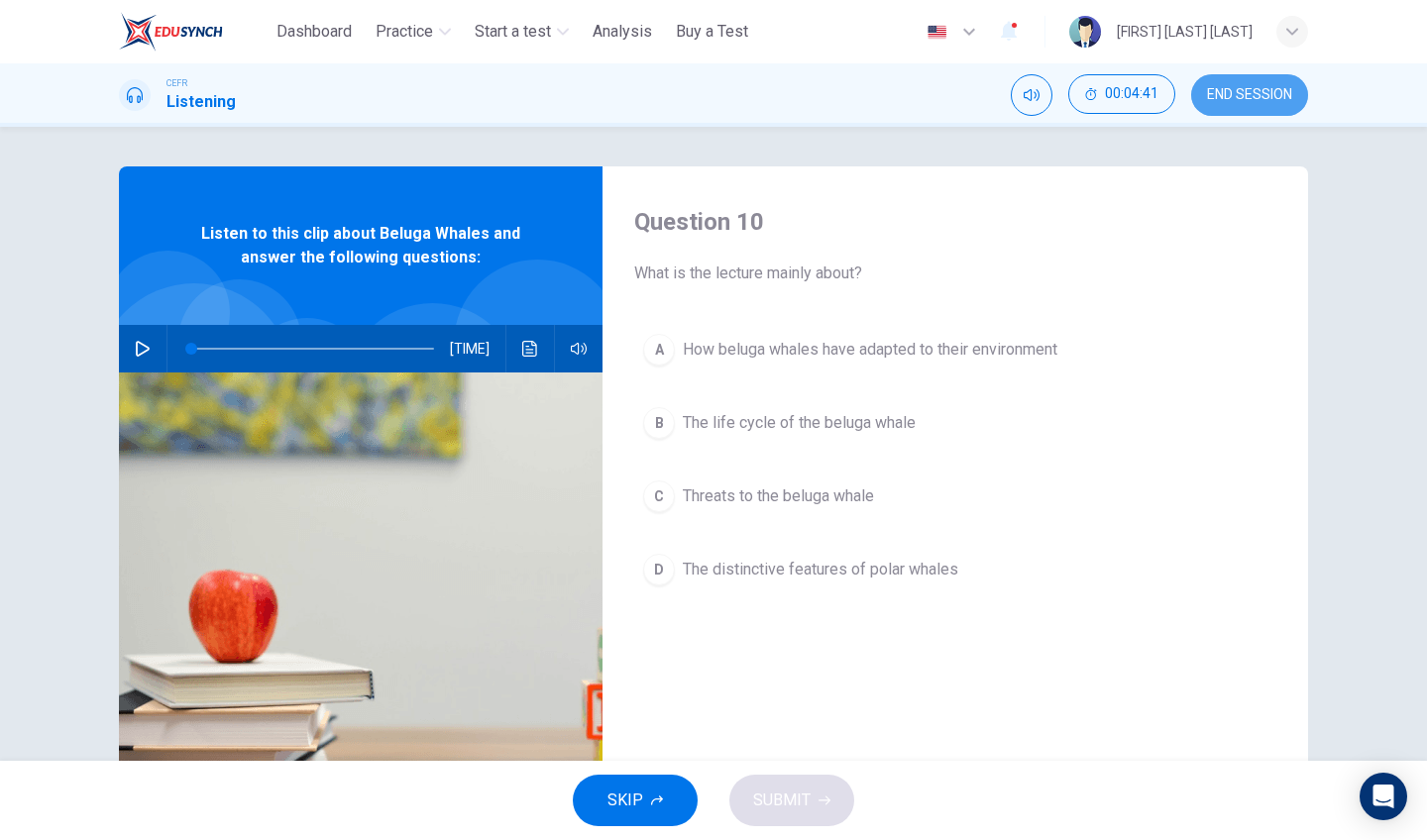 click on "END SESSION" at bounding box center (1250, 95) 